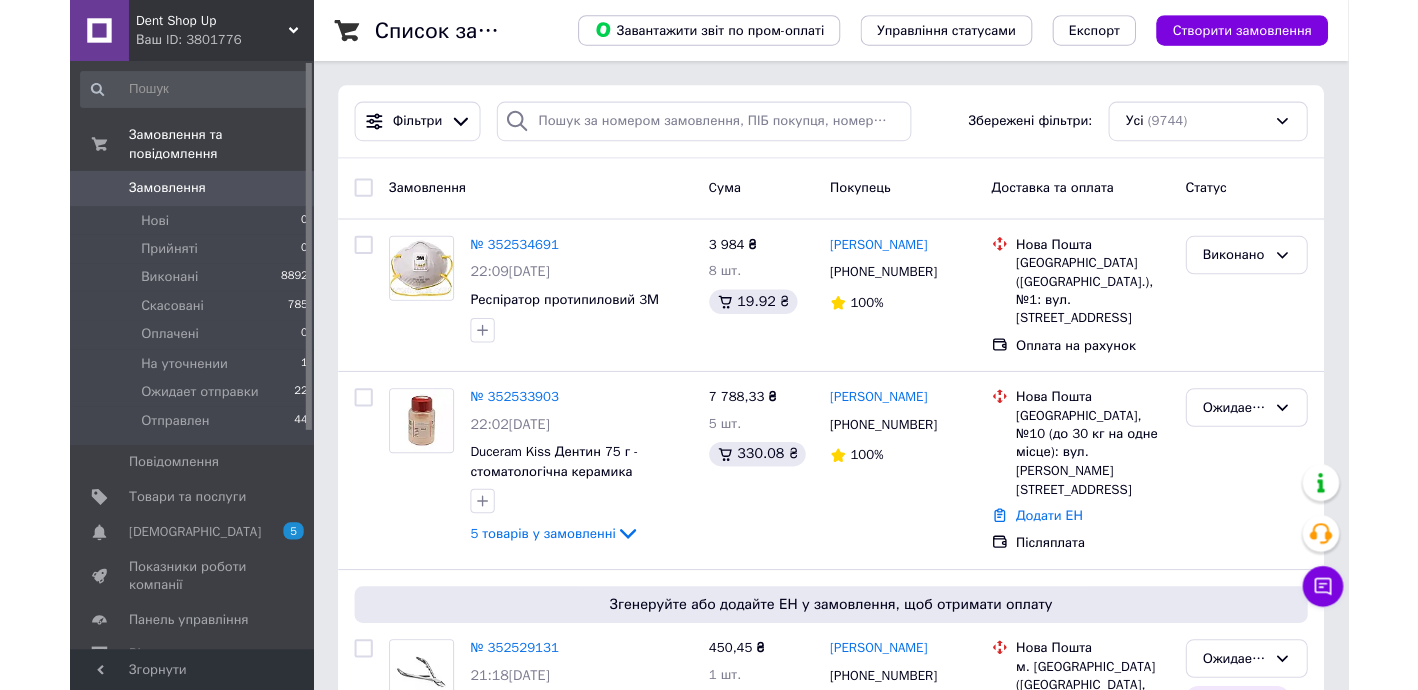 scroll, scrollTop: 0, scrollLeft: 0, axis: both 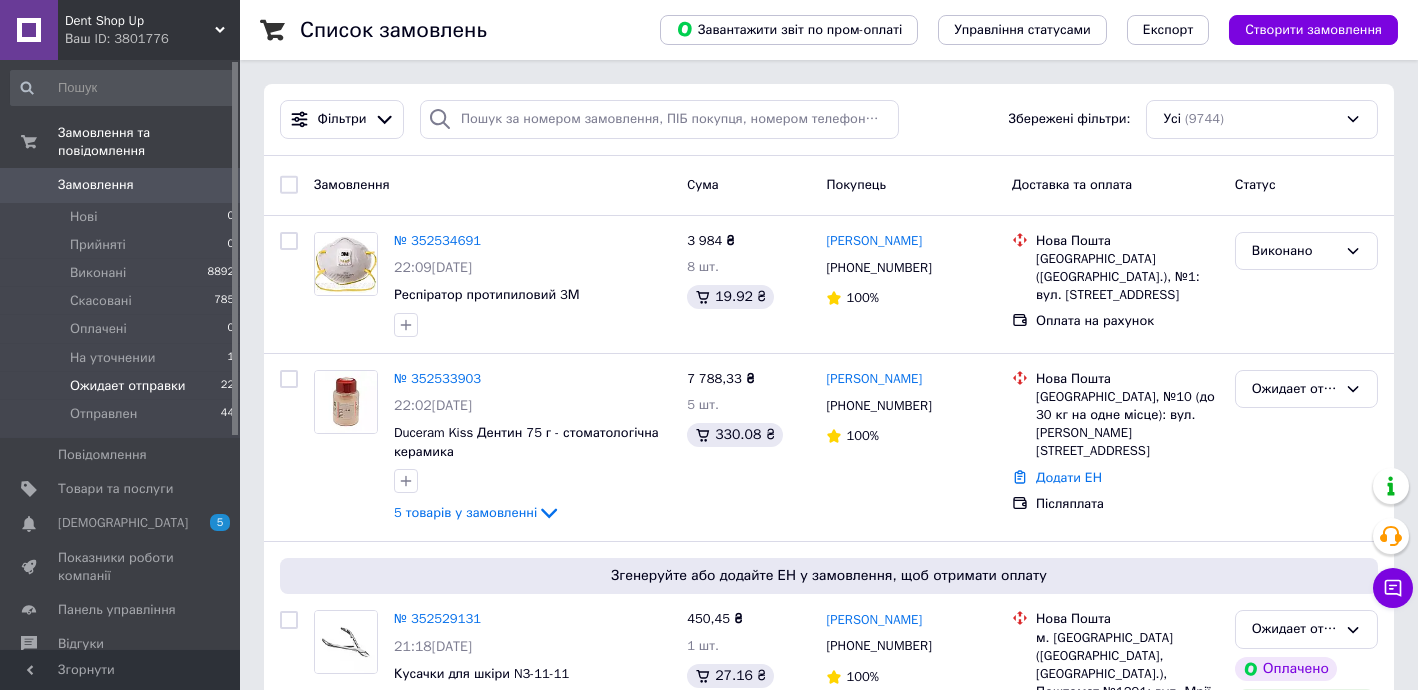 click on "Ожидает отправки" at bounding box center [128, 386] 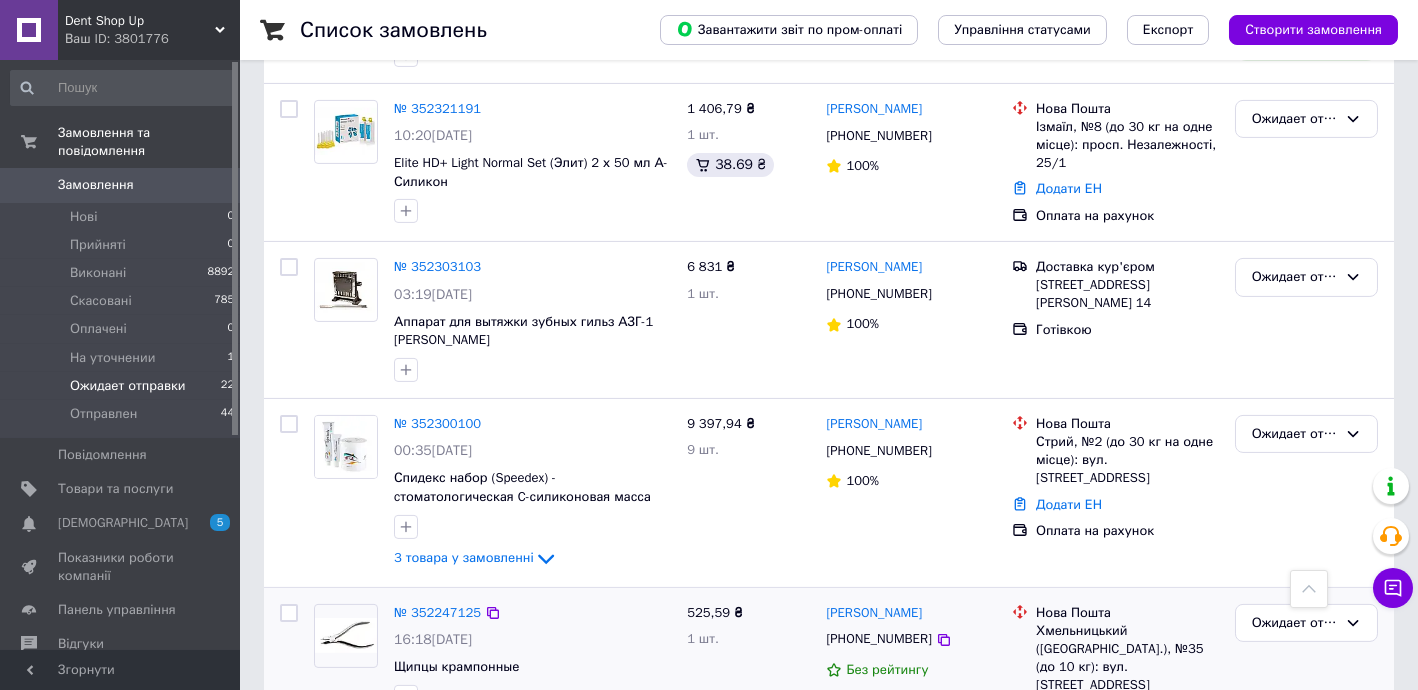 scroll, scrollTop: 3545, scrollLeft: 0, axis: vertical 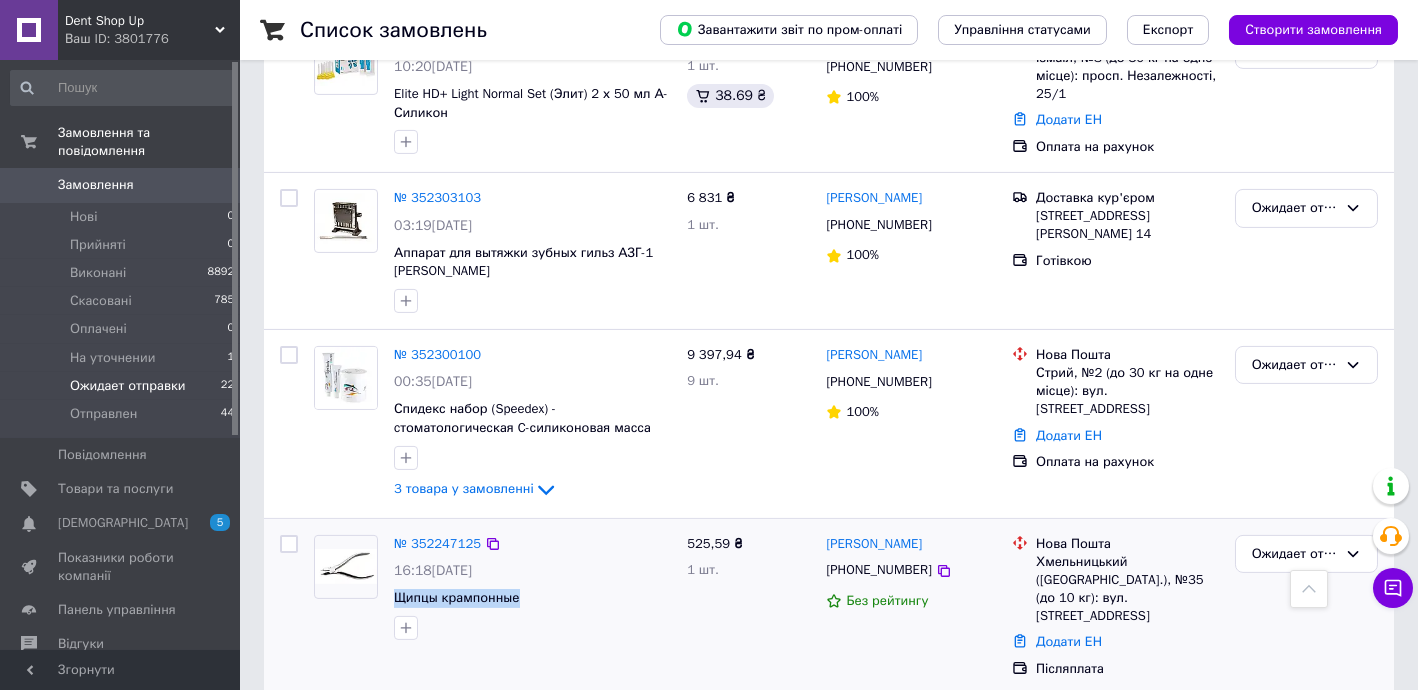 drag, startPoint x: 387, startPoint y: 527, endPoint x: 504, endPoint y: 540, distance: 117.72001 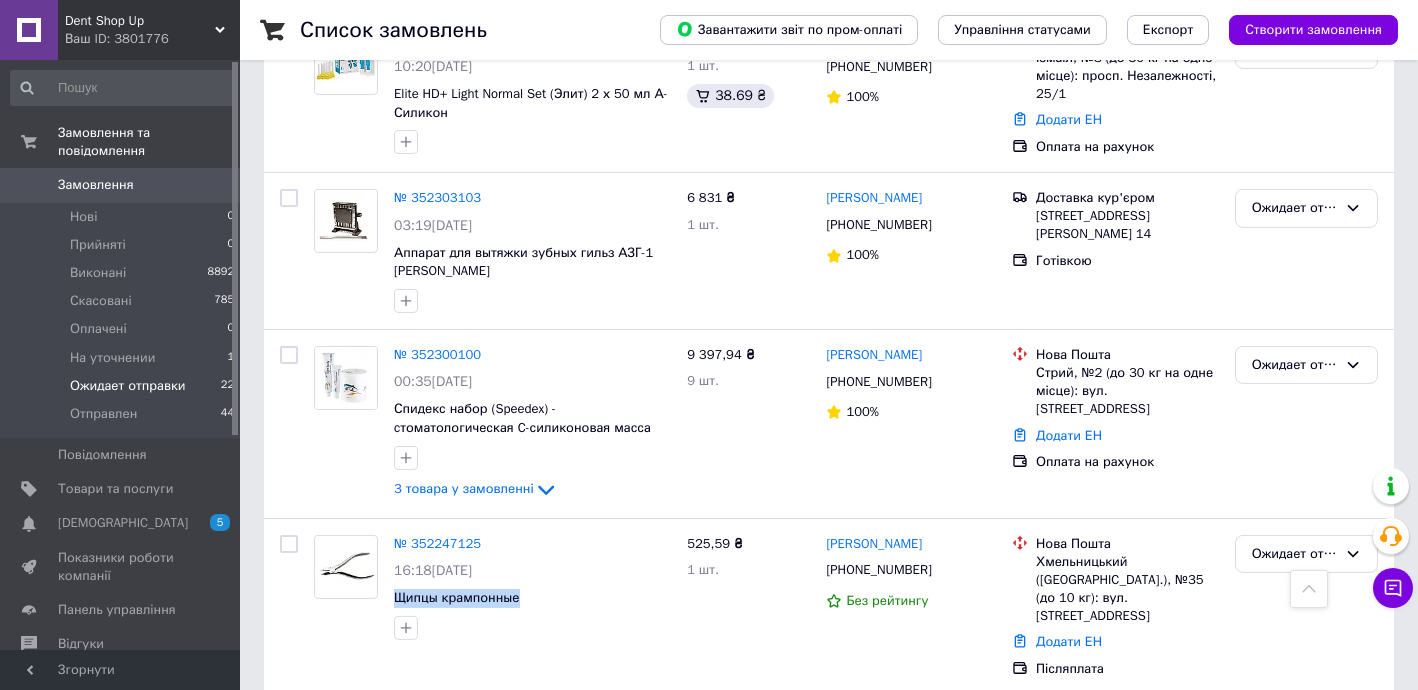 click on "2" at bounding box center (327, 739) 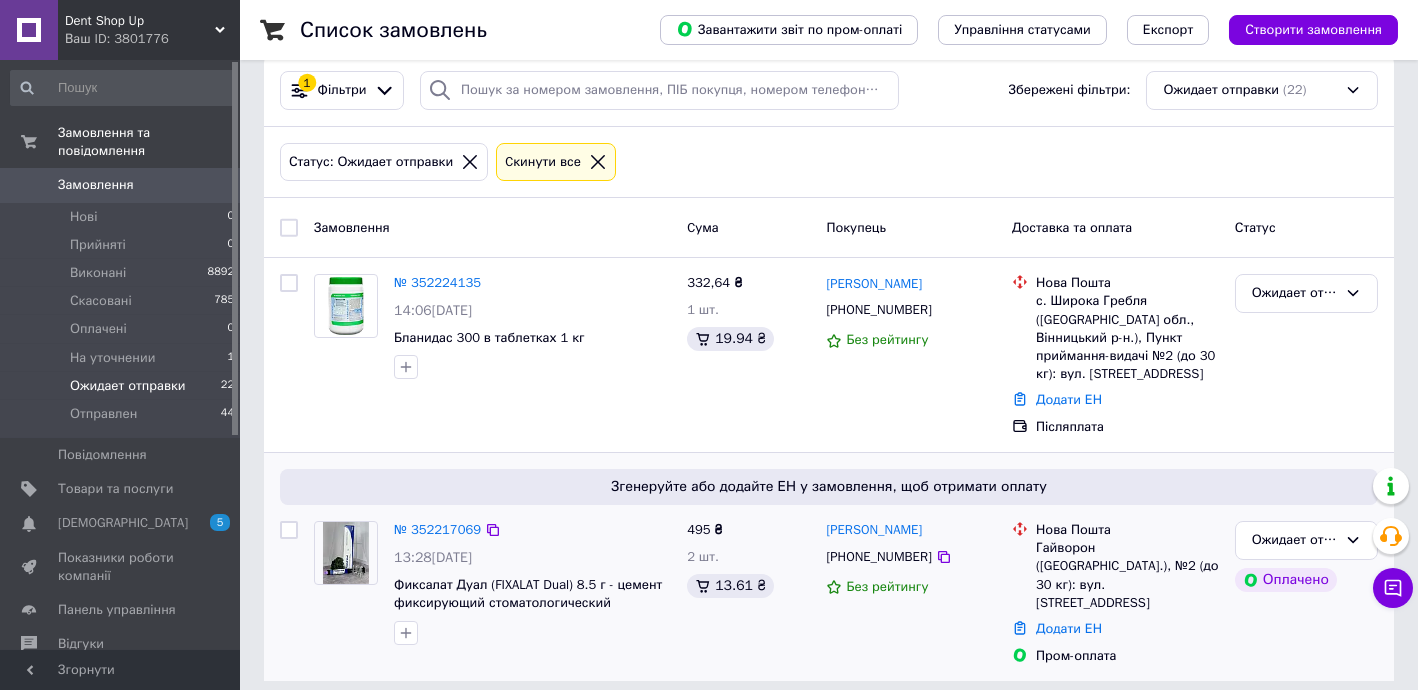 scroll, scrollTop: 67, scrollLeft: 0, axis: vertical 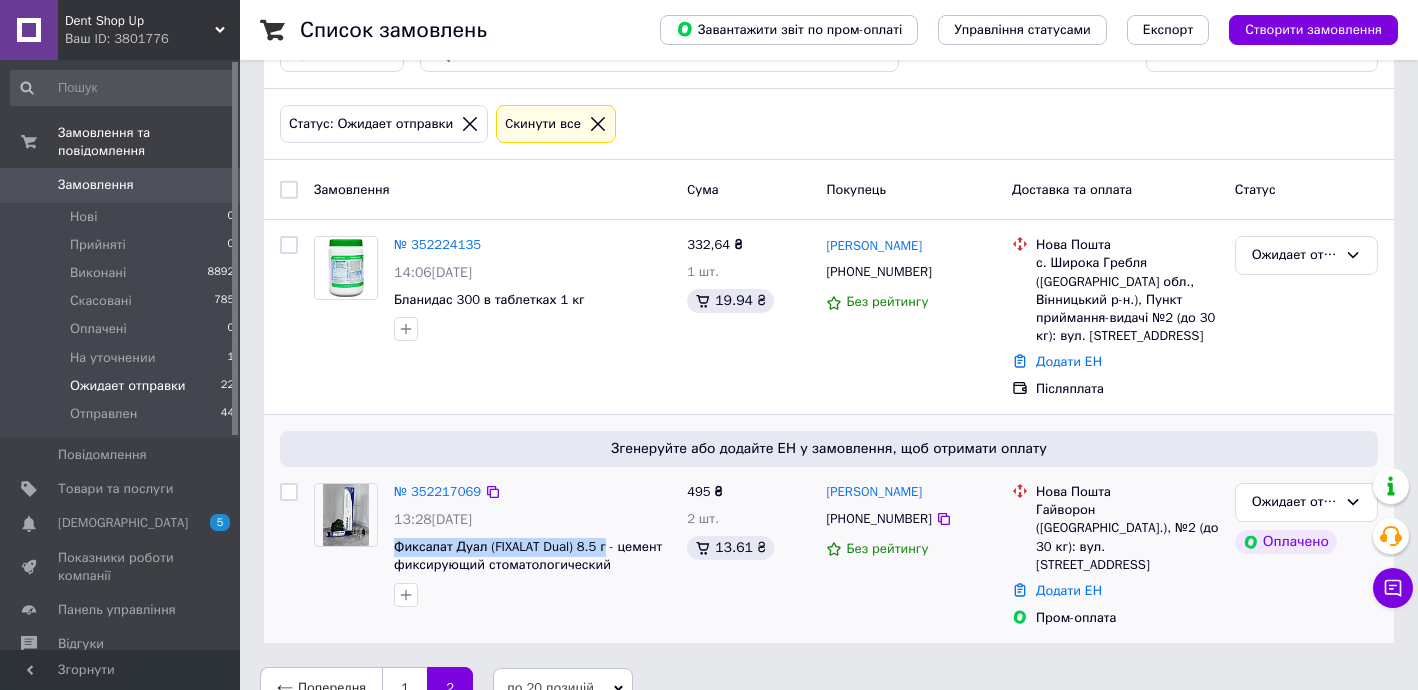 drag, startPoint x: 388, startPoint y: 520, endPoint x: 597, endPoint y: 511, distance: 209.1937 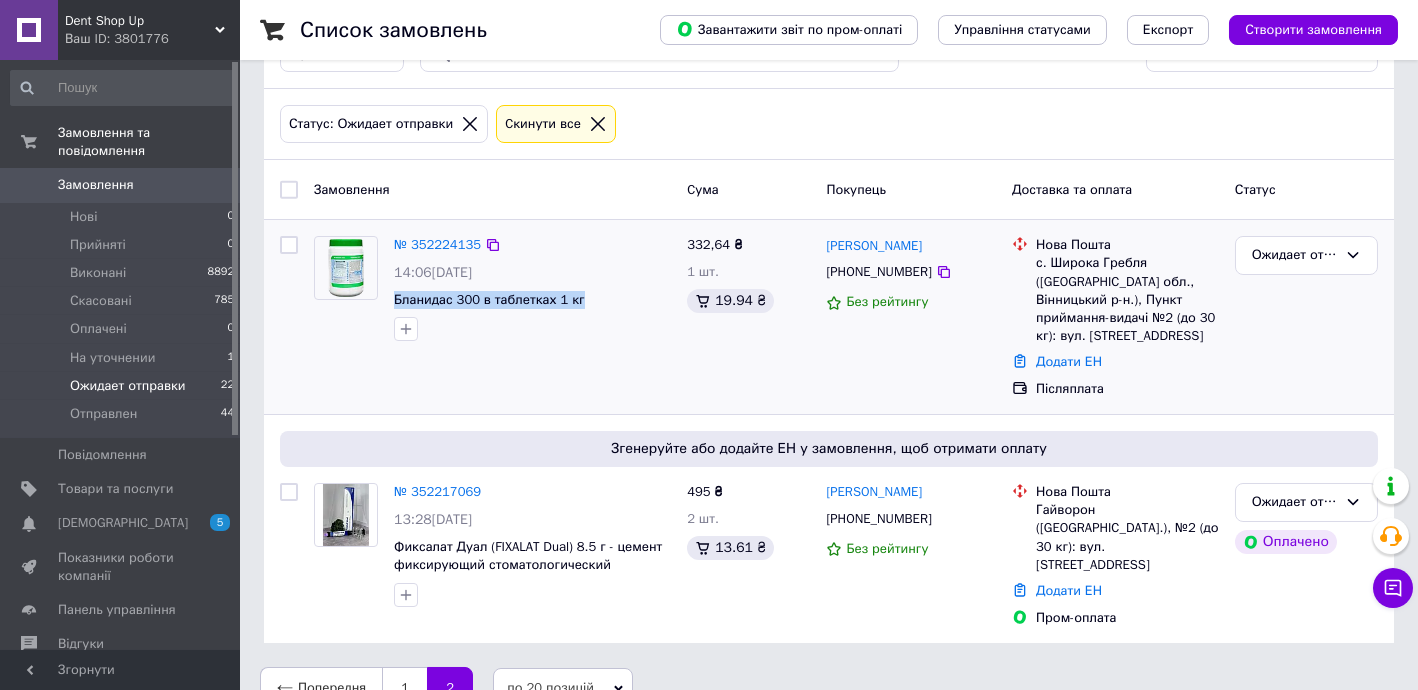 drag, startPoint x: 388, startPoint y: 303, endPoint x: 581, endPoint y: 305, distance: 193.01036 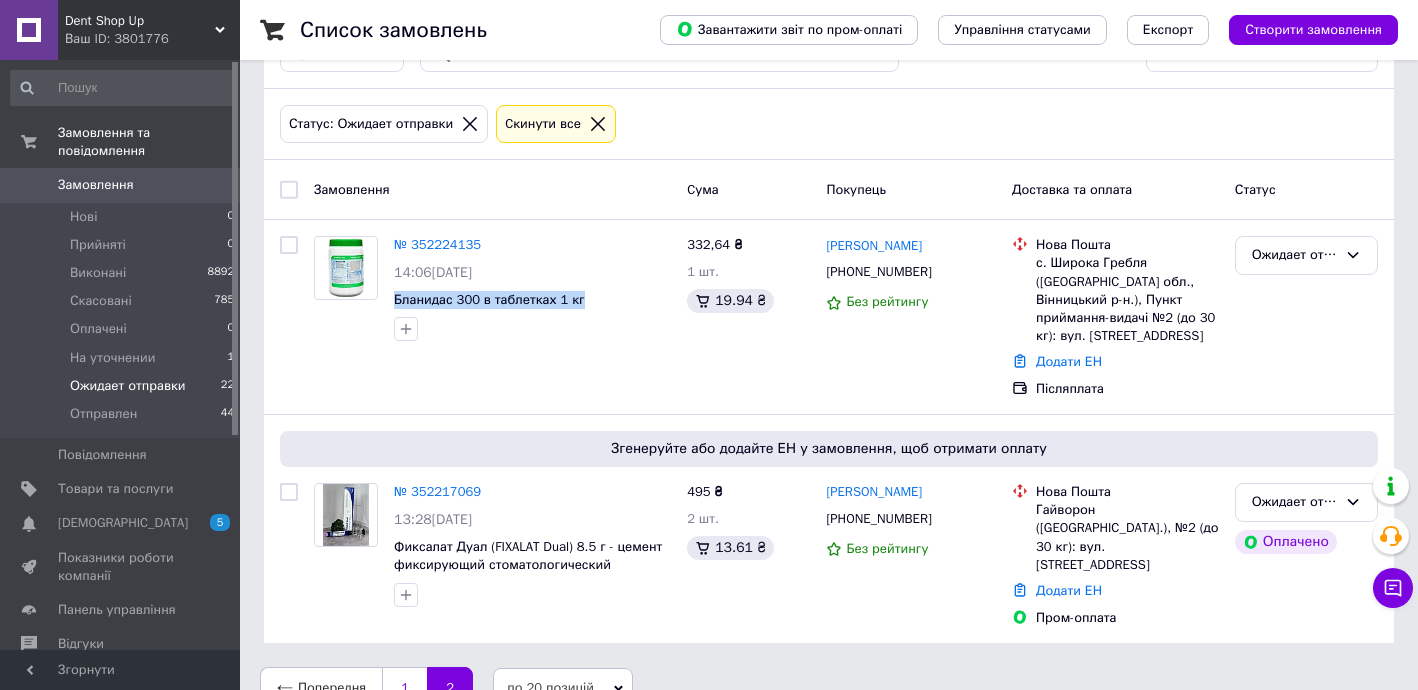 click on "1" at bounding box center [404, 688] 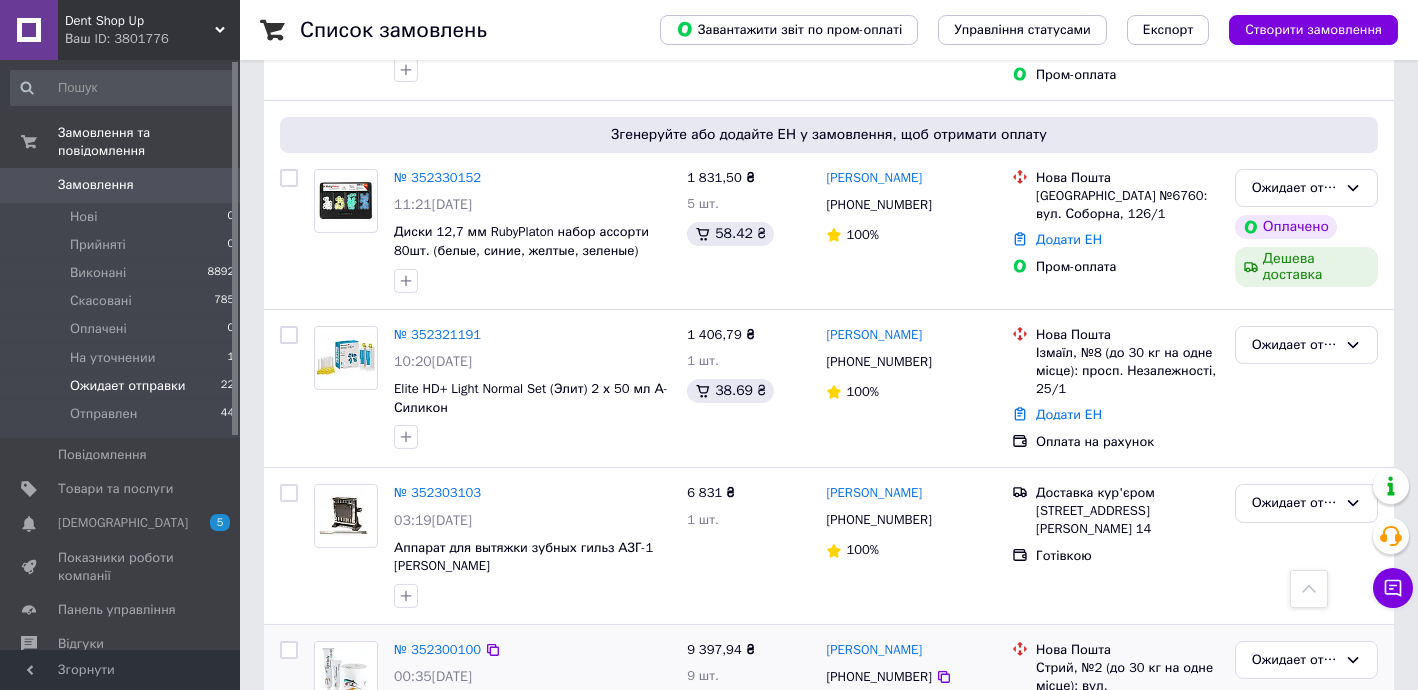 scroll, scrollTop: 3545, scrollLeft: 0, axis: vertical 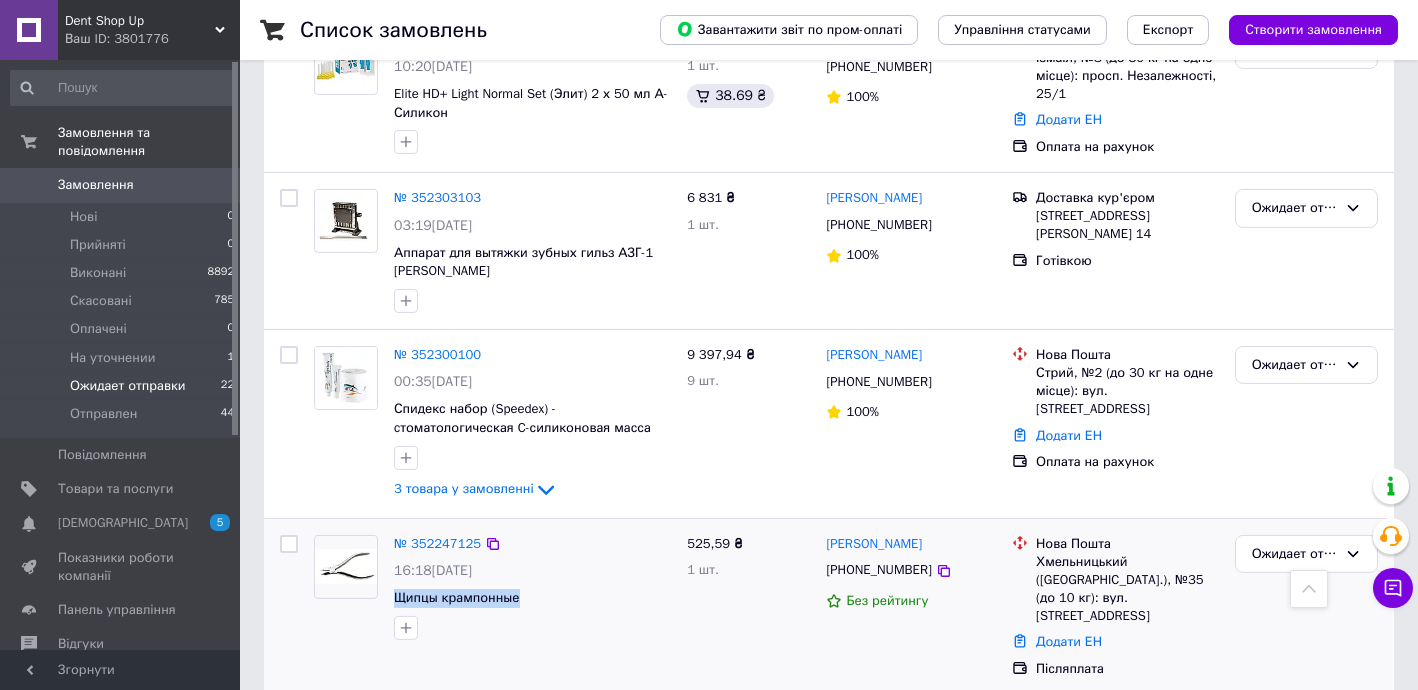 drag, startPoint x: 386, startPoint y: 525, endPoint x: 570, endPoint y: 494, distance: 186.59314 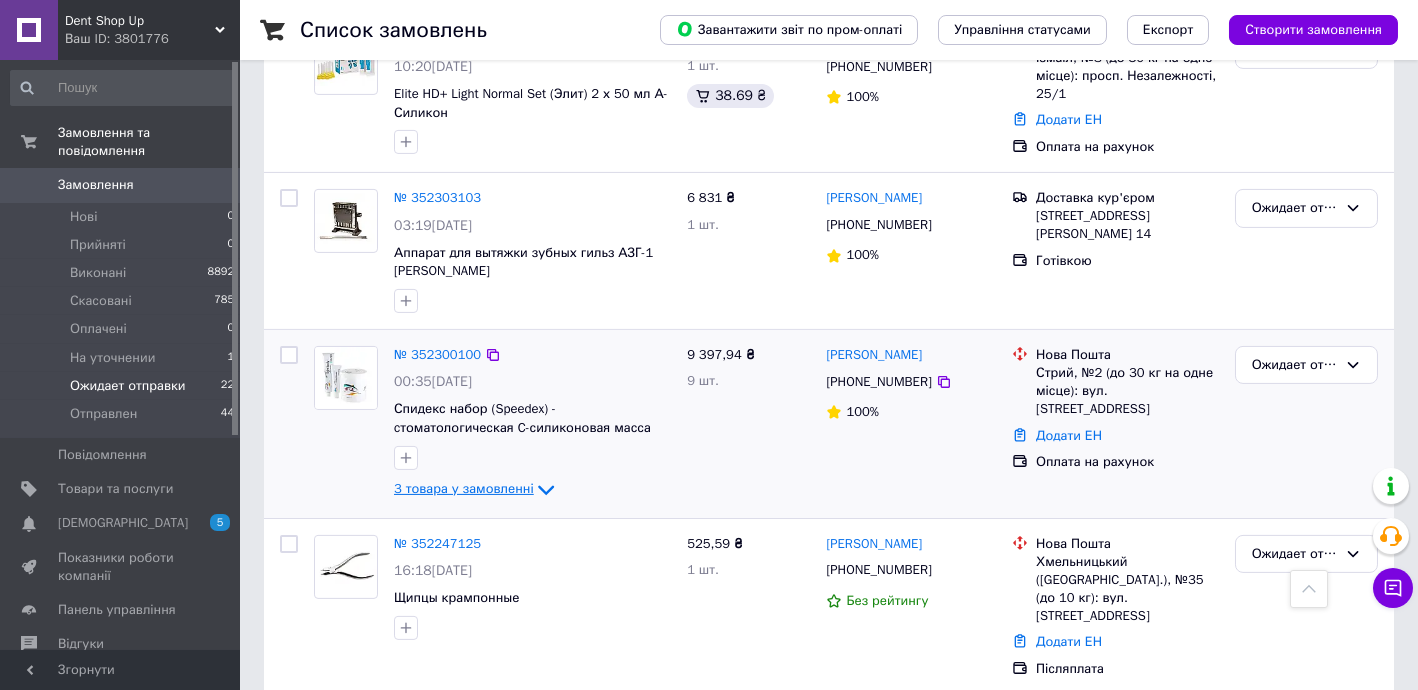click on "3 товара у замовленні" at bounding box center [464, 488] 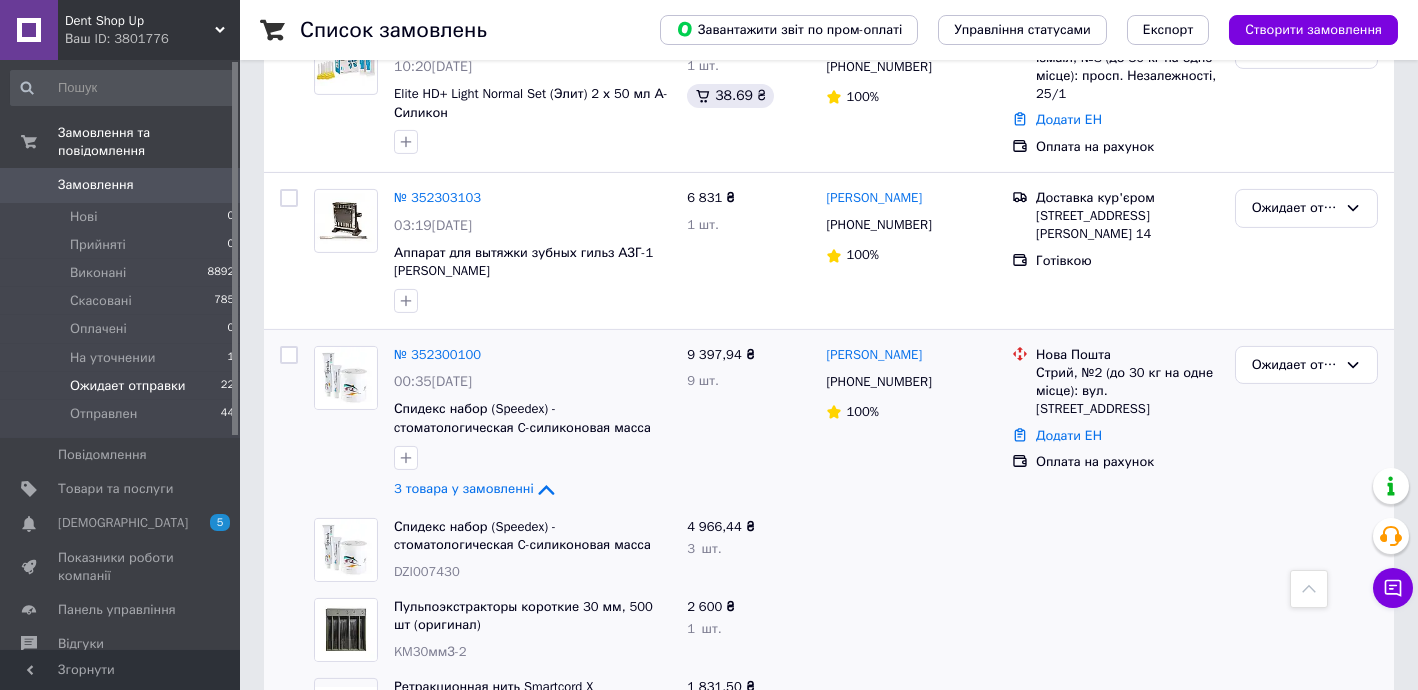 click on "DZI007430" at bounding box center (427, 571) 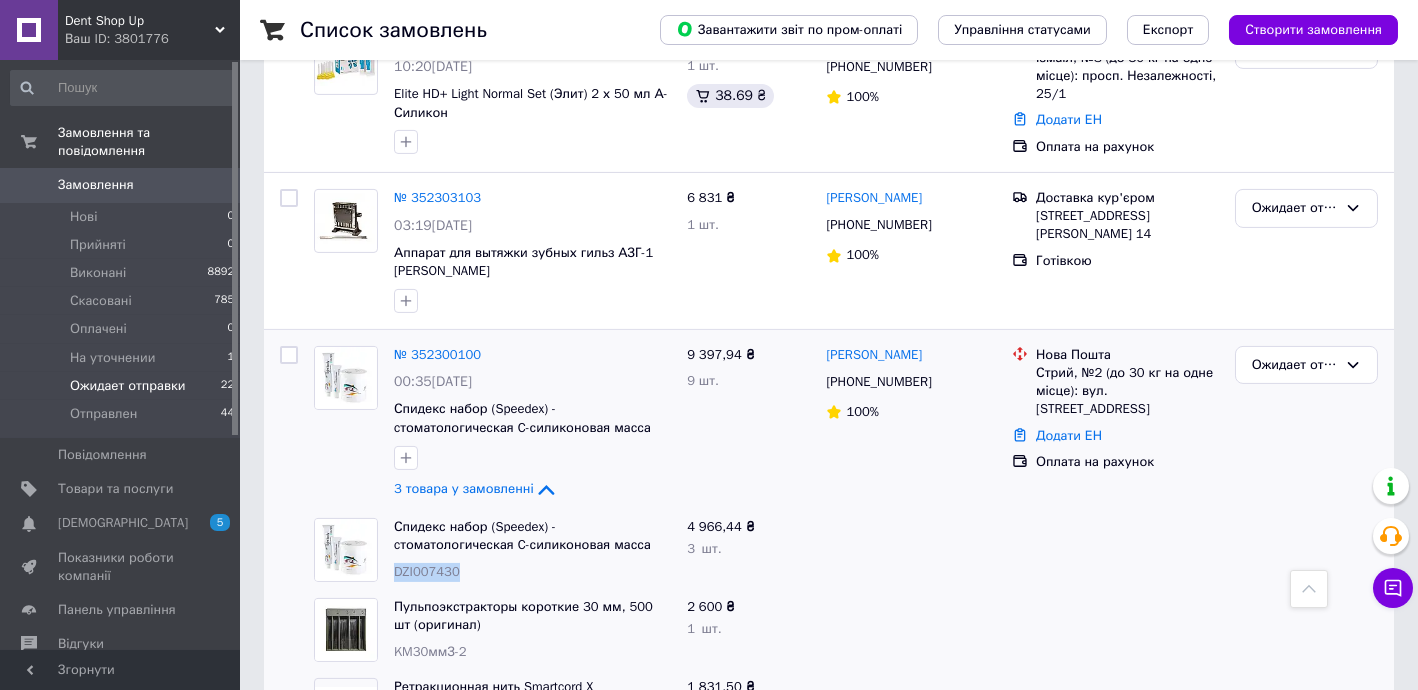 click on "DZI007430" at bounding box center [427, 571] 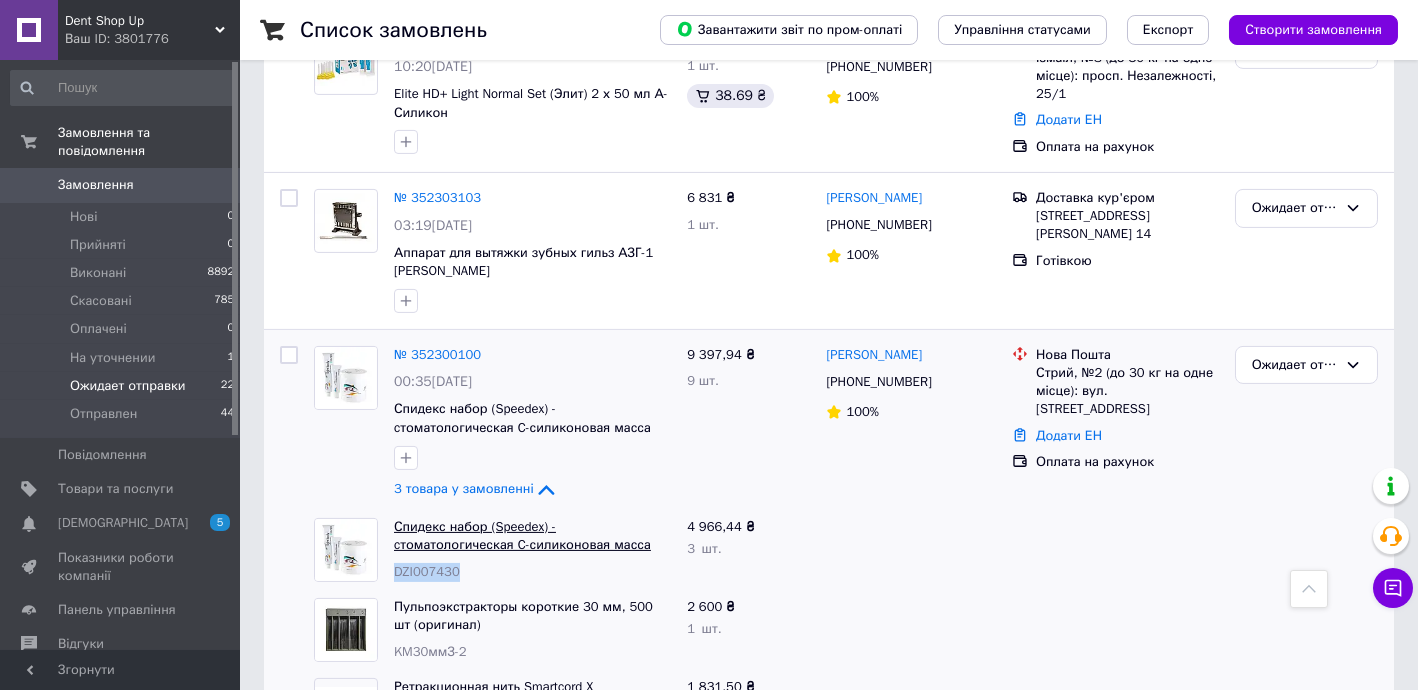 copy on "DZI007430" 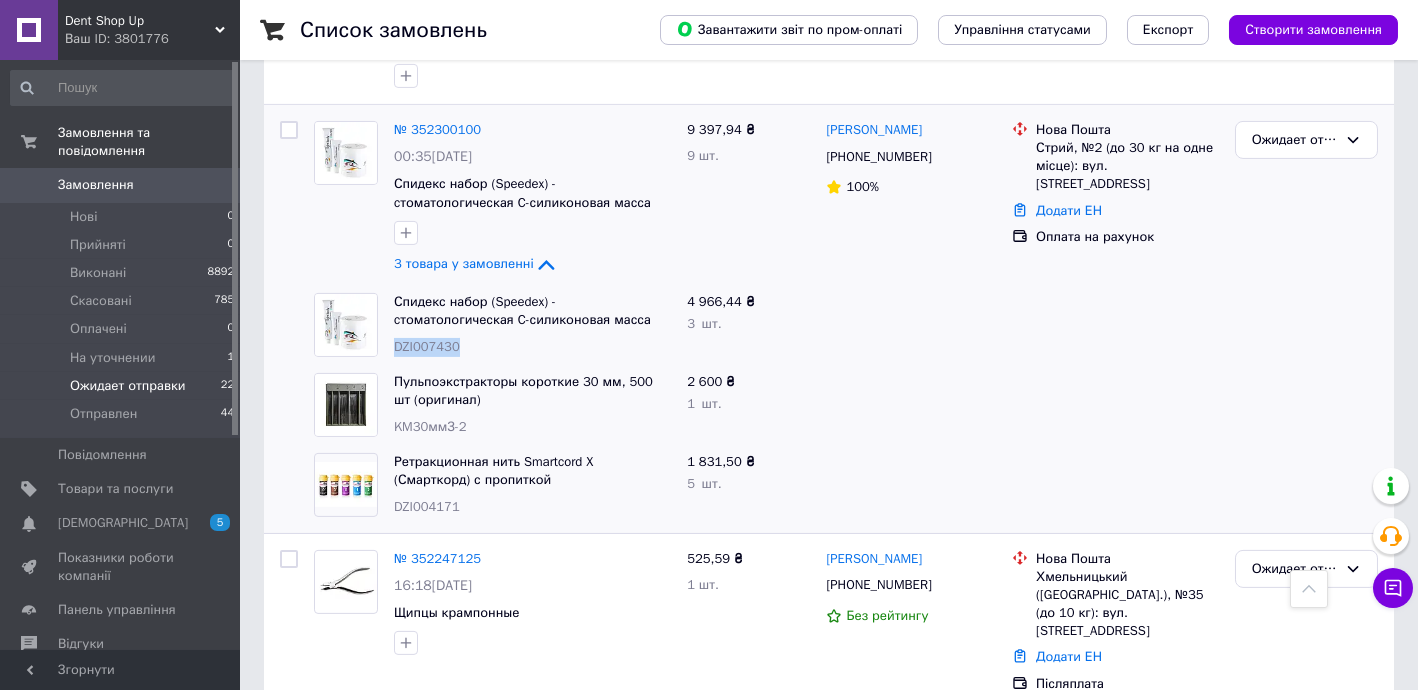 scroll, scrollTop: 3785, scrollLeft: 0, axis: vertical 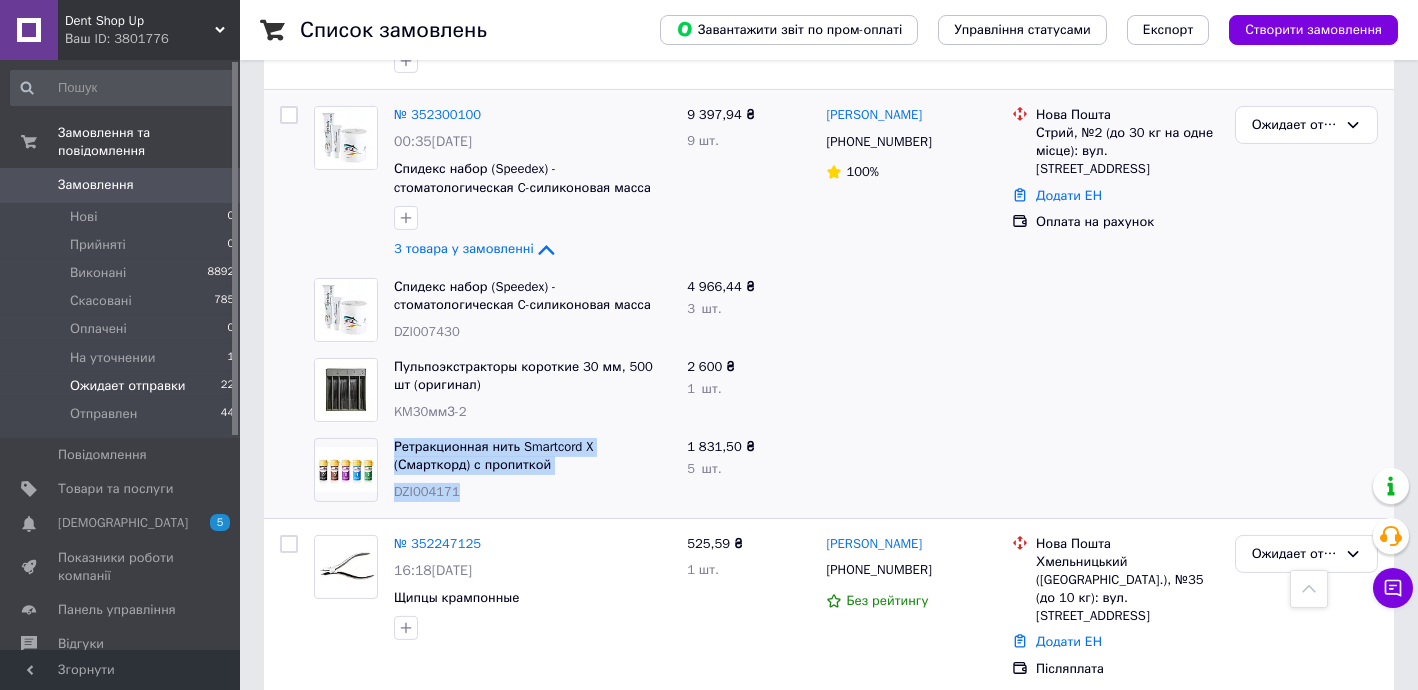 drag, startPoint x: 384, startPoint y: 410, endPoint x: 466, endPoint y: 418, distance: 82.38932 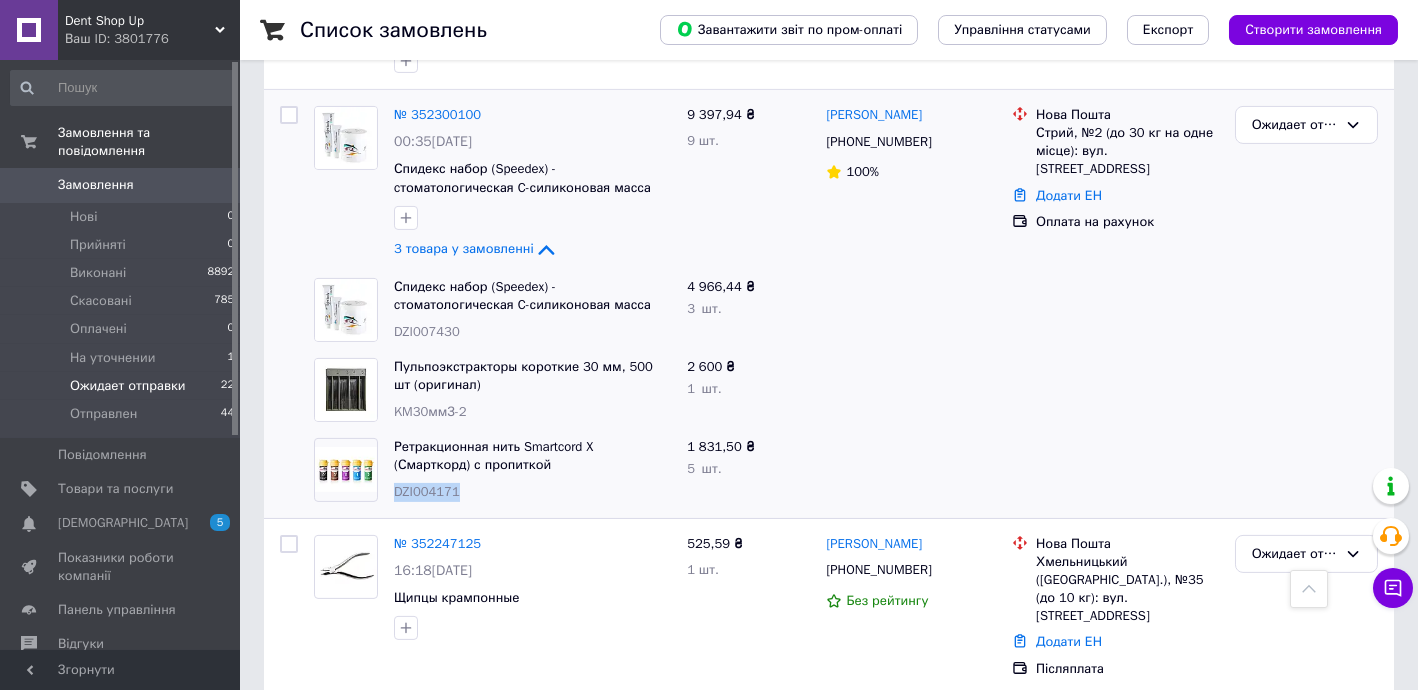drag, startPoint x: 464, startPoint y: 425, endPoint x: 388, endPoint y: 426, distance: 76.00658 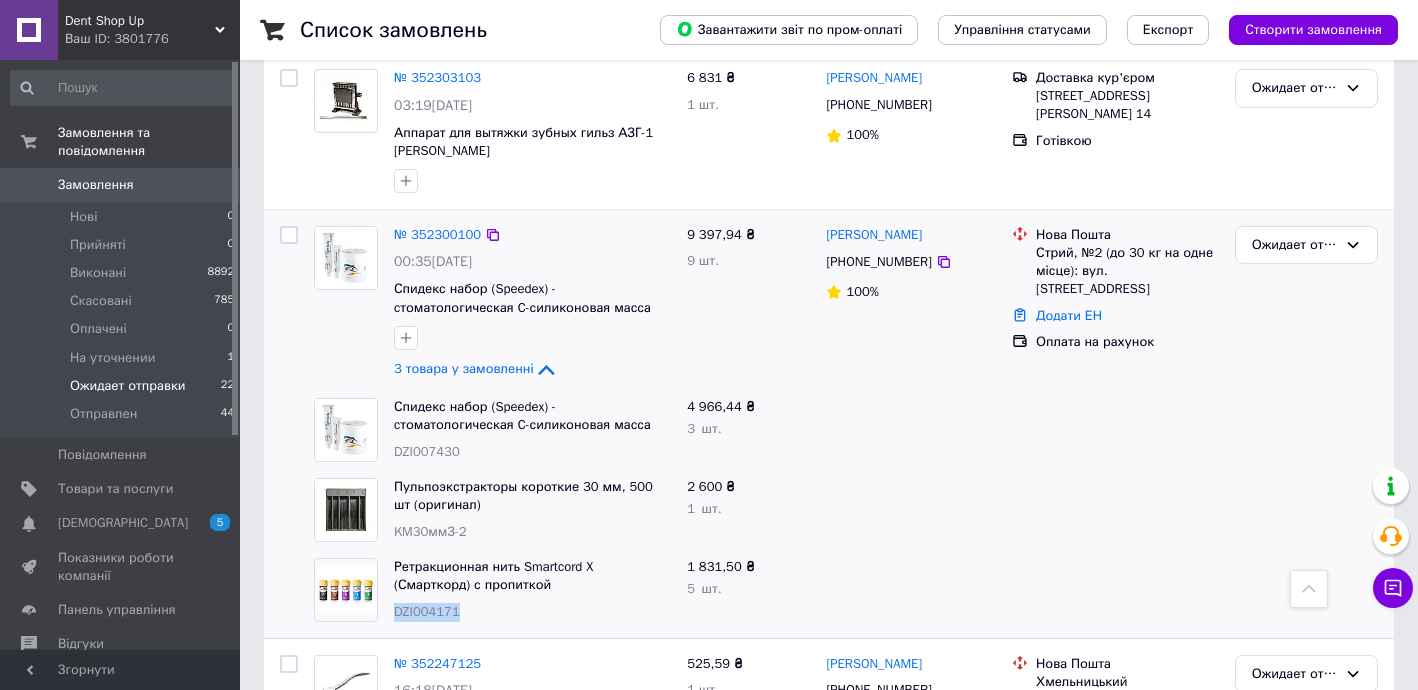 scroll, scrollTop: 3663, scrollLeft: 0, axis: vertical 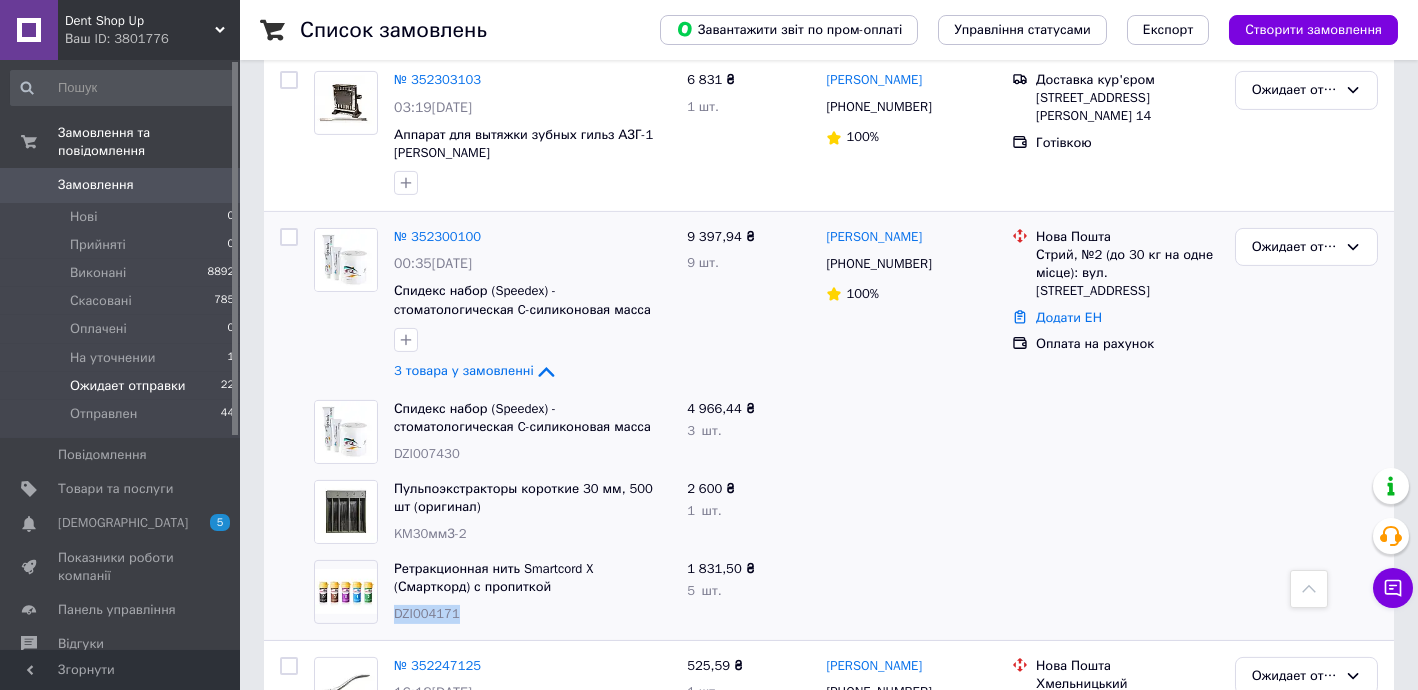 click on "№ 352300100" at bounding box center (437, 236) 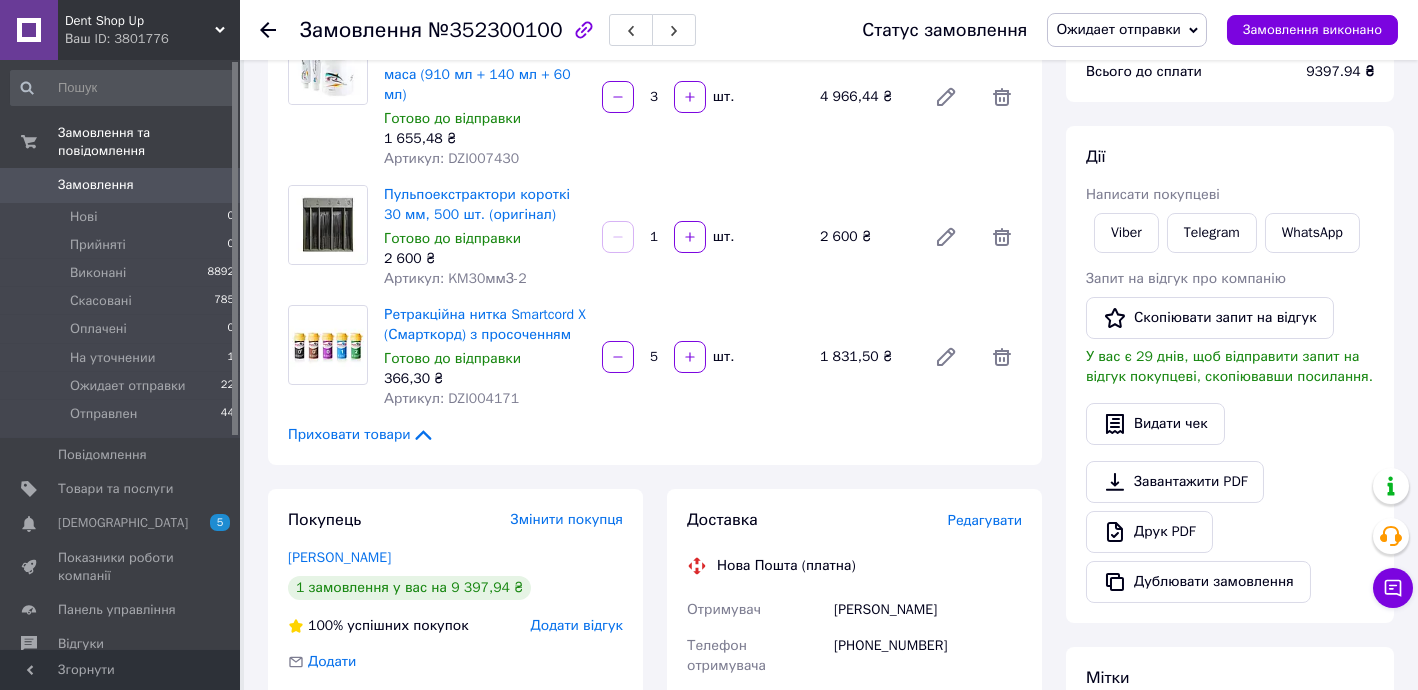 scroll, scrollTop: 0, scrollLeft: 0, axis: both 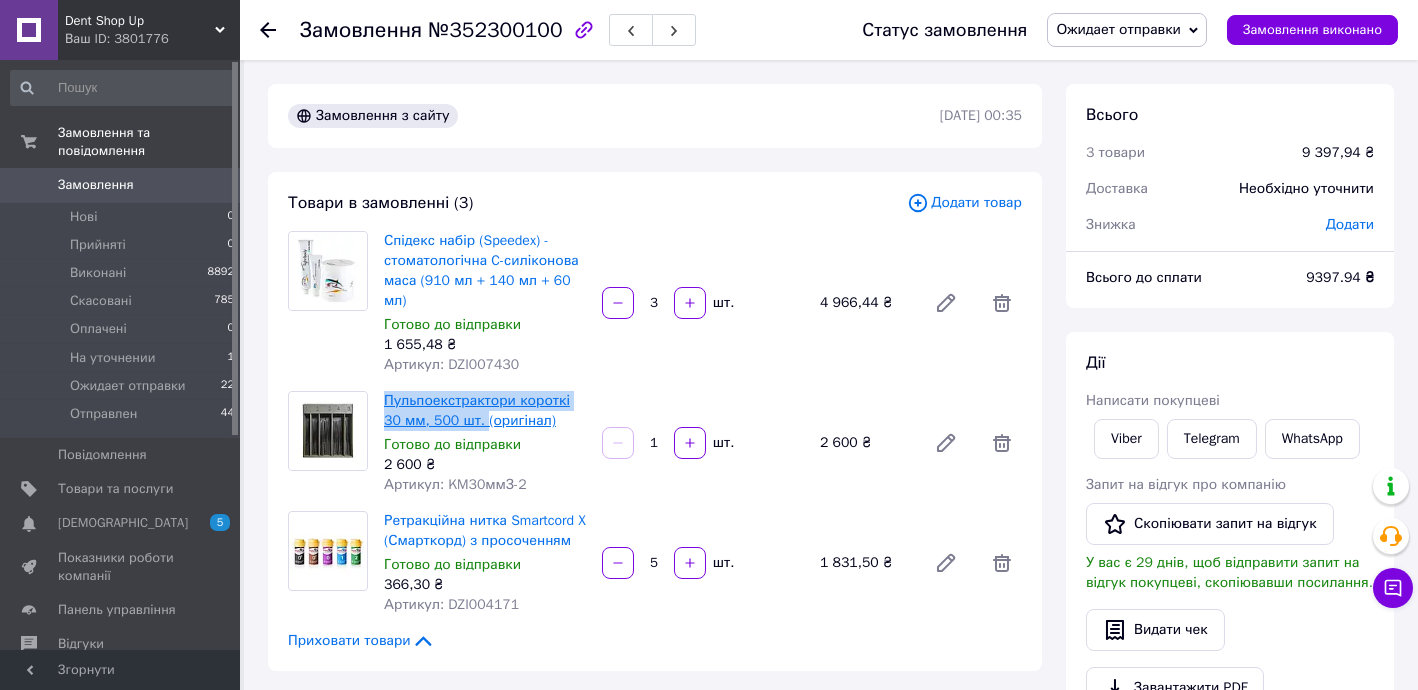 drag, startPoint x: 384, startPoint y: 369, endPoint x: 461, endPoint y: 401, distance: 83.38465 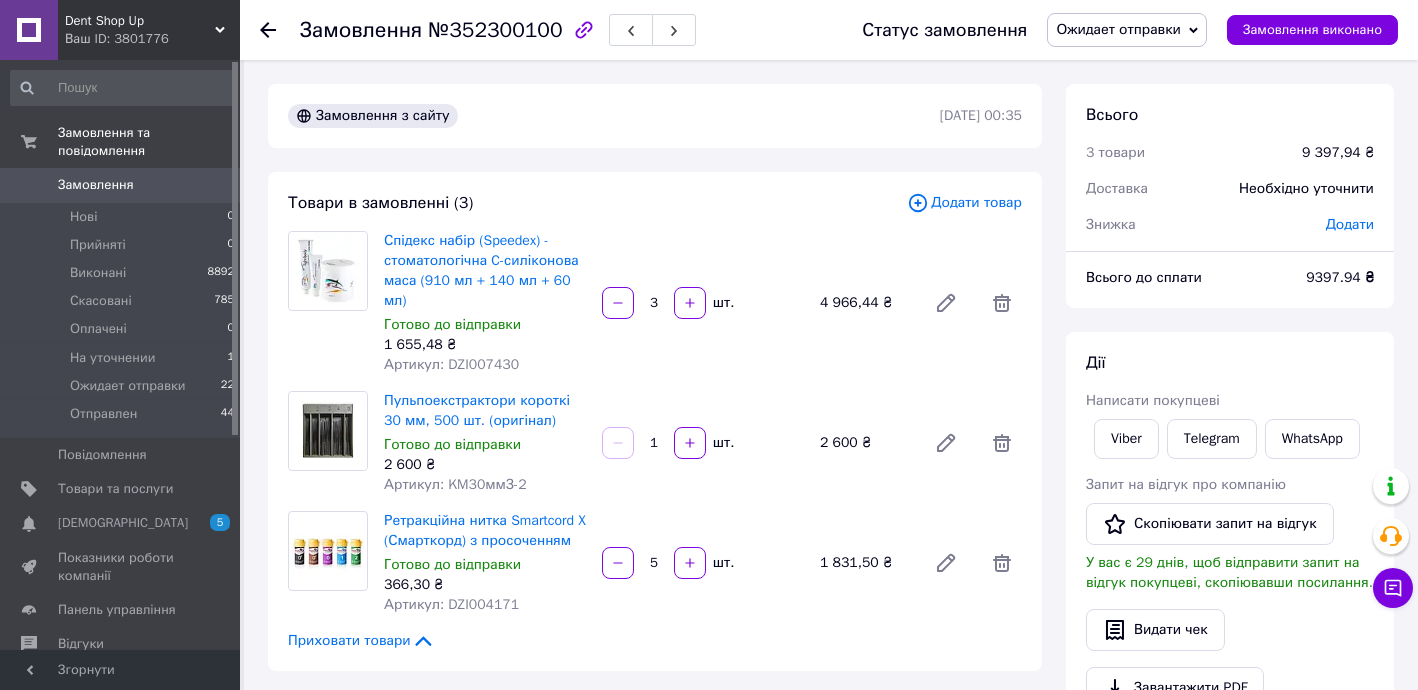 click 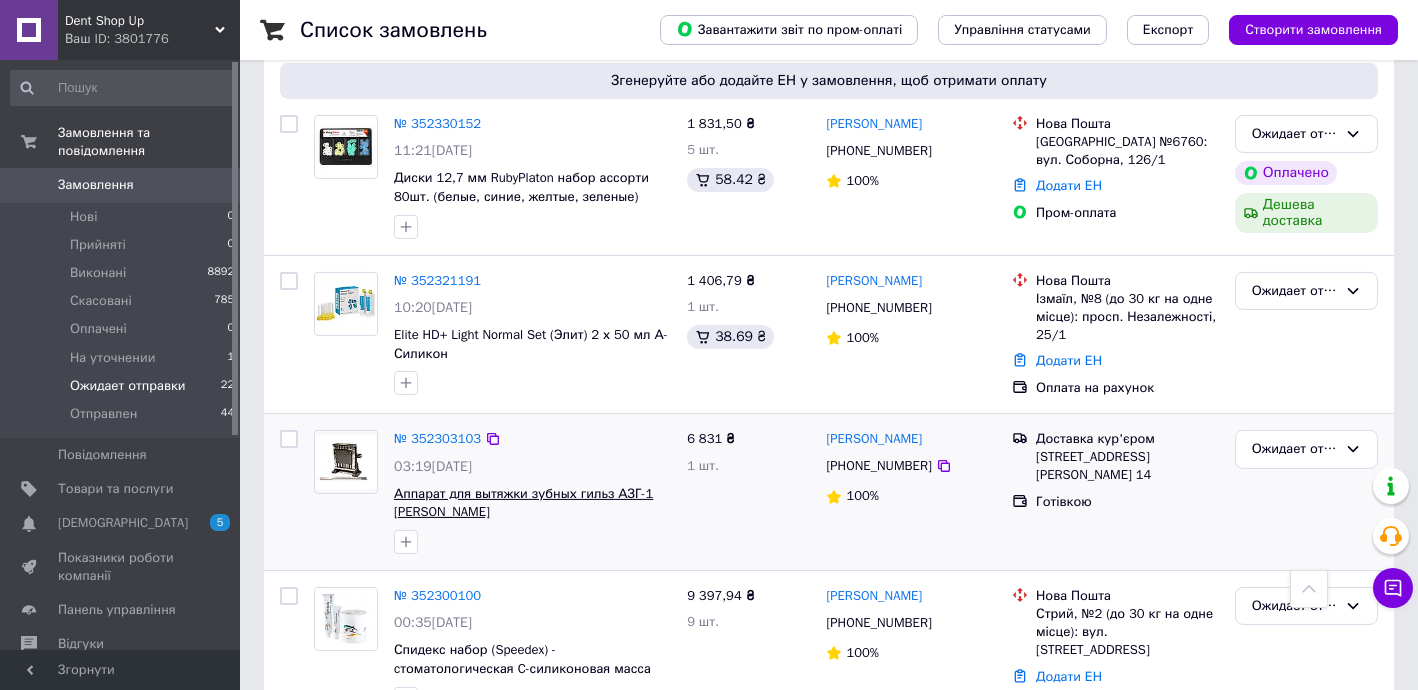 scroll, scrollTop: 3303, scrollLeft: 0, axis: vertical 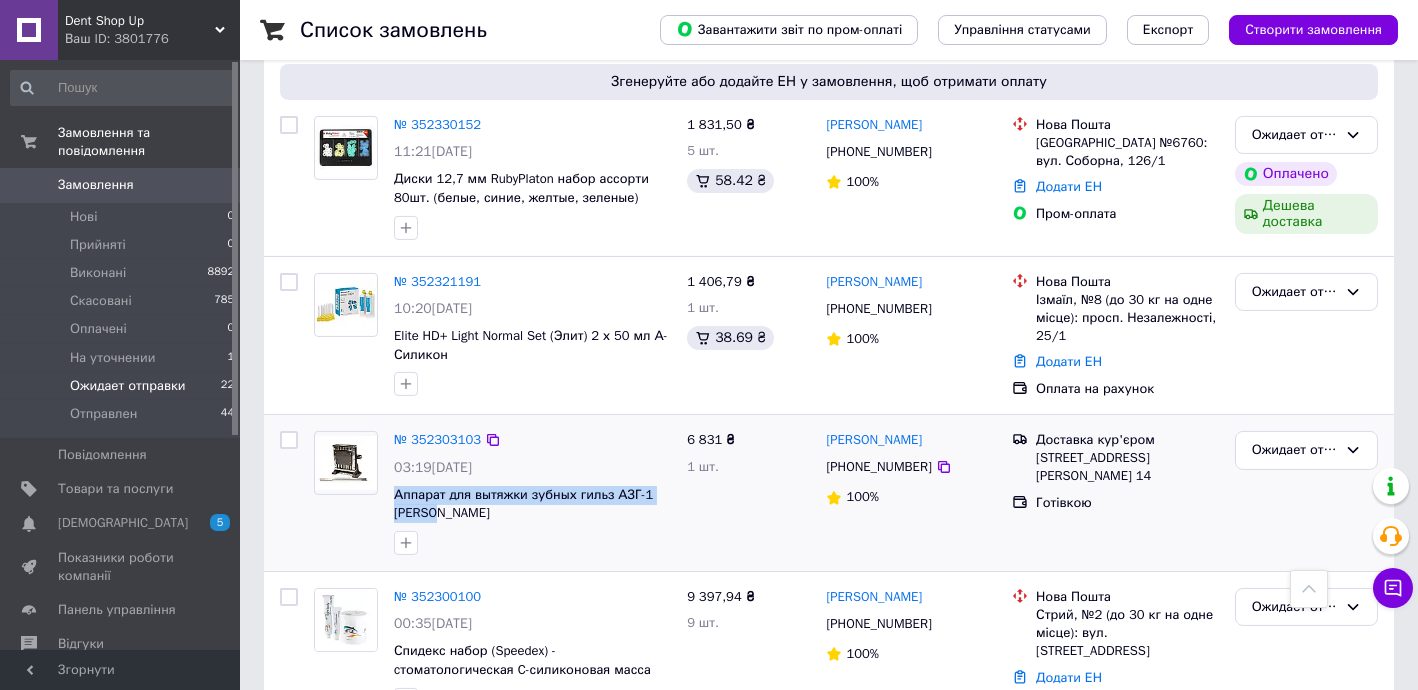 drag, startPoint x: 385, startPoint y: 422, endPoint x: 464, endPoint y: 439, distance: 80.80842 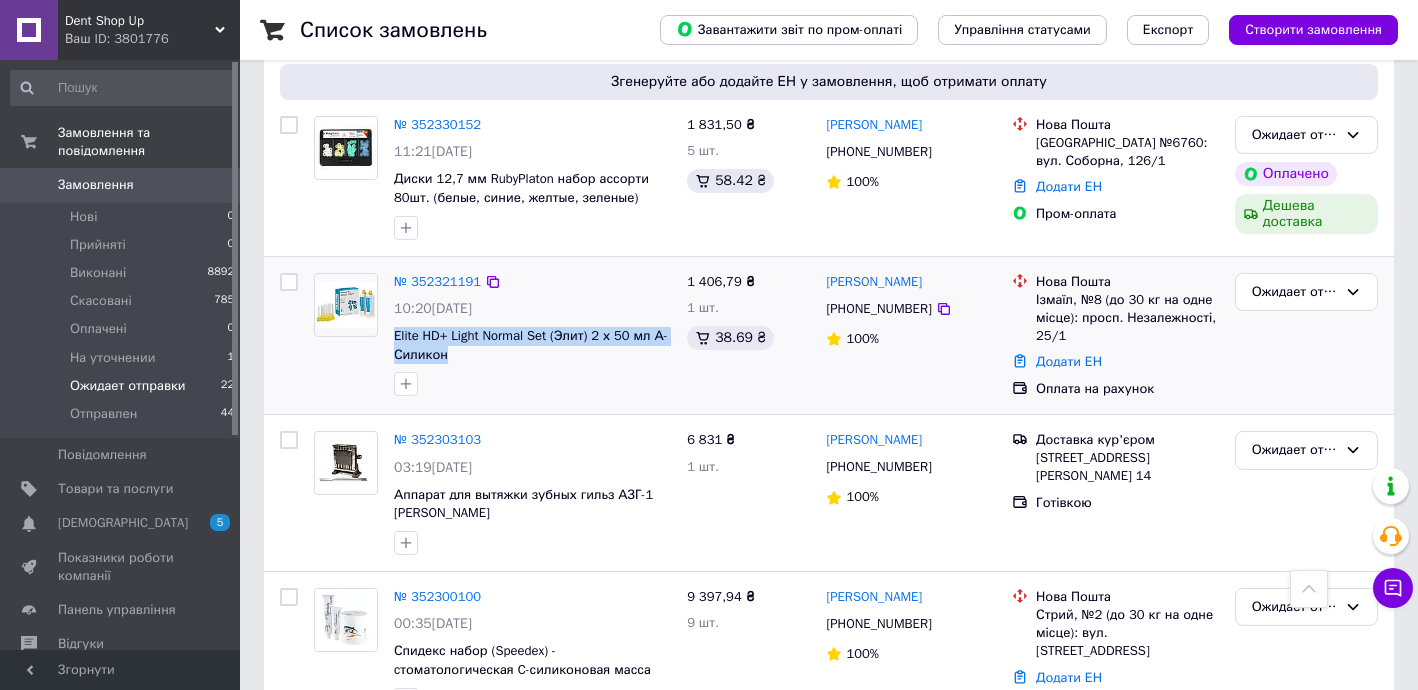drag, startPoint x: 396, startPoint y: 262, endPoint x: 491, endPoint y: 281, distance: 96.88137 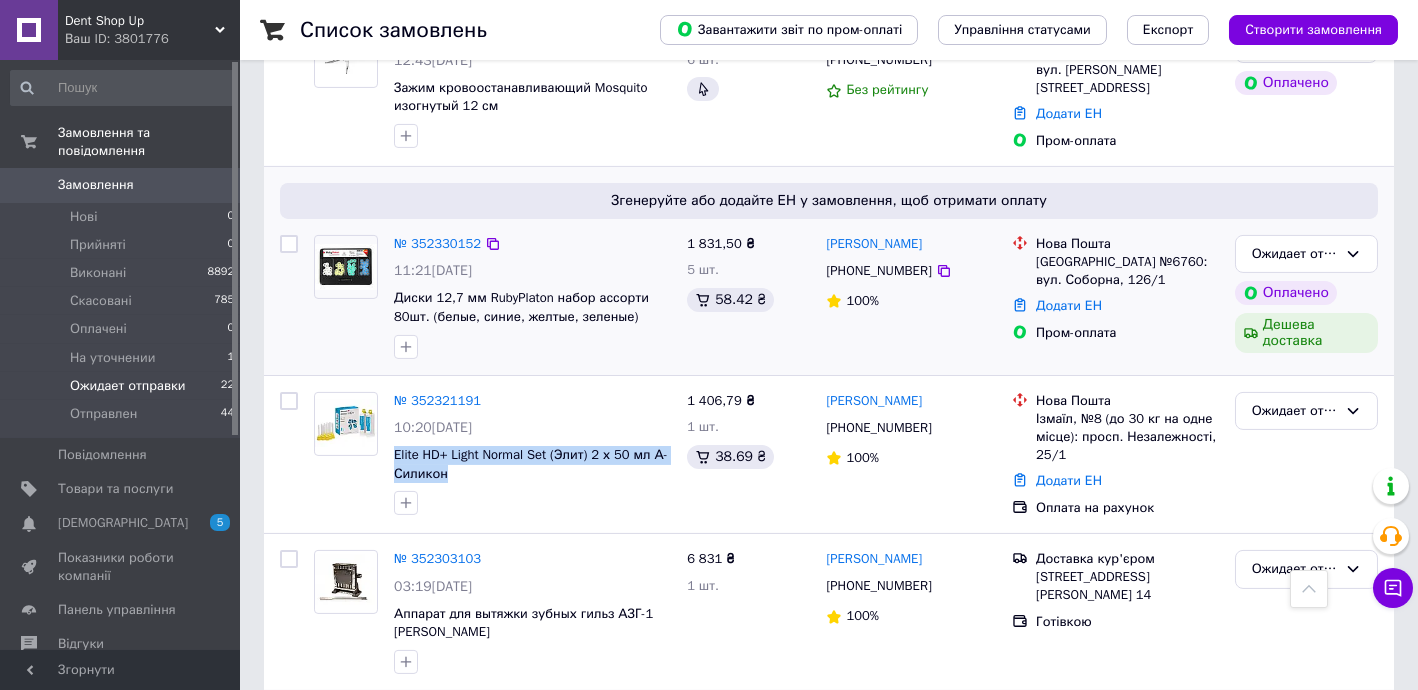 scroll, scrollTop: 3181, scrollLeft: 0, axis: vertical 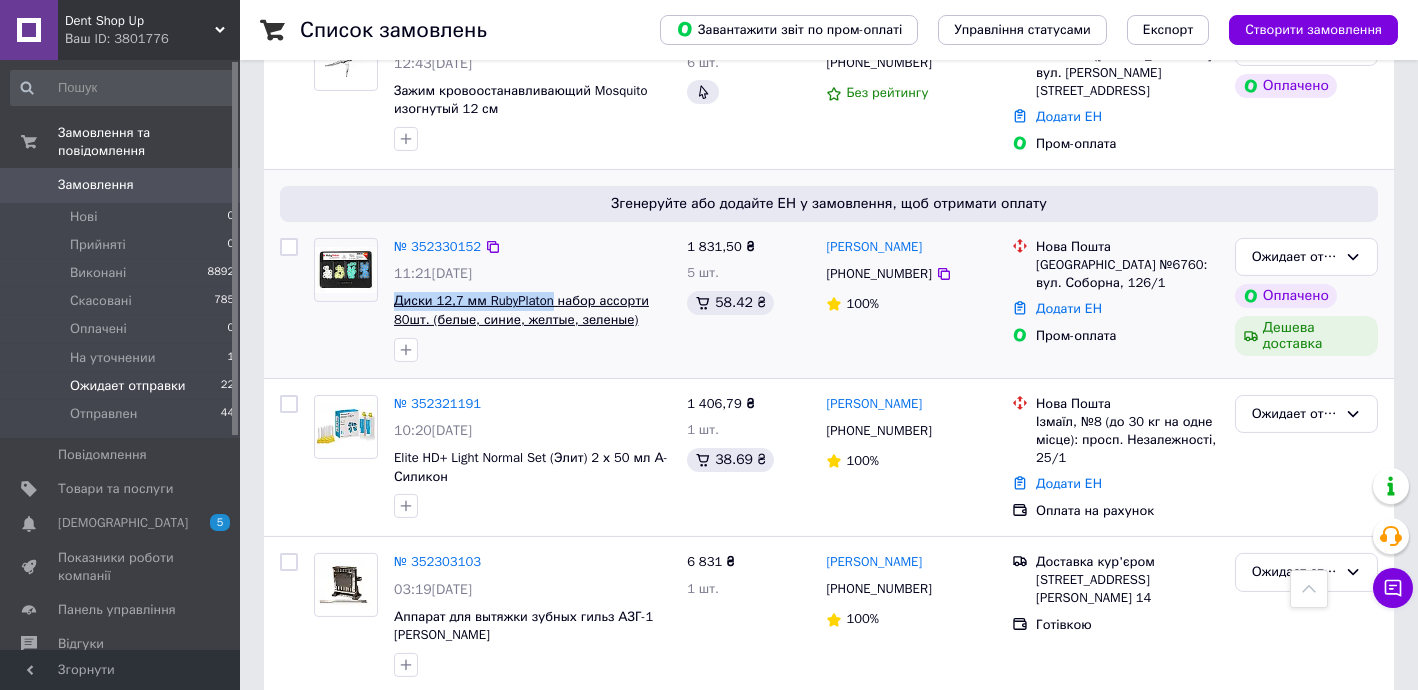 drag, startPoint x: 388, startPoint y: 223, endPoint x: 546, endPoint y: 236, distance: 158.5339 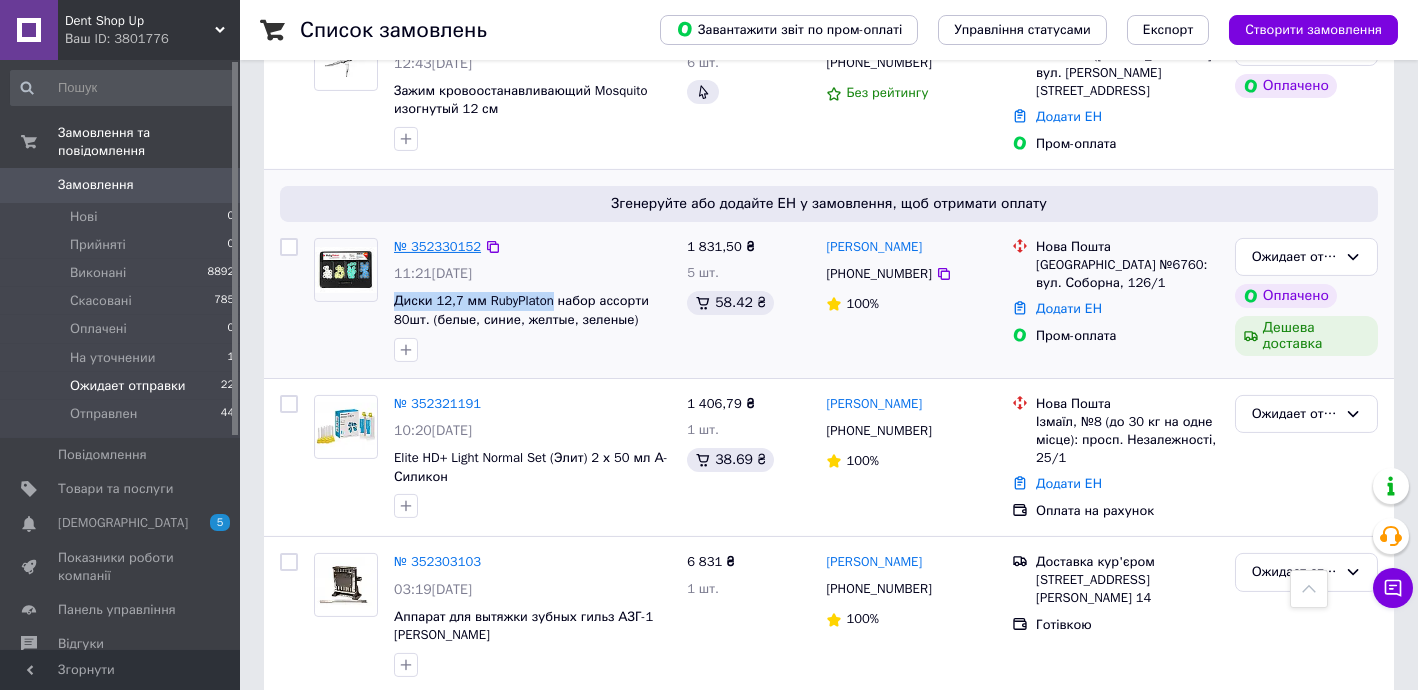 click on "№ 352330152" at bounding box center (437, 246) 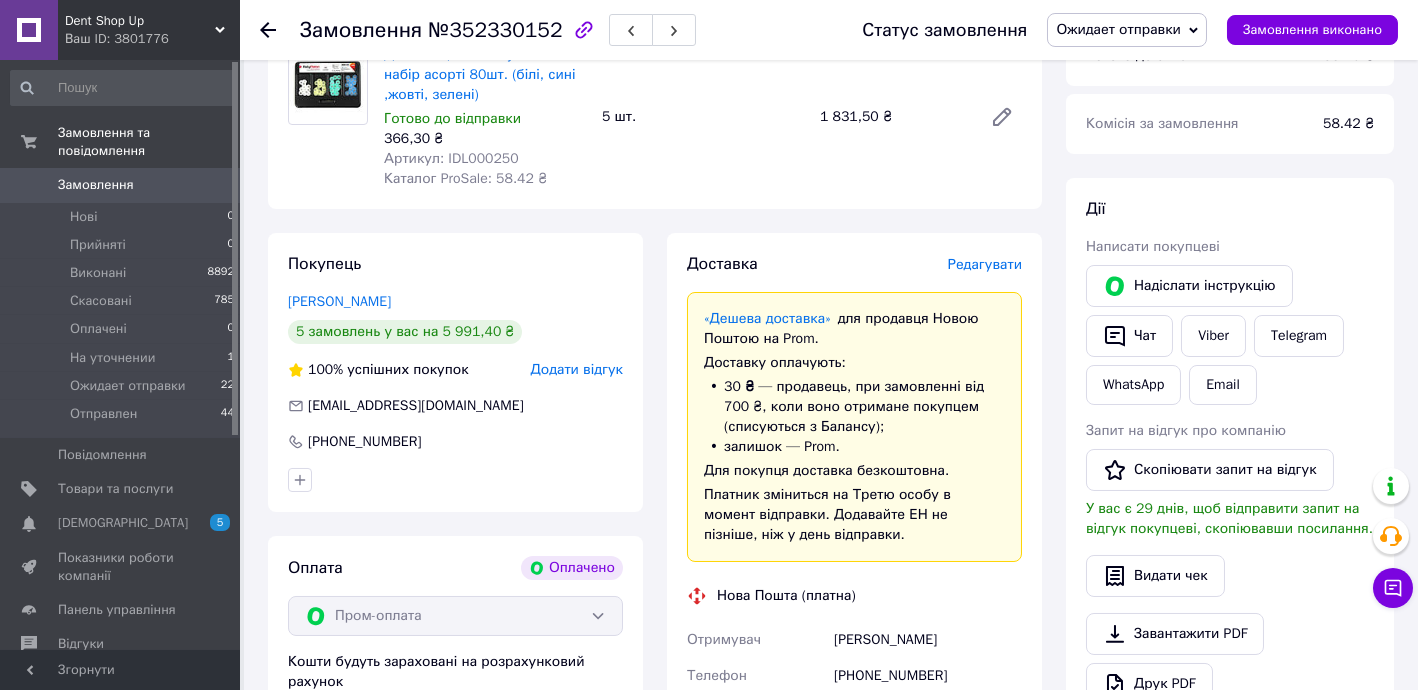 scroll, scrollTop: 0, scrollLeft: 0, axis: both 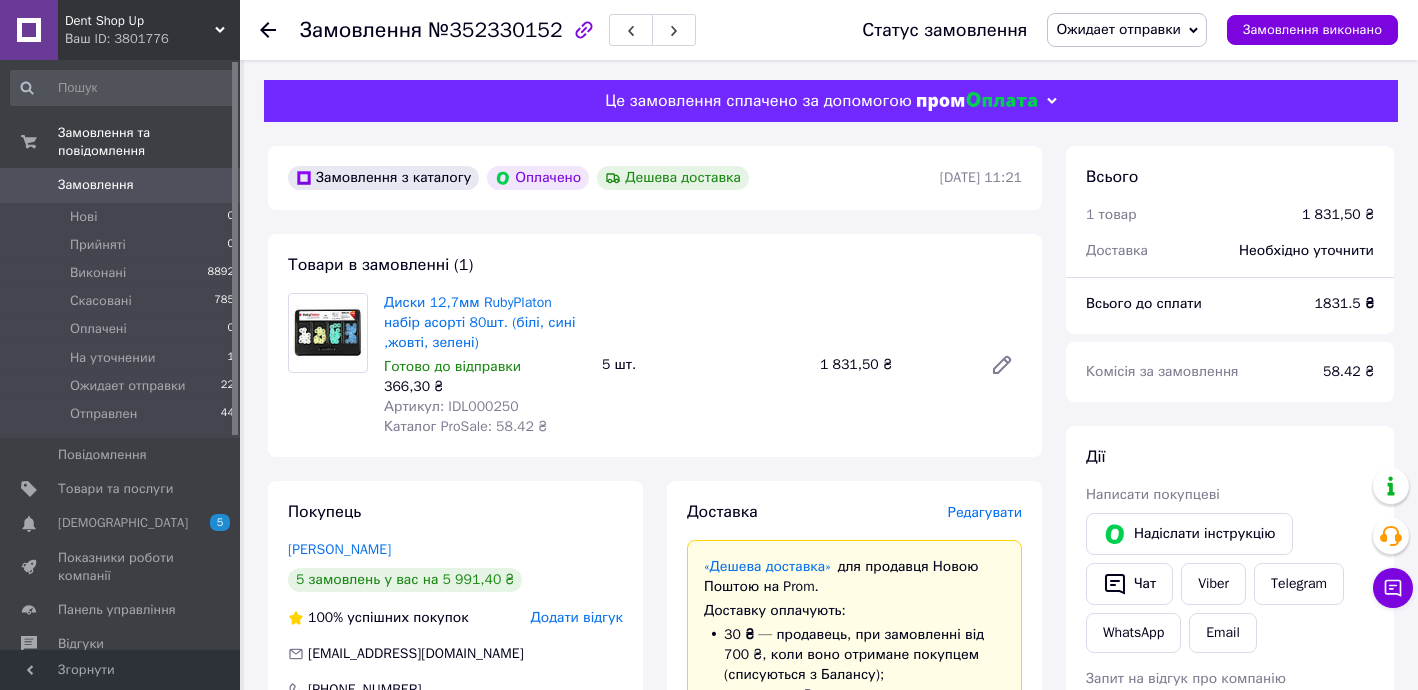 click on "Артикул: IDL000250" at bounding box center [451, 406] 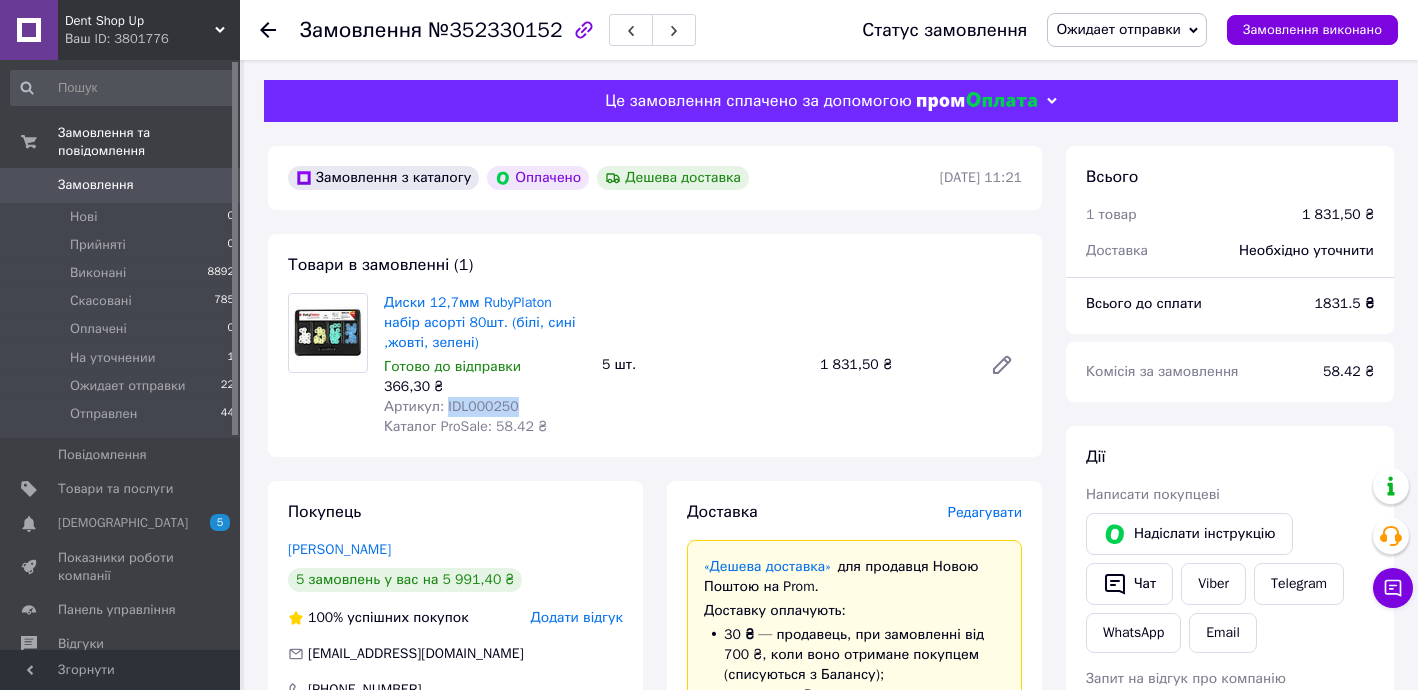 click on "Артикул: IDL000250" at bounding box center [451, 406] 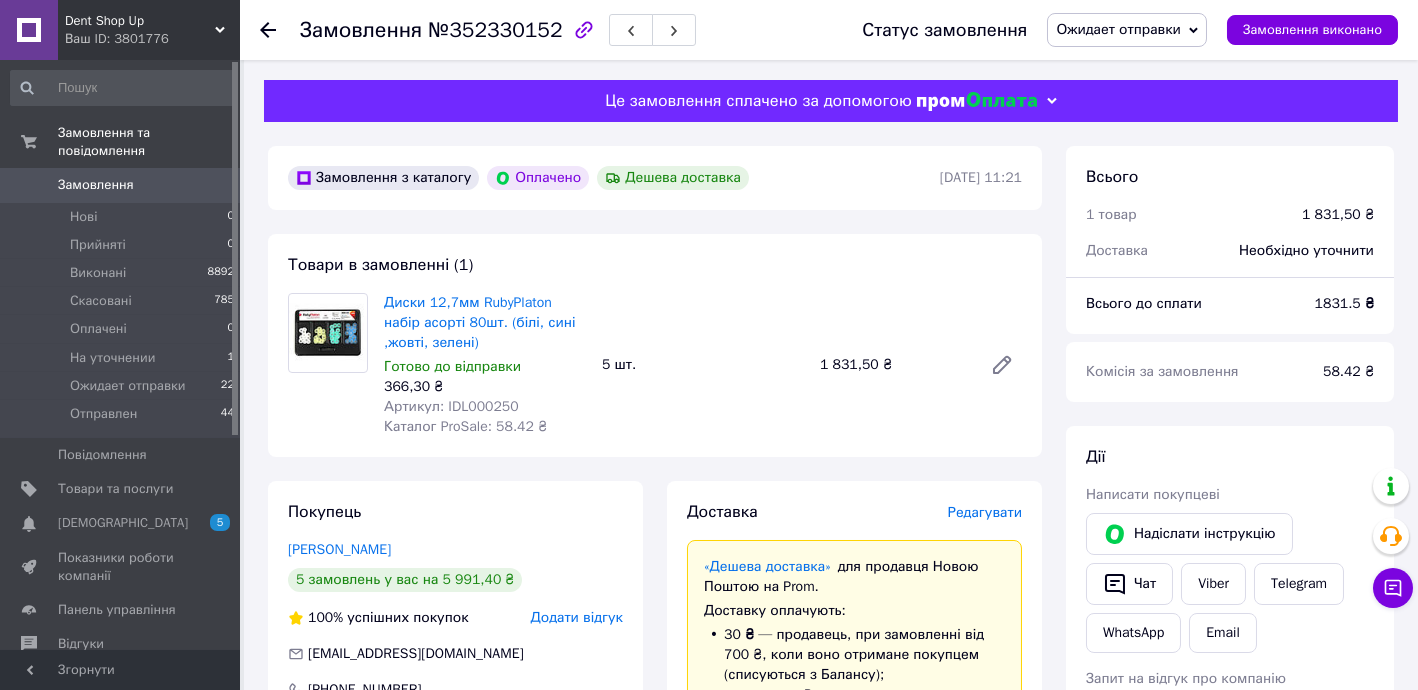 click 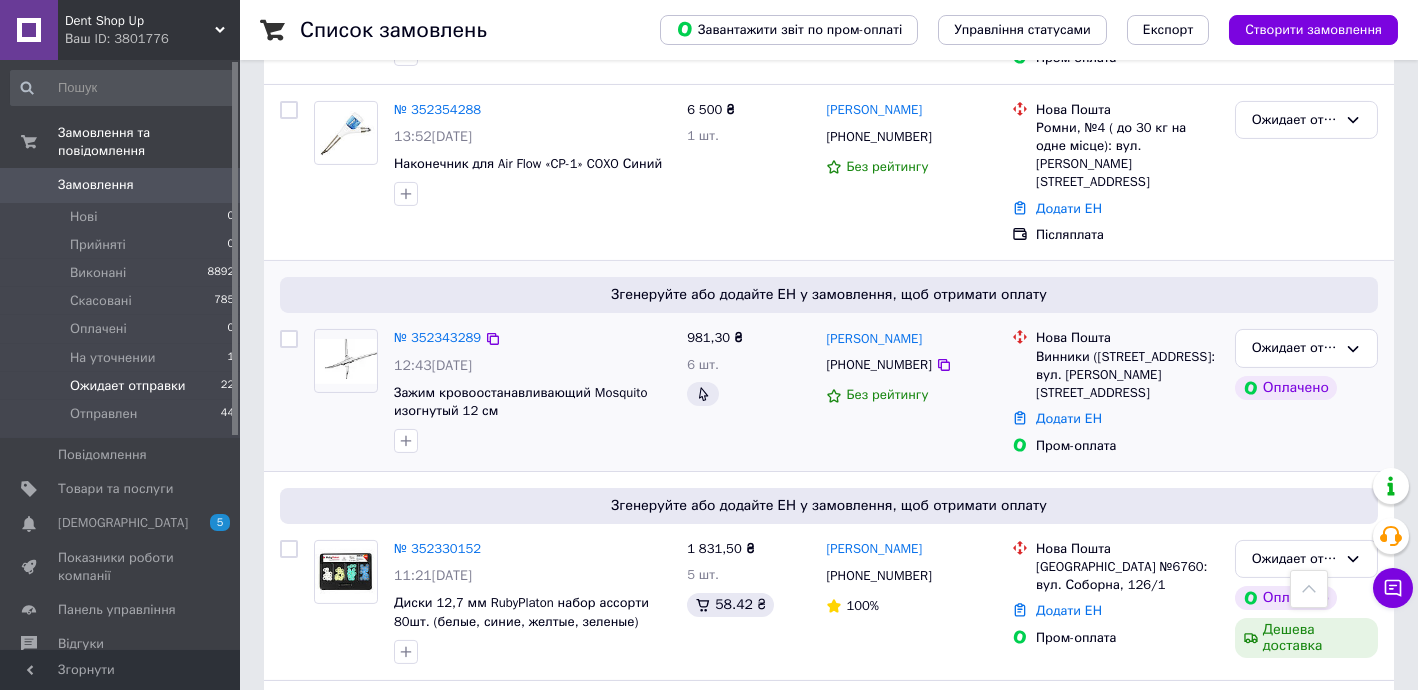 scroll, scrollTop: 2818, scrollLeft: 0, axis: vertical 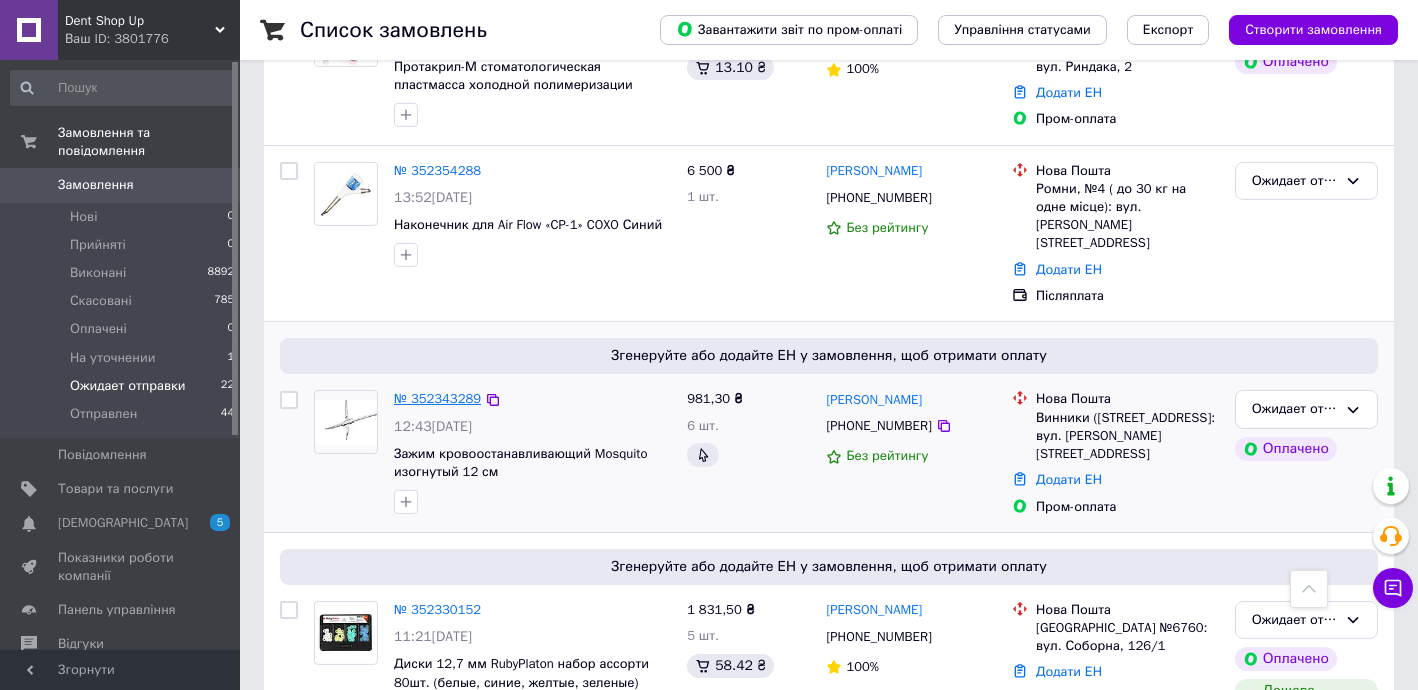 click on "№ 352343289" at bounding box center [437, 398] 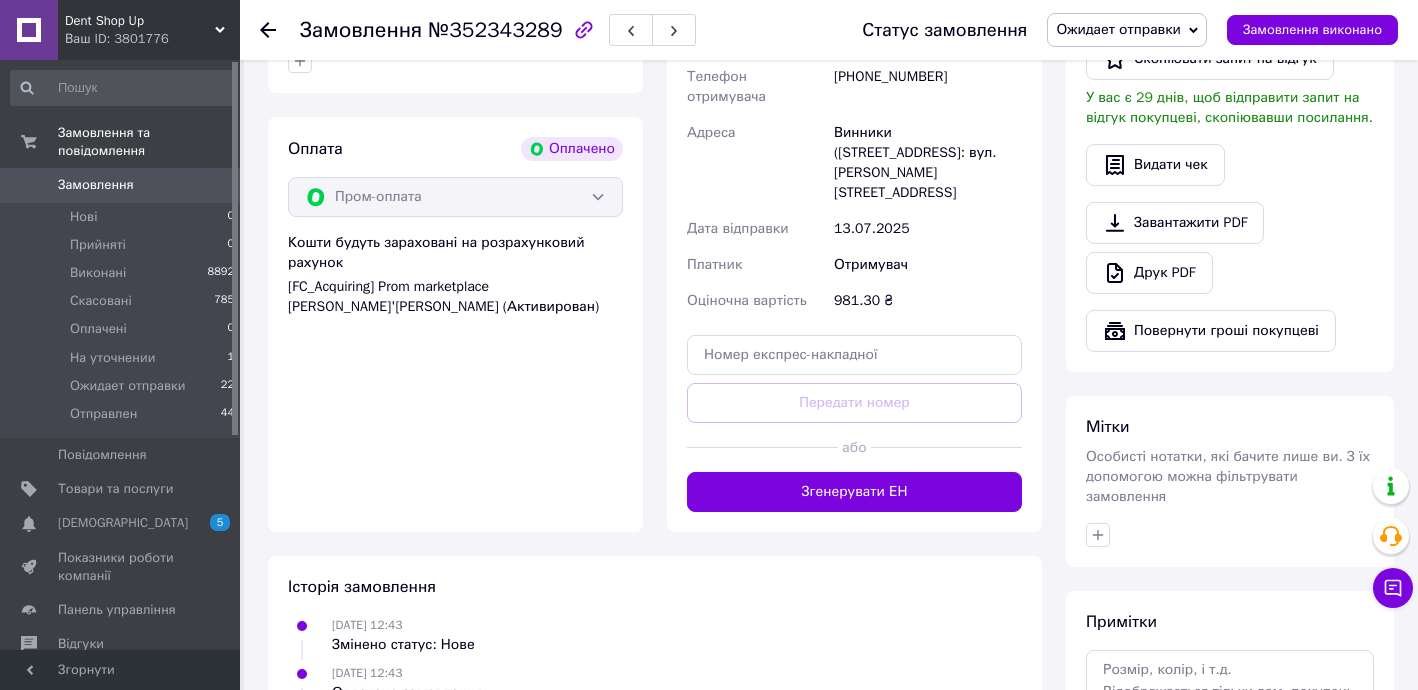 scroll, scrollTop: 271, scrollLeft: 0, axis: vertical 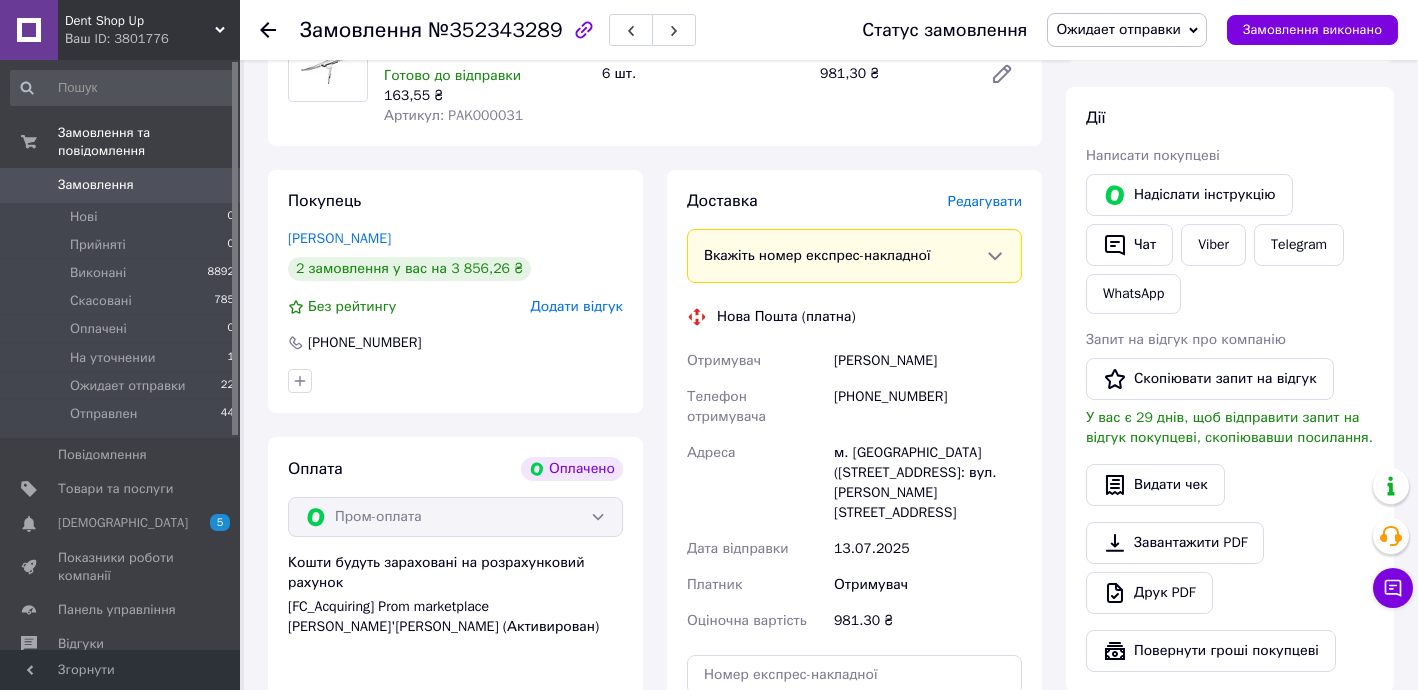 click on "Артикул: PAK000031" at bounding box center (453, 115) 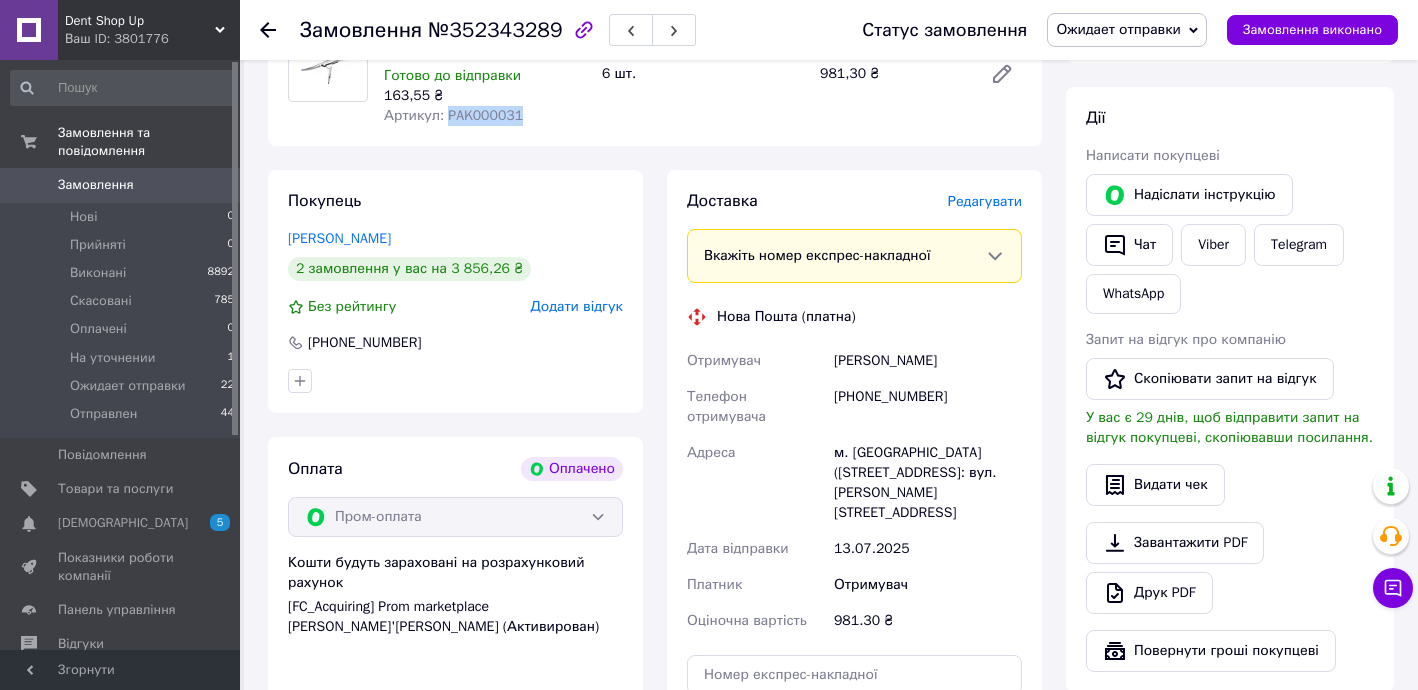 click on "Артикул: PAK000031" at bounding box center (453, 115) 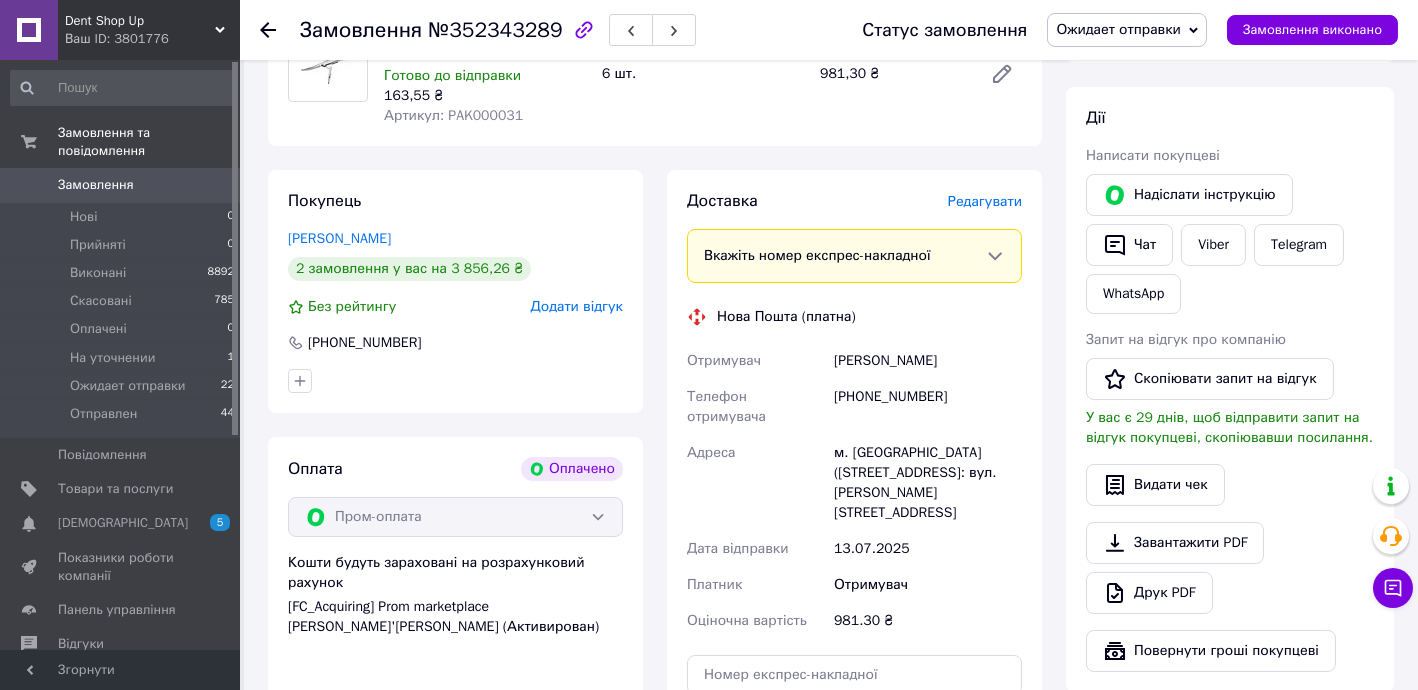click 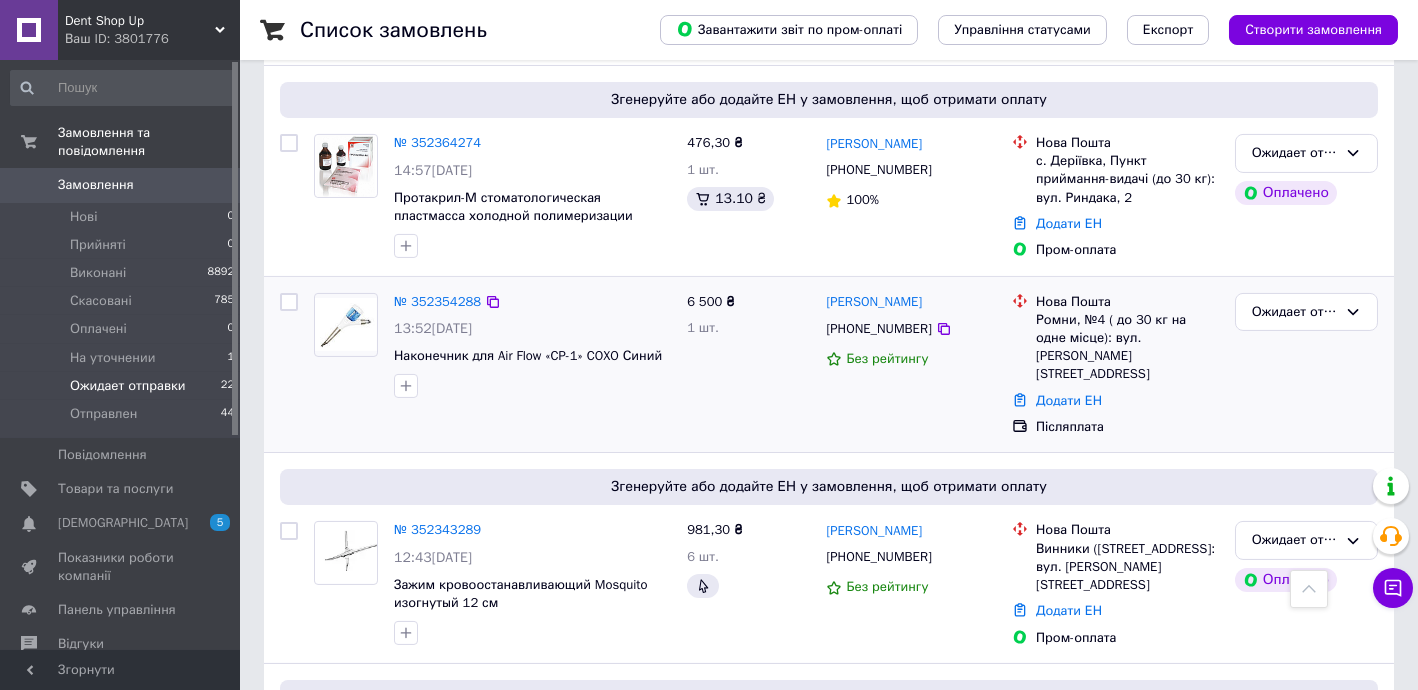 scroll, scrollTop: 2666, scrollLeft: 0, axis: vertical 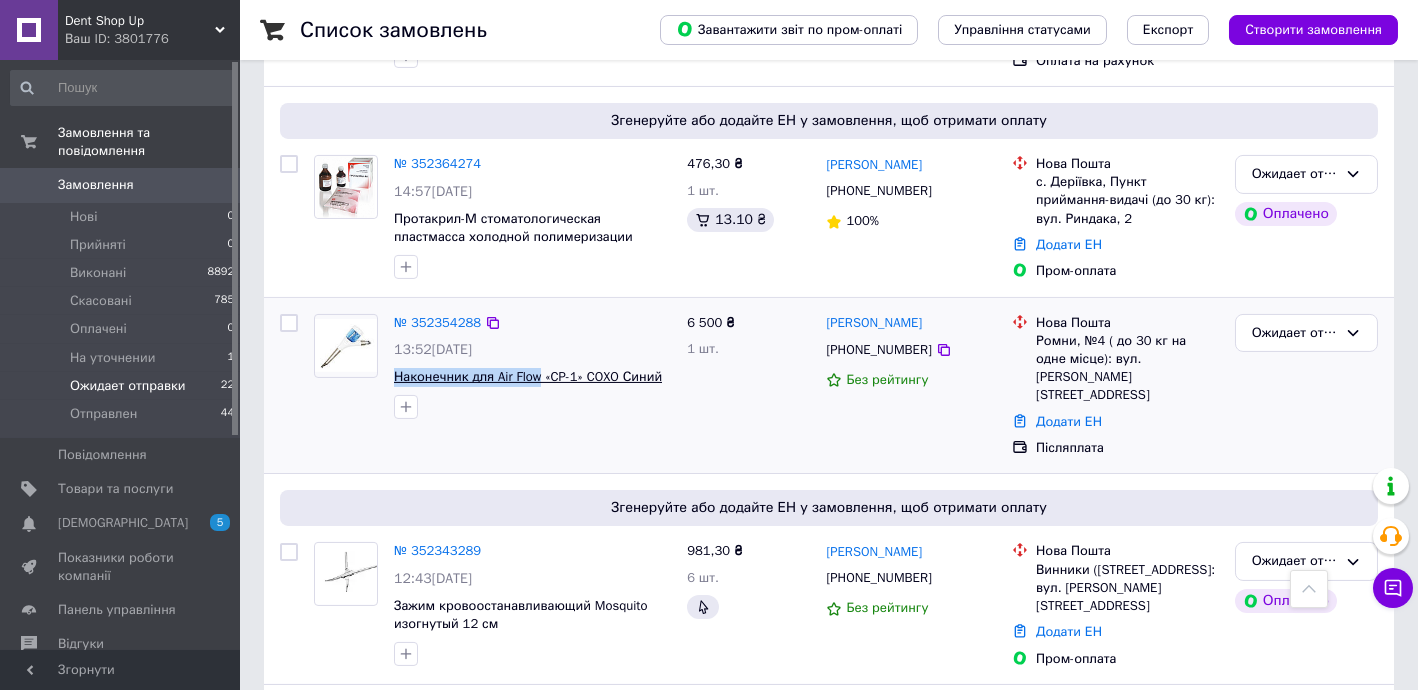 drag, startPoint x: 386, startPoint y: 309, endPoint x: 537, endPoint y: 316, distance: 151.16217 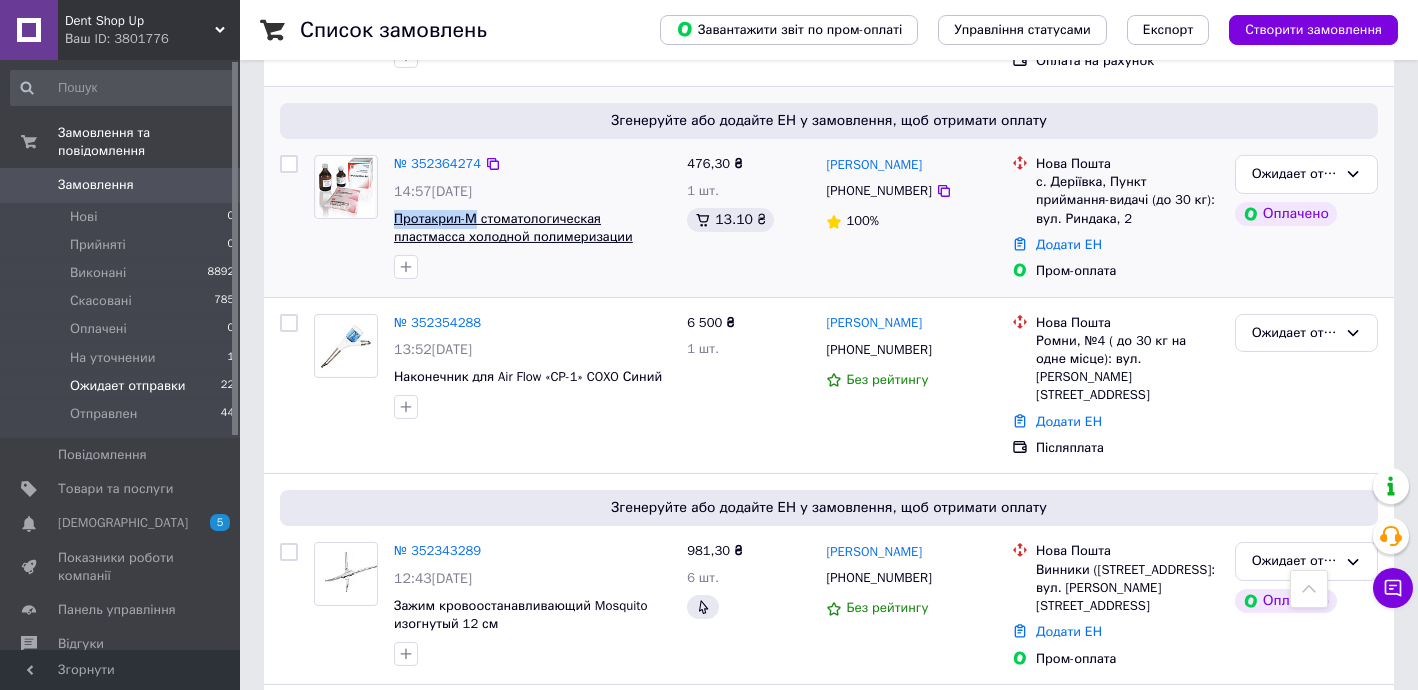 drag, startPoint x: 391, startPoint y: 159, endPoint x: 473, endPoint y: 164, distance: 82.1523 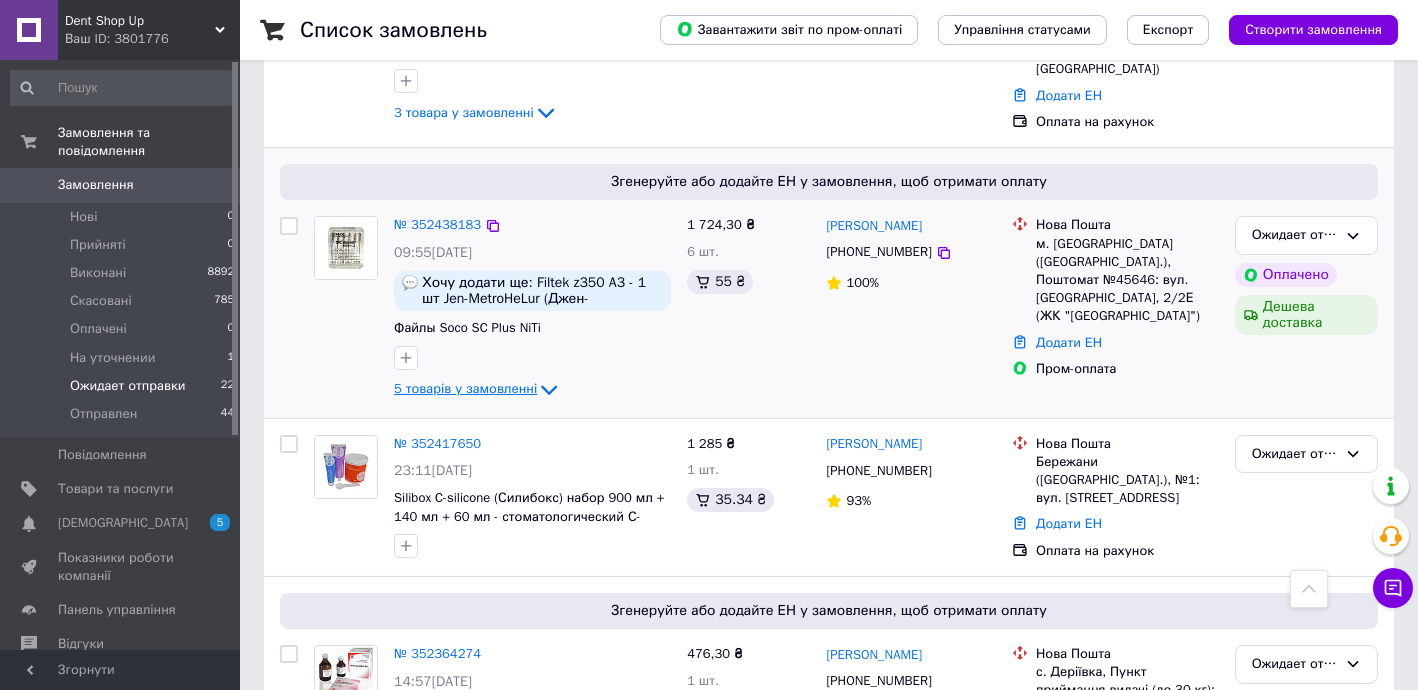 scroll, scrollTop: 2181, scrollLeft: 0, axis: vertical 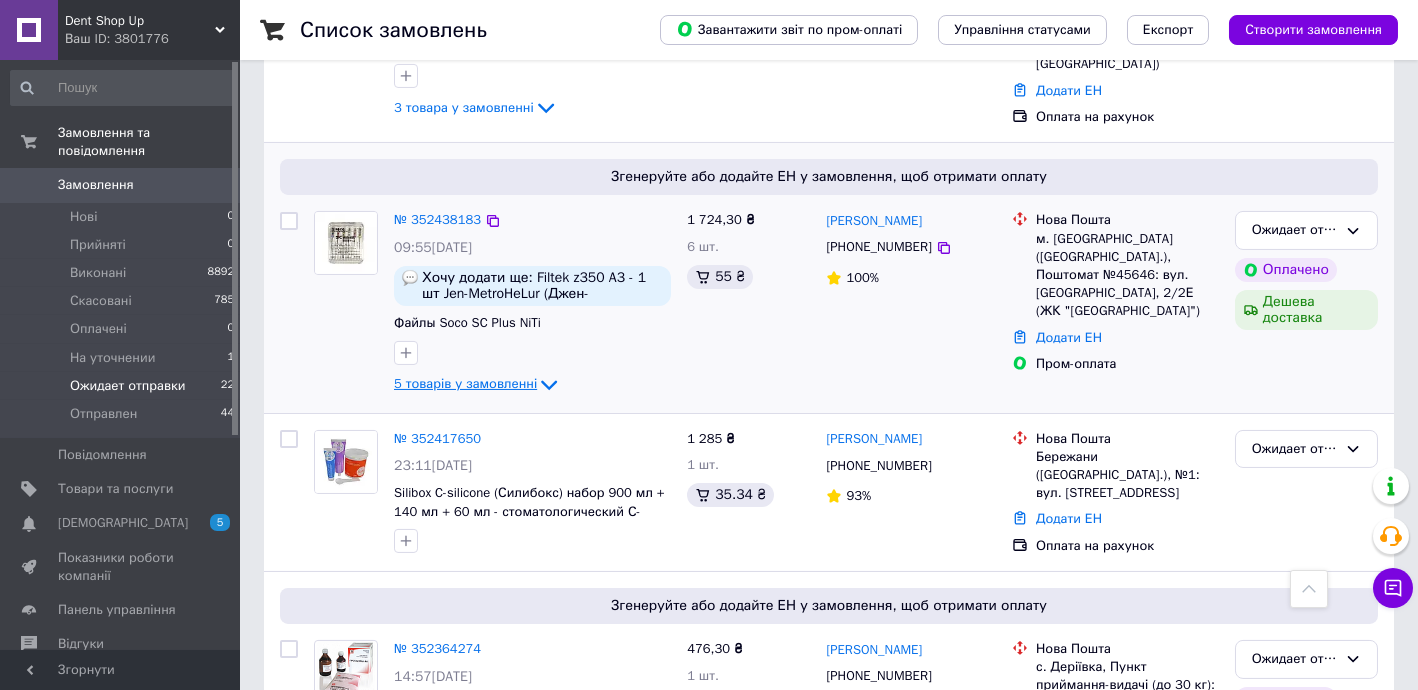 click on "5 товарів у замовленні" at bounding box center (465, 383) 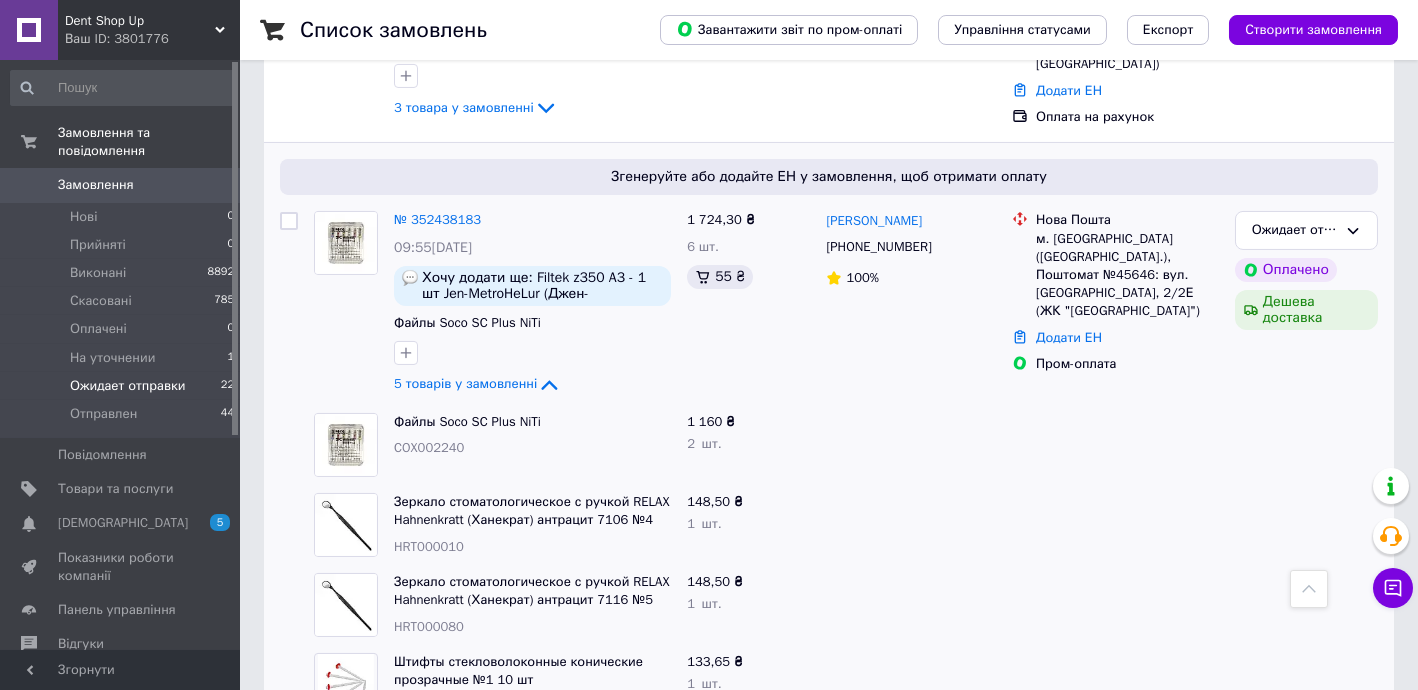 click on "COX002240" at bounding box center (429, 447) 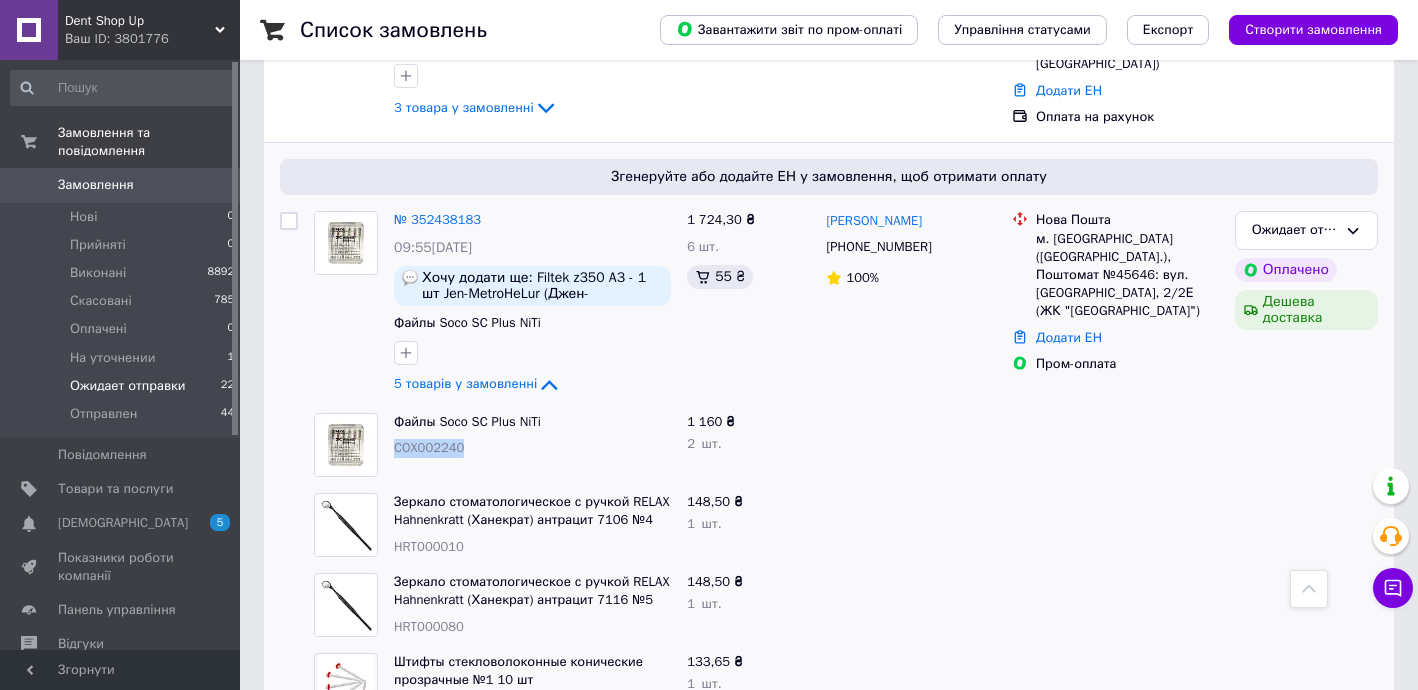click on "COX002240" at bounding box center [429, 447] 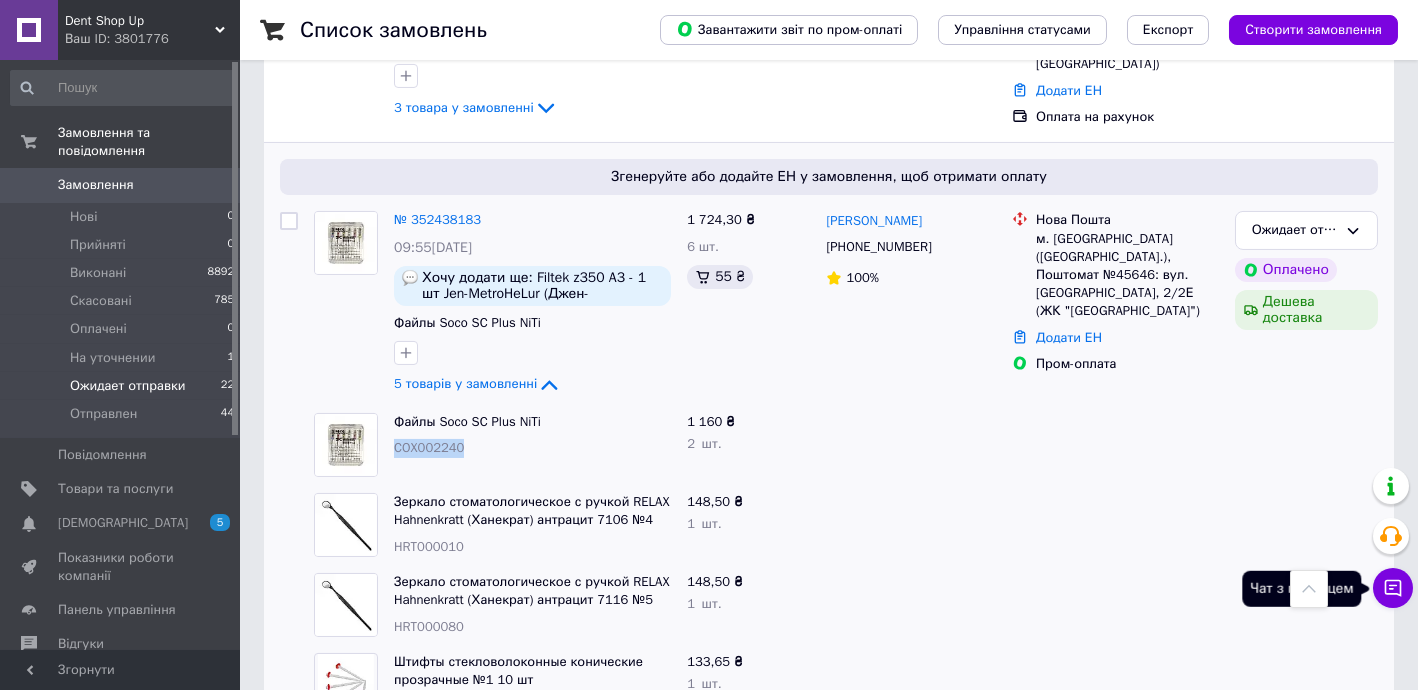 click 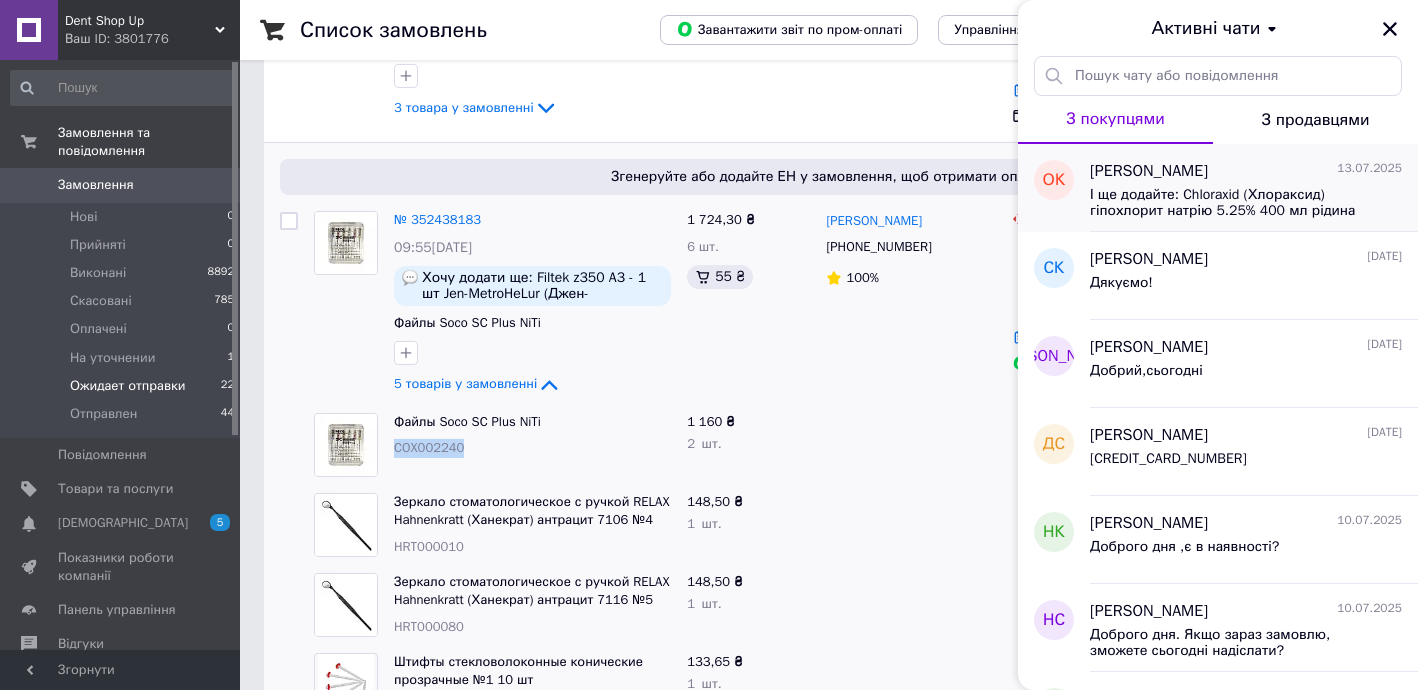 click on "І ще додайте:
Chloraxid (Хлораксид) гіпохлорит натрію 5.25% 400 мл рідина для промивання кореневих каналів - 1 шт" at bounding box center [1232, 203] 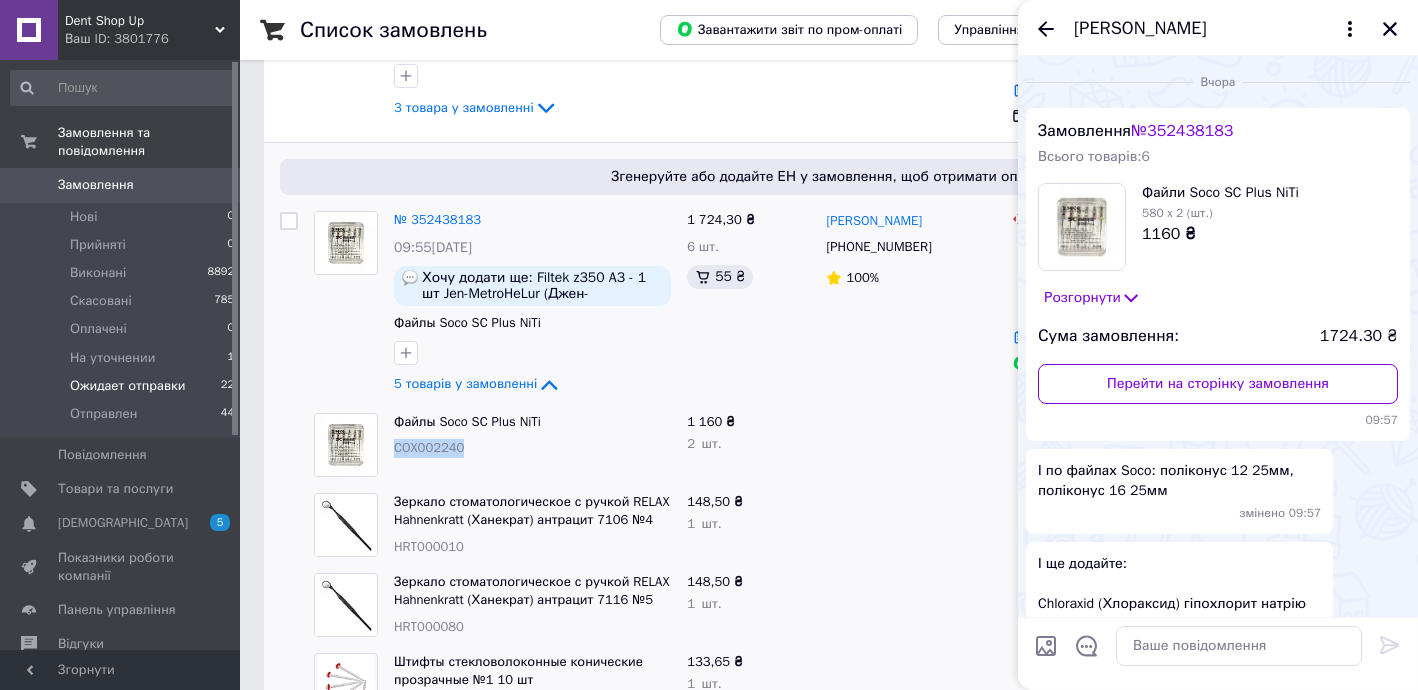scroll, scrollTop: 150, scrollLeft: 0, axis: vertical 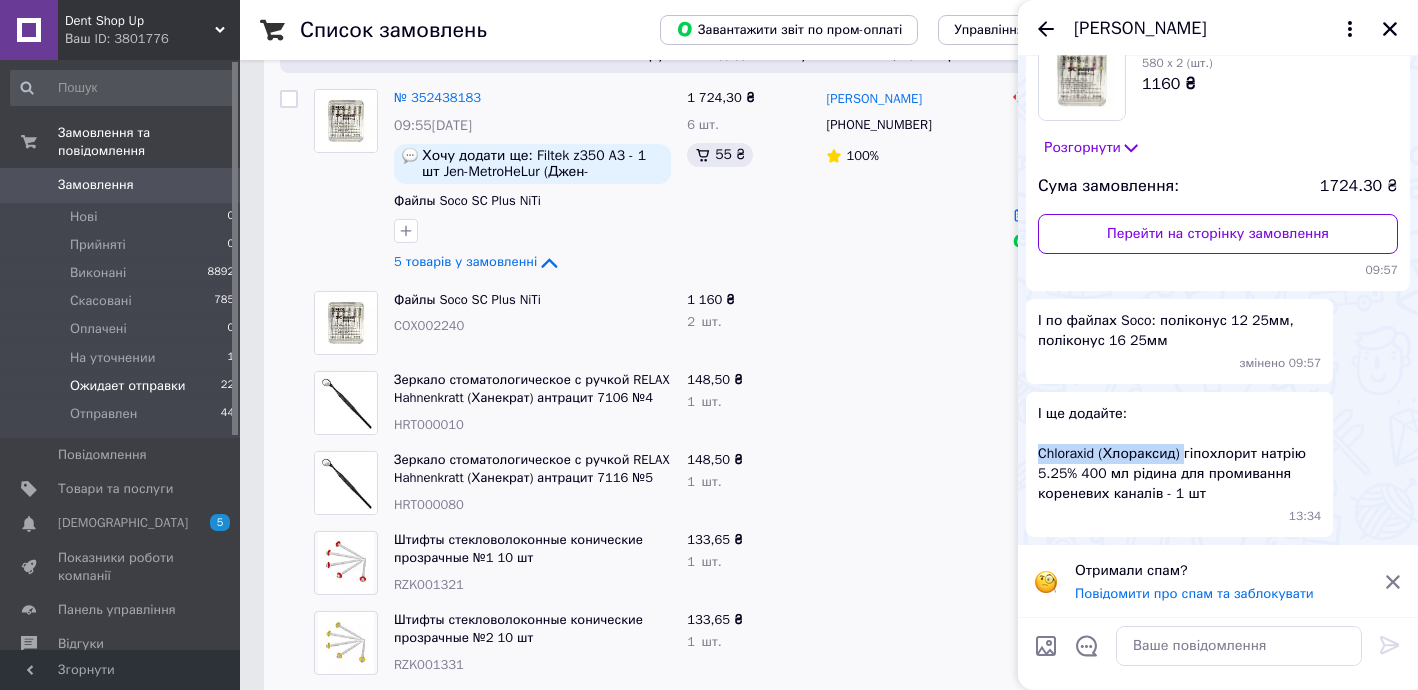 drag, startPoint x: 1039, startPoint y: 449, endPoint x: 1178, endPoint y: 456, distance: 139.17615 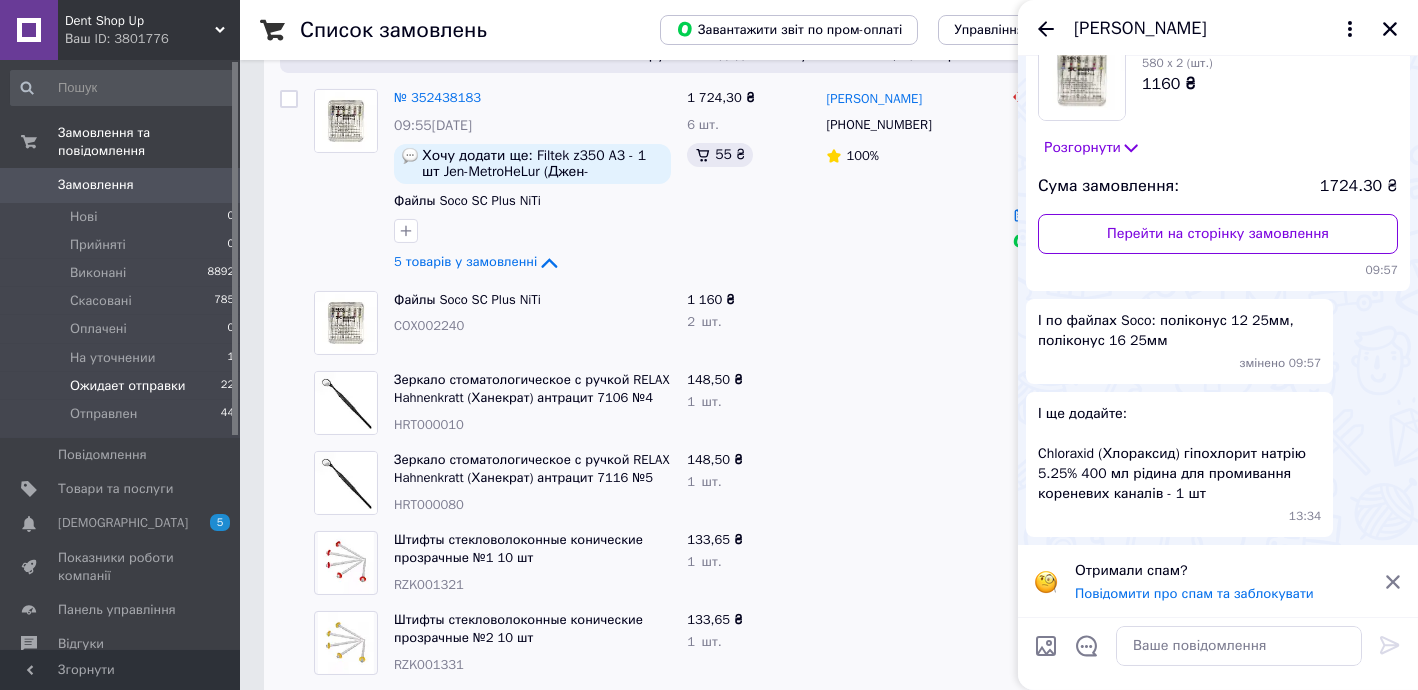 drag, startPoint x: 1219, startPoint y: 433, endPoint x: 1204, endPoint y: 433, distance: 15 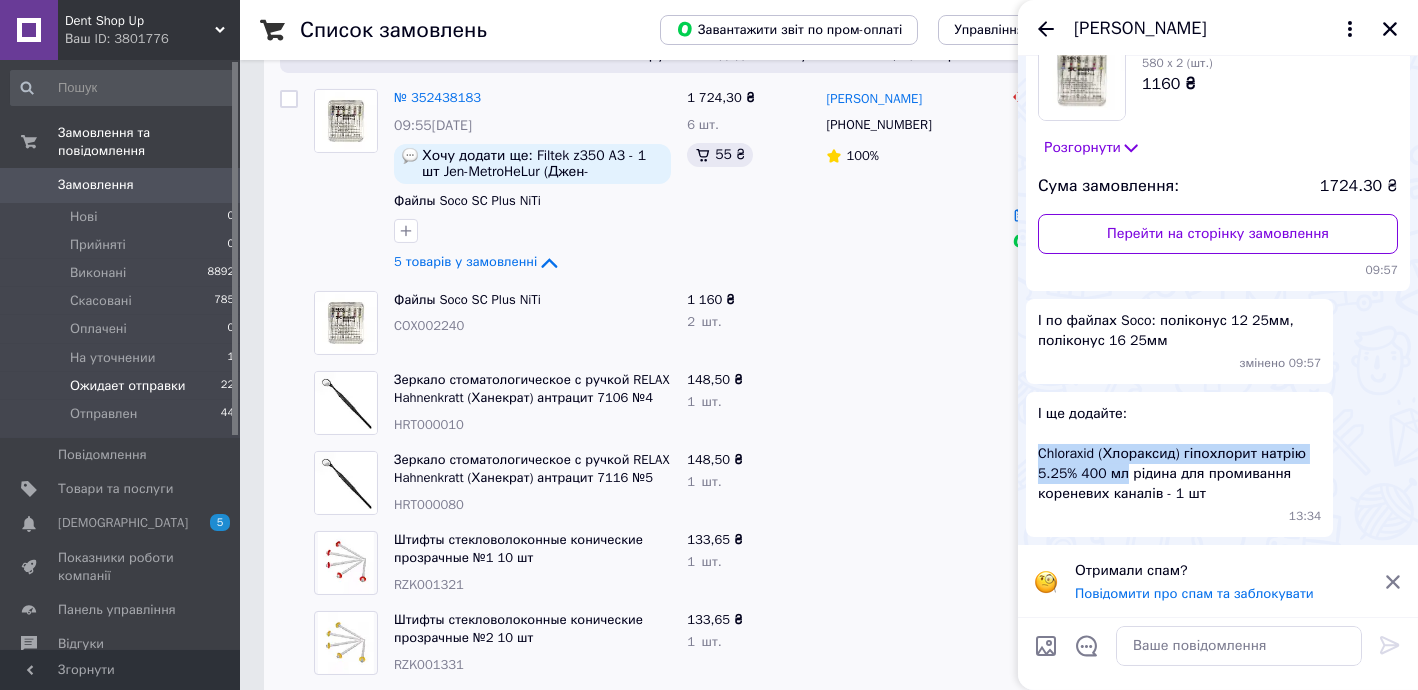 drag, startPoint x: 1038, startPoint y: 449, endPoint x: 1108, endPoint y: 459, distance: 70.71068 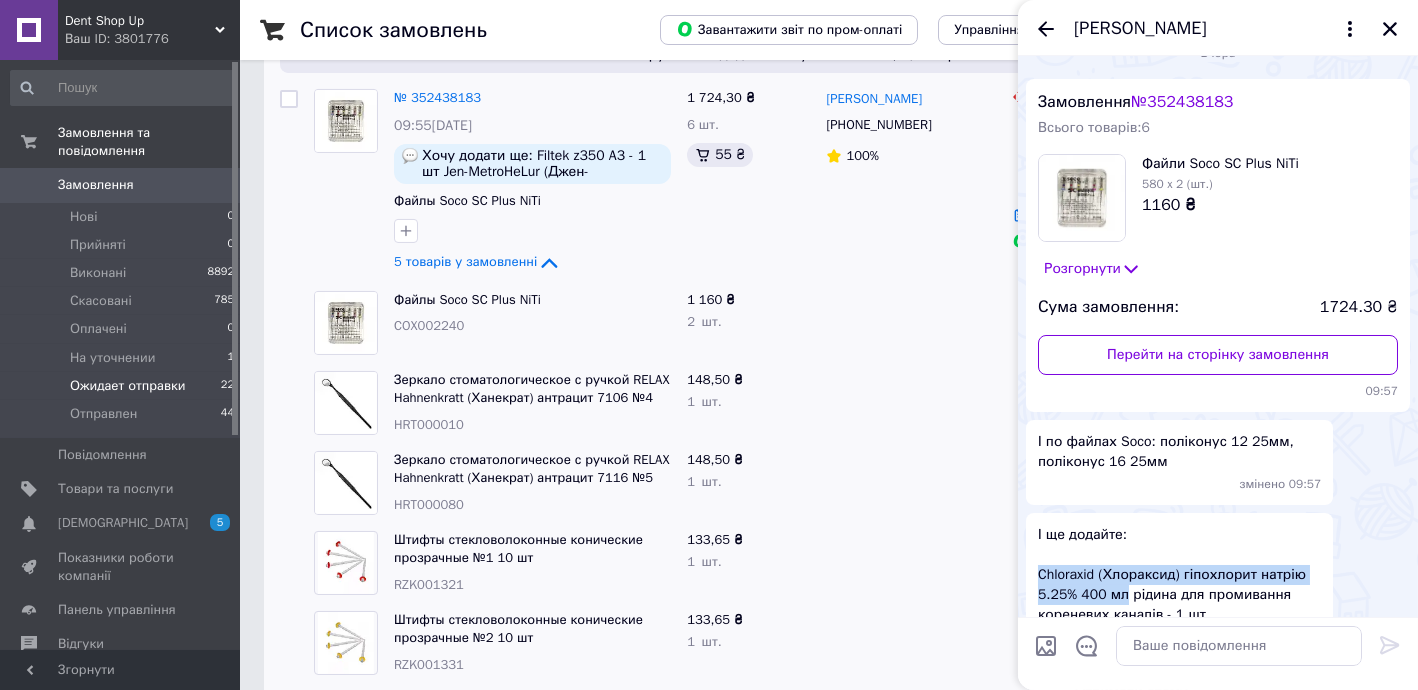 scroll, scrollTop: 29, scrollLeft: 0, axis: vertical 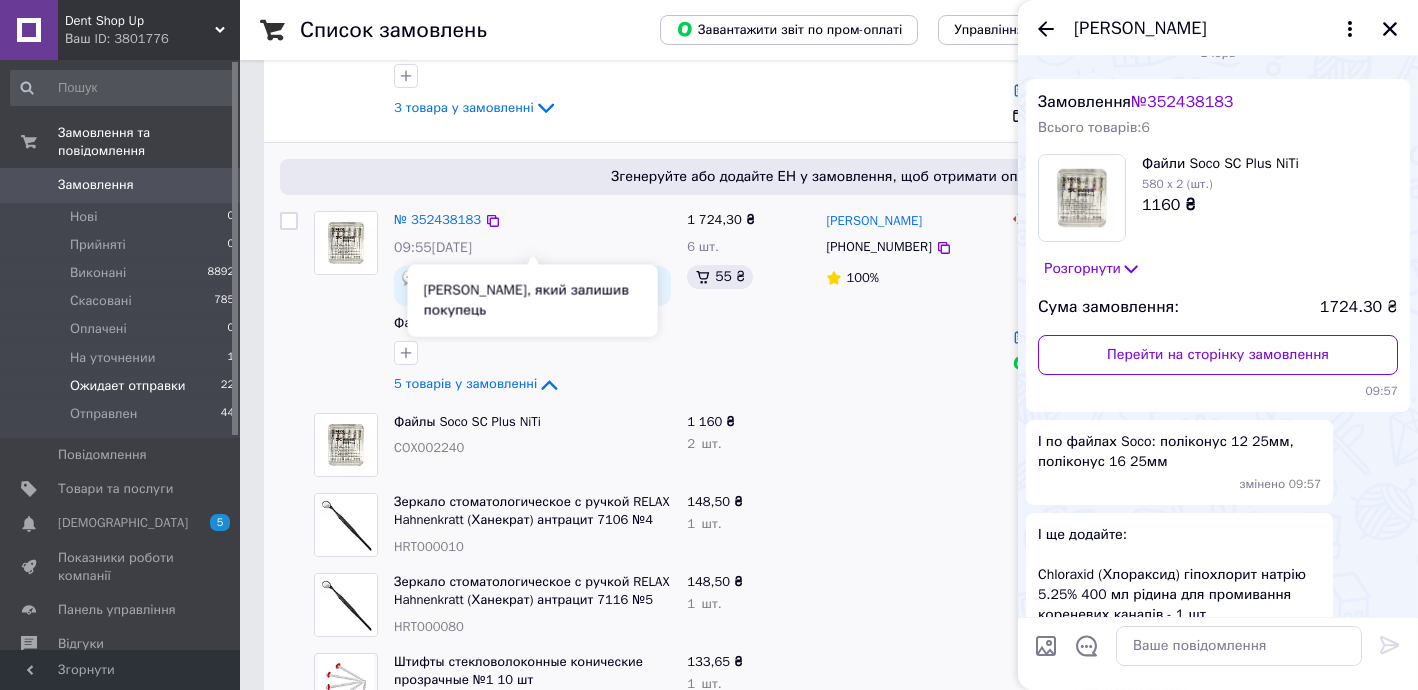 drag, startPoint x: 530, startPoint y: 220, endPoint x: 594, endPoint y: 221, distance: 64.00781 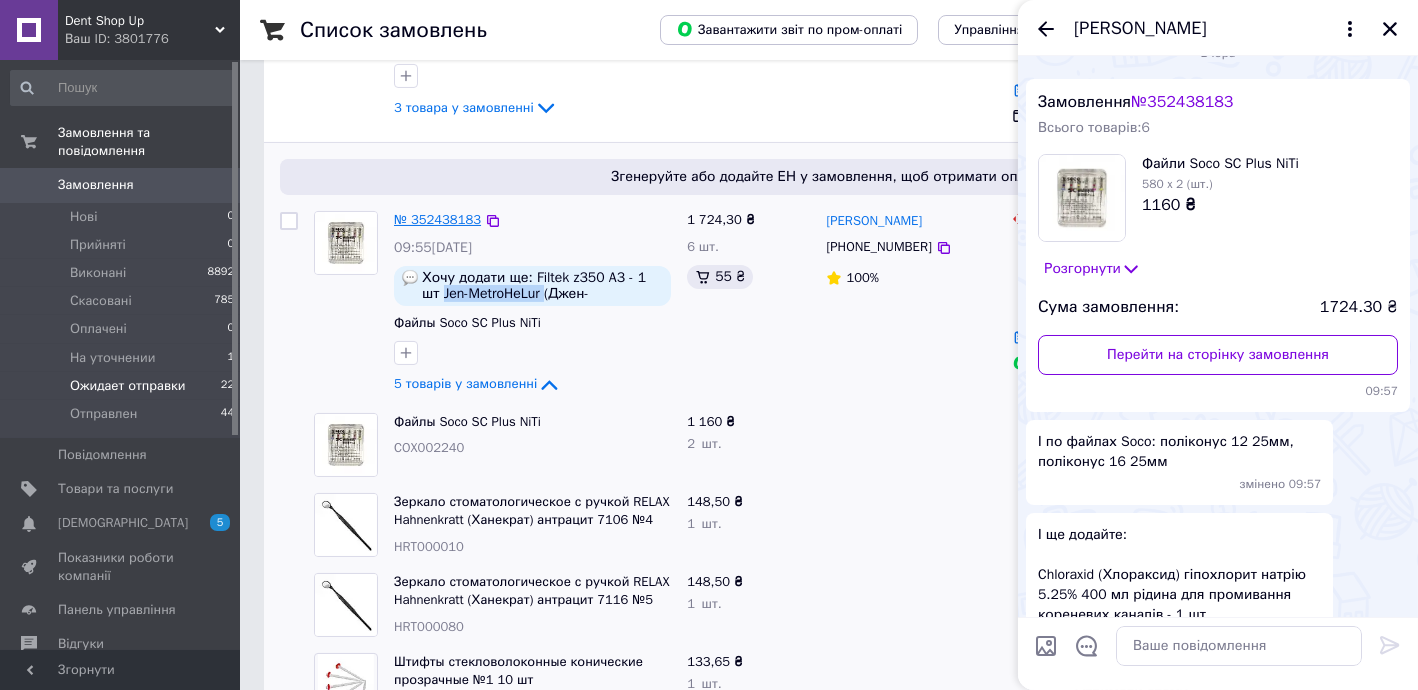 click on "№ 352438183" at bounding box center (437, 219) 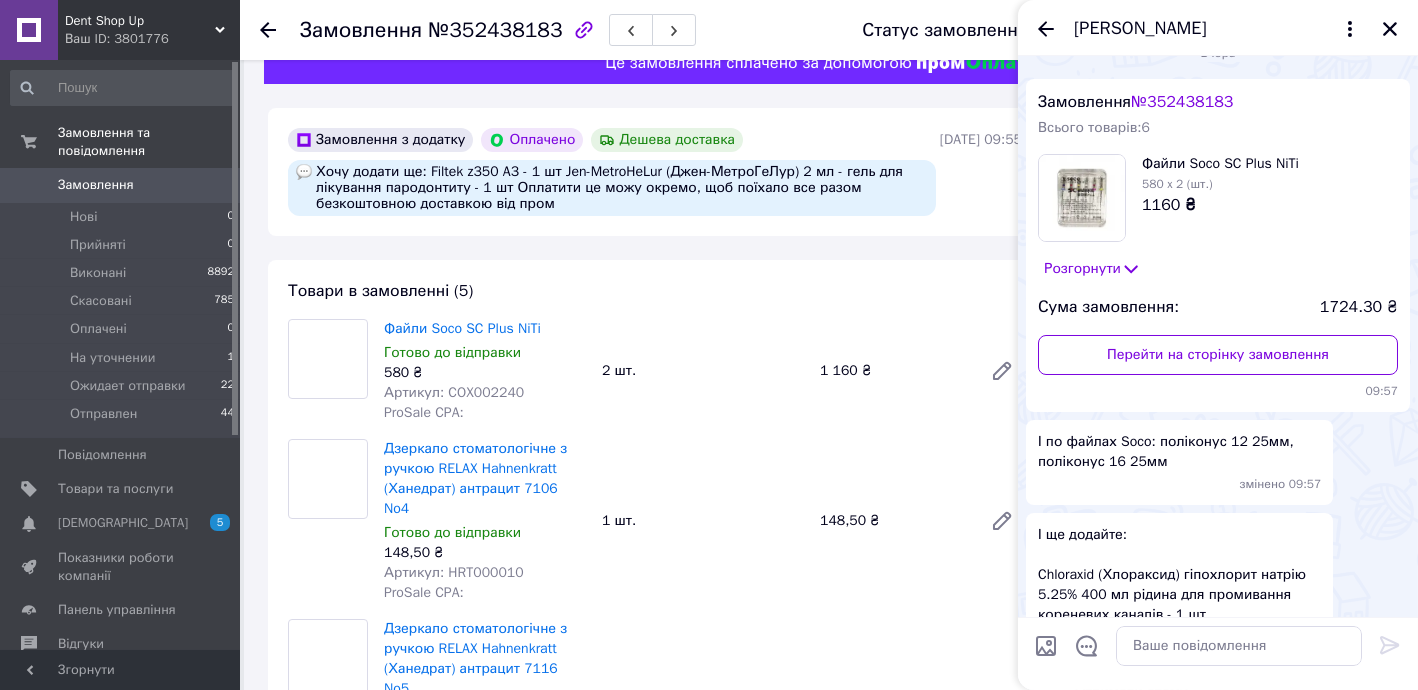 scroll, scrollTop: 0, scrollLeft: 0, axis: both 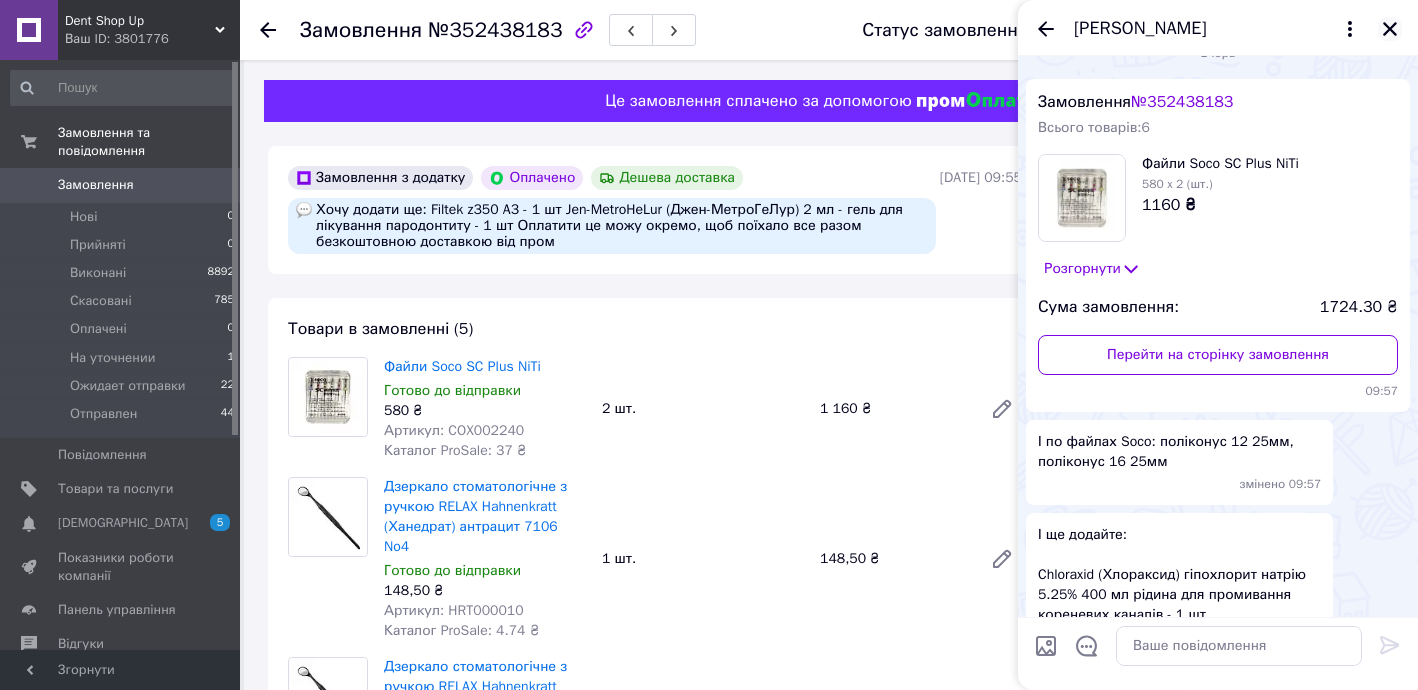 click 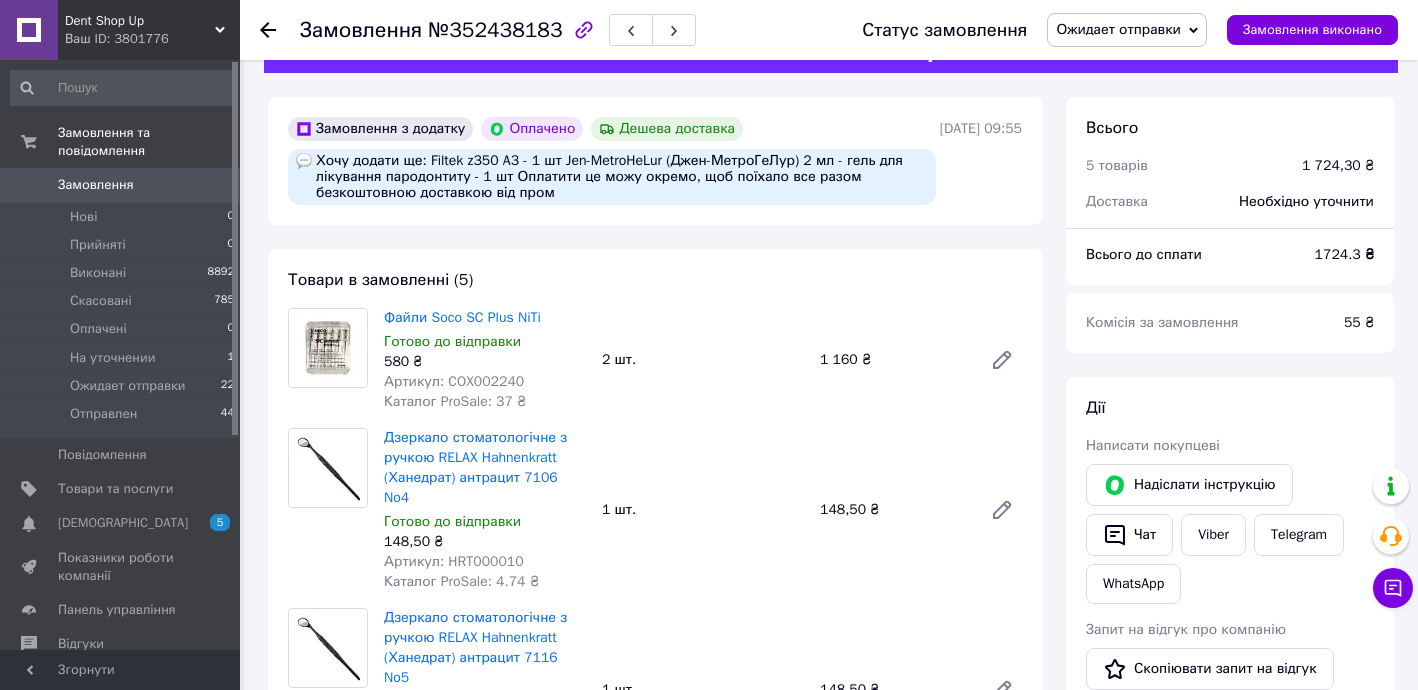 scroll, scrollTop: 121, scrollLeft: 0, axis: vertical 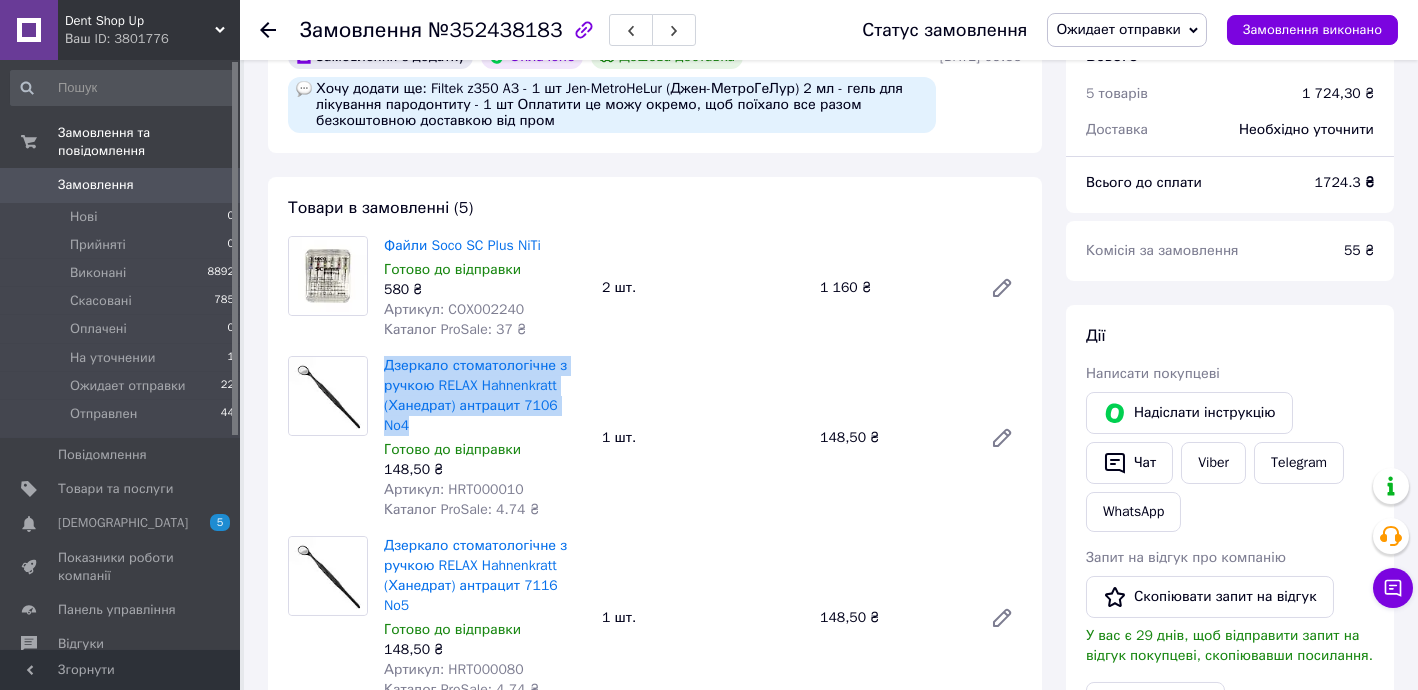 drag, startPoint x: 390, startPoint y: 358, endPoint x: 588, endPoint y: 411, distance: 204.97073 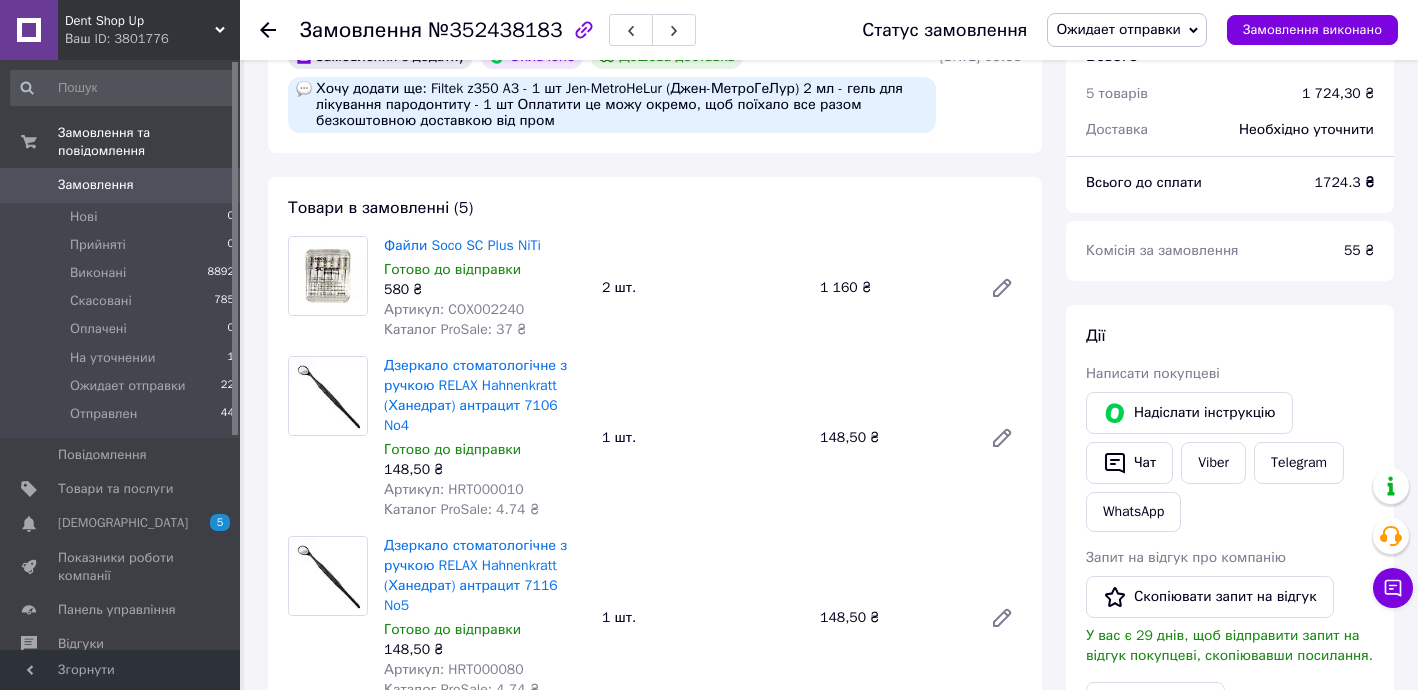 click on "Артикул: HRT000010" at bounding box center (454, 489) 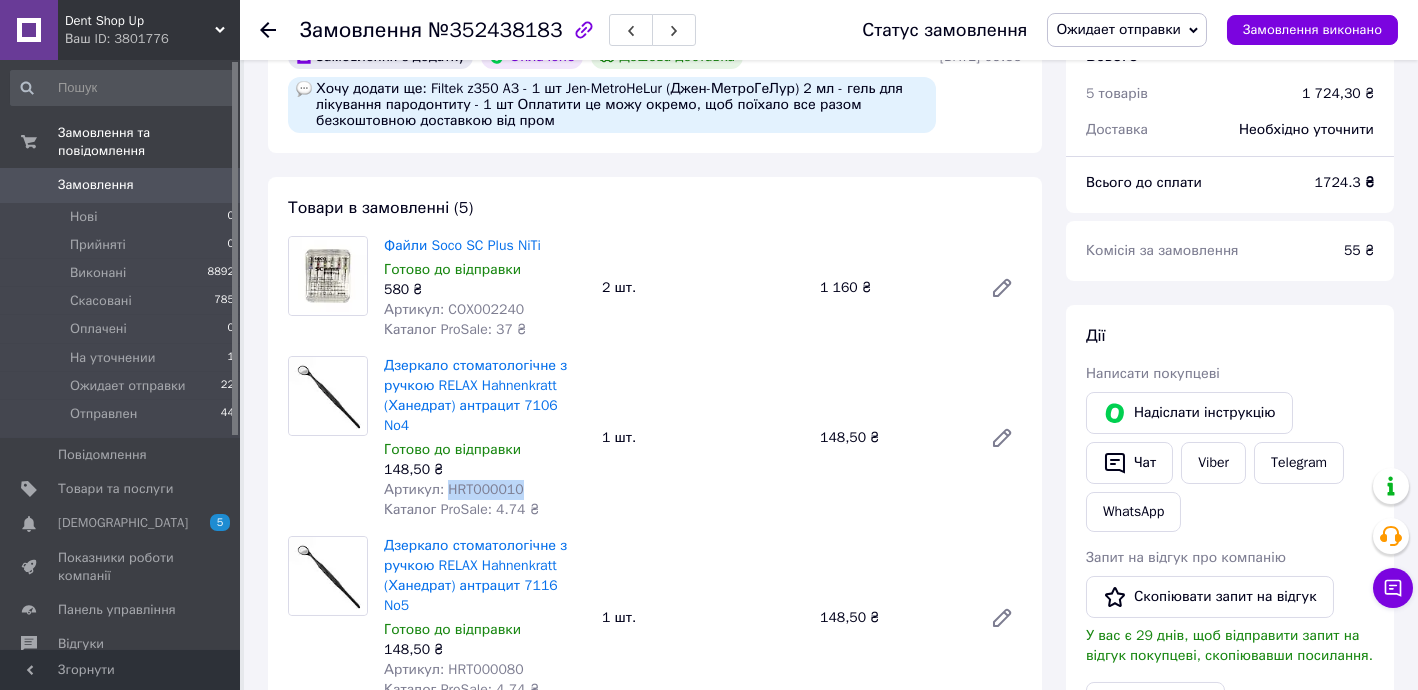 click on "Артикул: HRT000010" at bounding box center [454, 489] 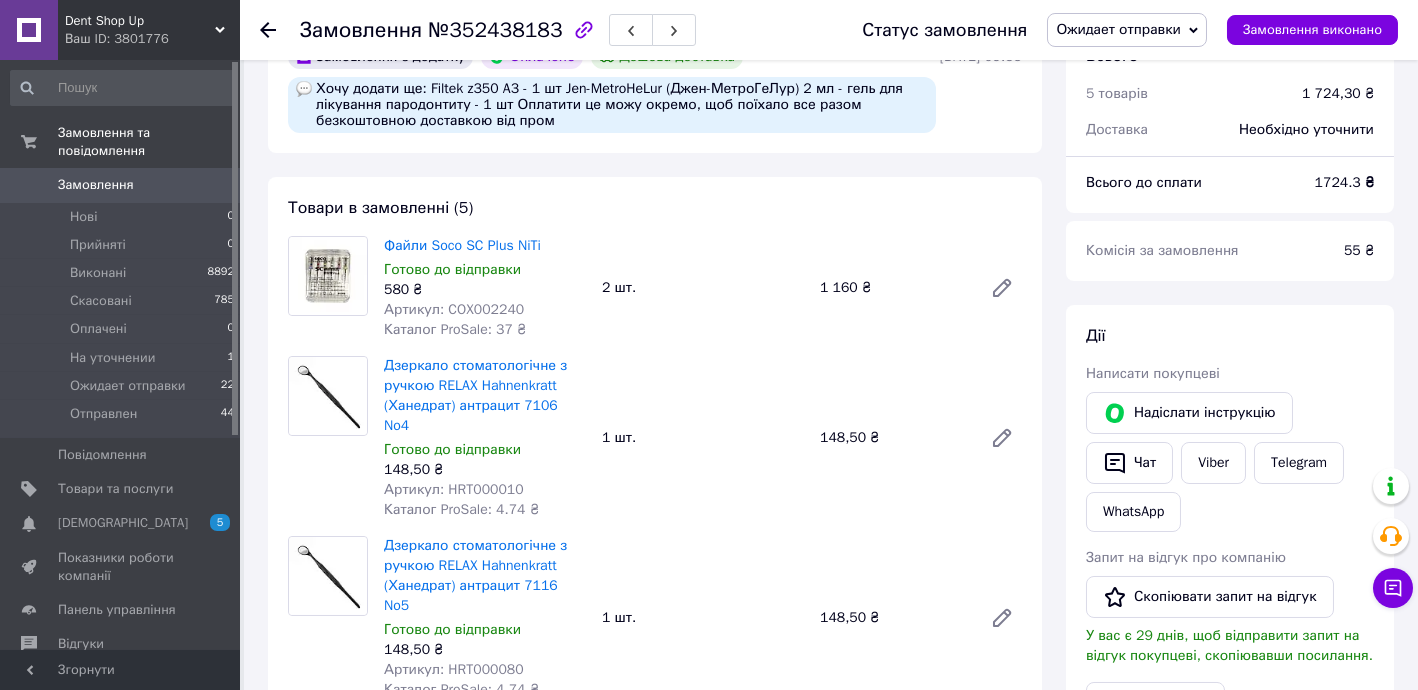 click on "Артикул: HRT000080" at bounding box center [454, 669] 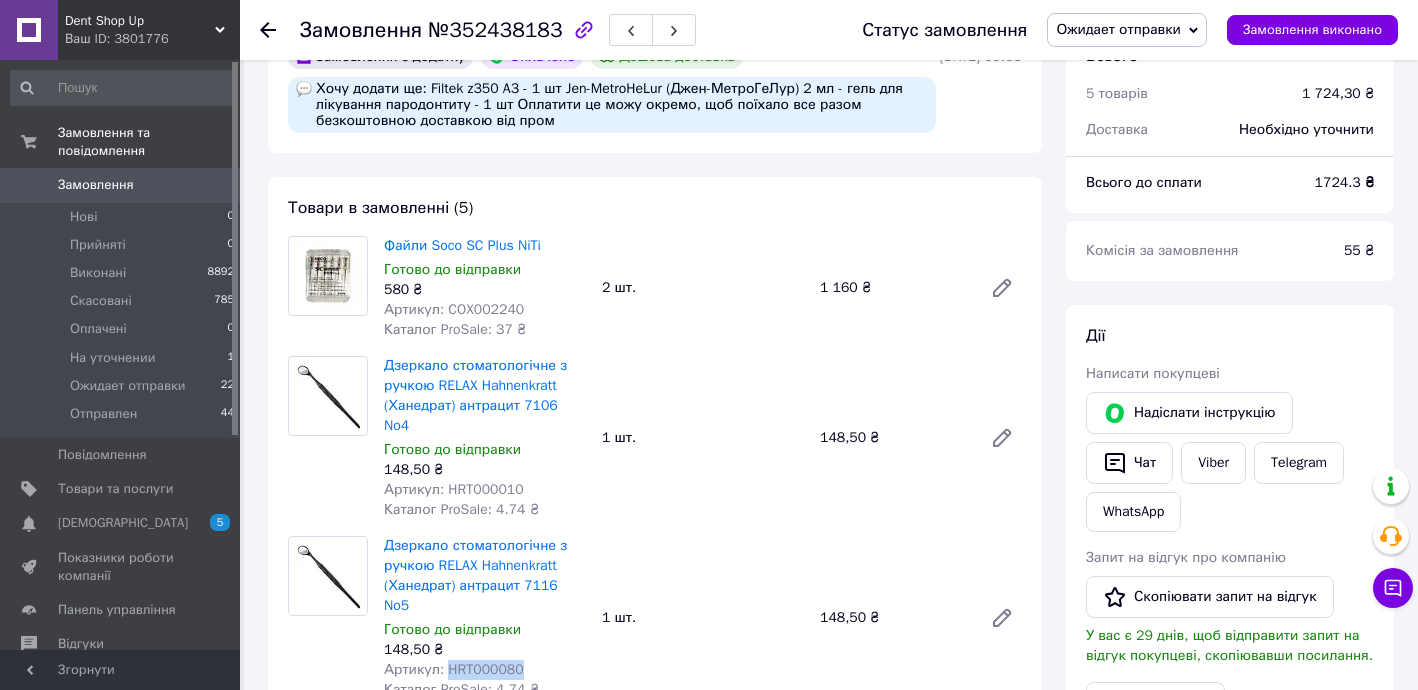 click on "Артикул: HRT000080" at bounding box center (454, 669) 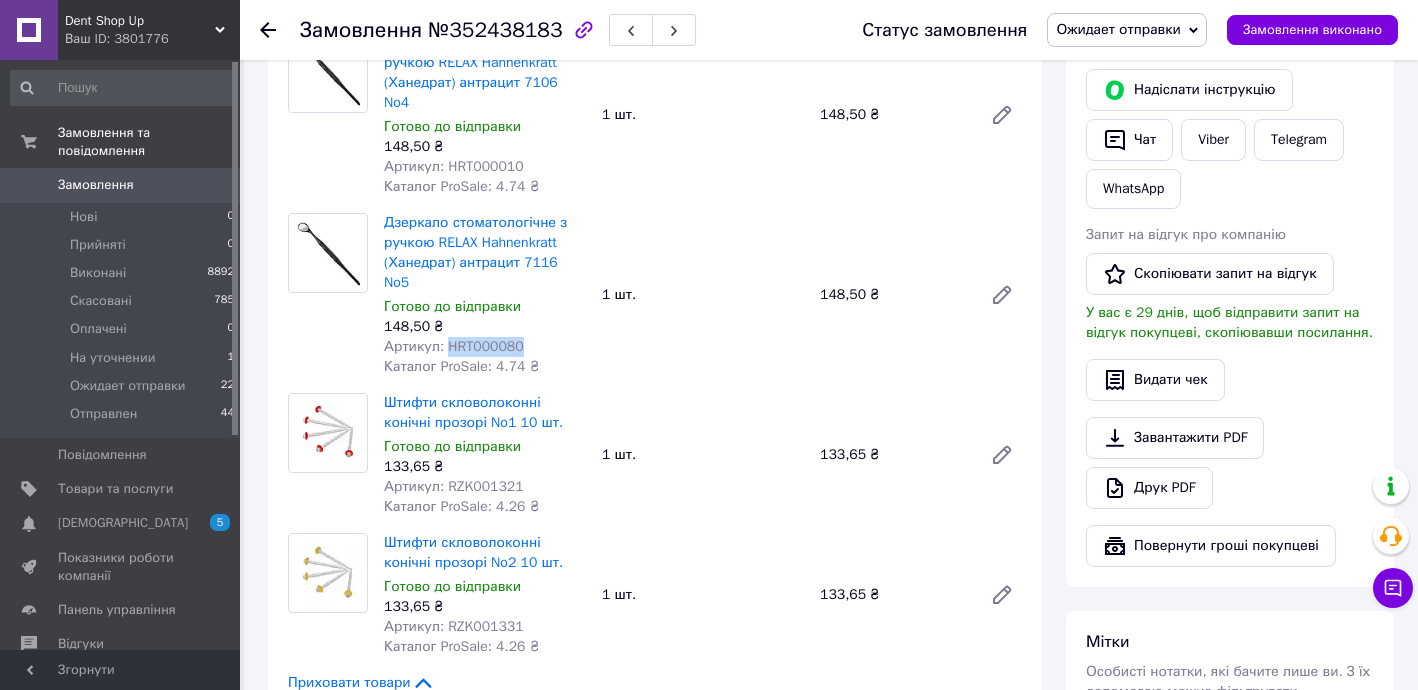 scroll, scrollTop: 485, scrollLeft: 0, axis: vertical 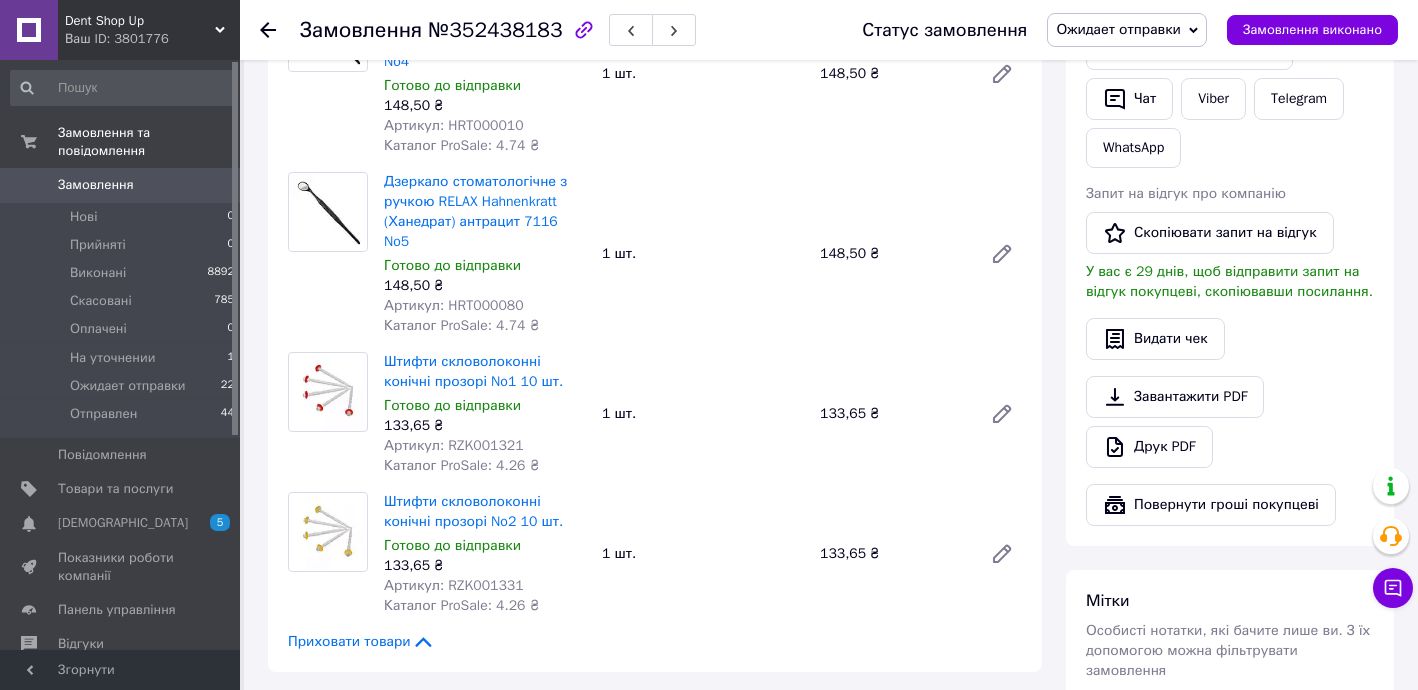 click on "Артикул: RZK001321" at bounding box center [454, 445] 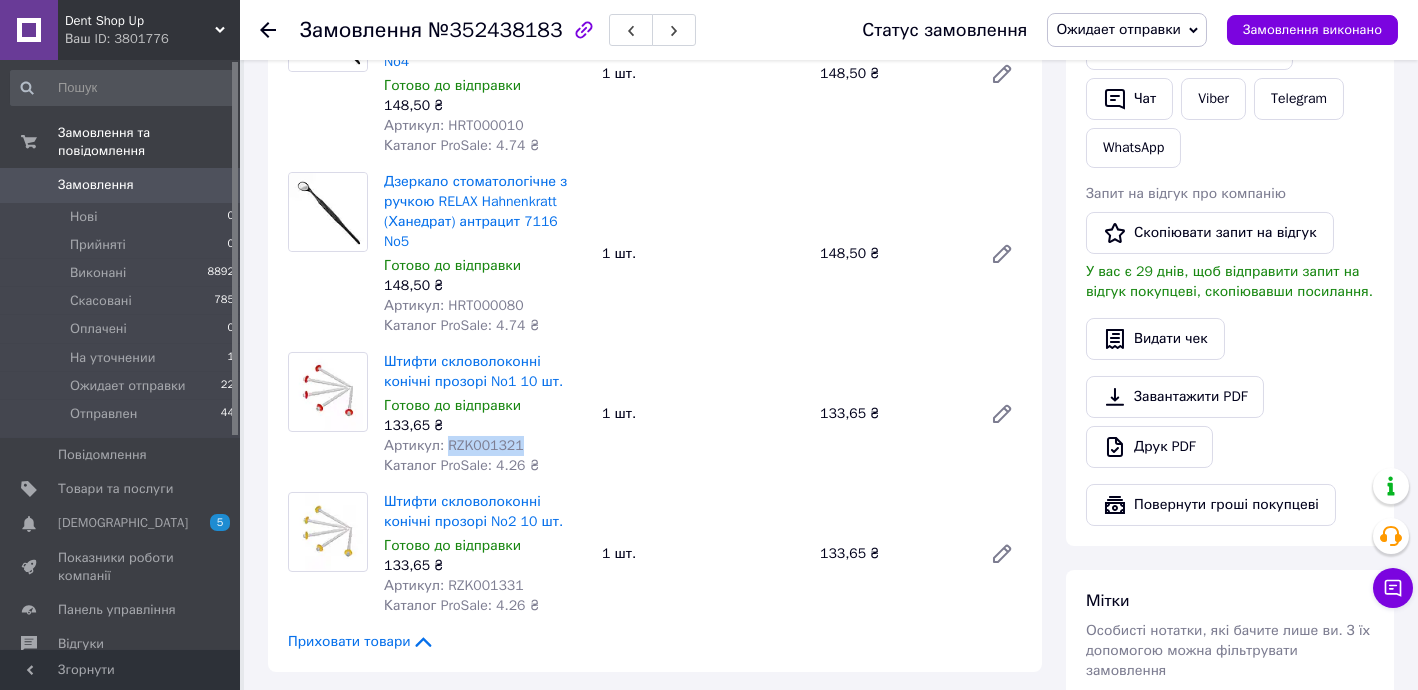 click on "Артикул: RZK001321" at bounding box center [454, 445] 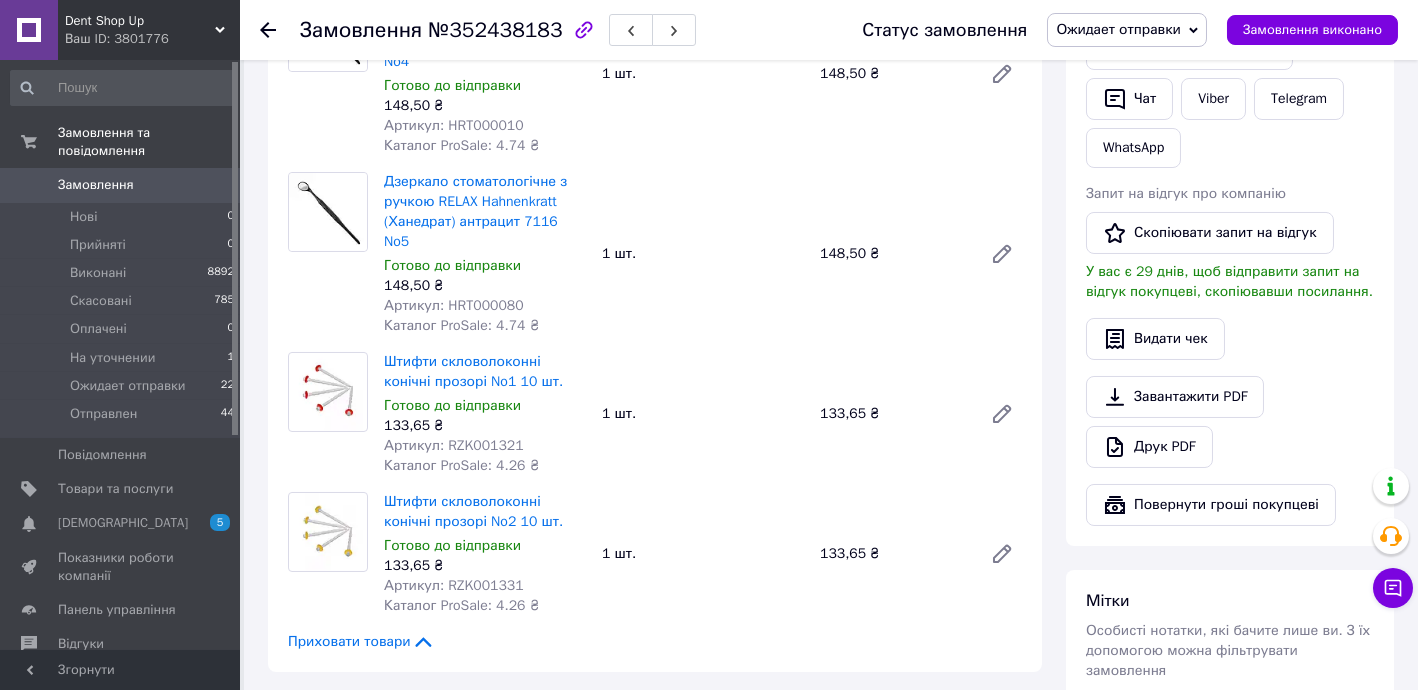 click on "Артикул: RZK001331" at bounding box center (454, 585) 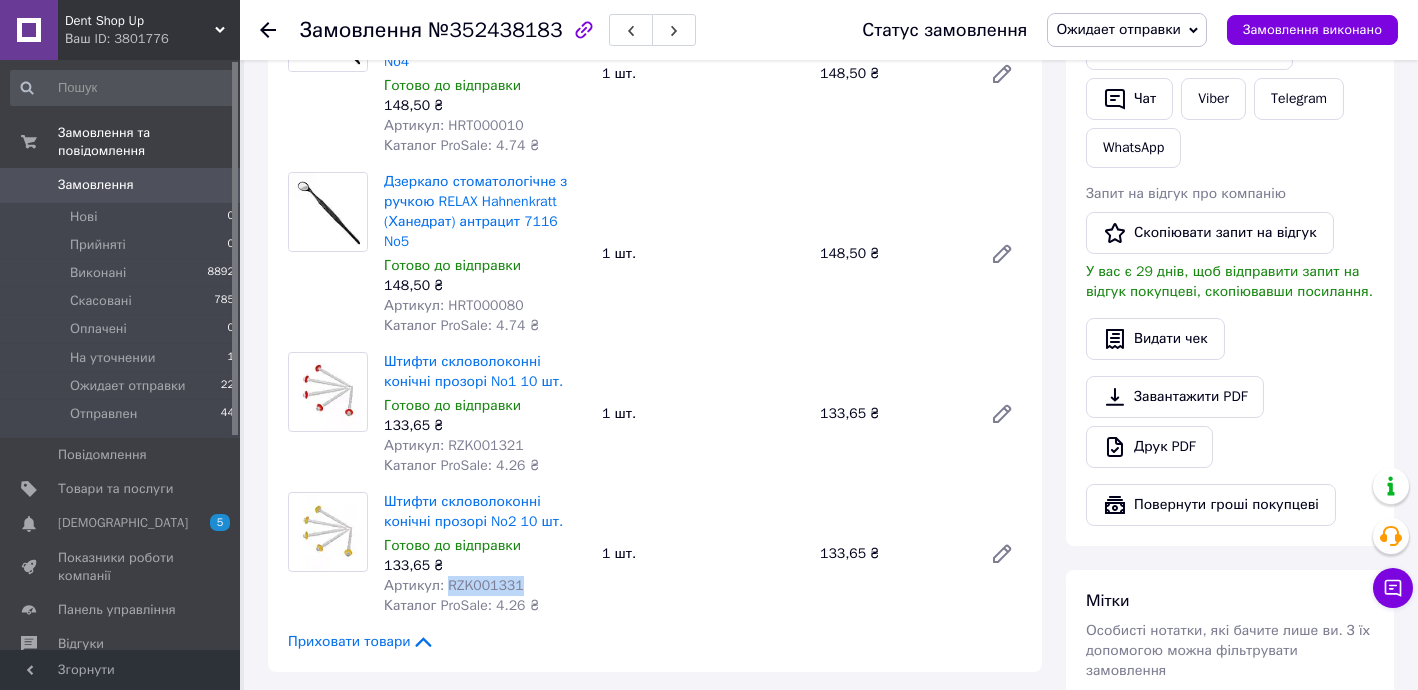click on "Артикул: RZK001331" at bounding box center [454, 585] 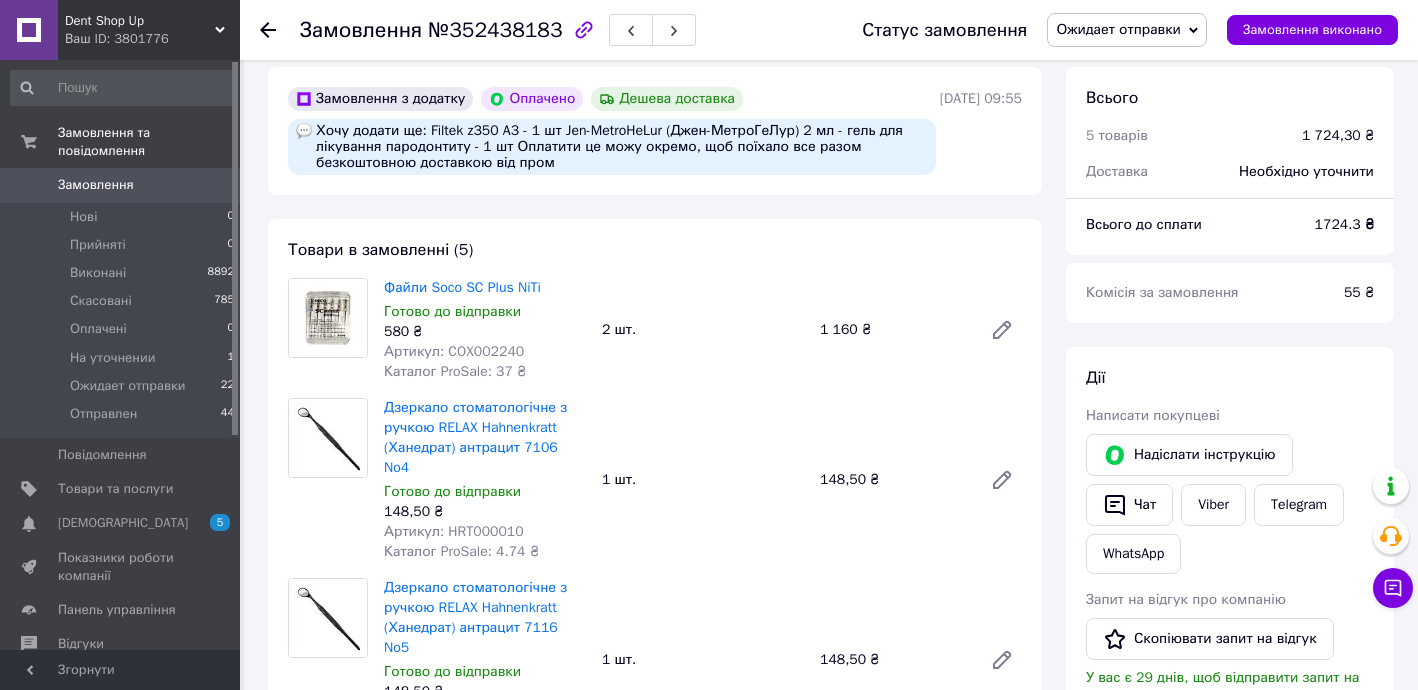 scroll, scrollTop: 0, scrollLeft: 0, axis: both 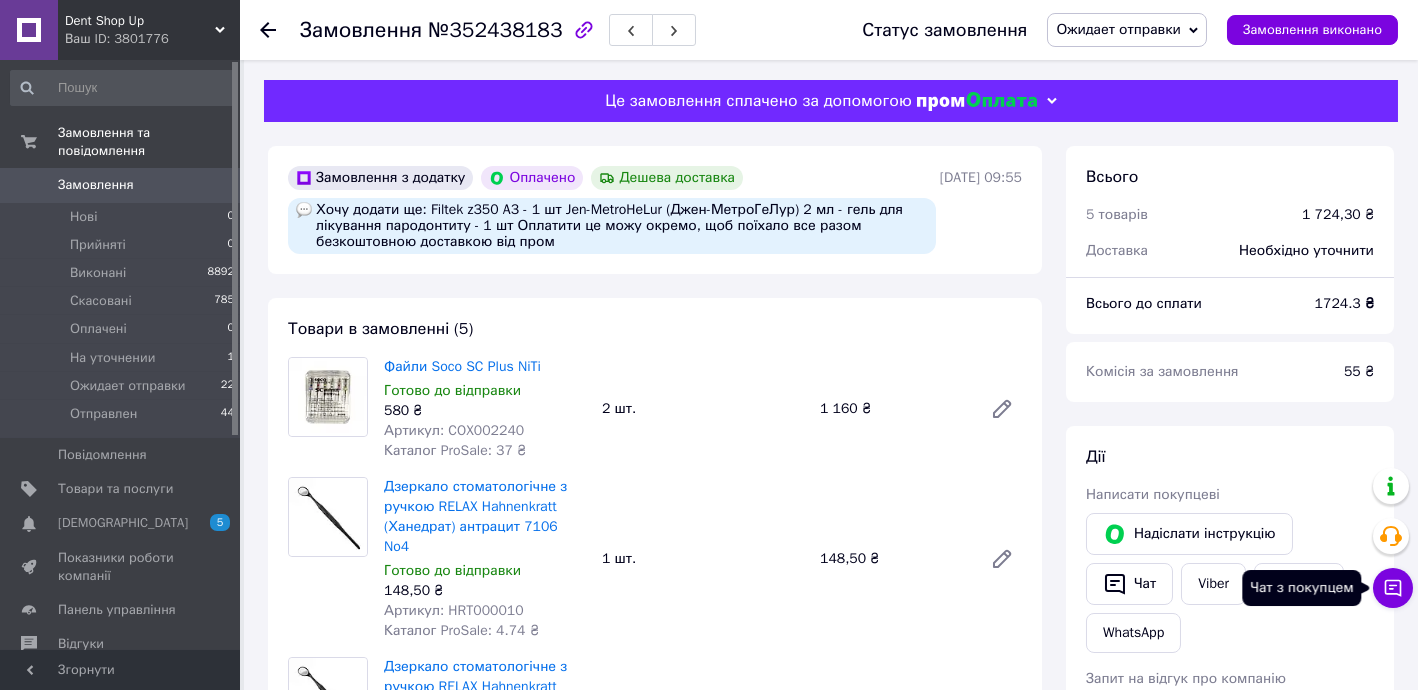 click 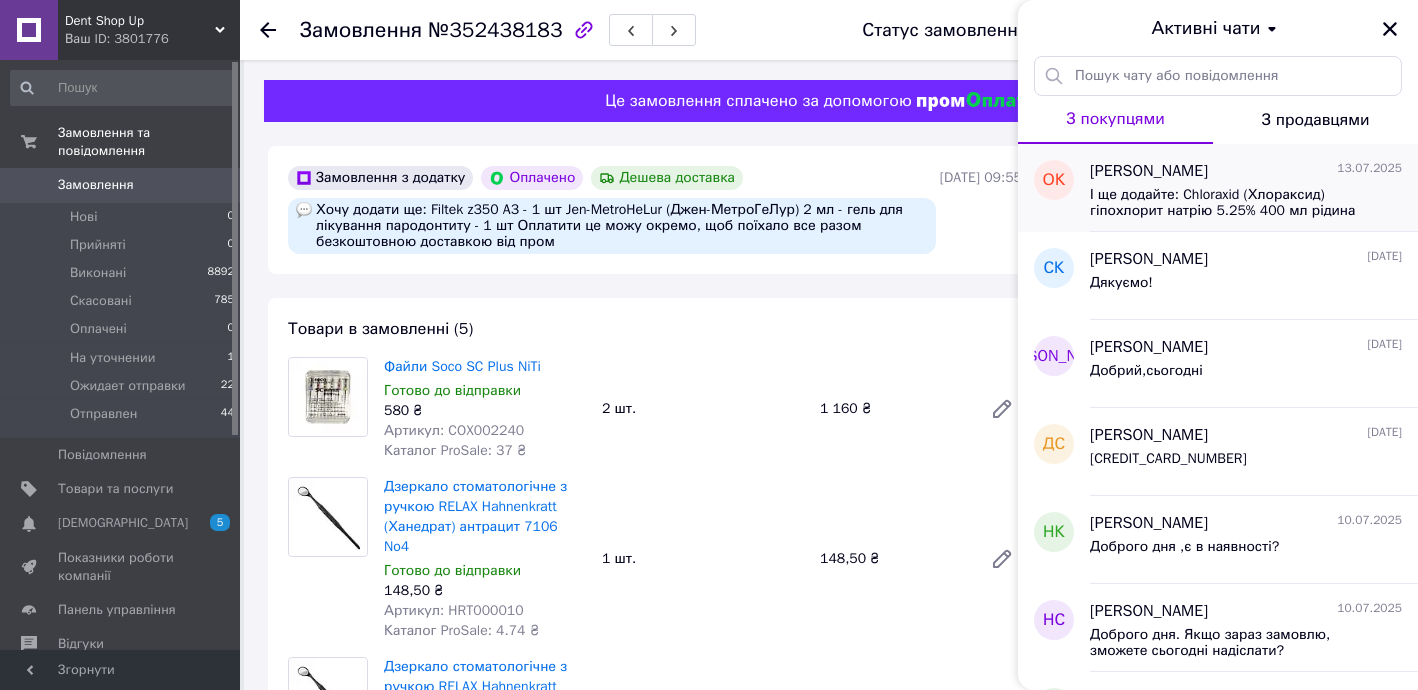 click on "І ще додайте:
Chloraxid (Хлораксид) гіпохлорит натрію 5.25% 400 мл рідина для промивання кореневих каналів - 1 шт" at bounding box center [1232, 203] 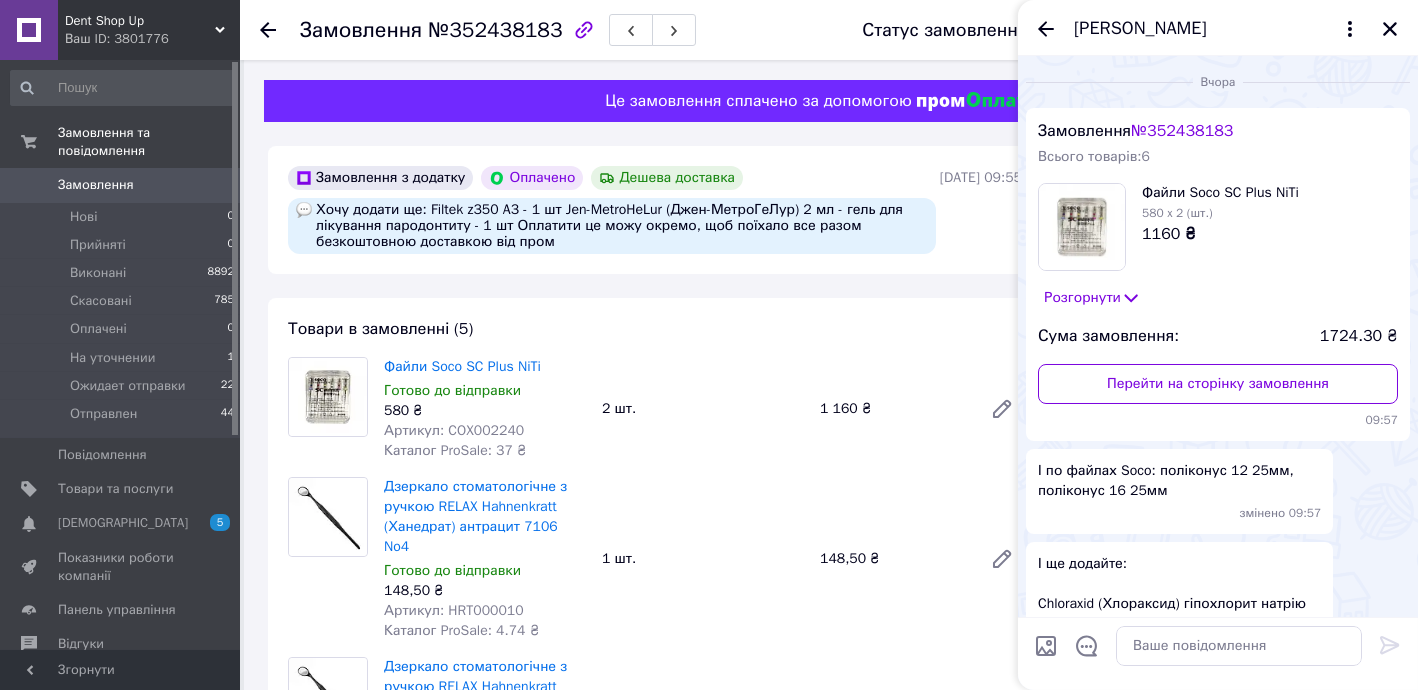 scroll, scrollTop: 150, scrollLeft: 0, axis: vertical 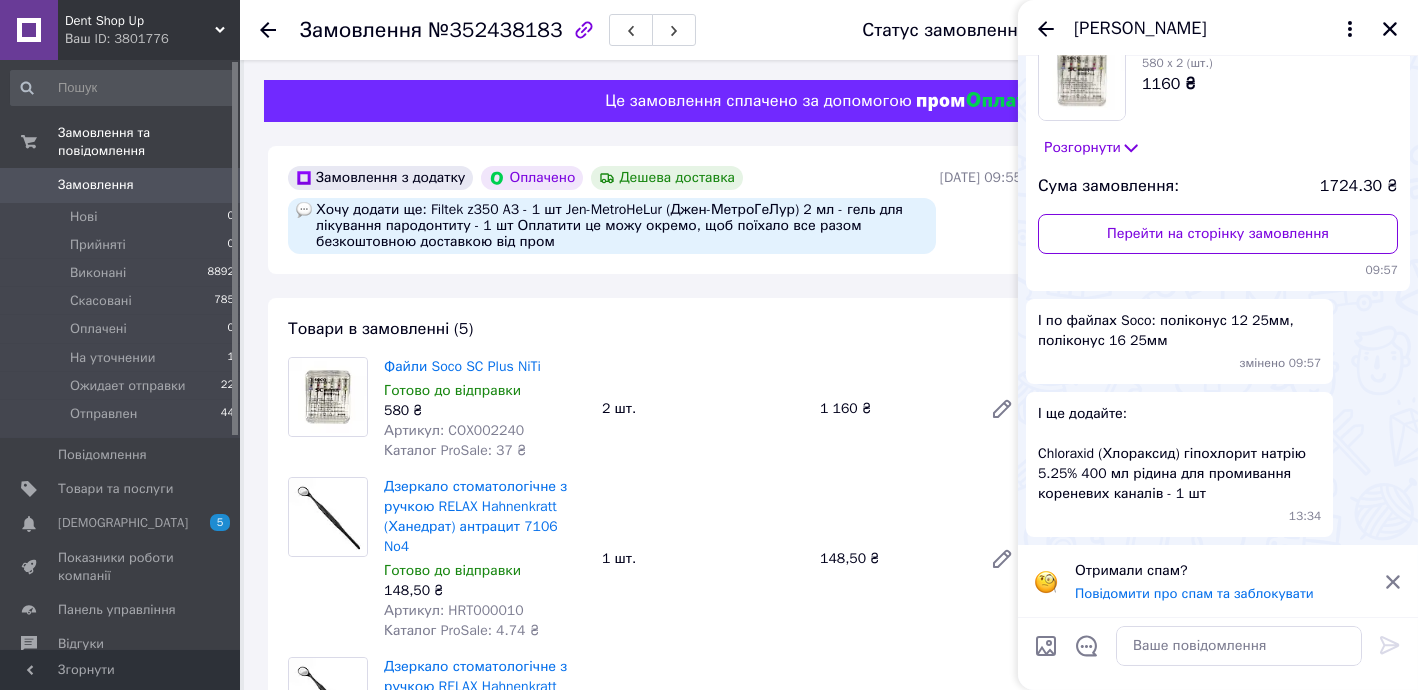 click 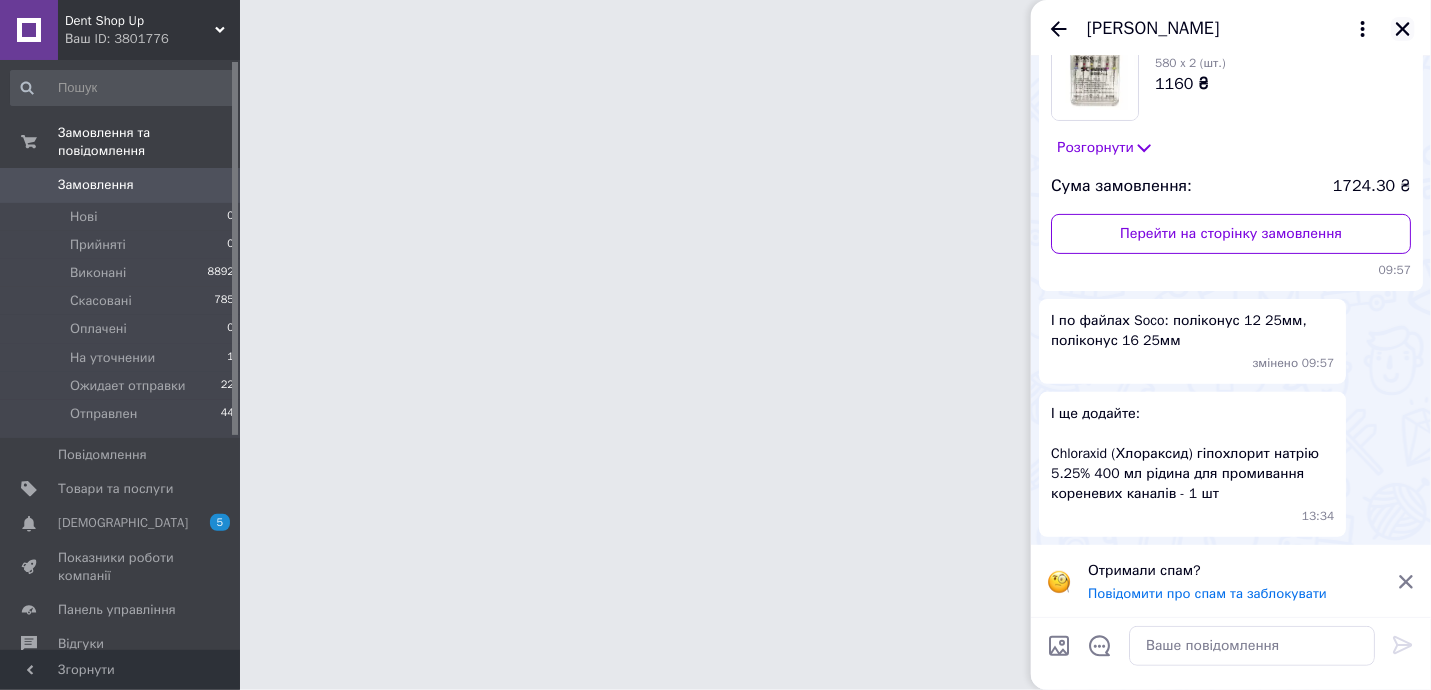 click 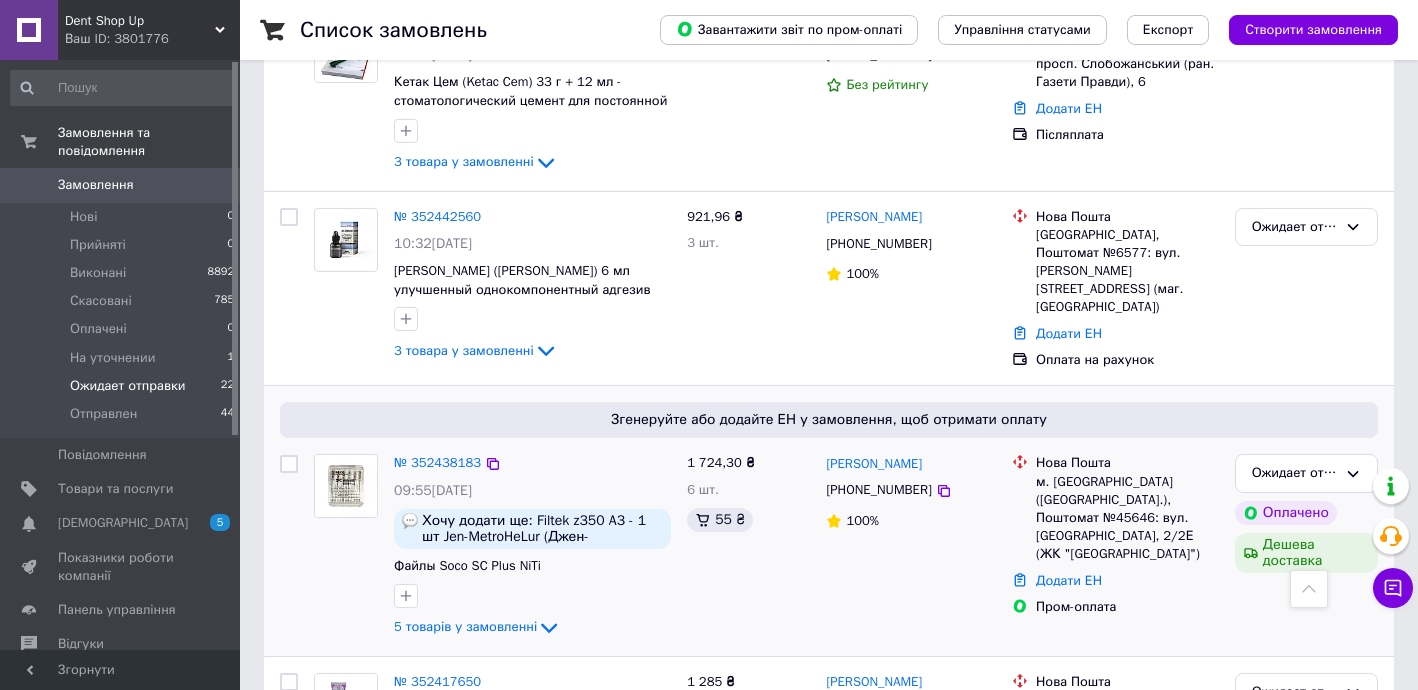 scroll, scrollTop: 1939, scrollLeft: 0, axis: vertical 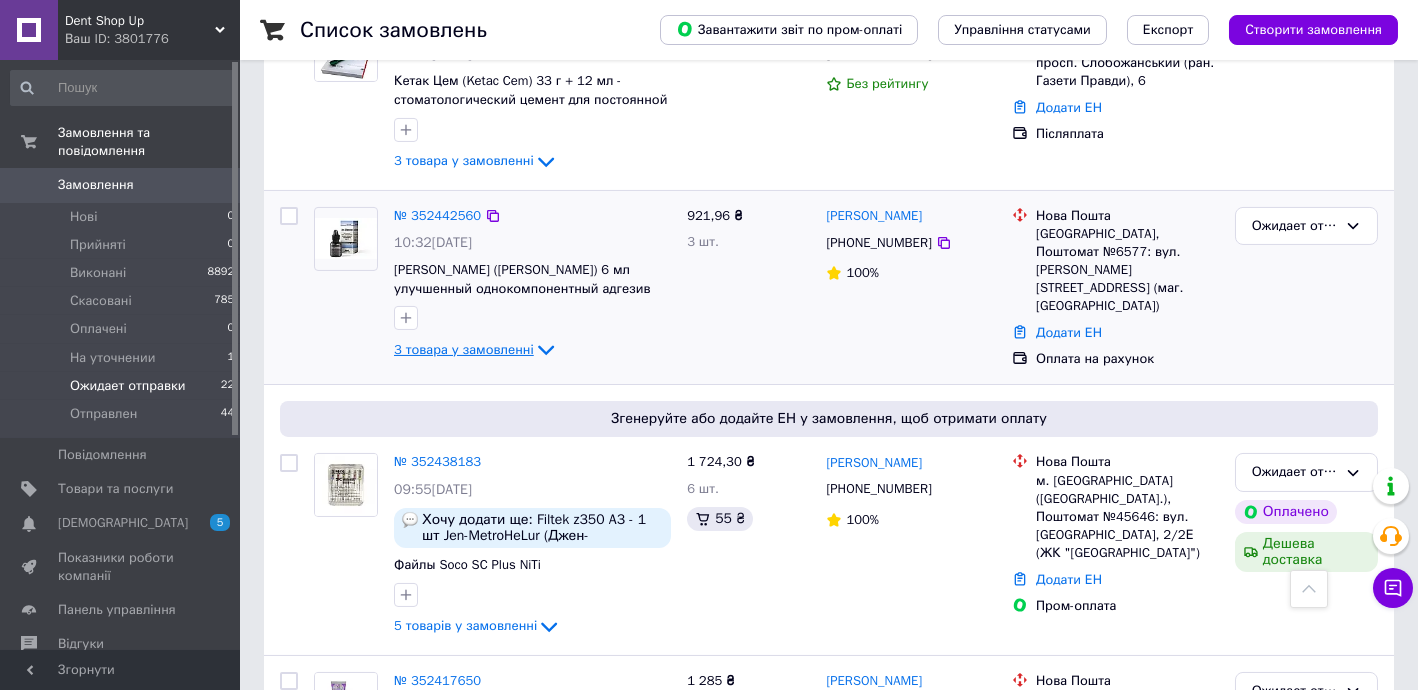 click on "3 товара у замовленні" at bounding box center (464, 349) 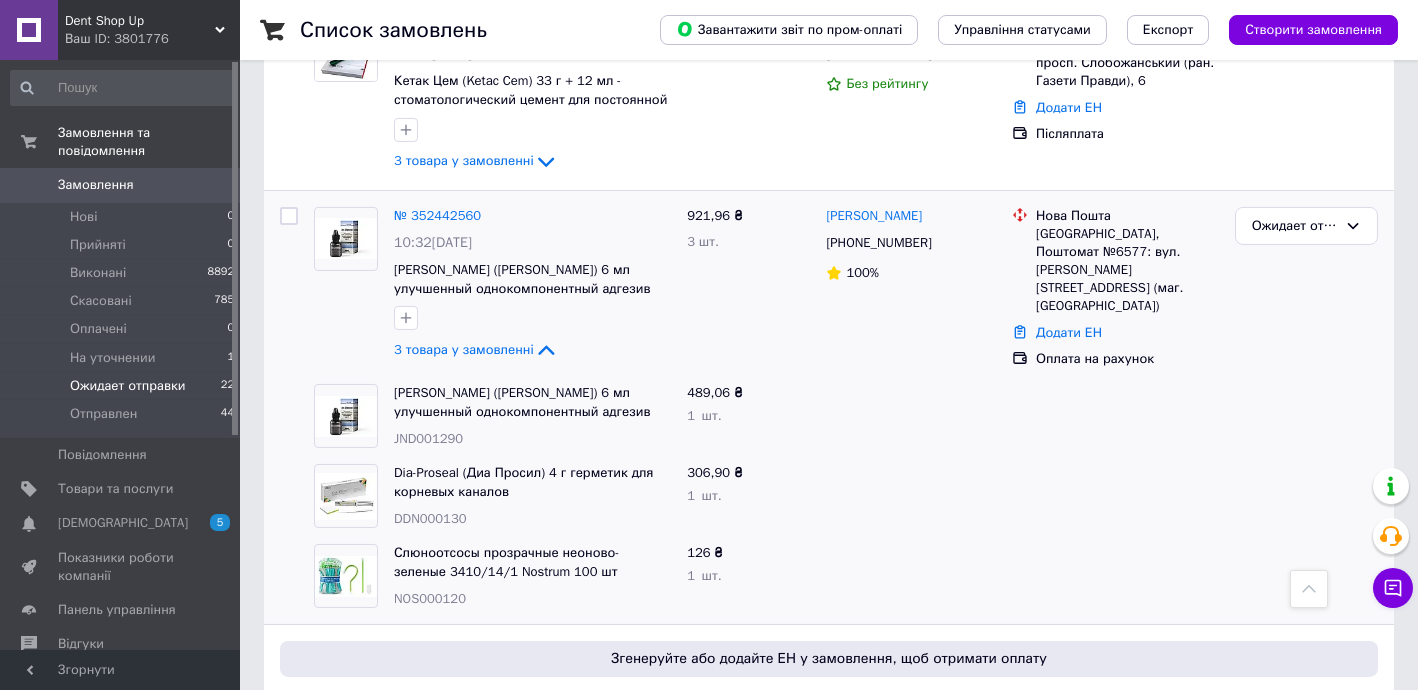 click on "JND001290" at bounding box center (428, 438) 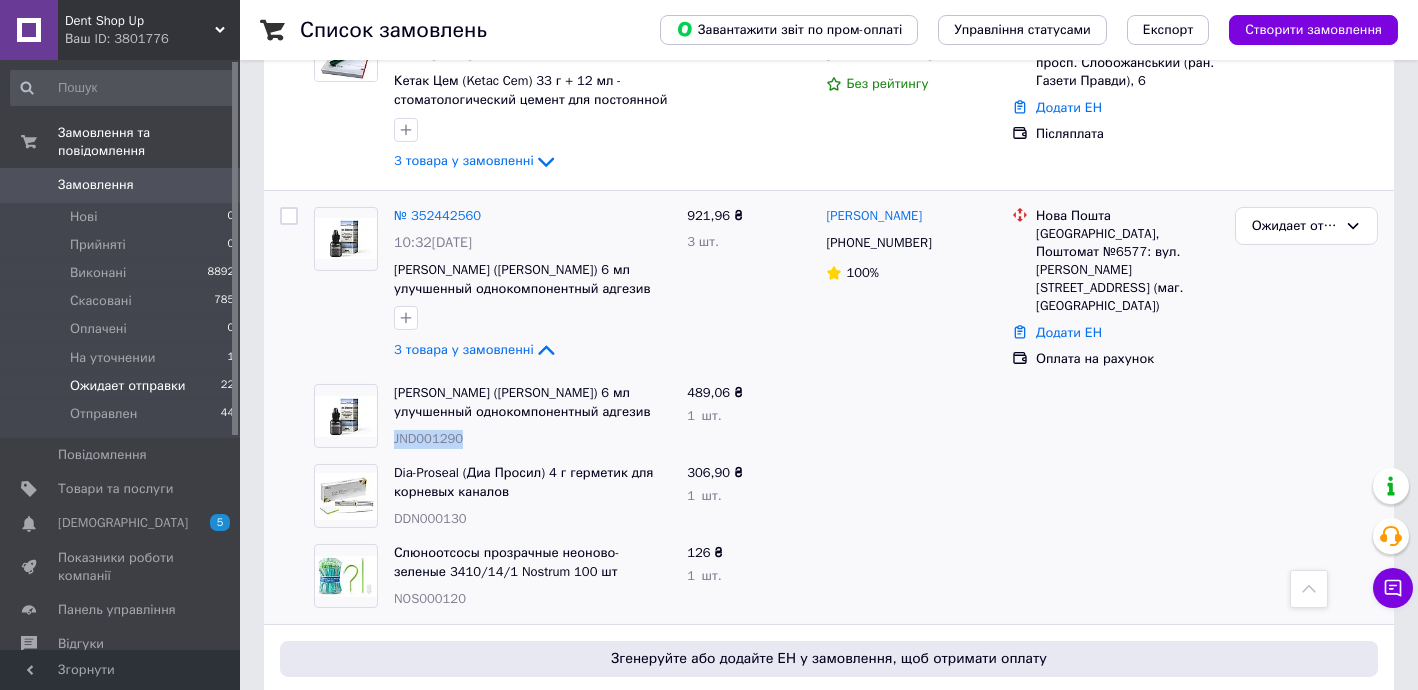 click on "JND001290" at bounding box center [428, 438] 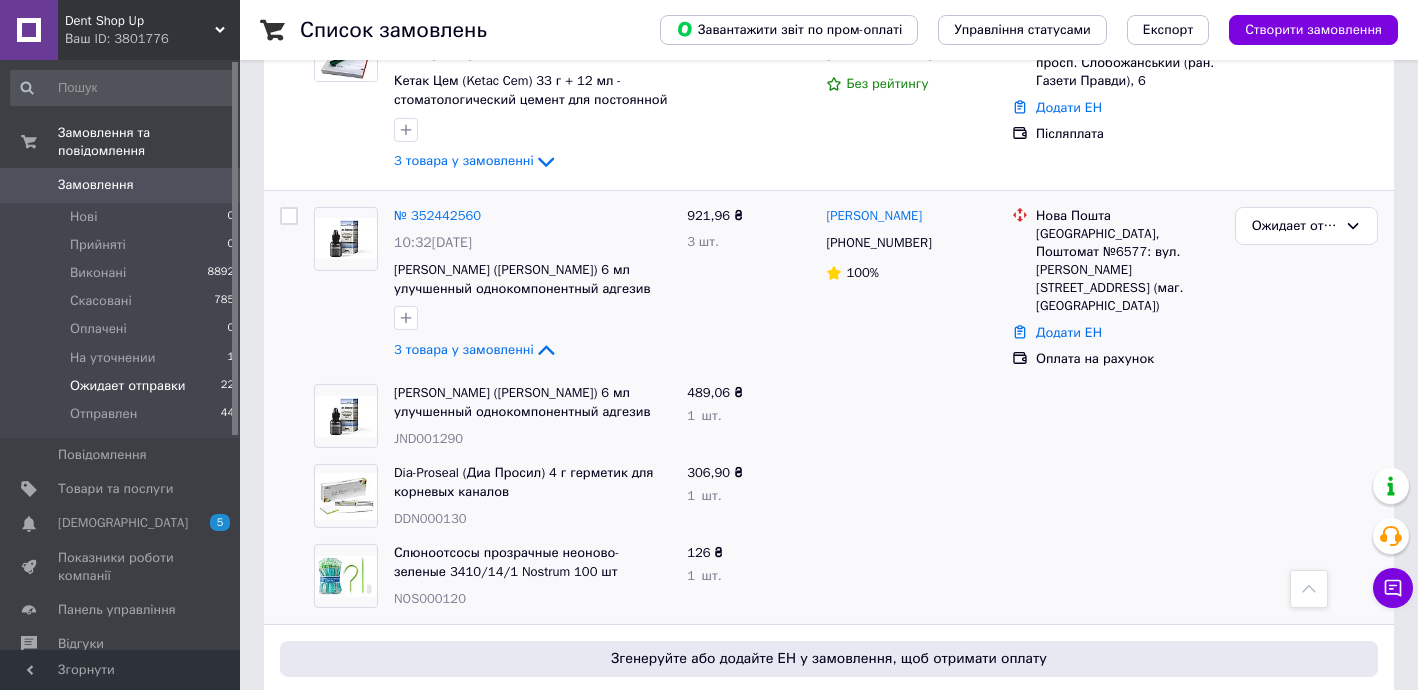 click on "DDN000130" at bounding box center (430, 518) 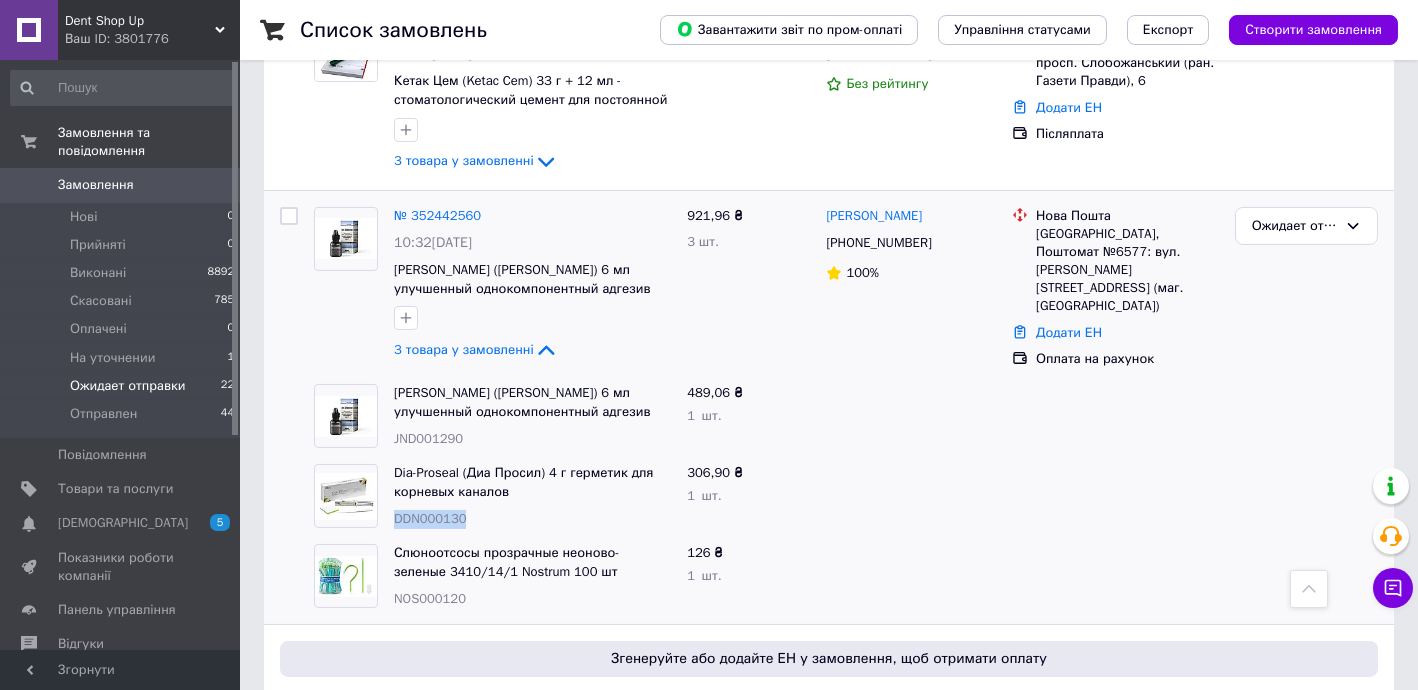 click on "DDN000130" at bounding box center (430, 518) 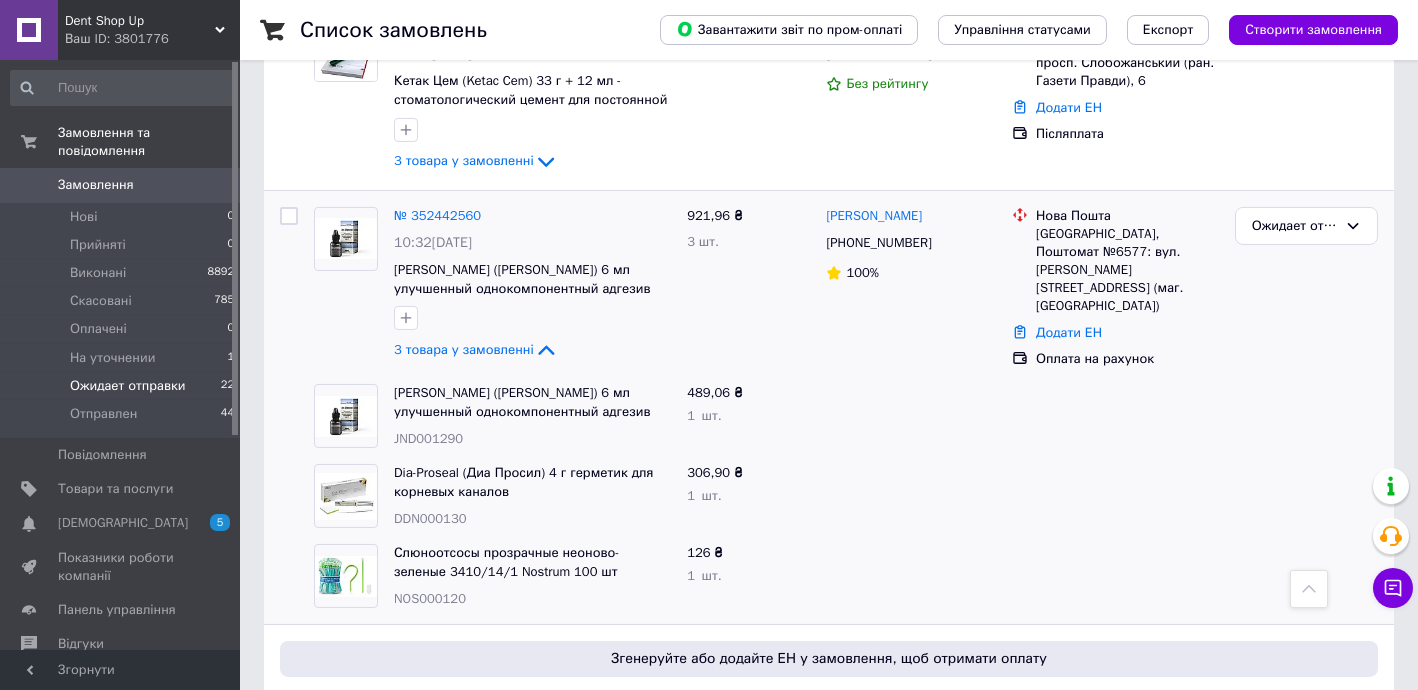 click on "NOS000120" at bounding box center (430, 598) 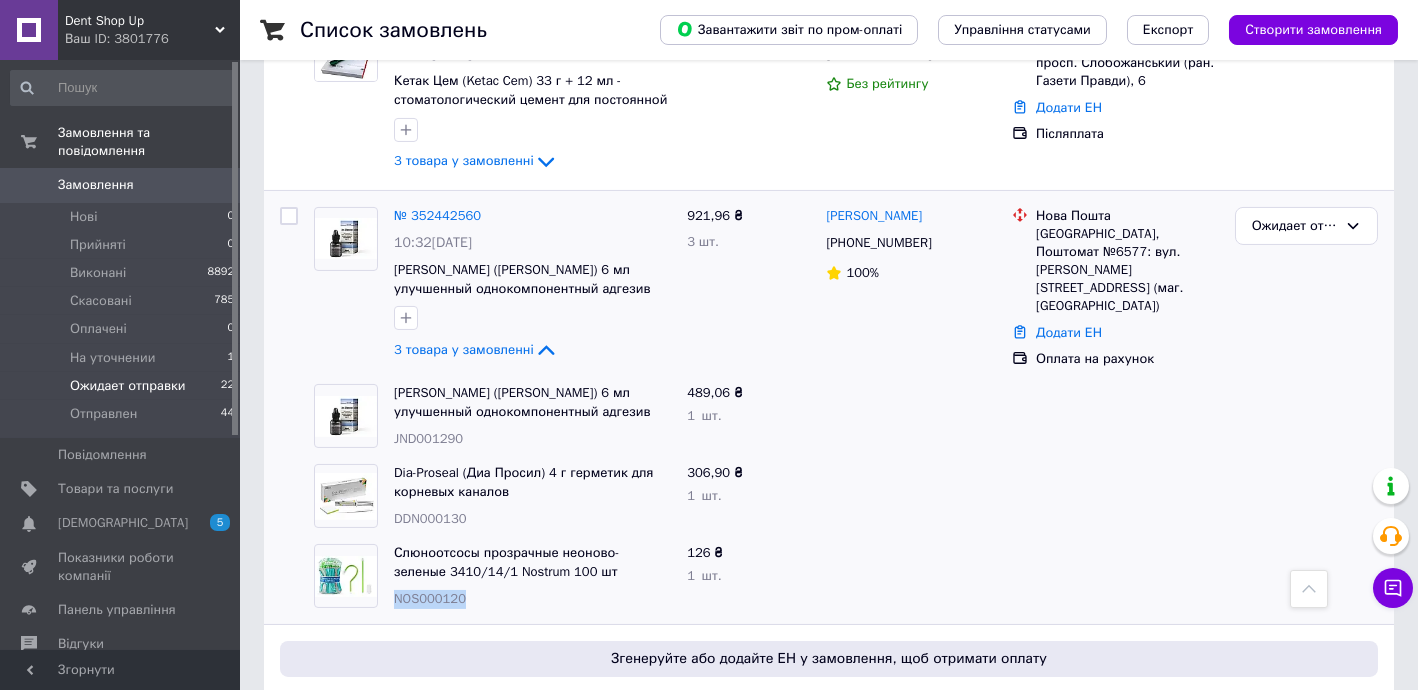 click on "NOS000120" at bounding box center (430, 598) 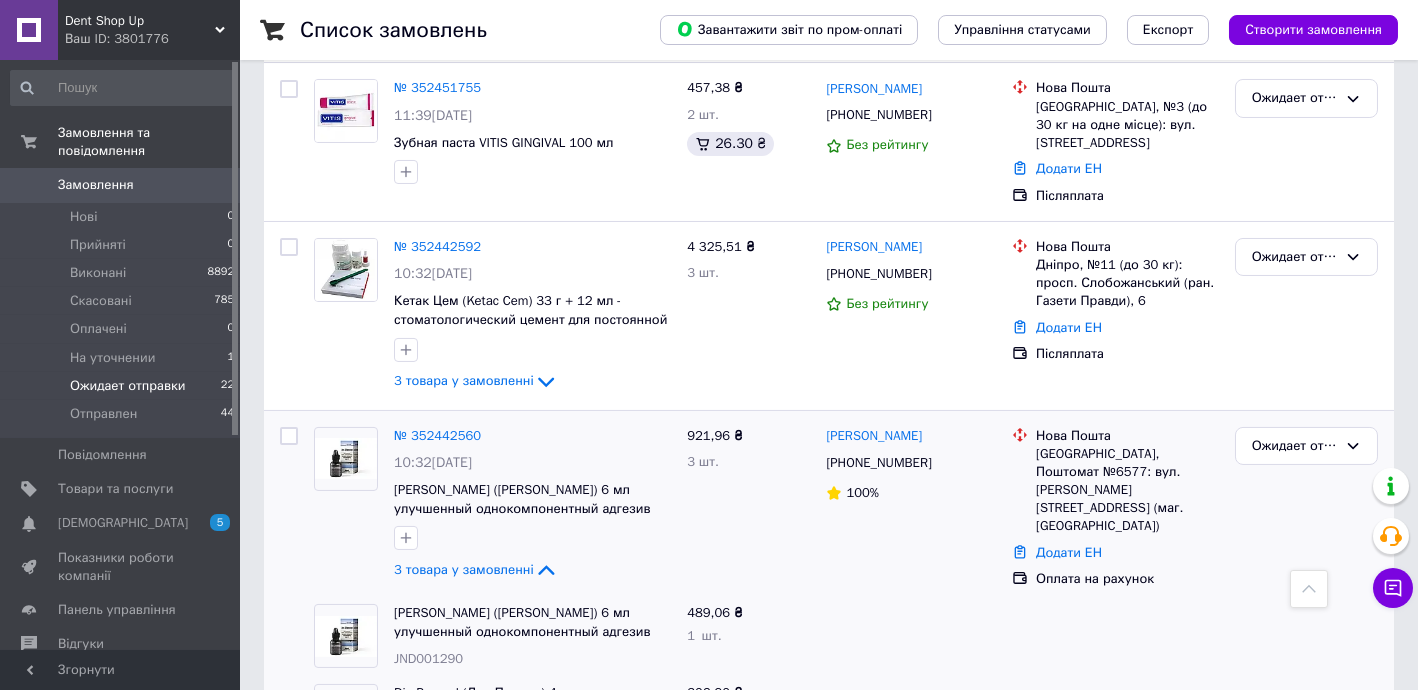scroll, scrollTop: 1576, scrollLeft: 0, axis: vertical 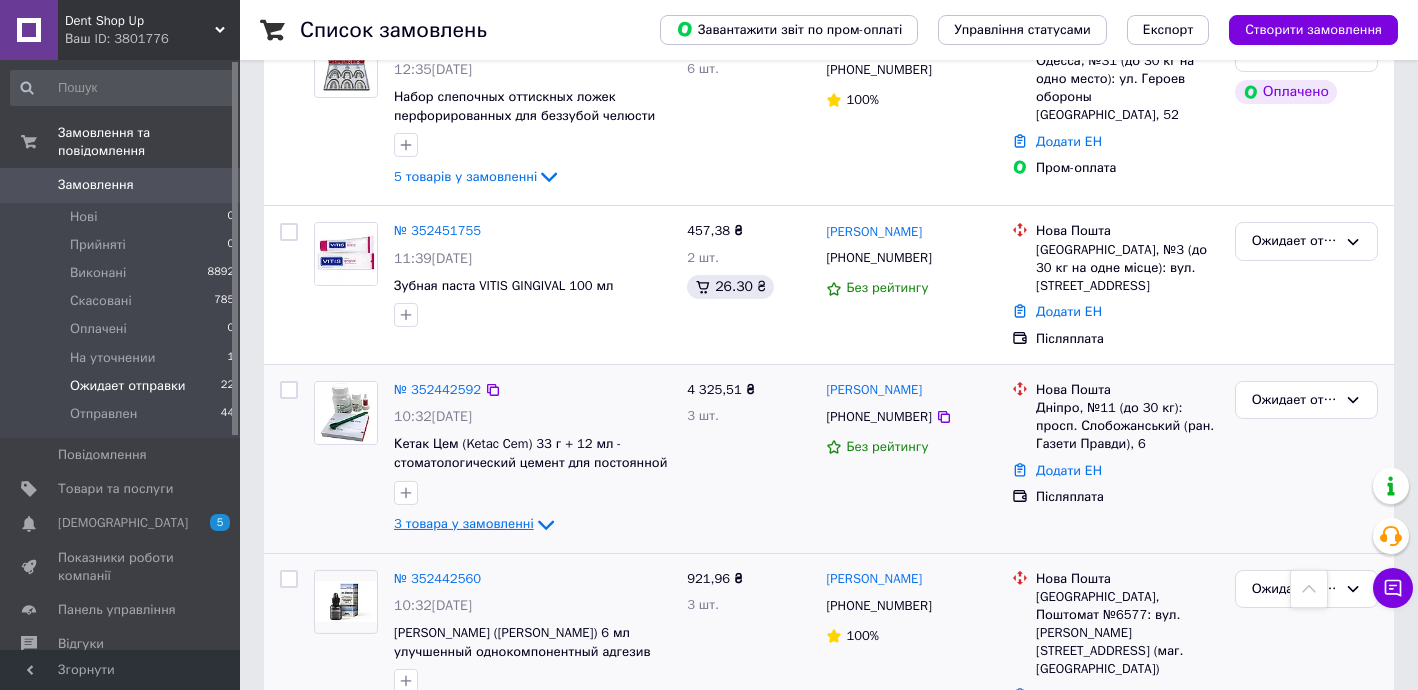 click on "3 товара у замовленні" at bounding box center [464, 523] 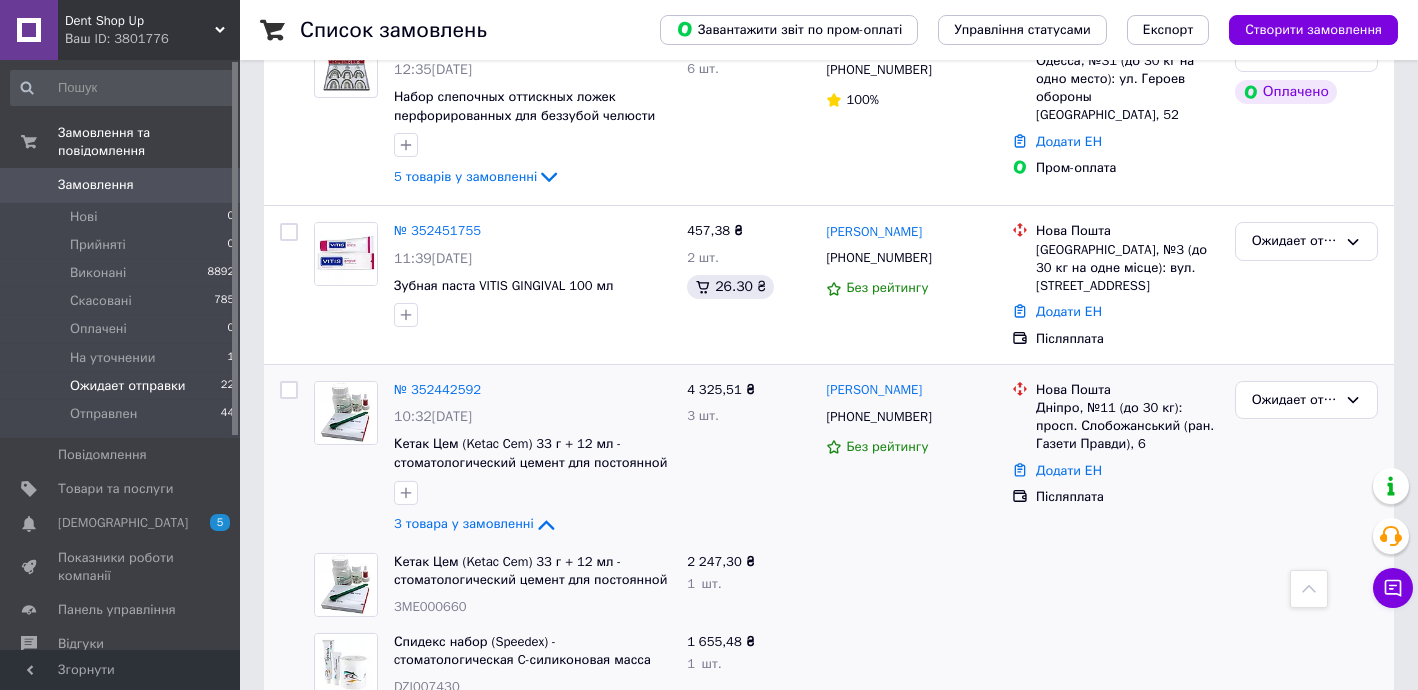 click on "3ME000660" at bounding box center [430, 606] 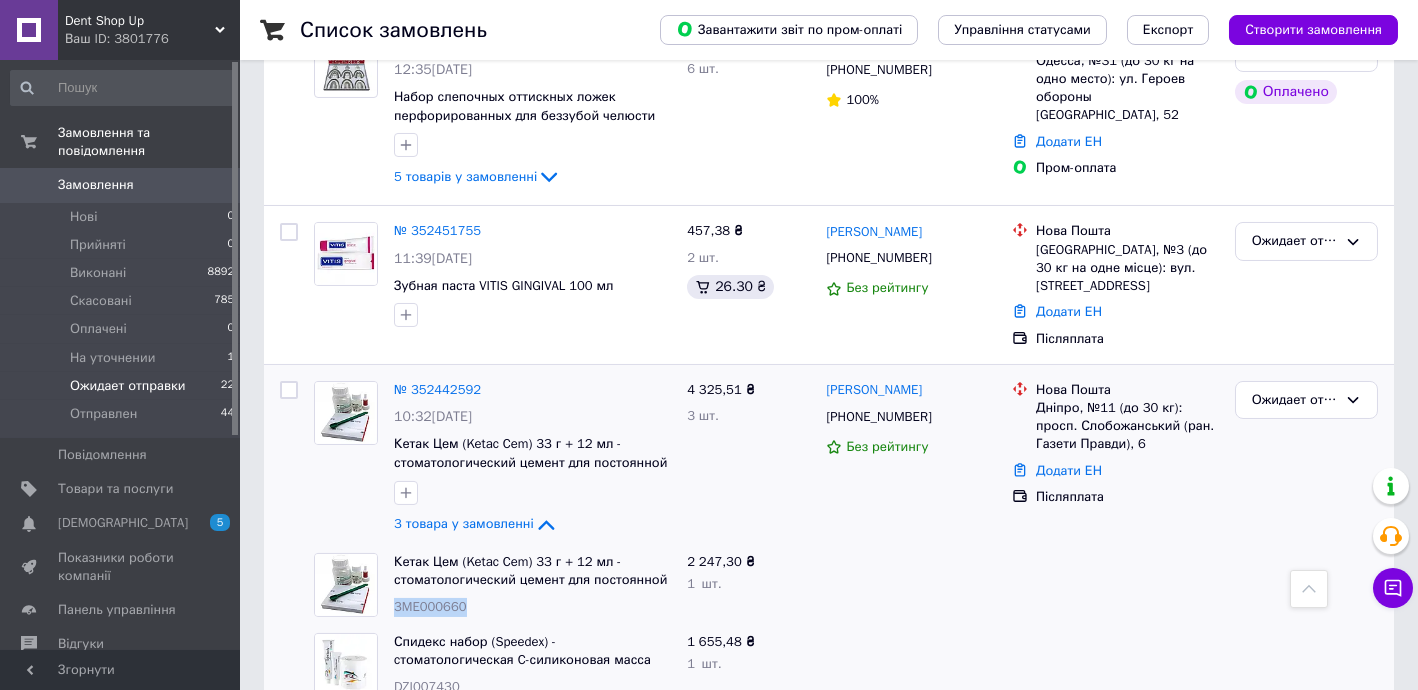 click on "3ME000660" at bounding box center [430, 606] 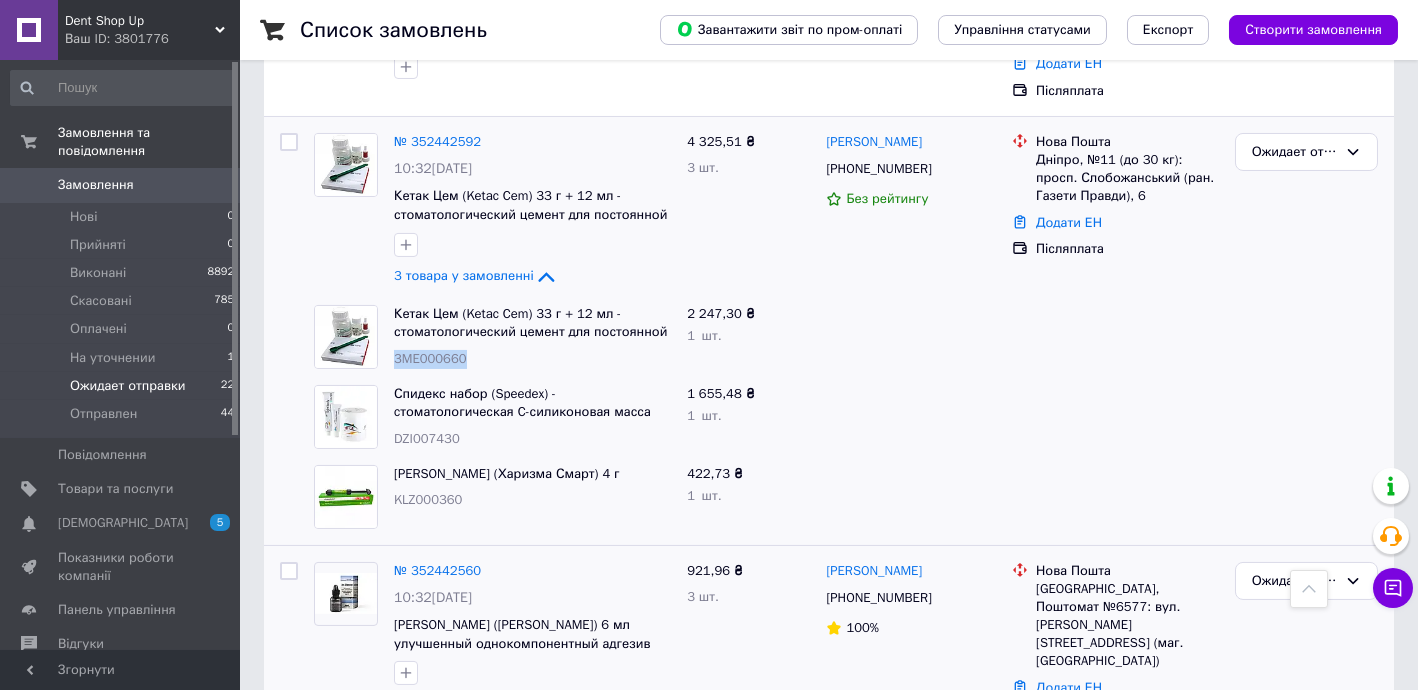 scroll, scrollTop: 1939, scrollLeft: 0, axis: vertical 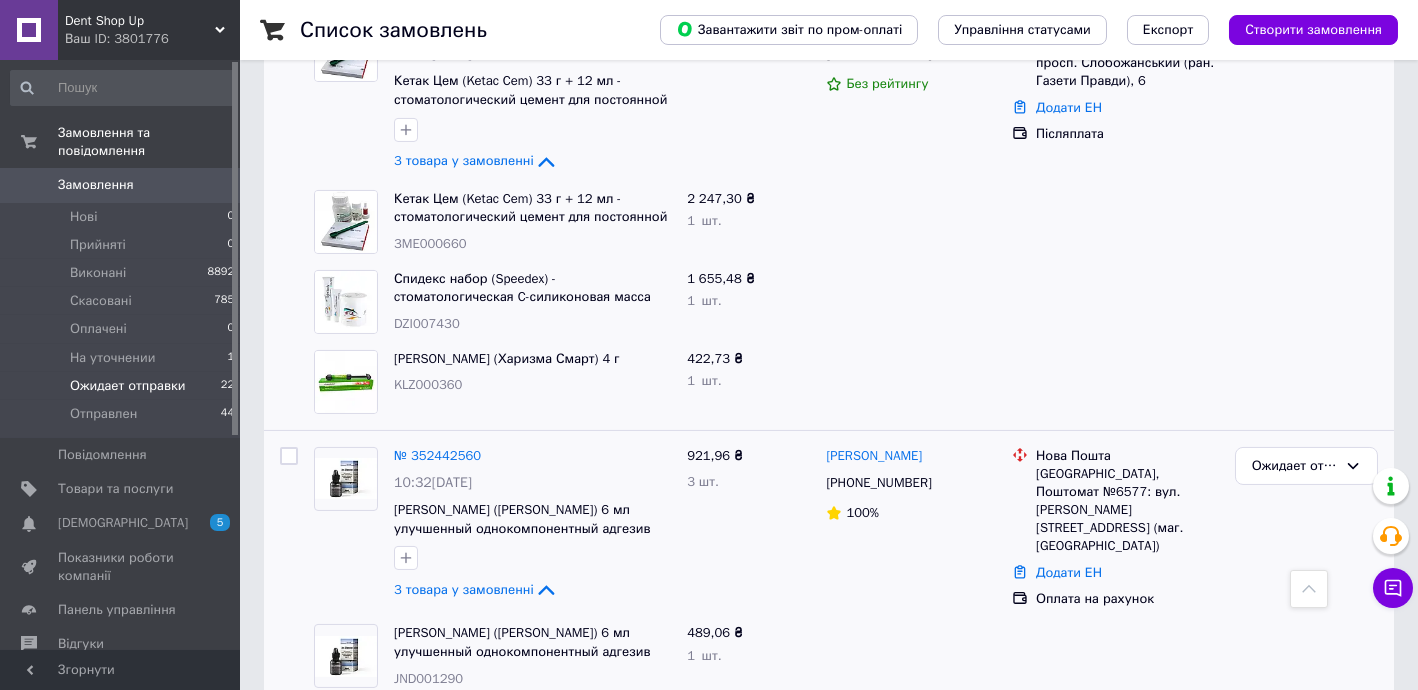 click on "DZI007430" at bounding box center [427, 323] 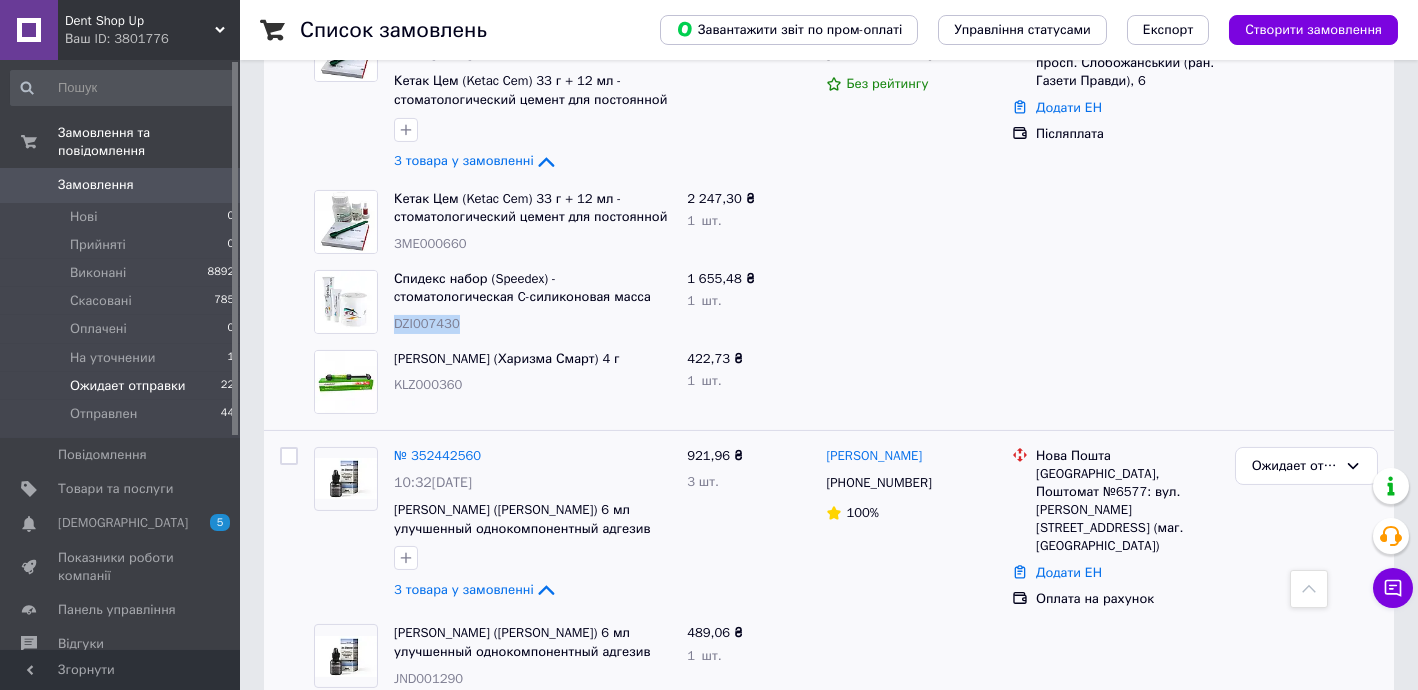 click on "DZI007430" at bounding box center [427, 323] 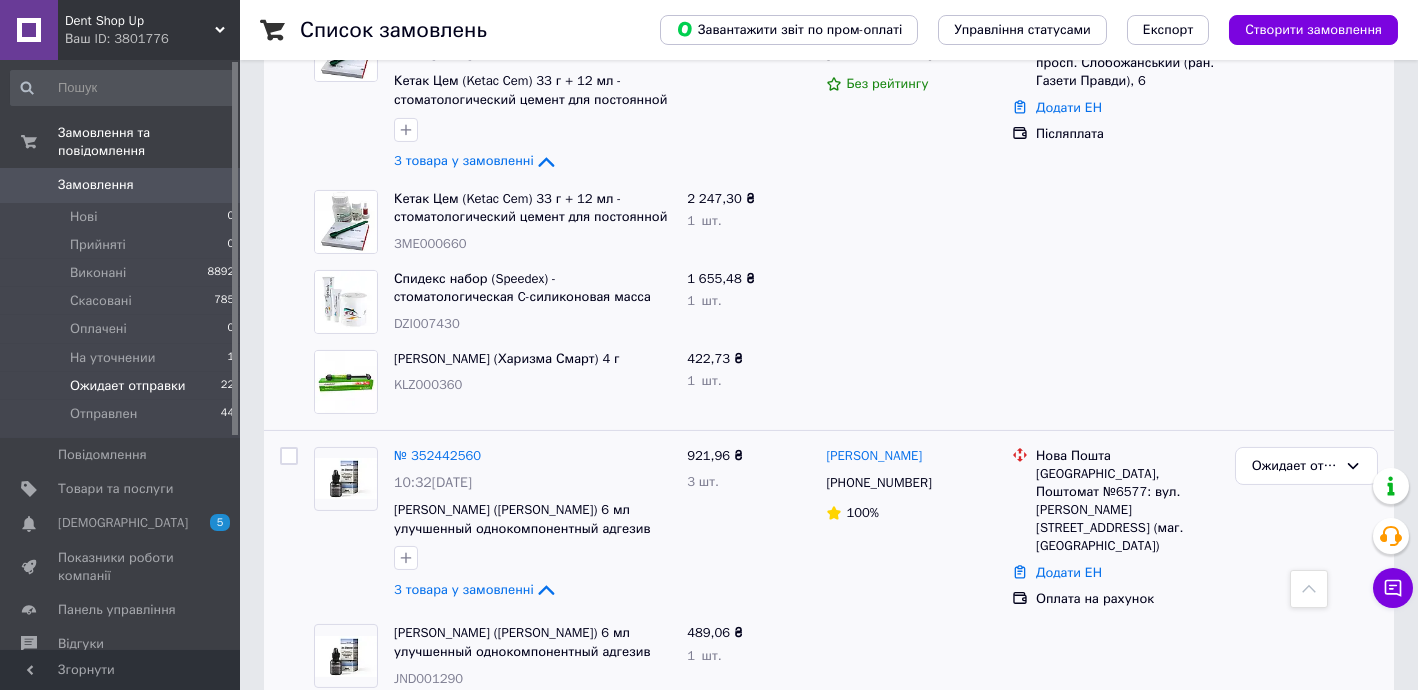 click on "KLZ000360" at bounding box center [428, 384] 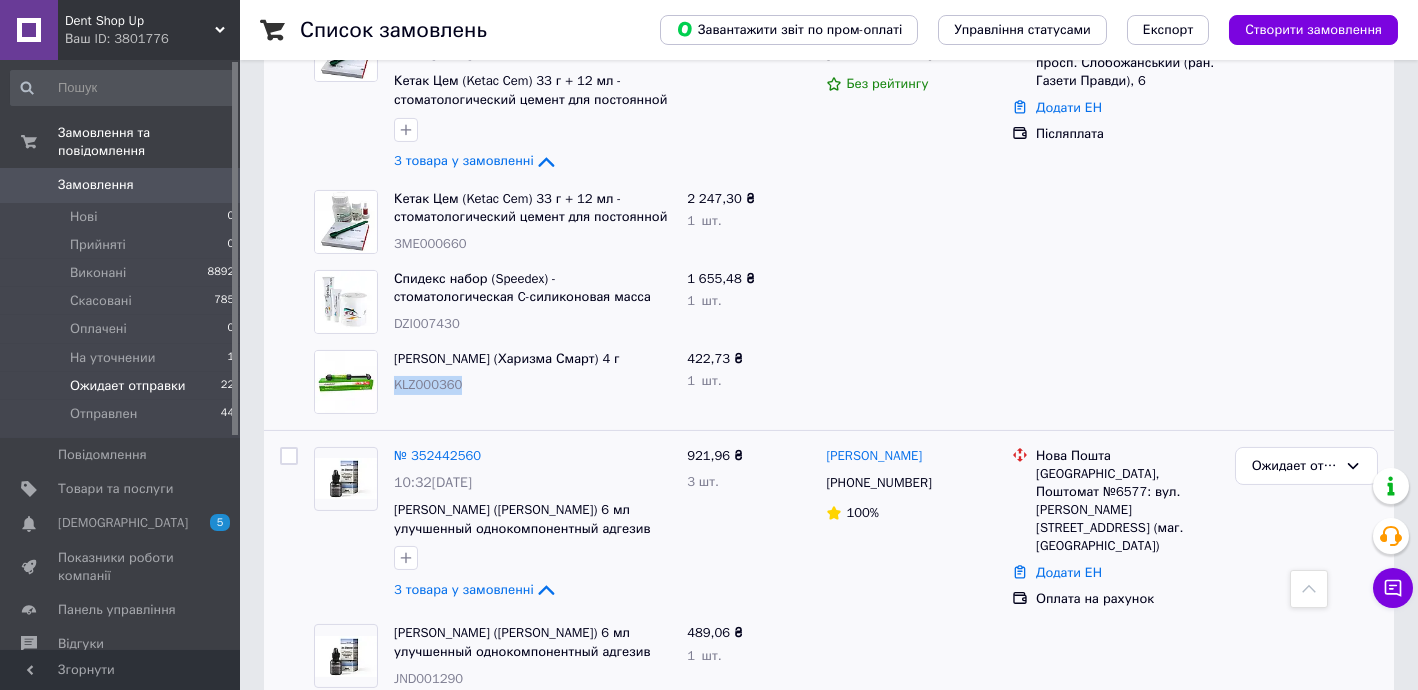 click on "KLZ000360" at bounding box center [428, 384] 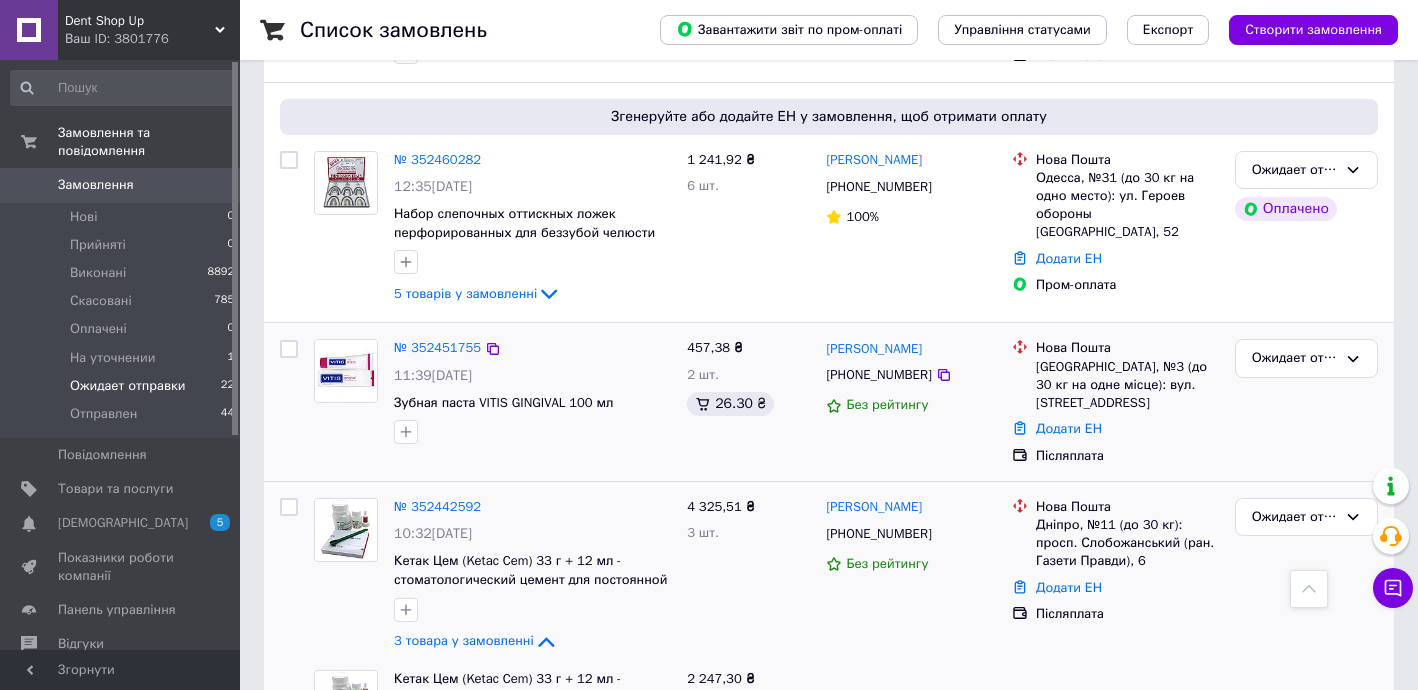 scroll, scrollTop: 1454, scrollLeft: 0, axis: vertical 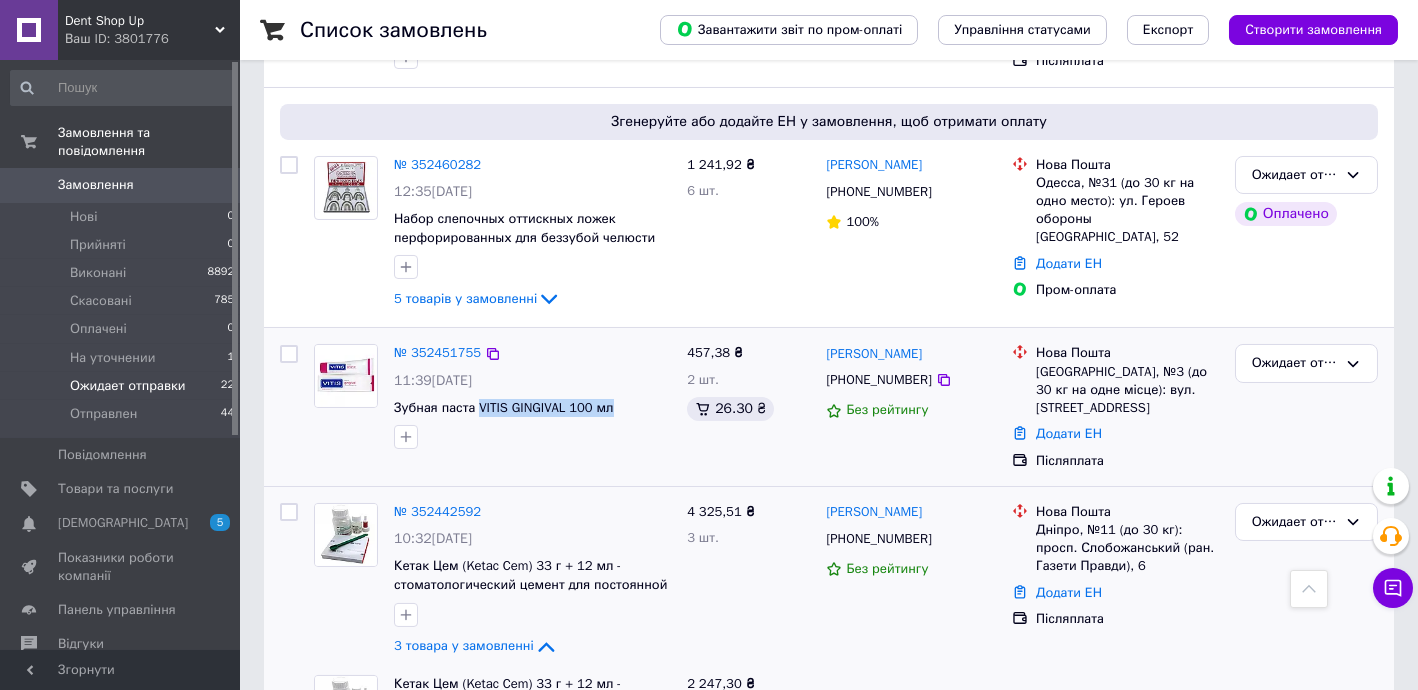 drag, startPoint x: 474, startPoint y: 347, endPoint x: 619, endPoint y: 353, distance: 145.12408 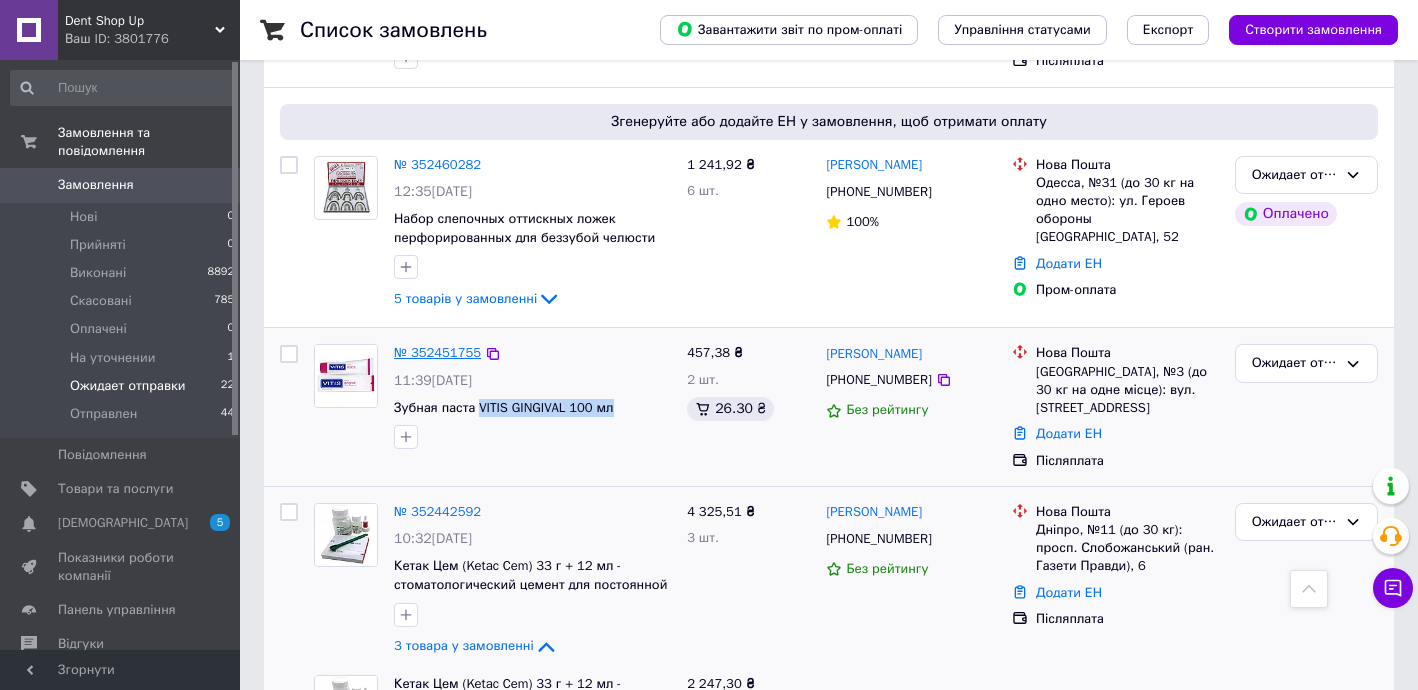 click on "№ 352451755" at bounding box center (437, 352) 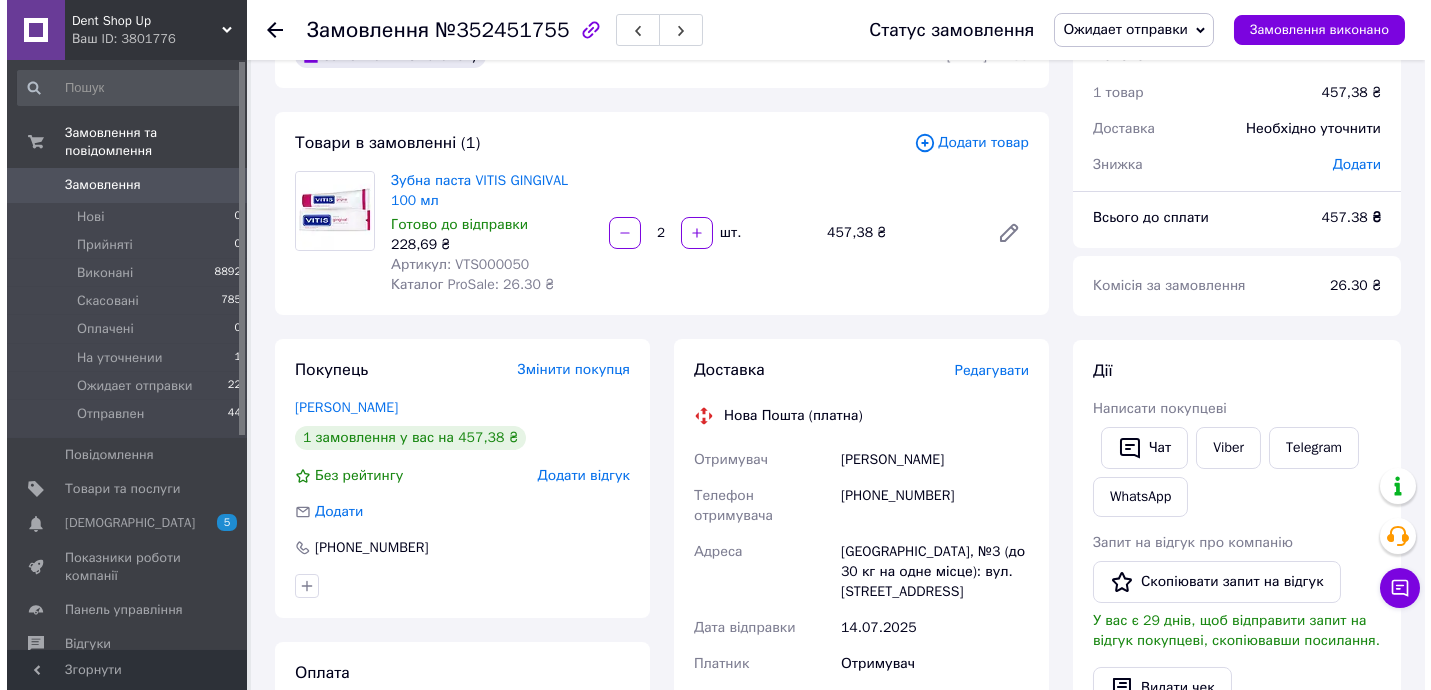 scroll, scrollTop: 242, scrollLeft: 0, axis: vertical 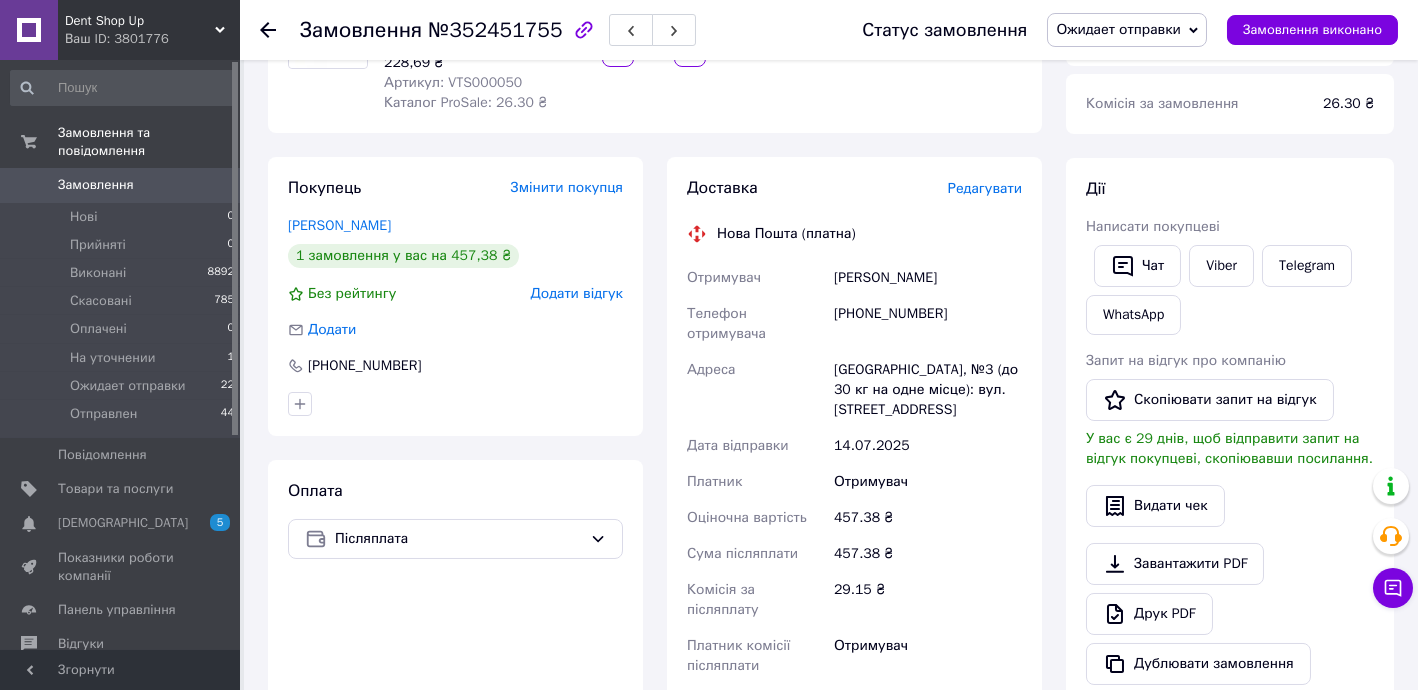 click on "Редагувати" at bounding box center [985, 188] 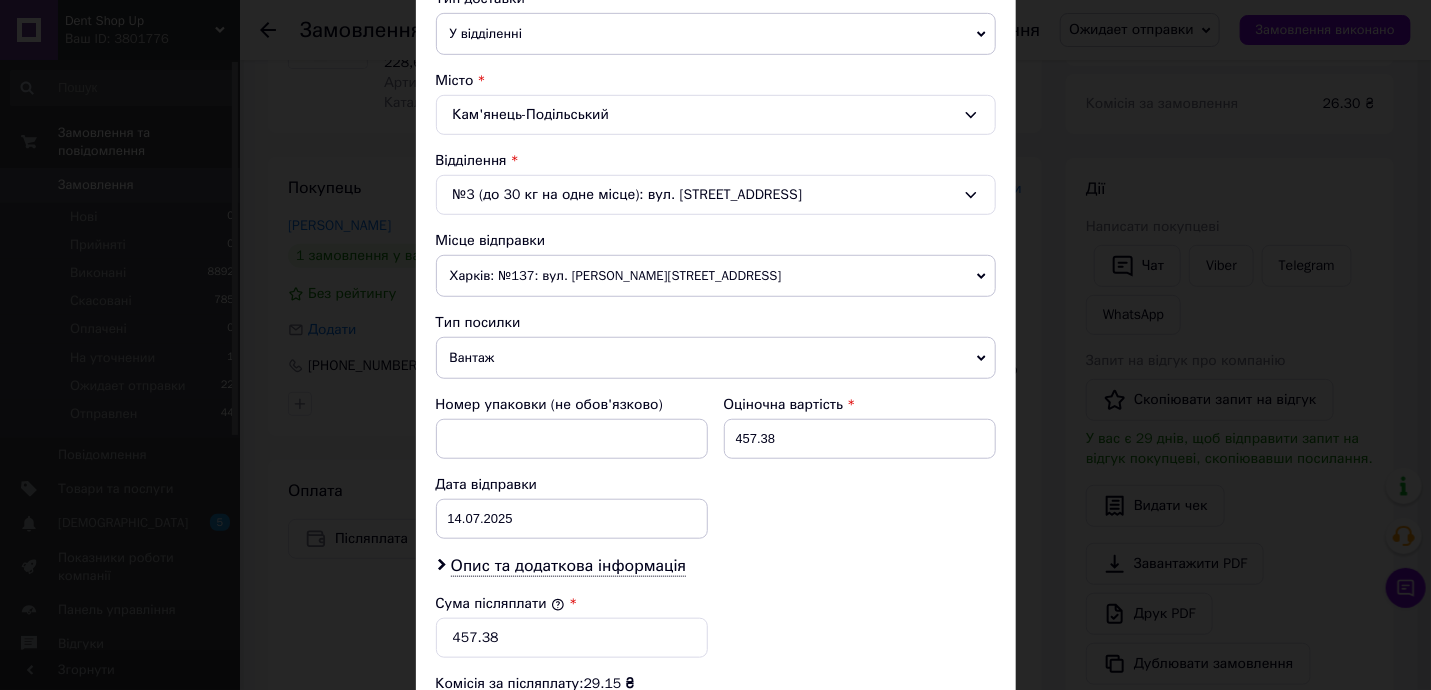 scroll, scrollTop: 485, scrollLeft: 0, axis: vertical 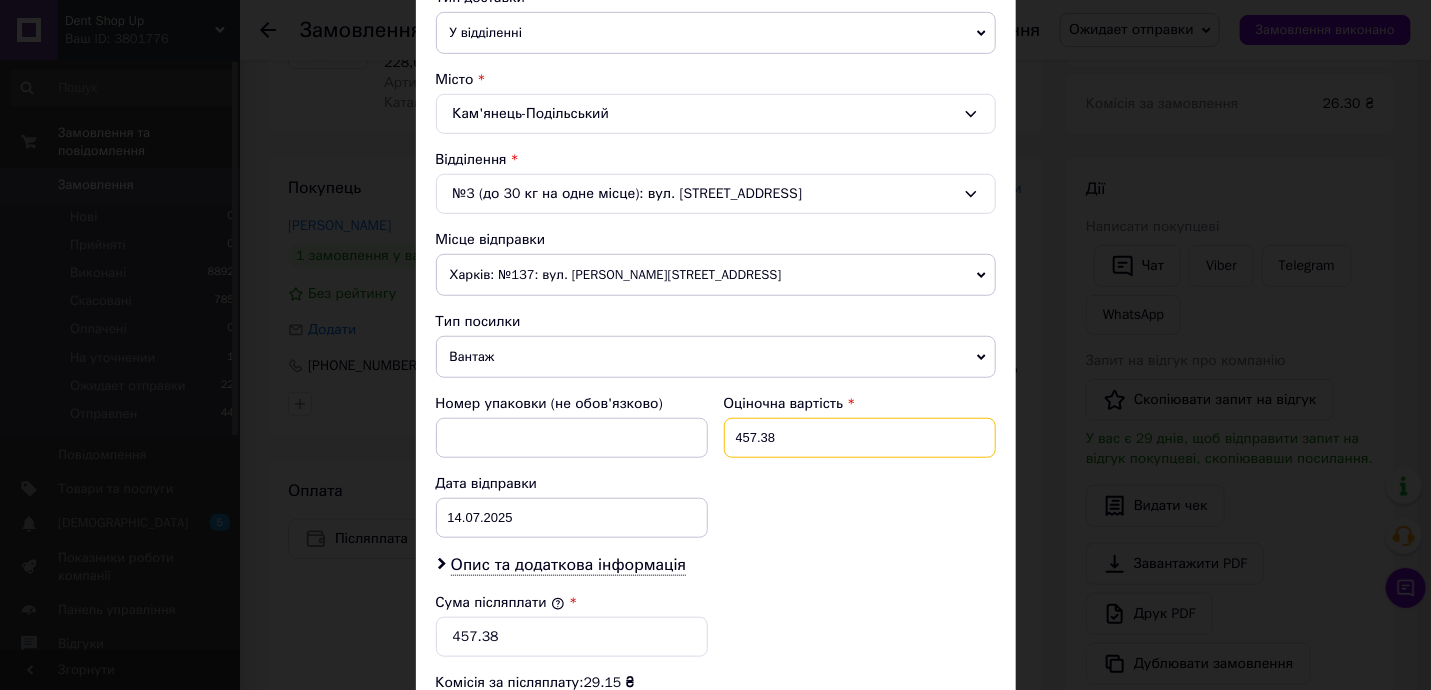 drag, startPoint x: 739, startPoint y: 420, endPoint x: 850, endPoint y: 432, distance: 111.64677 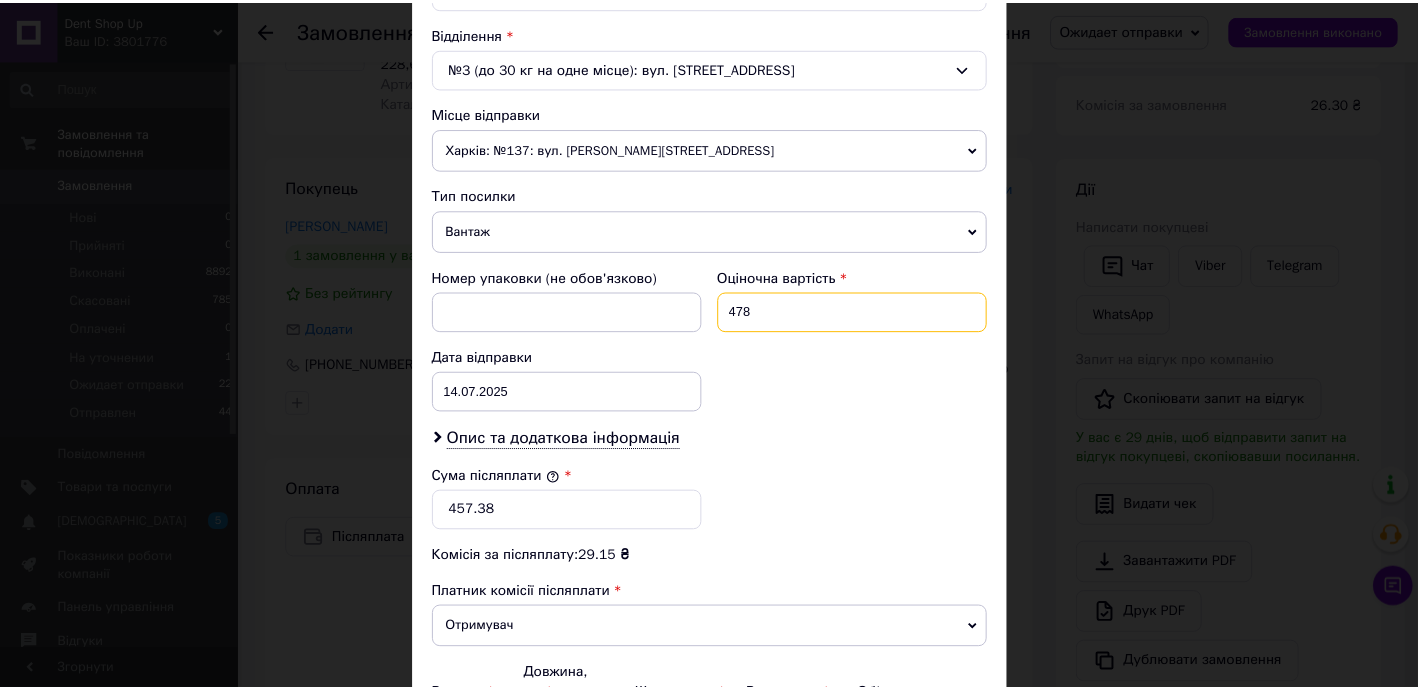 scroll, scrollTop: 827, scrollLeft: 0, axis: vertical 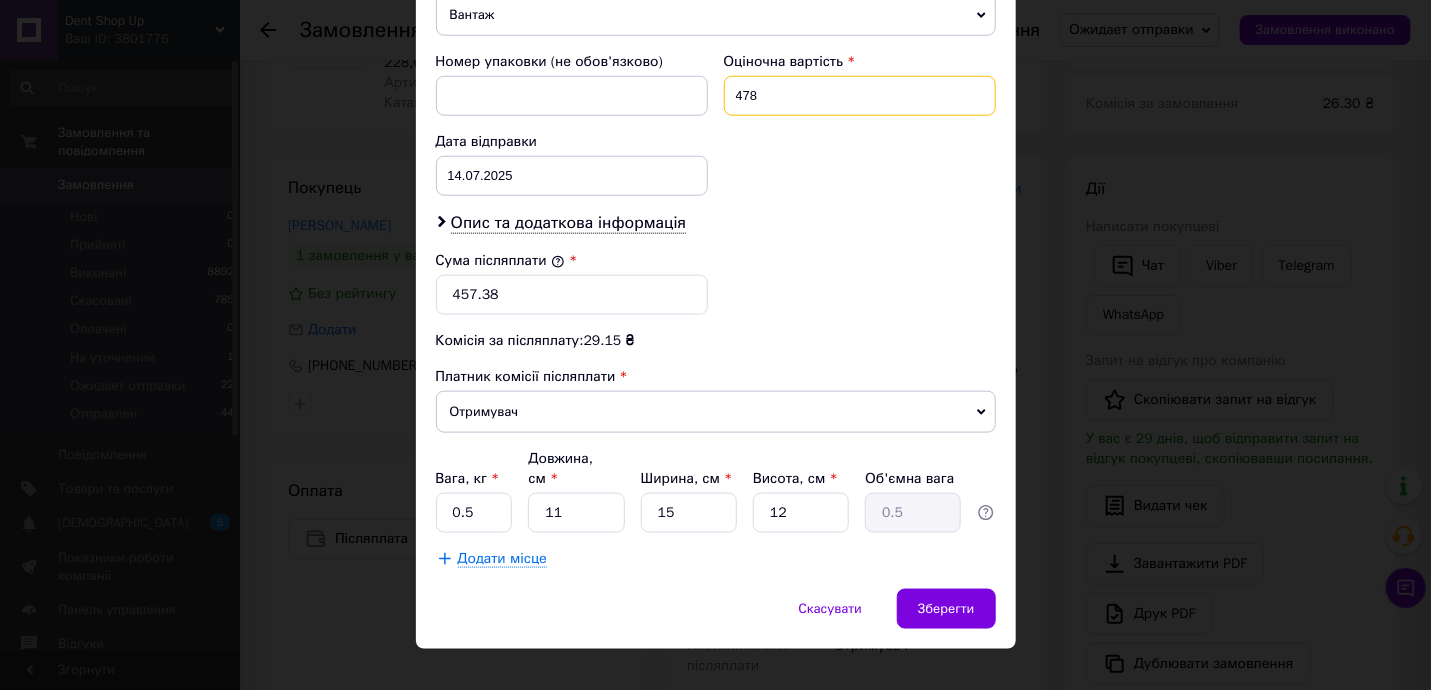 type on "478" 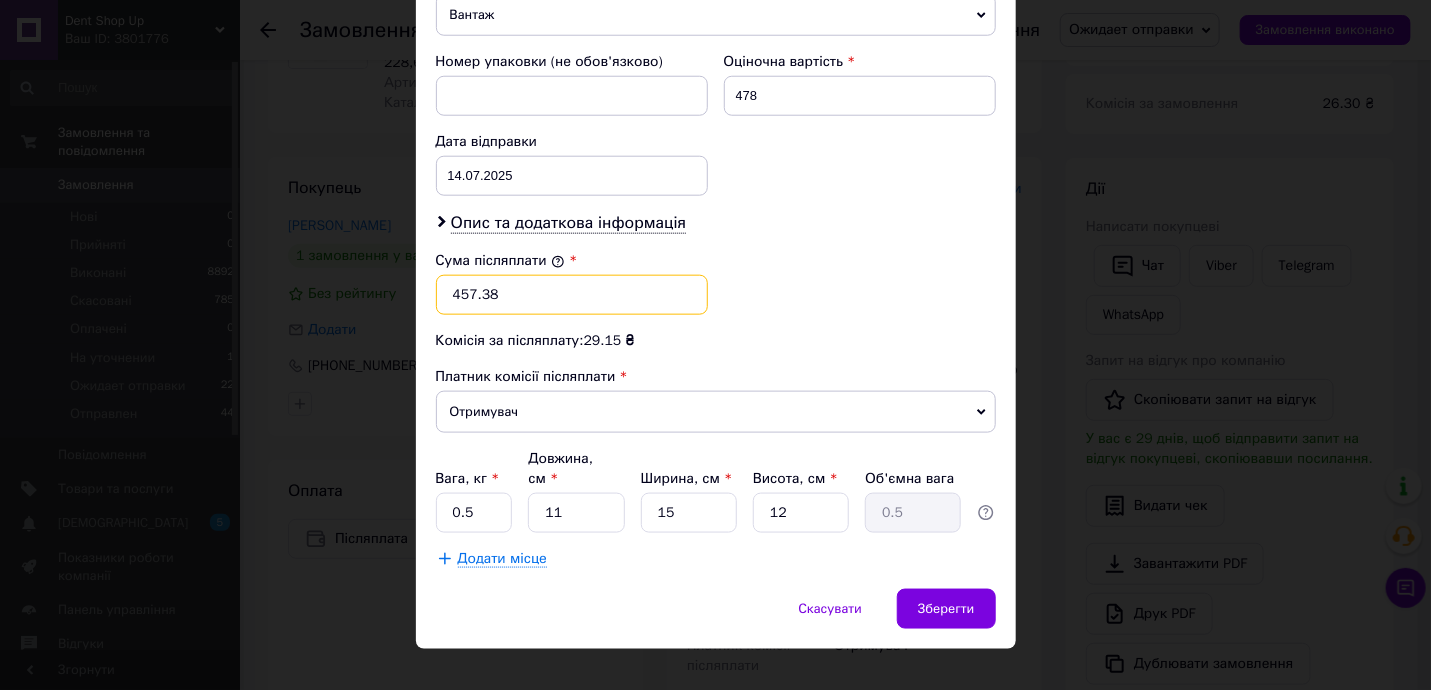 drag, startPoint x: 457, startPoint y: 286, endPoint x: 600, endPoint y: 303, distance: 144.00694 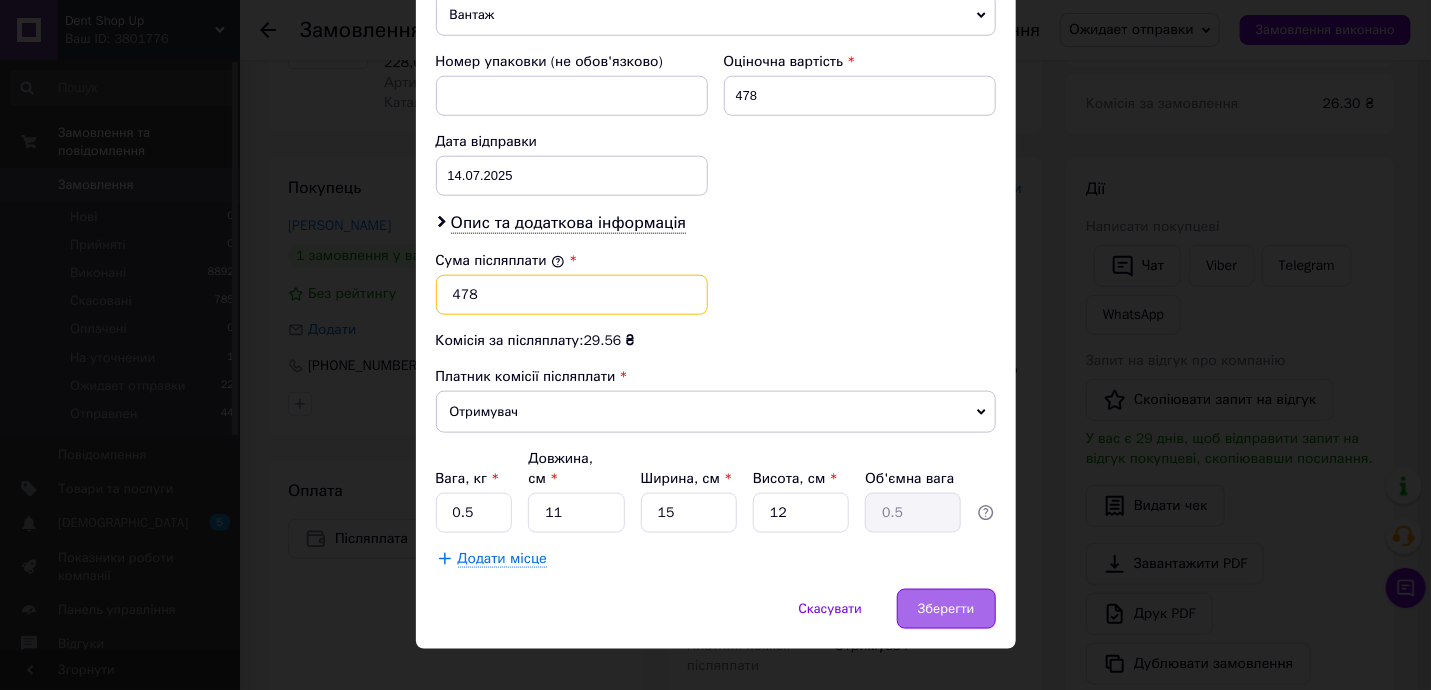 type on "478" 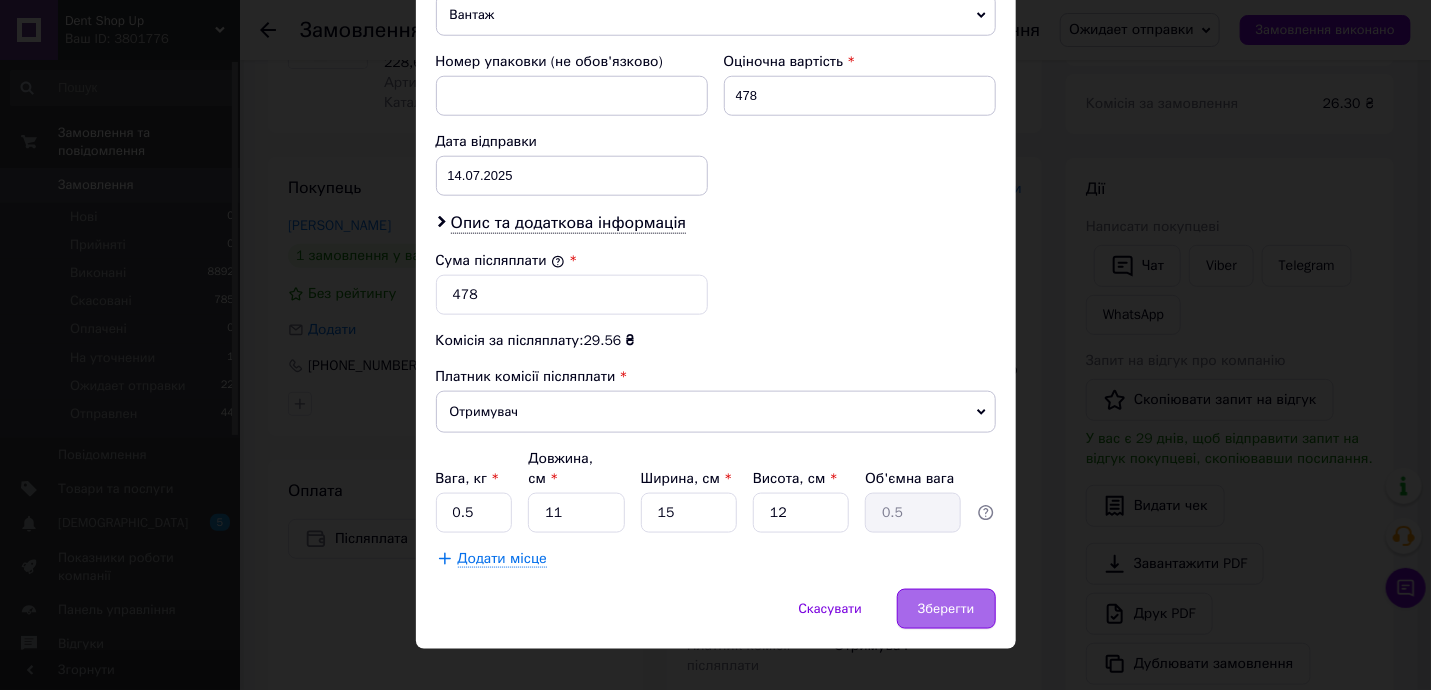 click on "Зберегти" at bounding box center (946, 609) 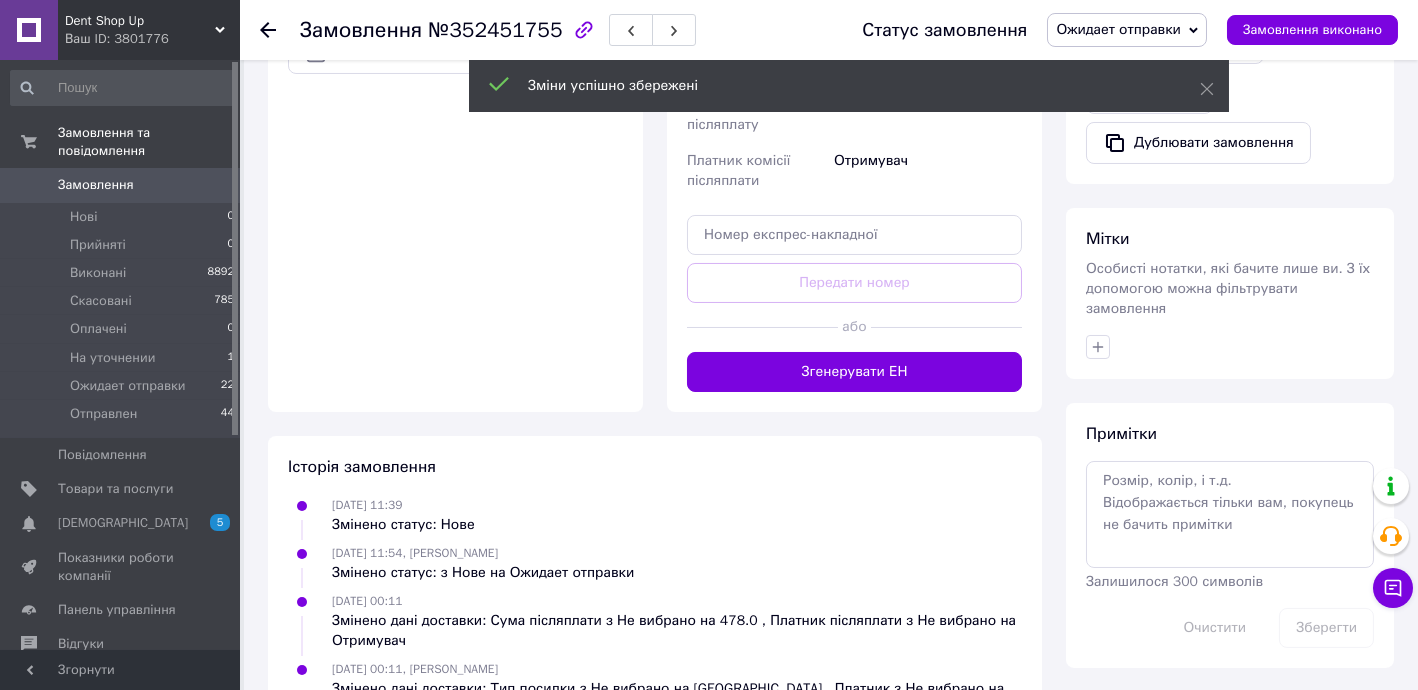 click on "Згенерувати ЕН" at bounding box center [854, 372] 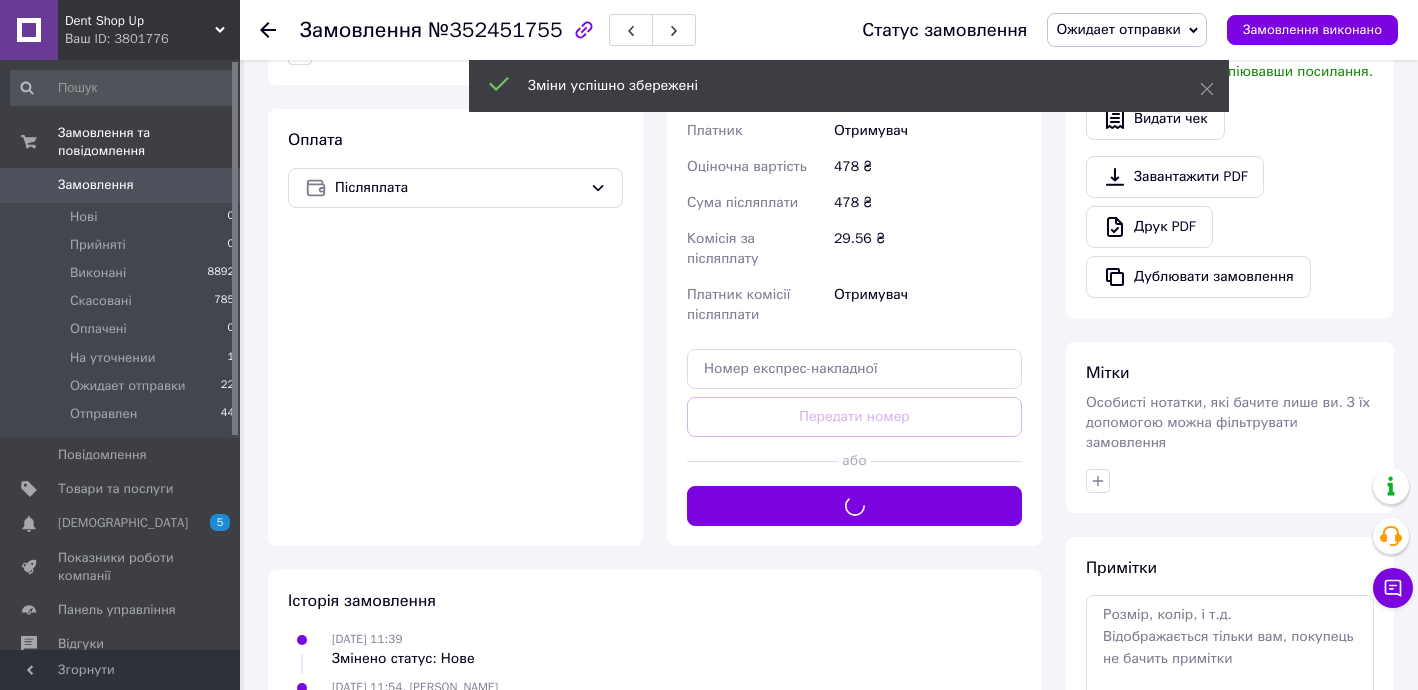 scroll, scrollTop: 363, scrollLeft: 0, axis: vertical 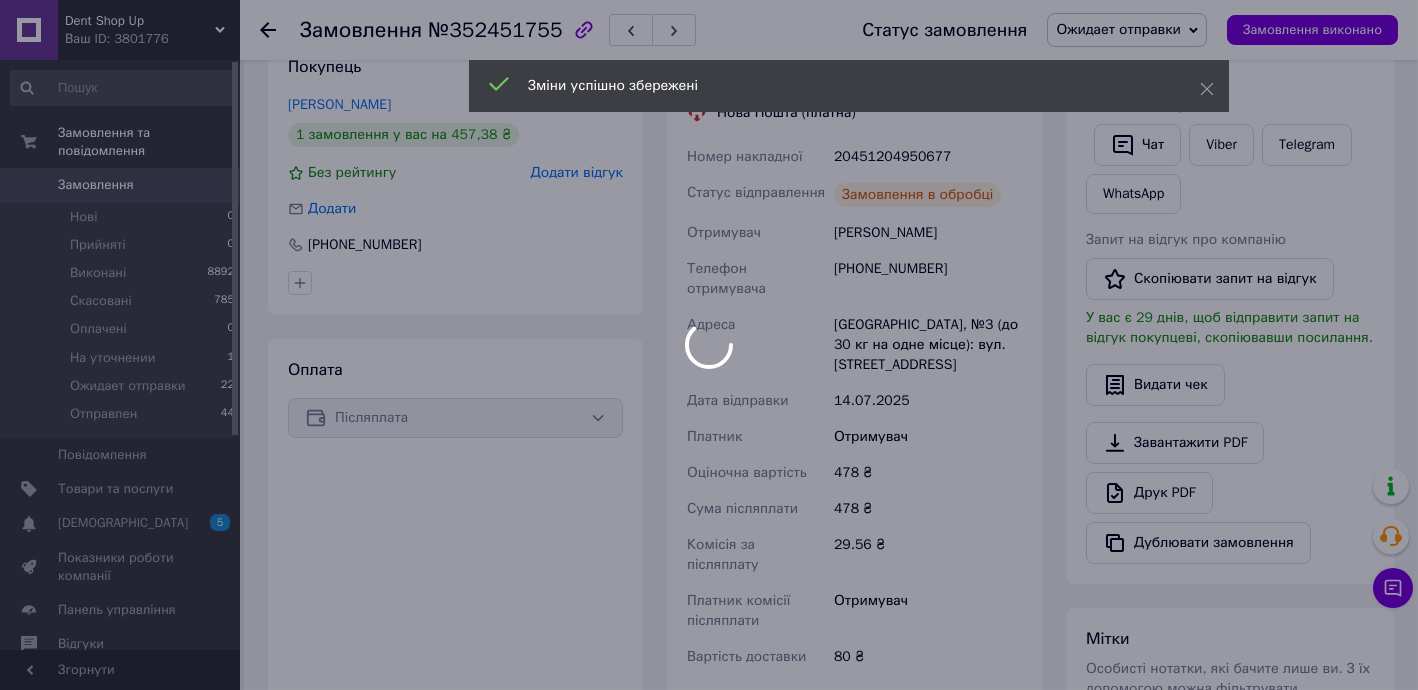 click on "Dent Shop Up Ваш ID: 3801776 Сайт Dent Shop Up Кабінет покупця Перевірити стан системи Сторінка на порталі SmartUP Довідка Вийти Замовлення та повідомлення Замовлення 0 Нові 0 Прийняті 0 Виконані 8892 Скасовані 785 Оплачені 0 На уточнении 1 Ожидает отправки 22 Отправлен 44 Повідомлення 0 Товари та послуги Сповіщення 5 0 Показники роботи компанії Панель управління Відгуки Покупці Каталог ProSale Аналітика Інструменти веб-майстра та SEO Управління сайтом Гаманець компанії Маркет Налаштування Тарифи та рахунки Prom топ Згорнути
2 <" at bounding box center [709, 409] 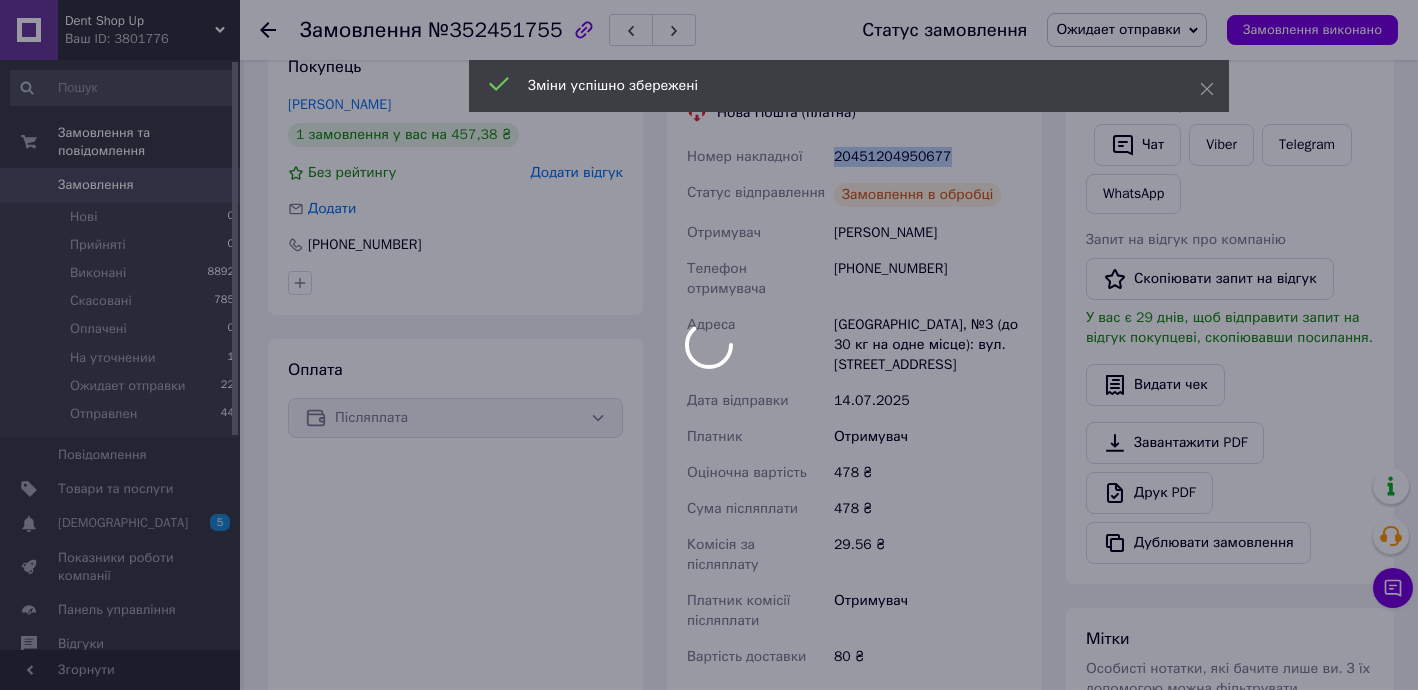 click on "20451204950677" at bounding box center (928, 157) 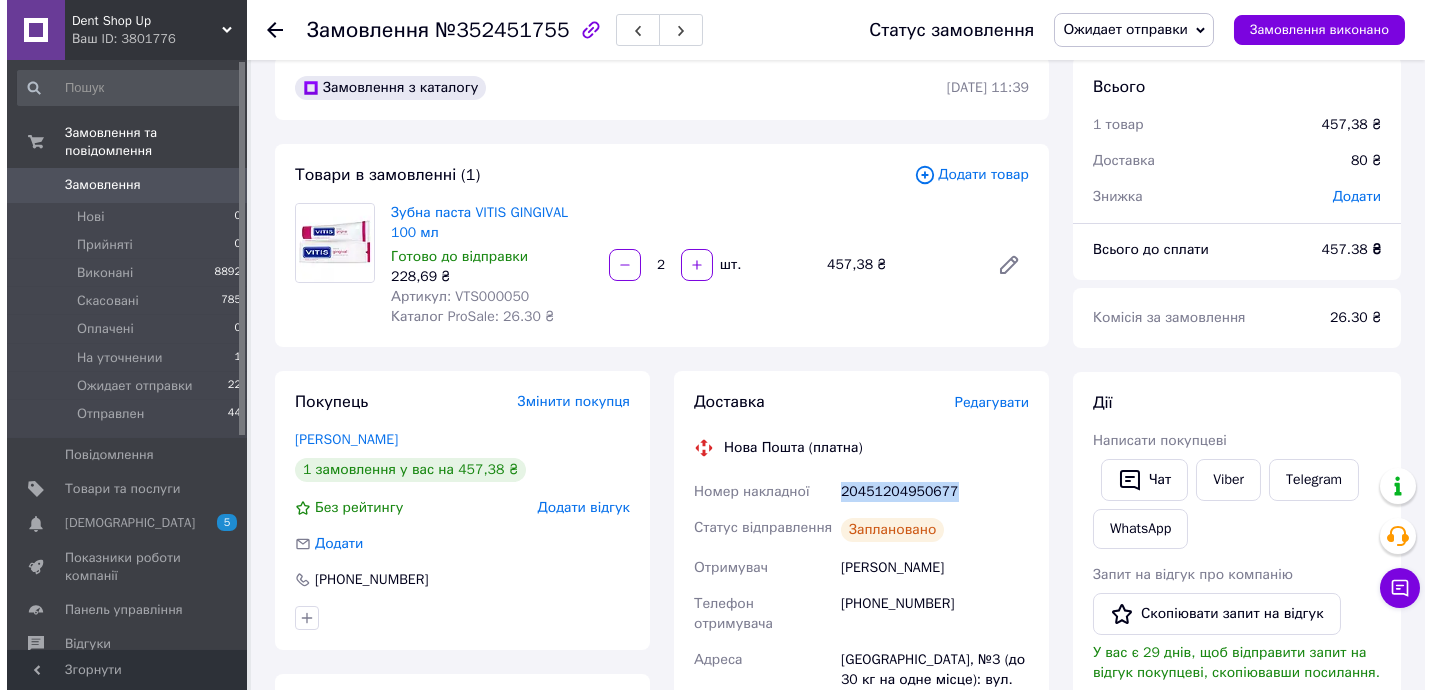 scroll, scrollTop: 0, scrollLeft: 0, axis: both 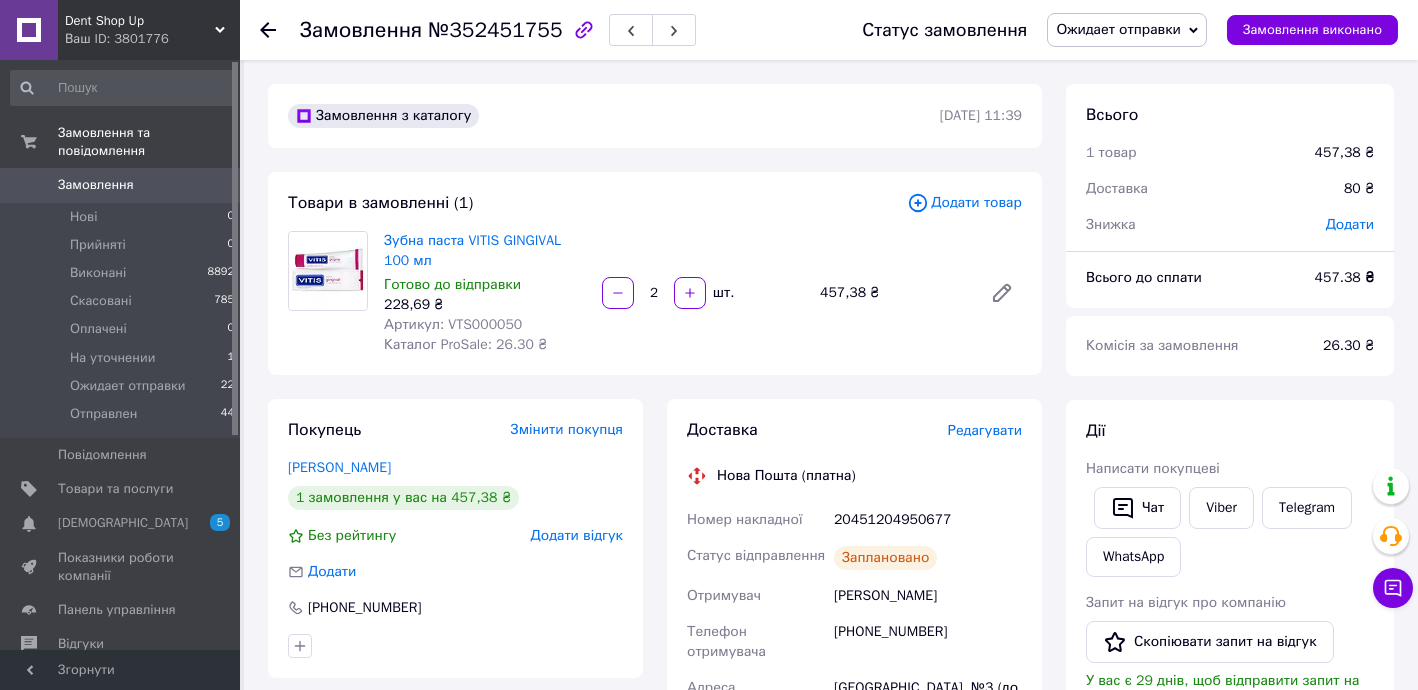 click on "Редагувати" at bounding box center (985, 430) 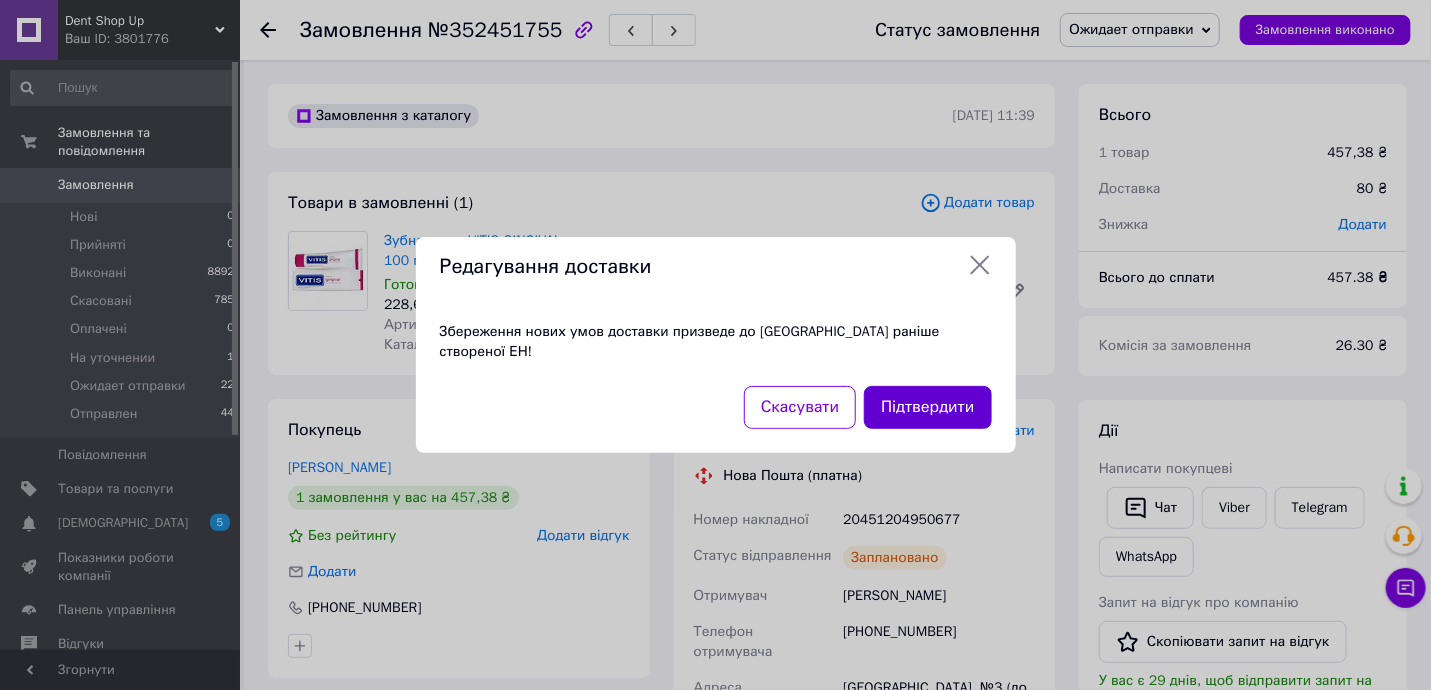 click on "Підтвердити" at bounding box center [927, 407] 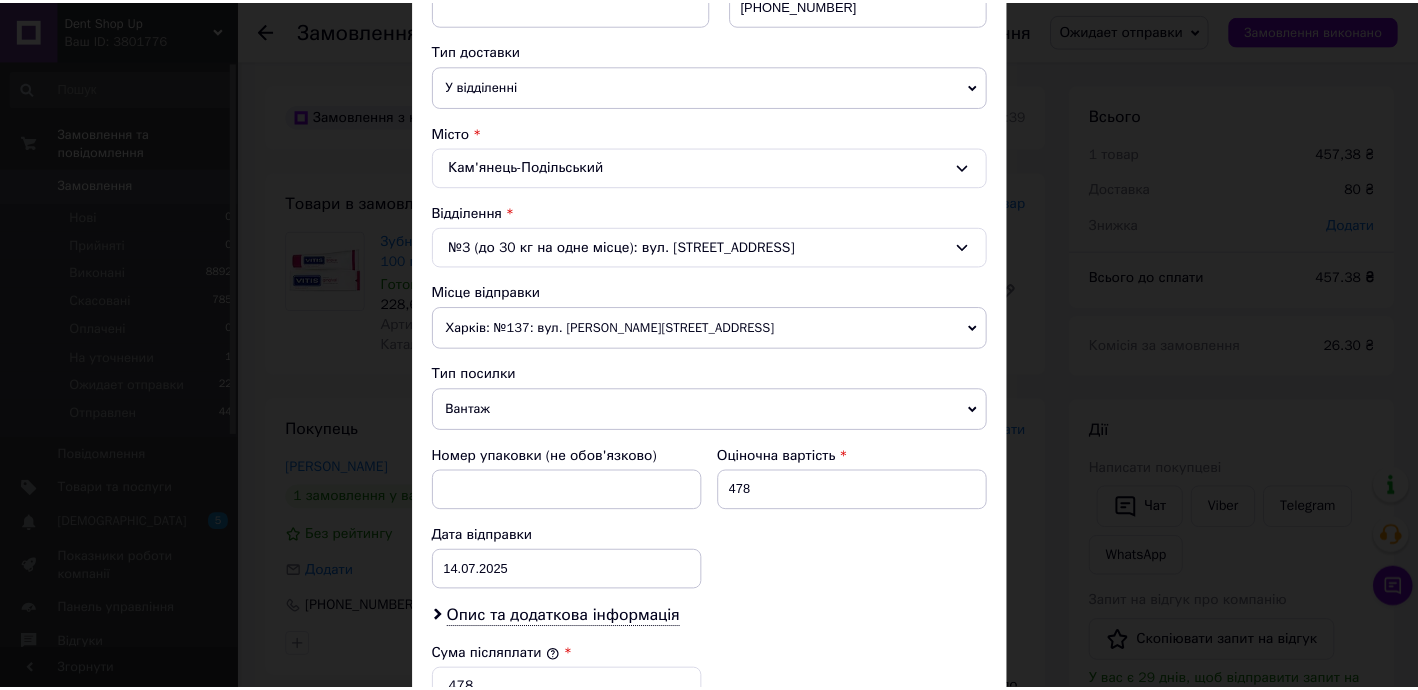 scroll, scrollTop: 827, scrollLeft: 0, axis: vertical 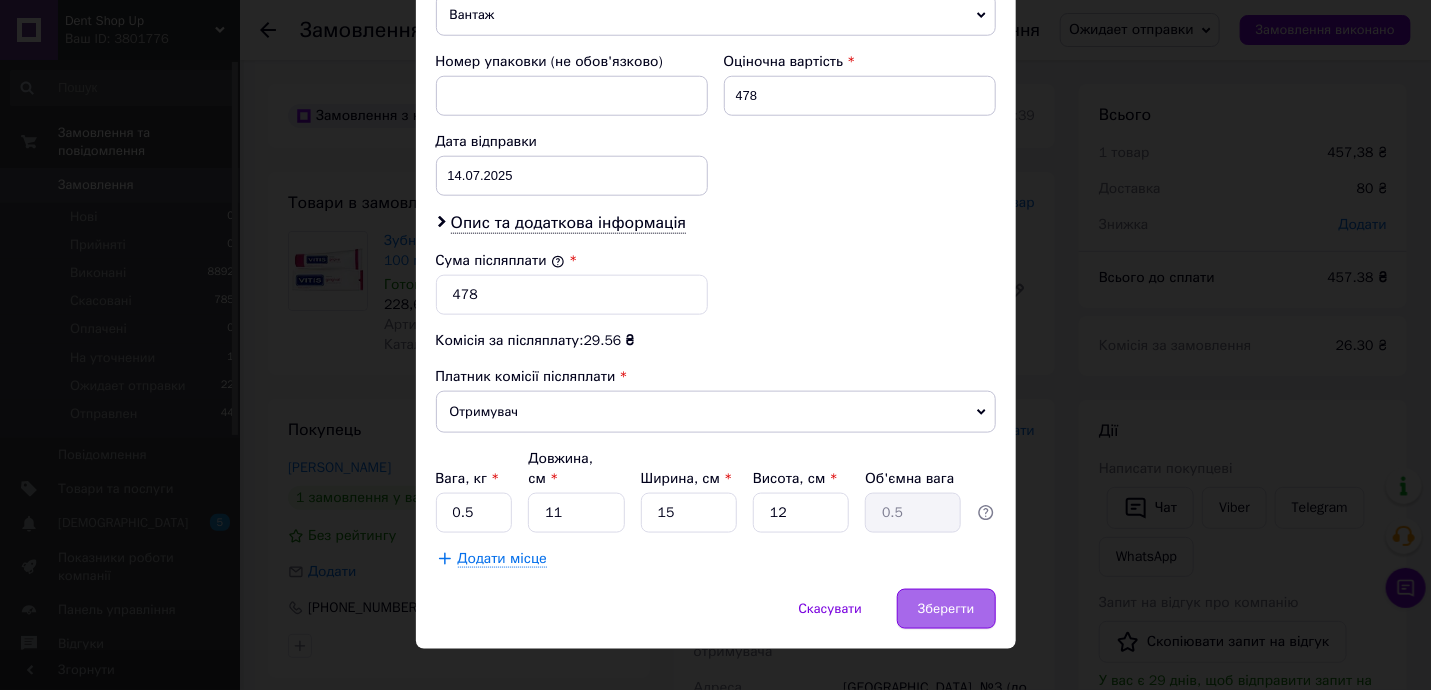 click on "Зберегти" at bounding box center [946, 609] 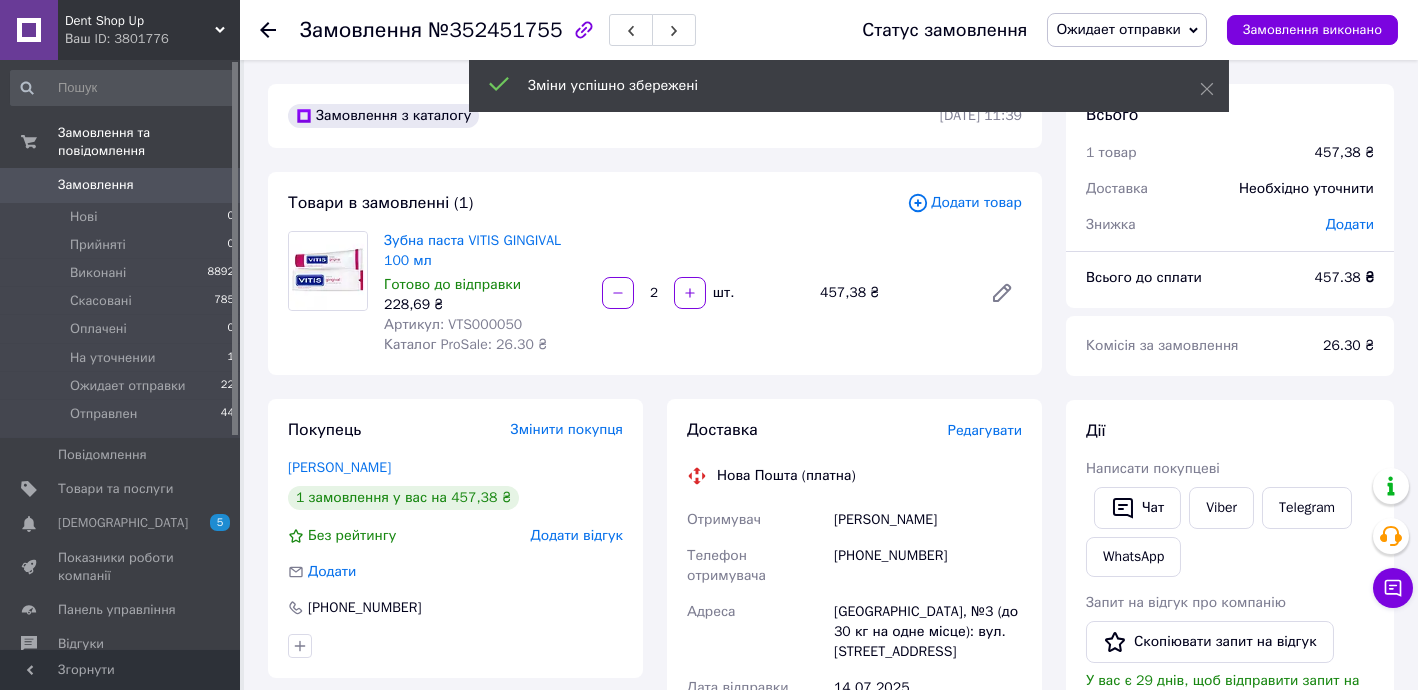 click on "Артикул: VTS000050" at bounding box center [453, 324] 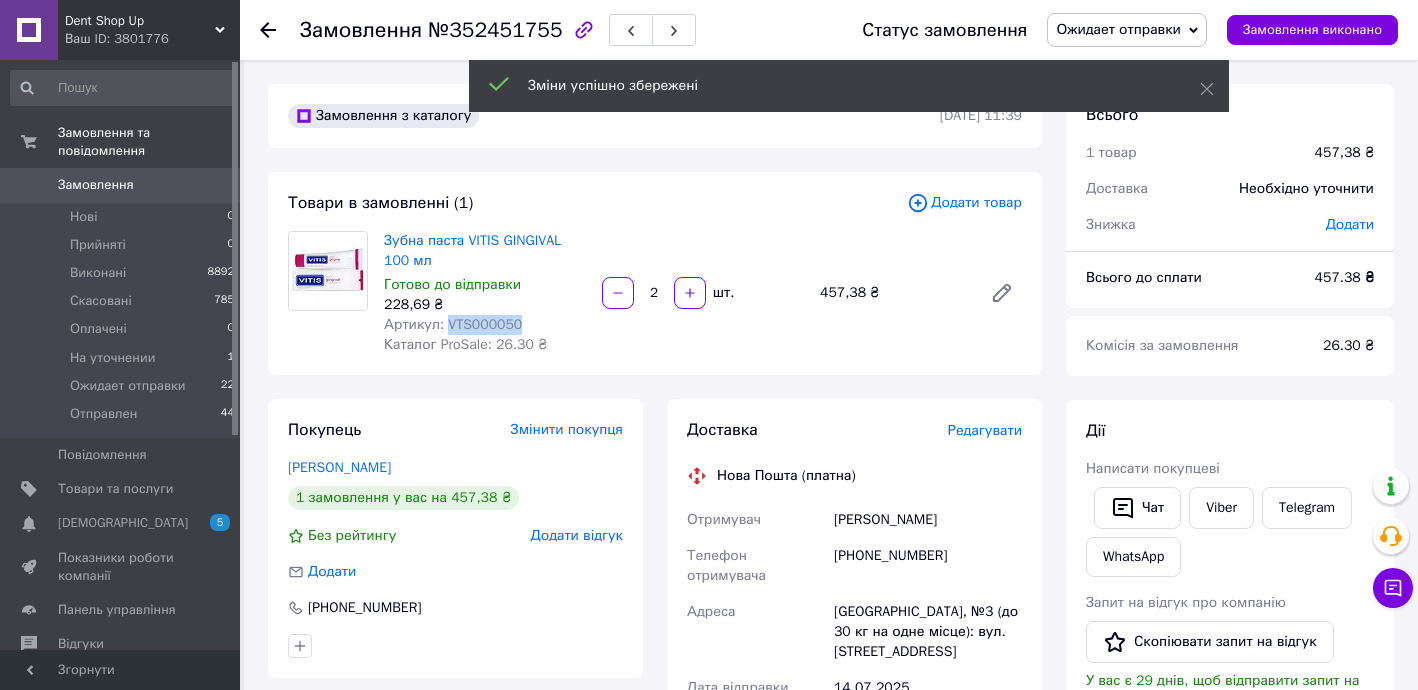 click on "Артикул: VTS000050" at bounding box center (453, 324) 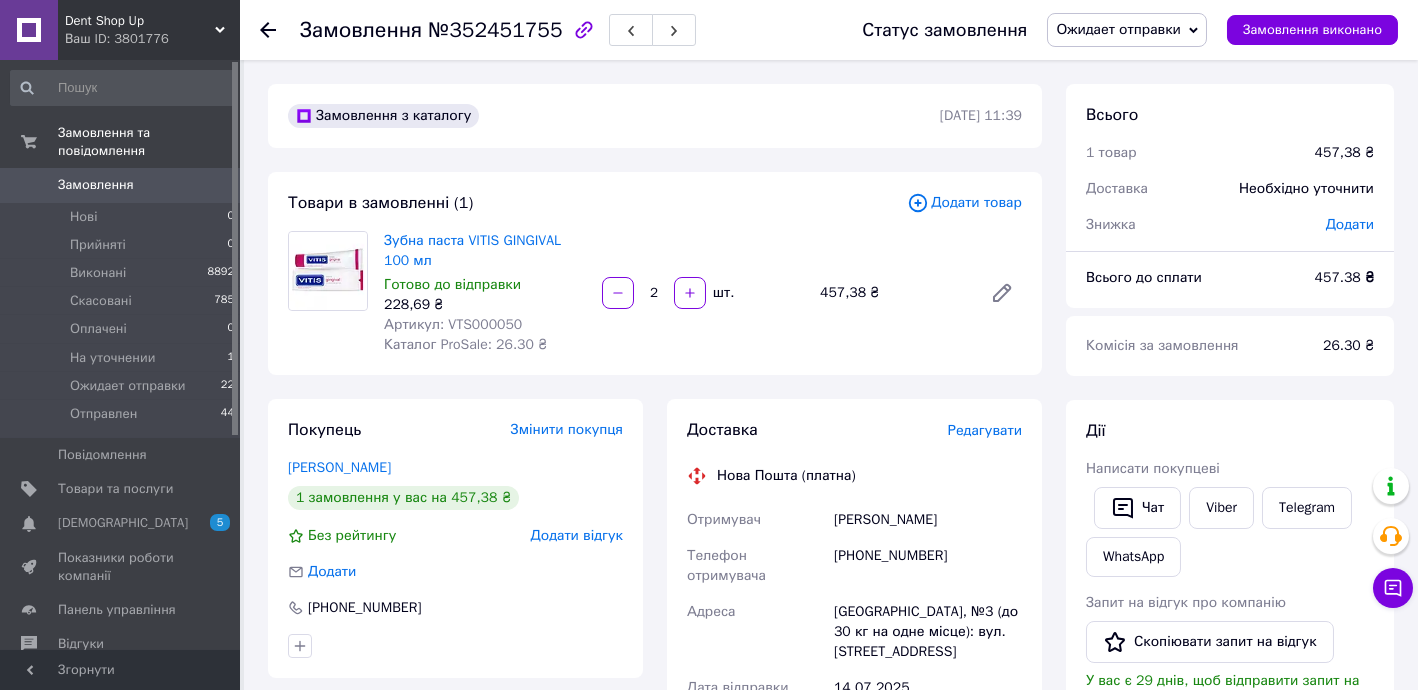 click 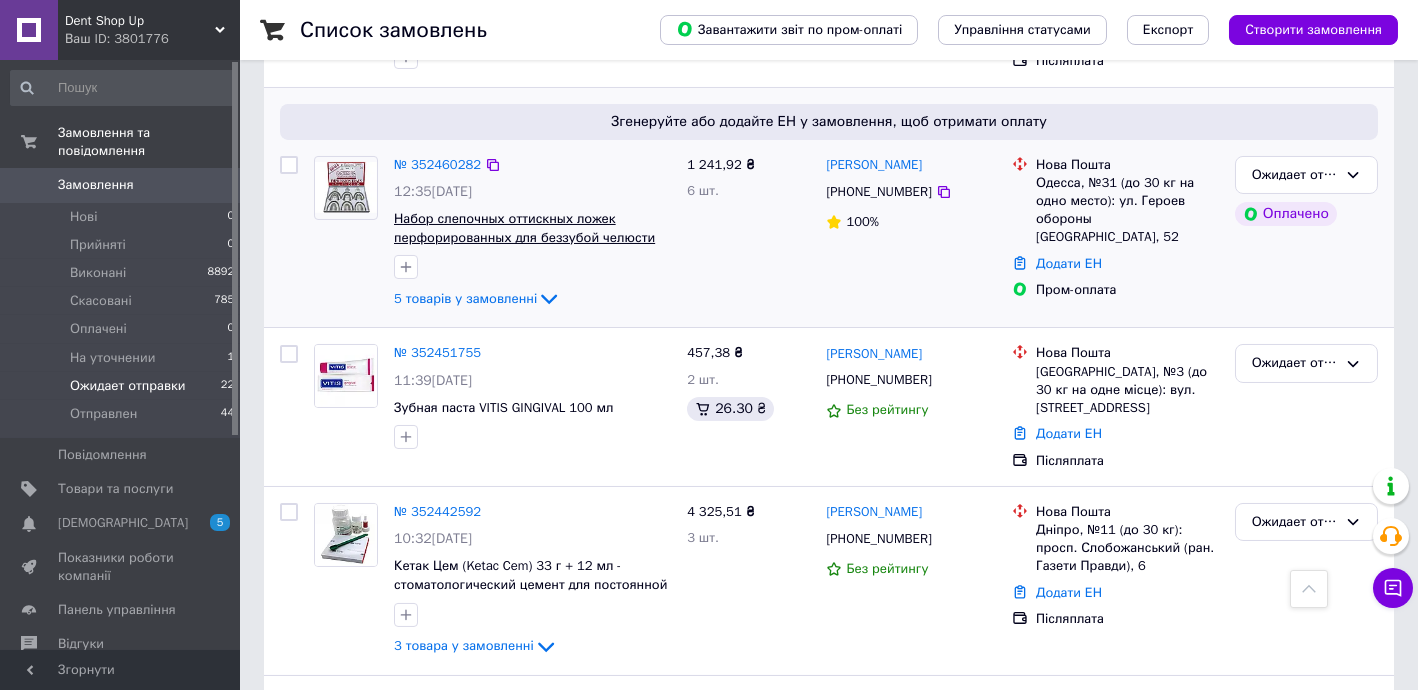 scroll, scrollTop: 1333, scrollLeft: 0, axis: vertical 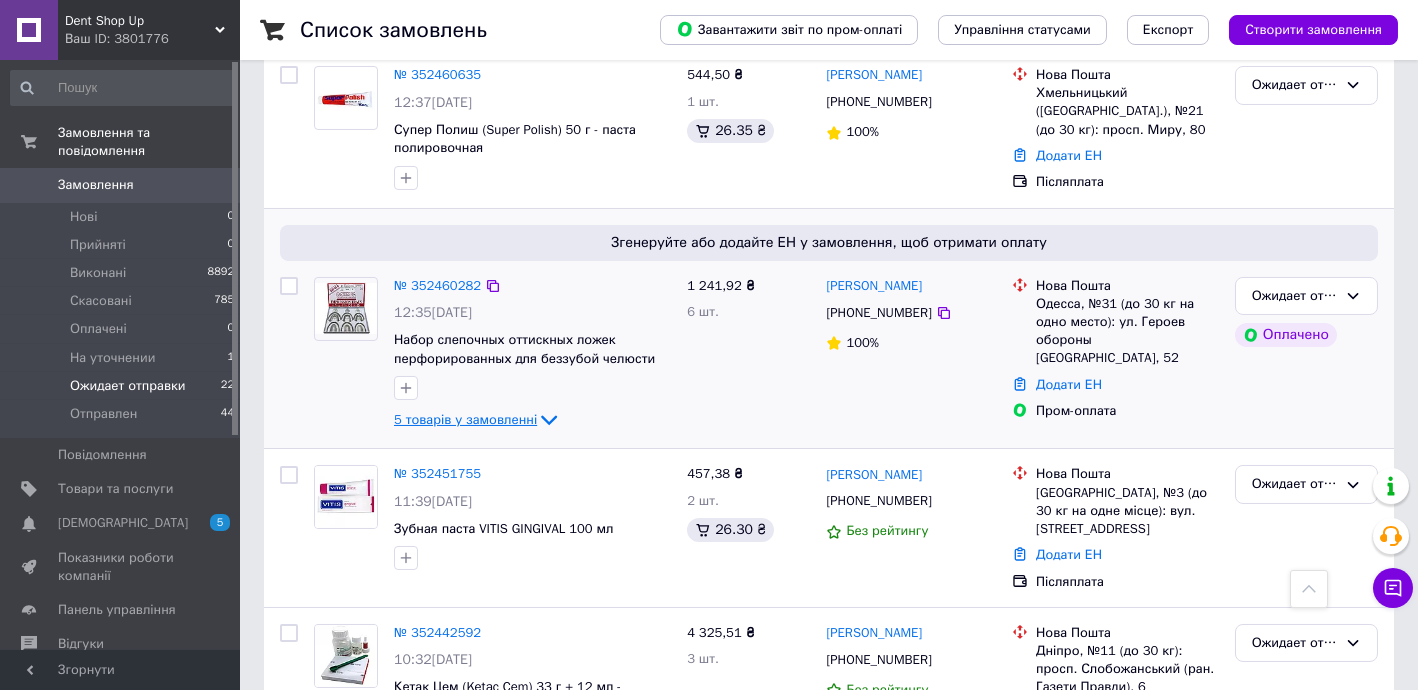 click on "5 товарів у замовленні" at bounding box center [465, 419] 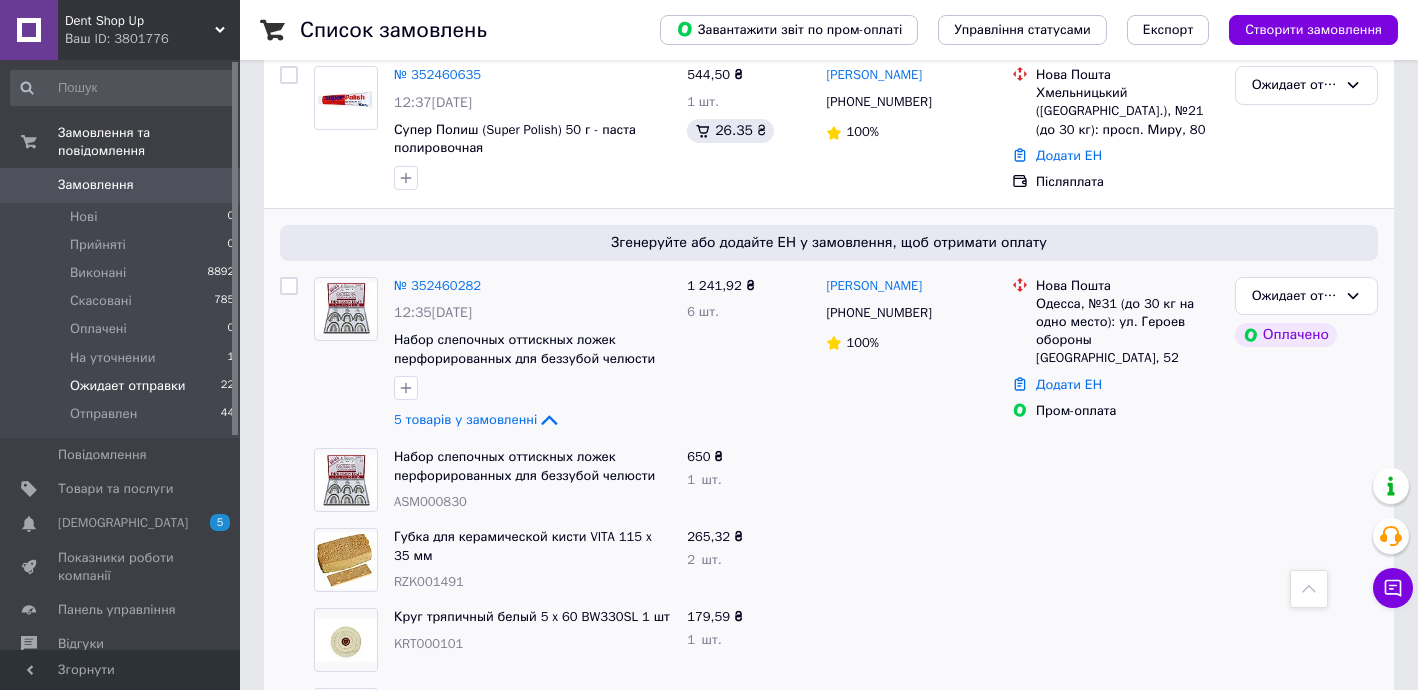 click on "ASM000830" at bounding box center (430, 501) 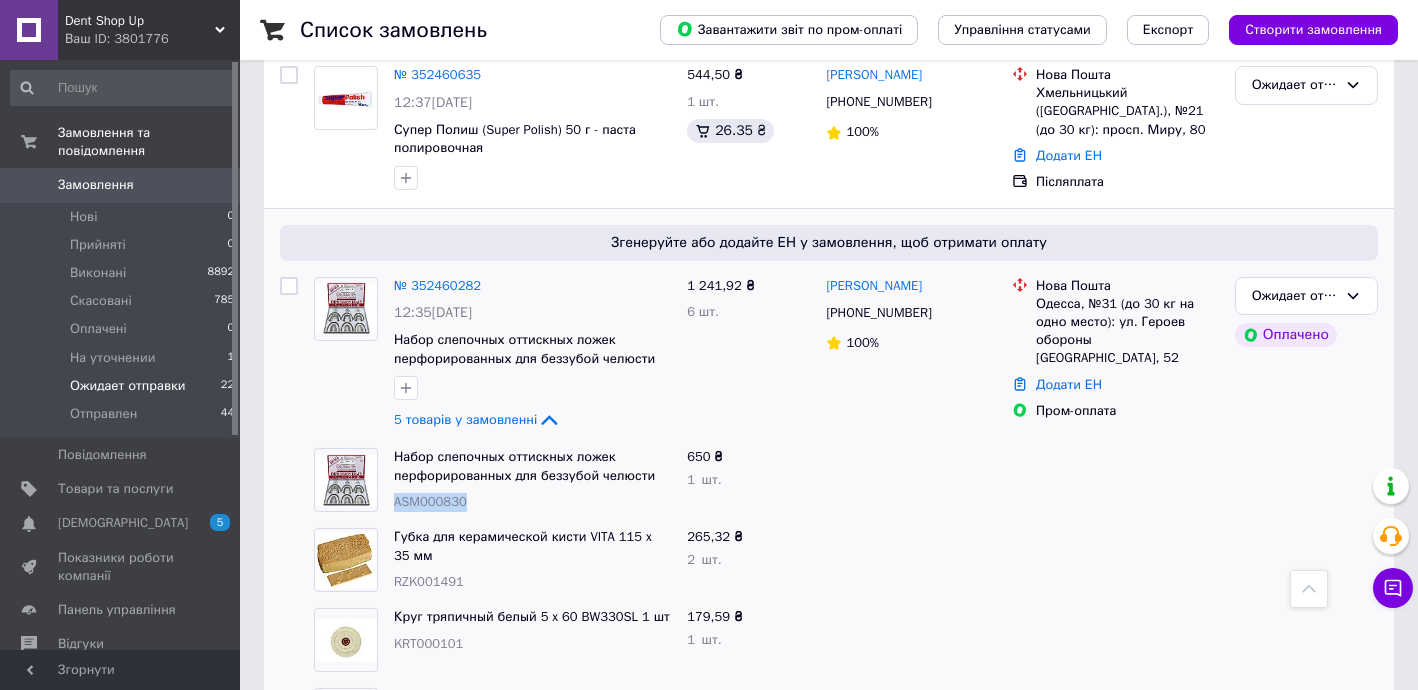 click on "ASM000830" at bounding box center [430, 501] 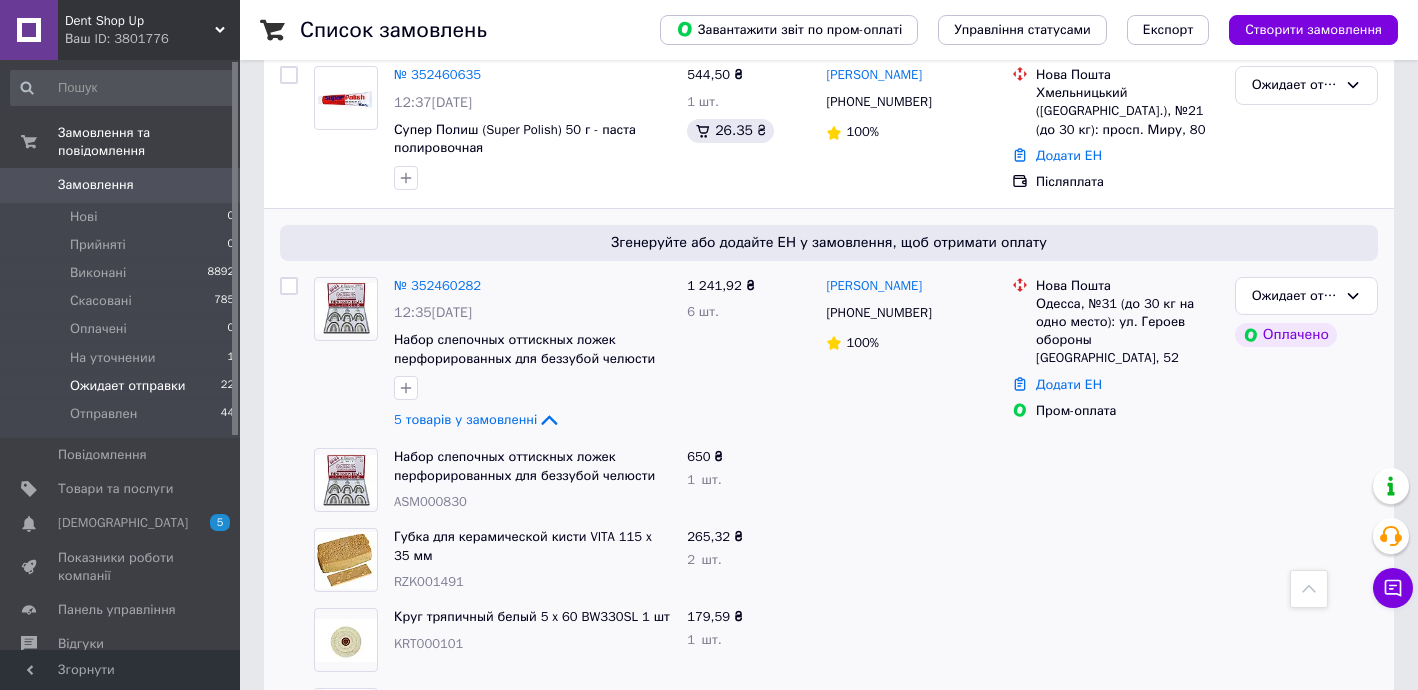 click on "RZK001491" at bounding box center (429, 581) 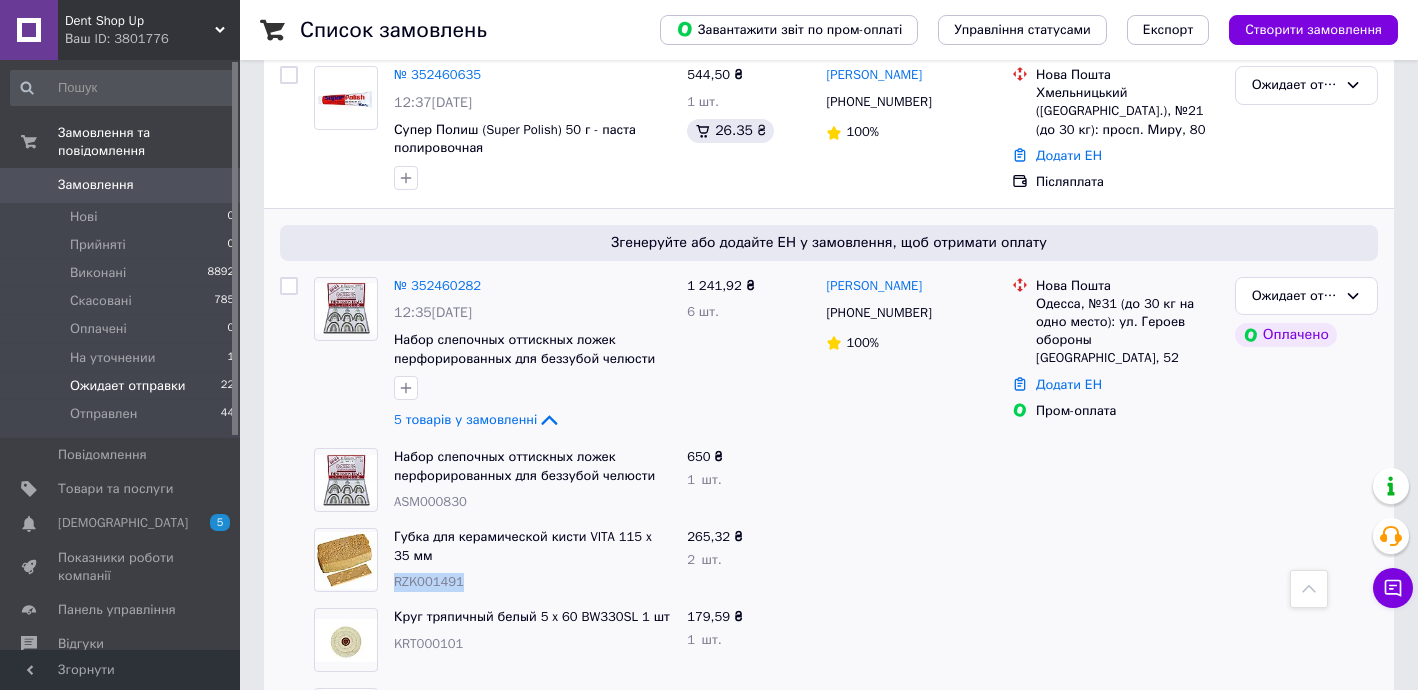 click on "RZK001491" at bounding box center (429, 581) 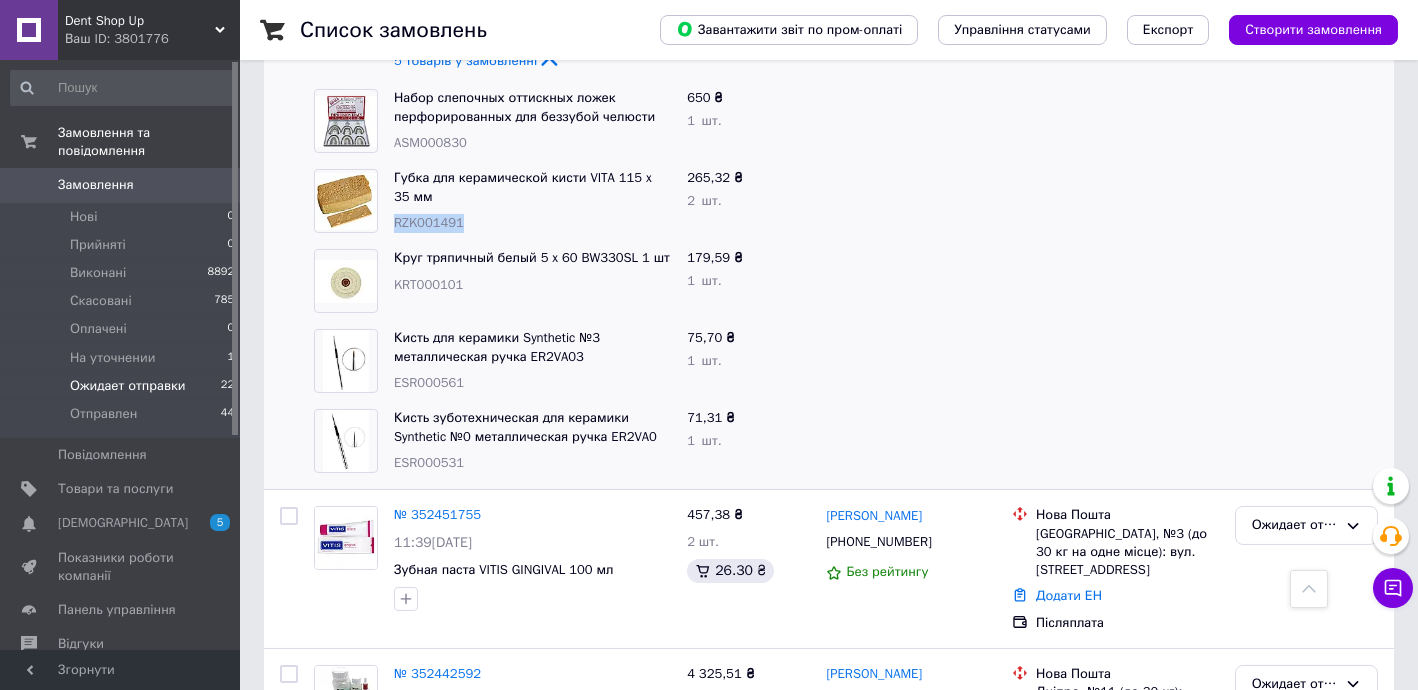 scroll, scrollTop: 1696, scrollLeft: 0, axis: vertical 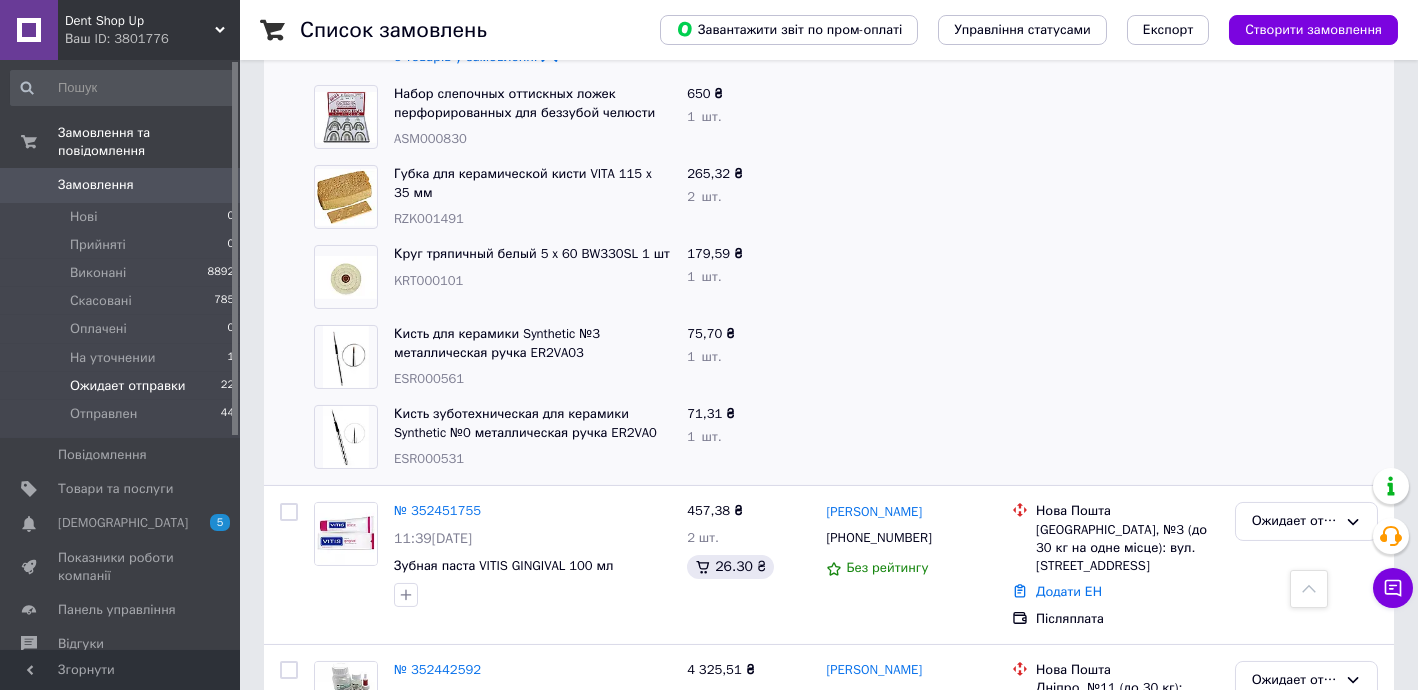 click on "KRT000101" at bounding box center [428, 280] 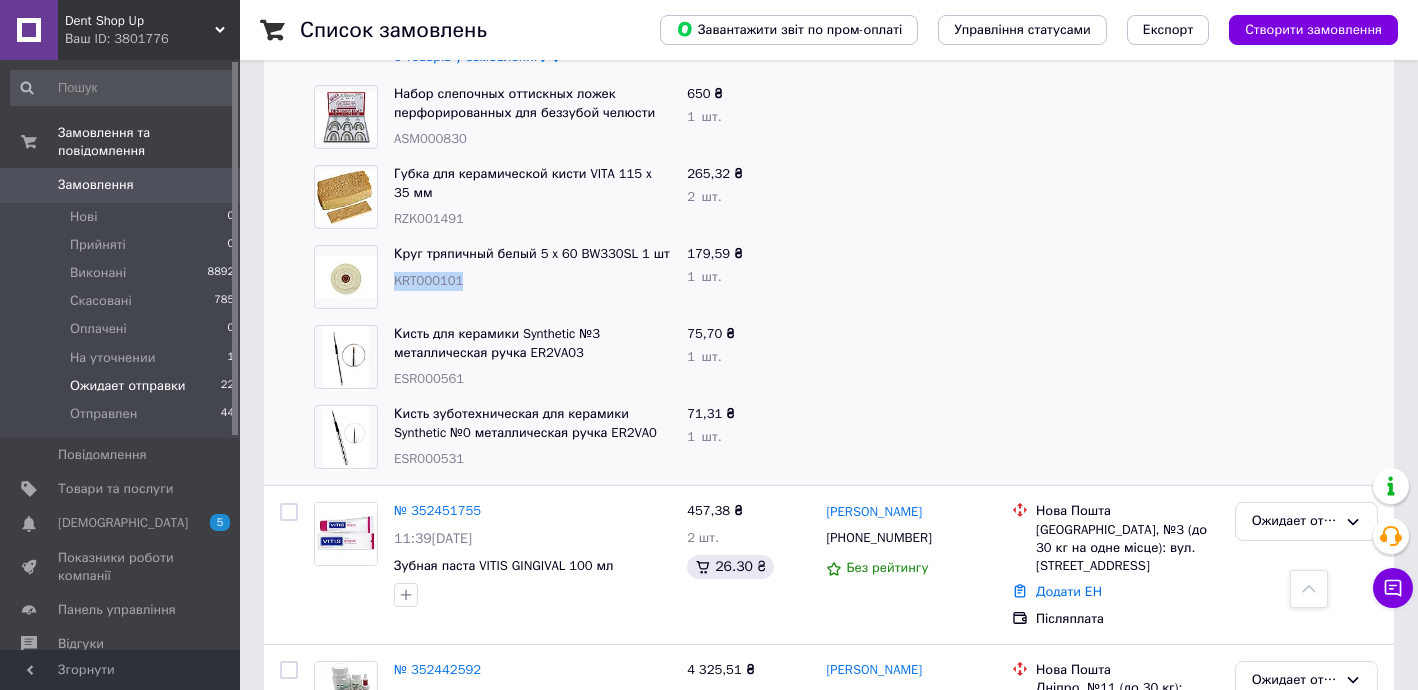 click on "KRT000101" at bounding box center [428, 280] 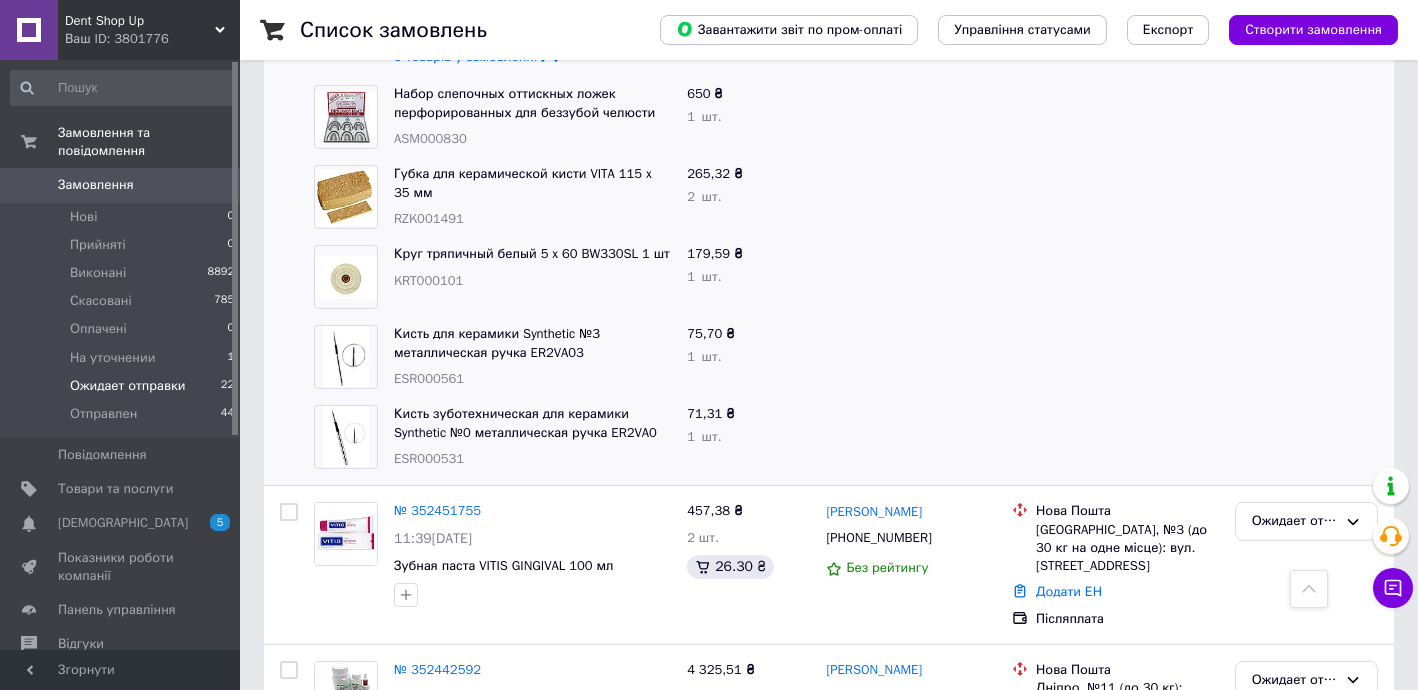 click on "ESR000561" at bounding box center [429, 378] 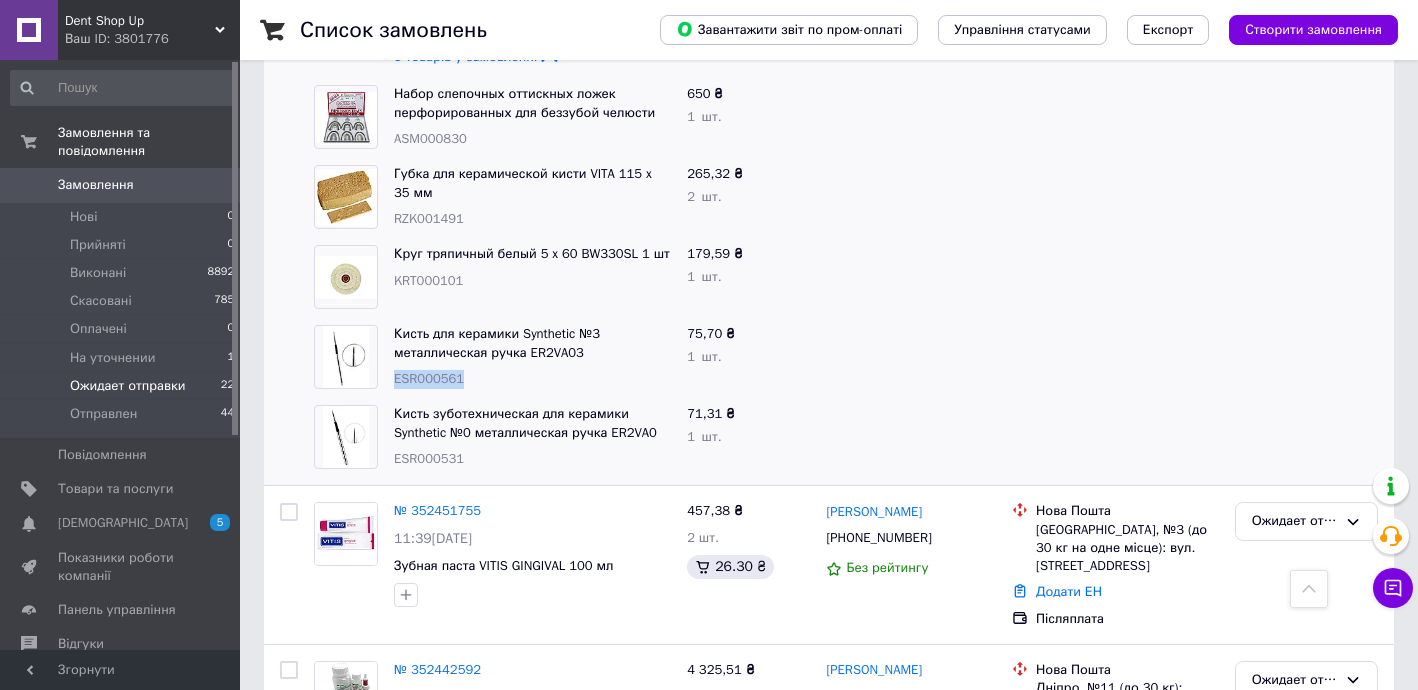 click on "ESR000561" at bounding box center [429, 378] 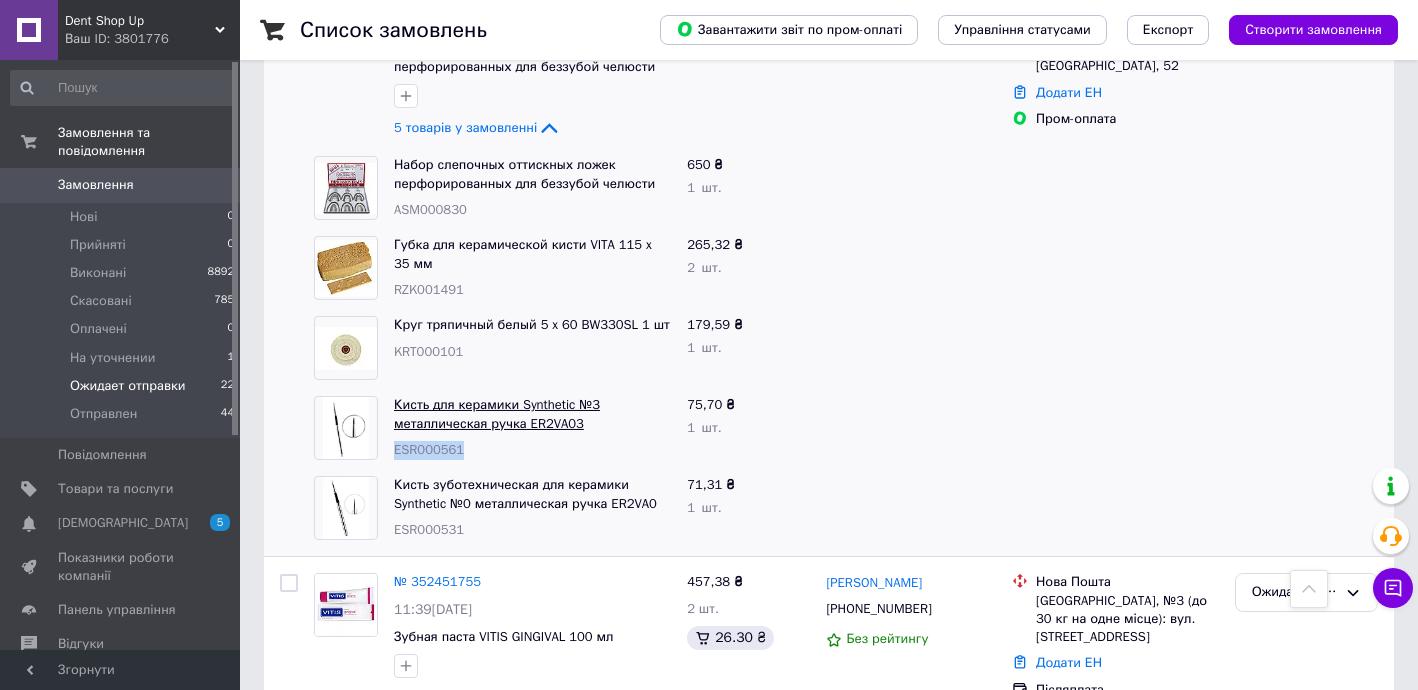 scroll, scrollTop: 1576, scrollLeft: 0, axis: vertical 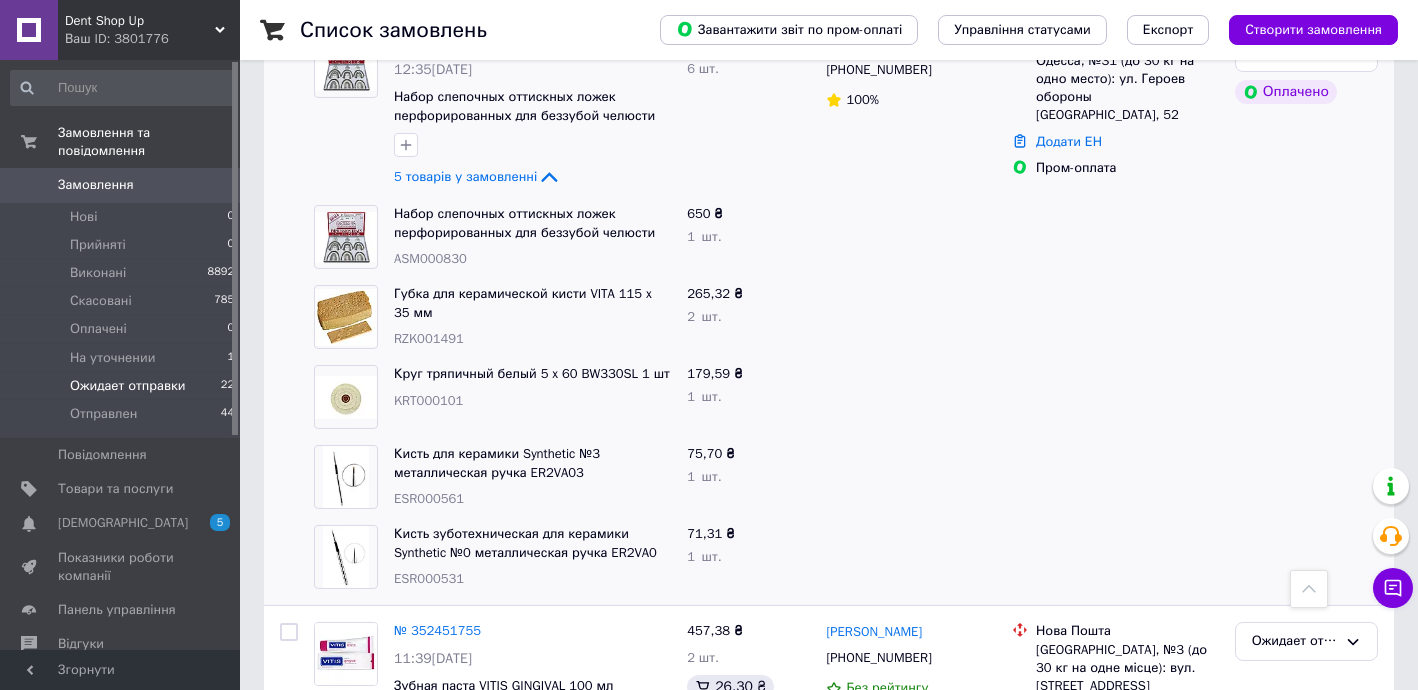 click on "RZK001491" at bounding box center [429, 338] 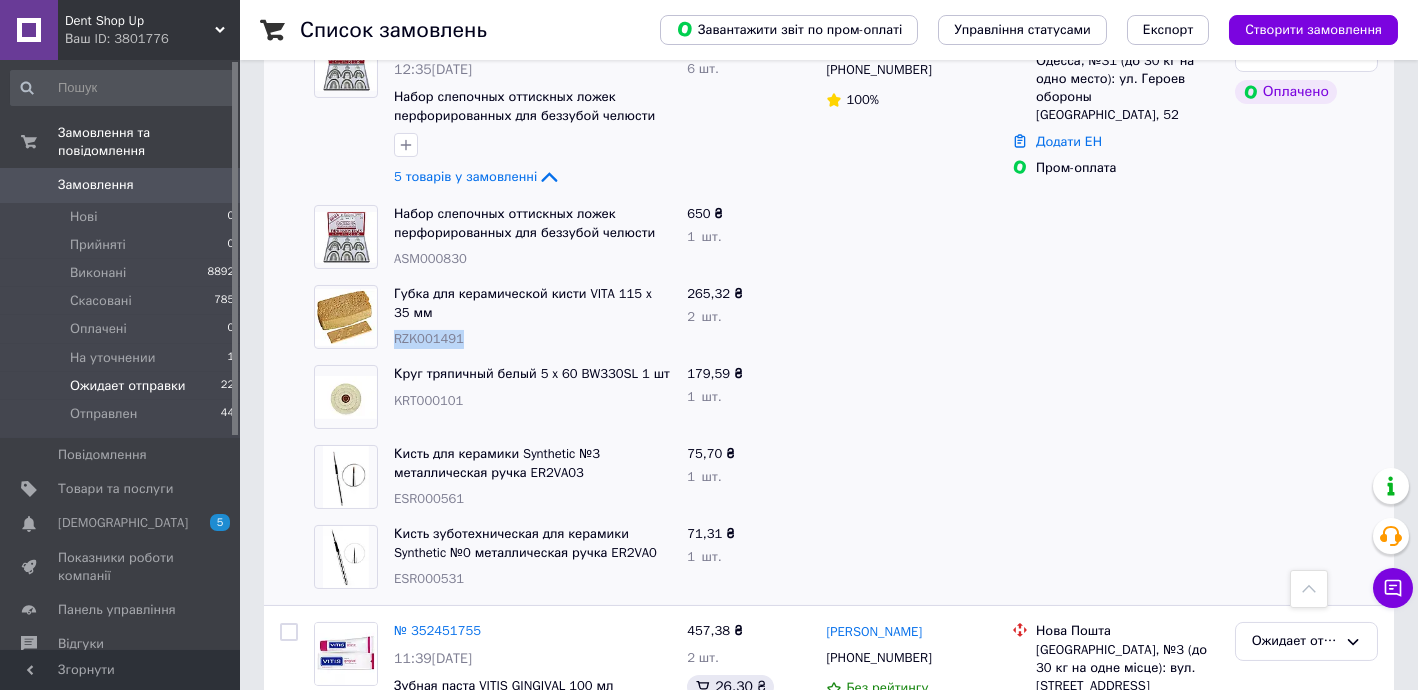 click on "RZK001491" at bounding box center (429, 338) 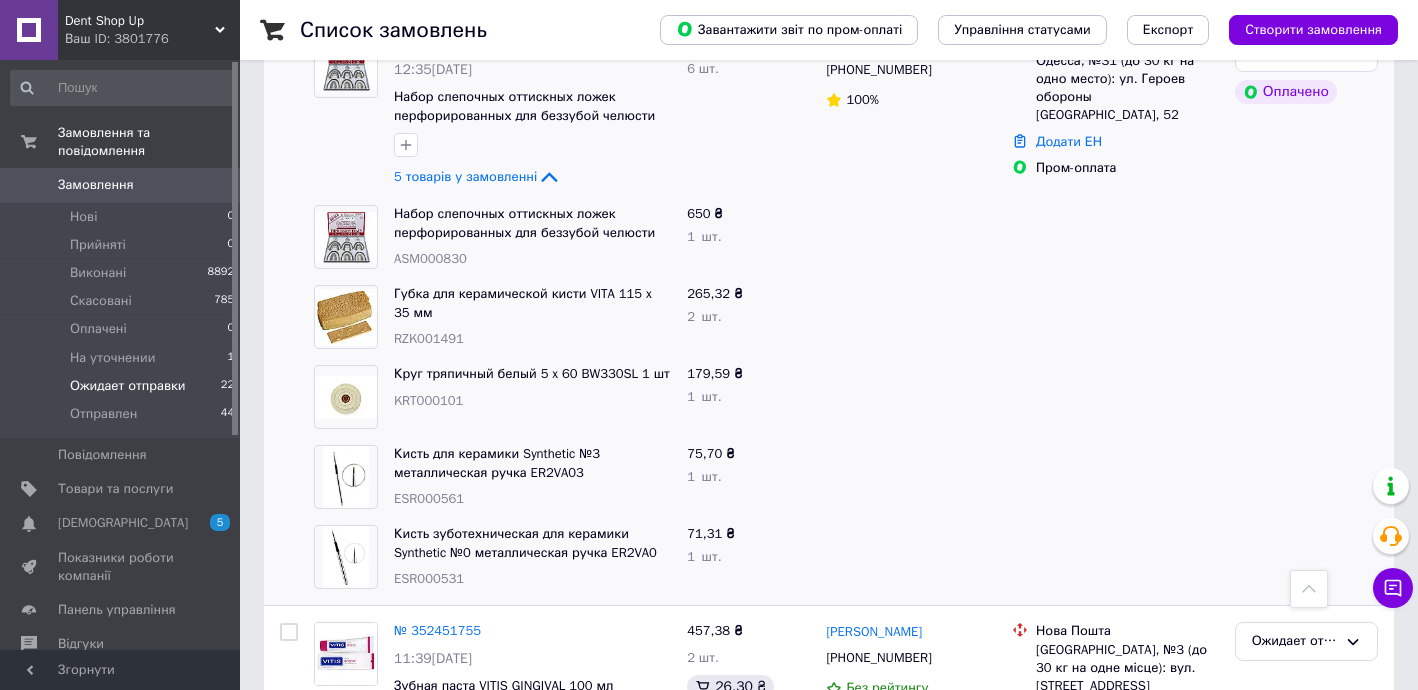 click on "ESR000531" at bounding box center (429, 578) 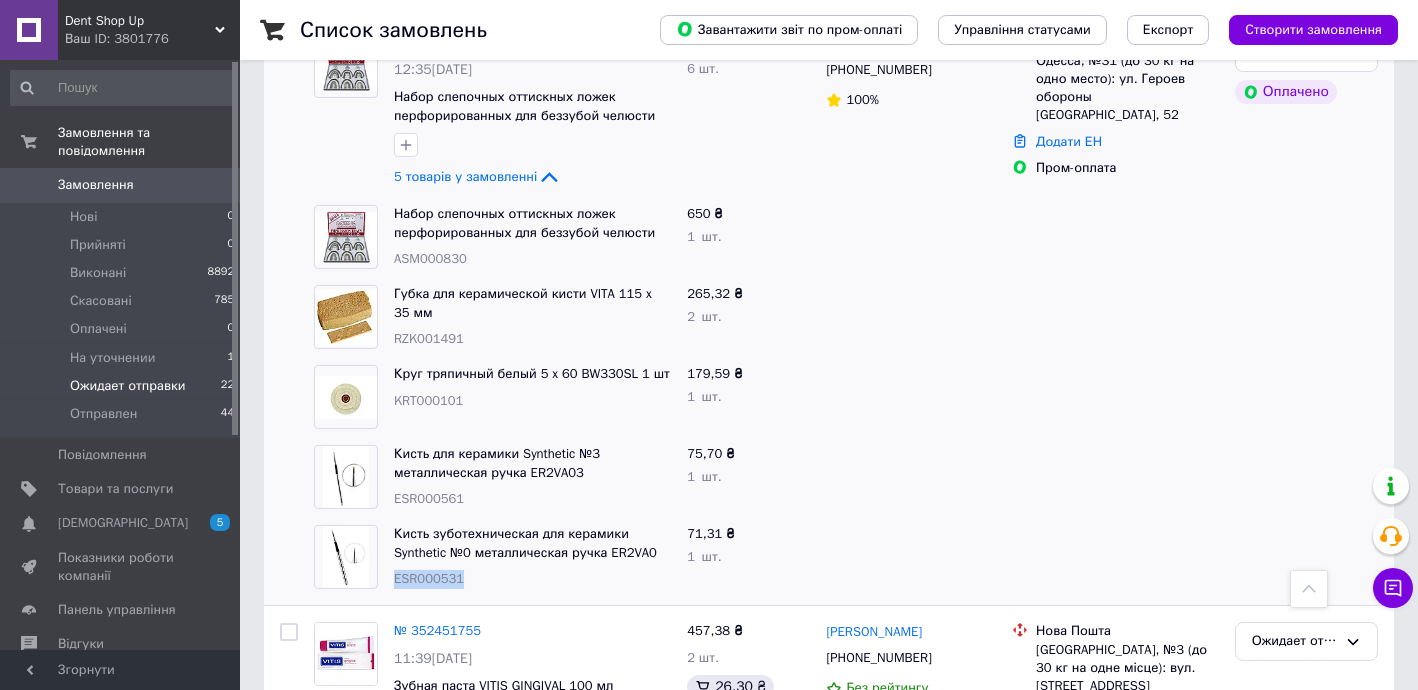click on "ESR000531" at bounding box center [429, 578] 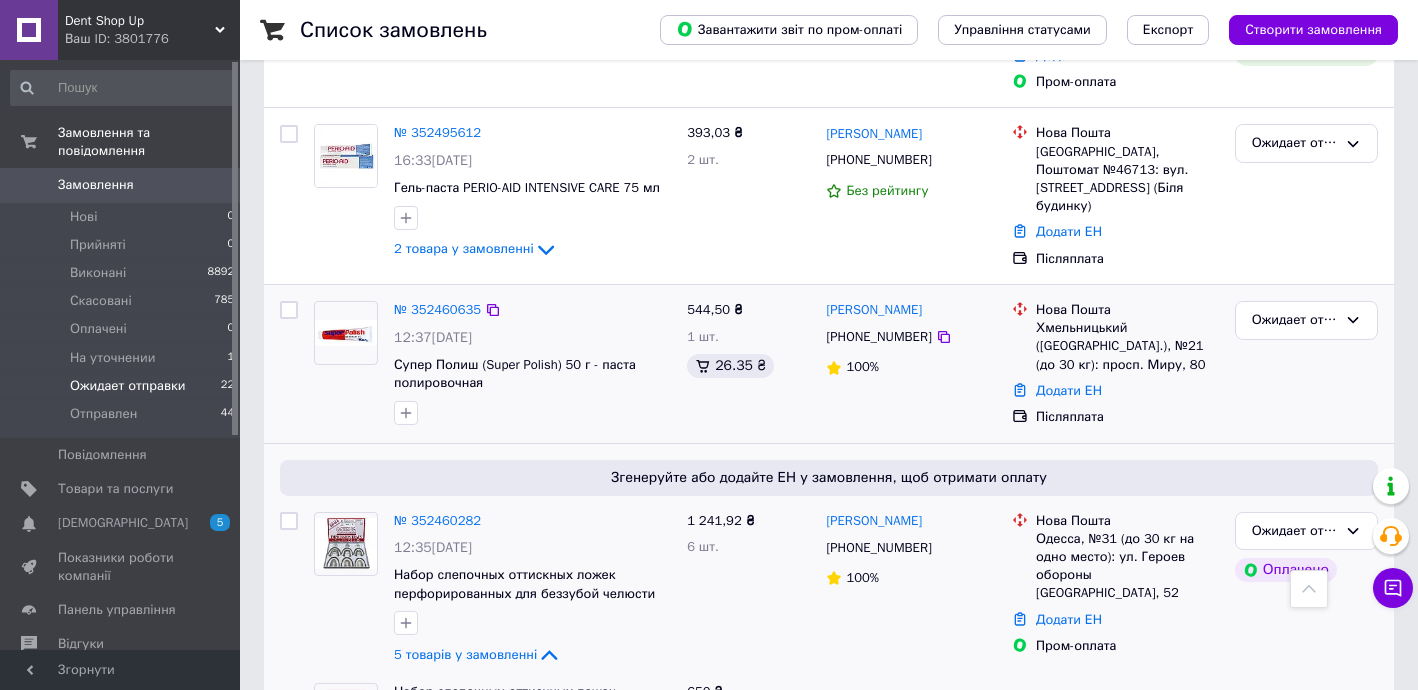 scroll, scrollTop: 1090, scrollLeft: 0, axis: vertical 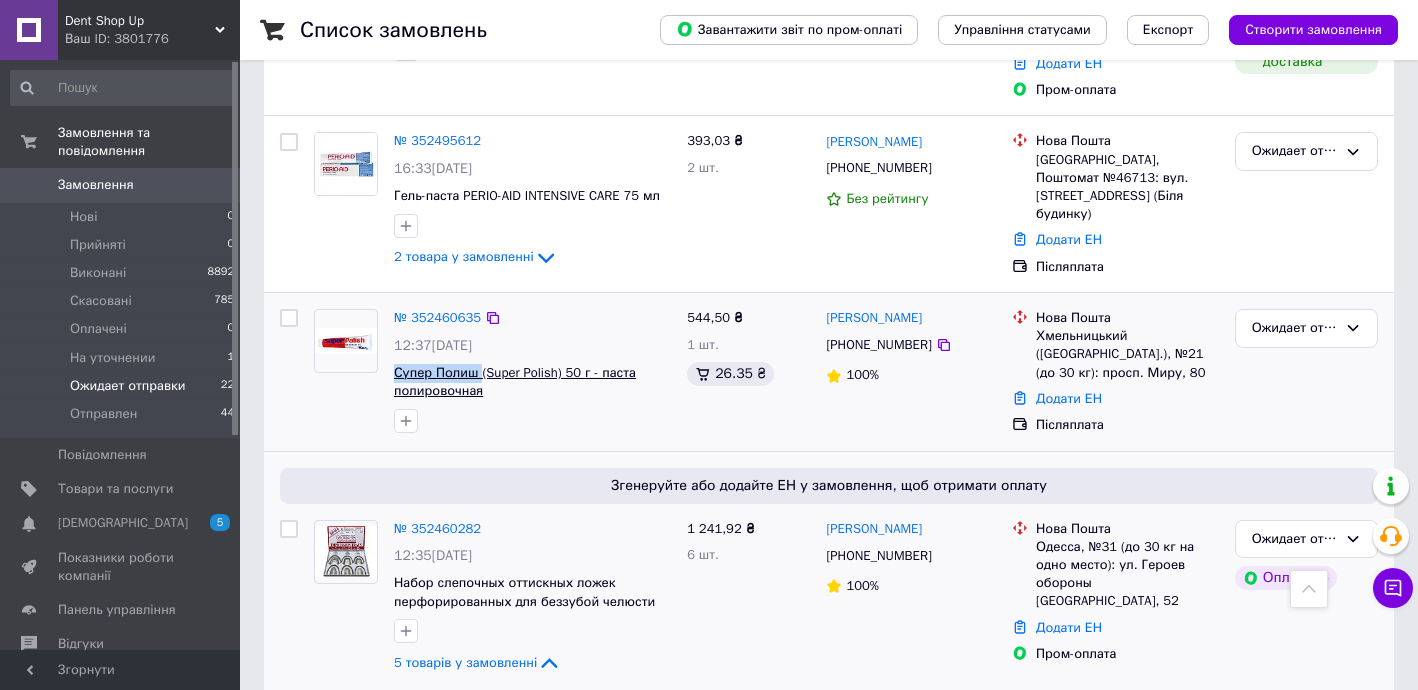 drag, startPoint x: 387, startPoint y: 309, endPoint x: 477, endPoint y: 318, distance: 90.44888 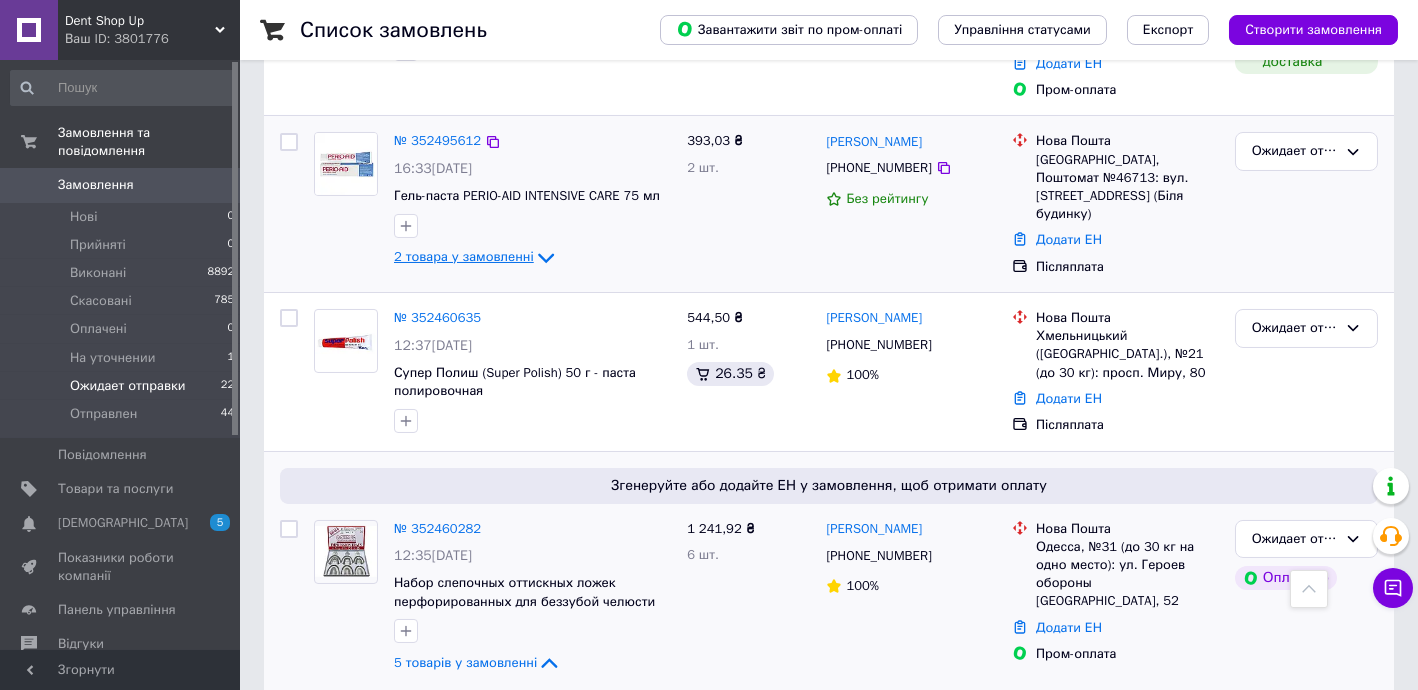 click on "2 товара у замовленні" at bounding box center [464, 256] 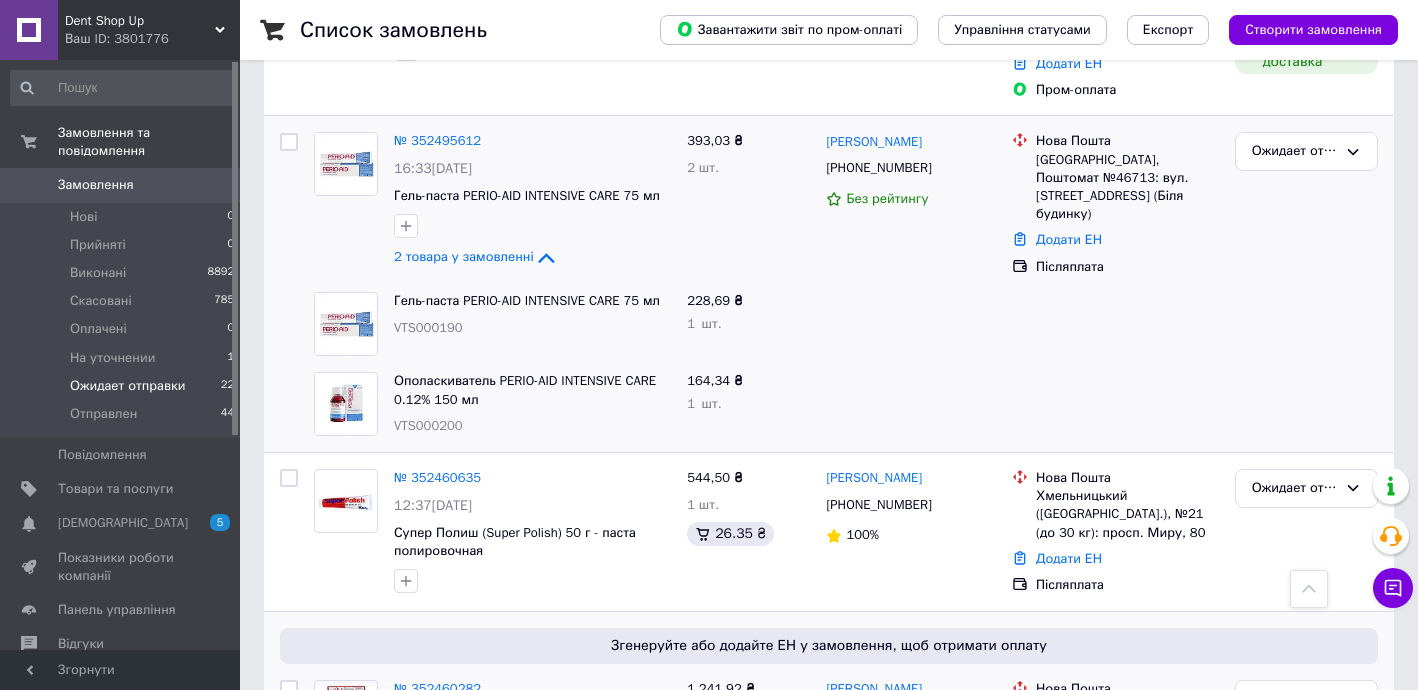 click on "VTS000190" at bounding box center (428, 327) 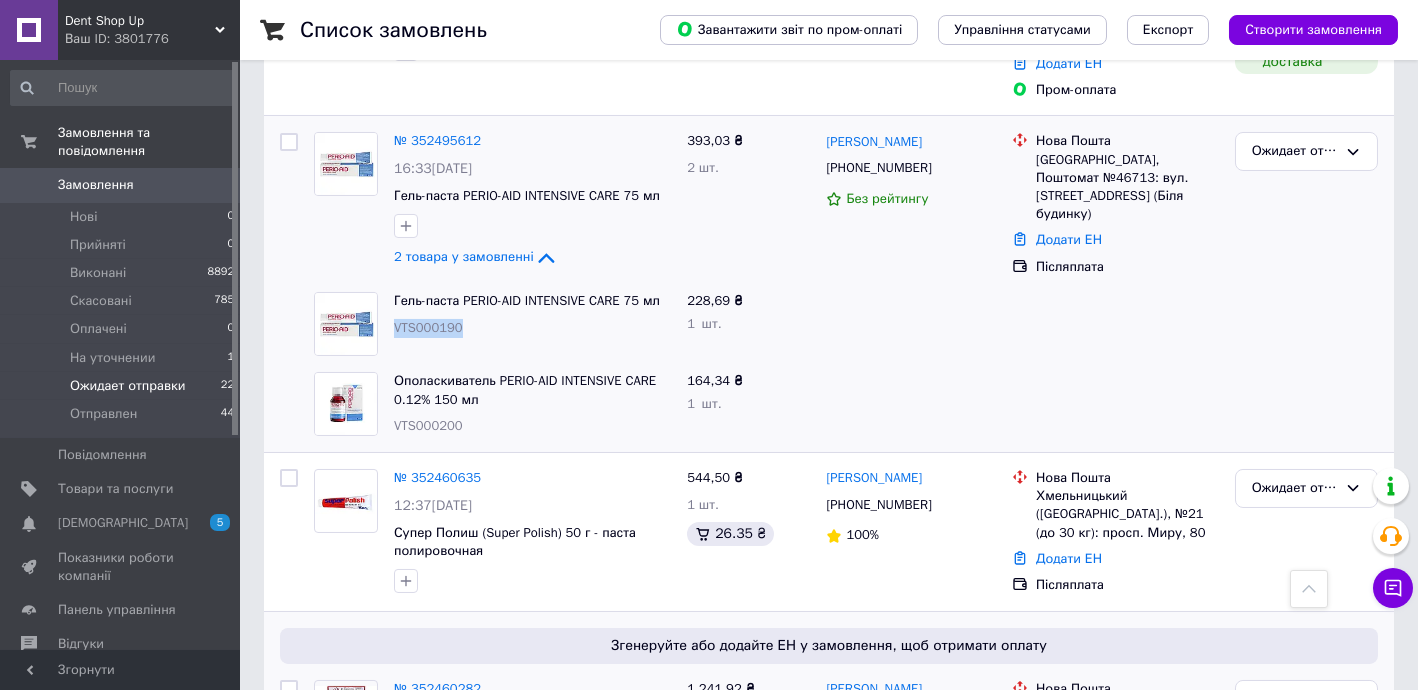 click on "VTS000190" at bounding box center [428, 327] 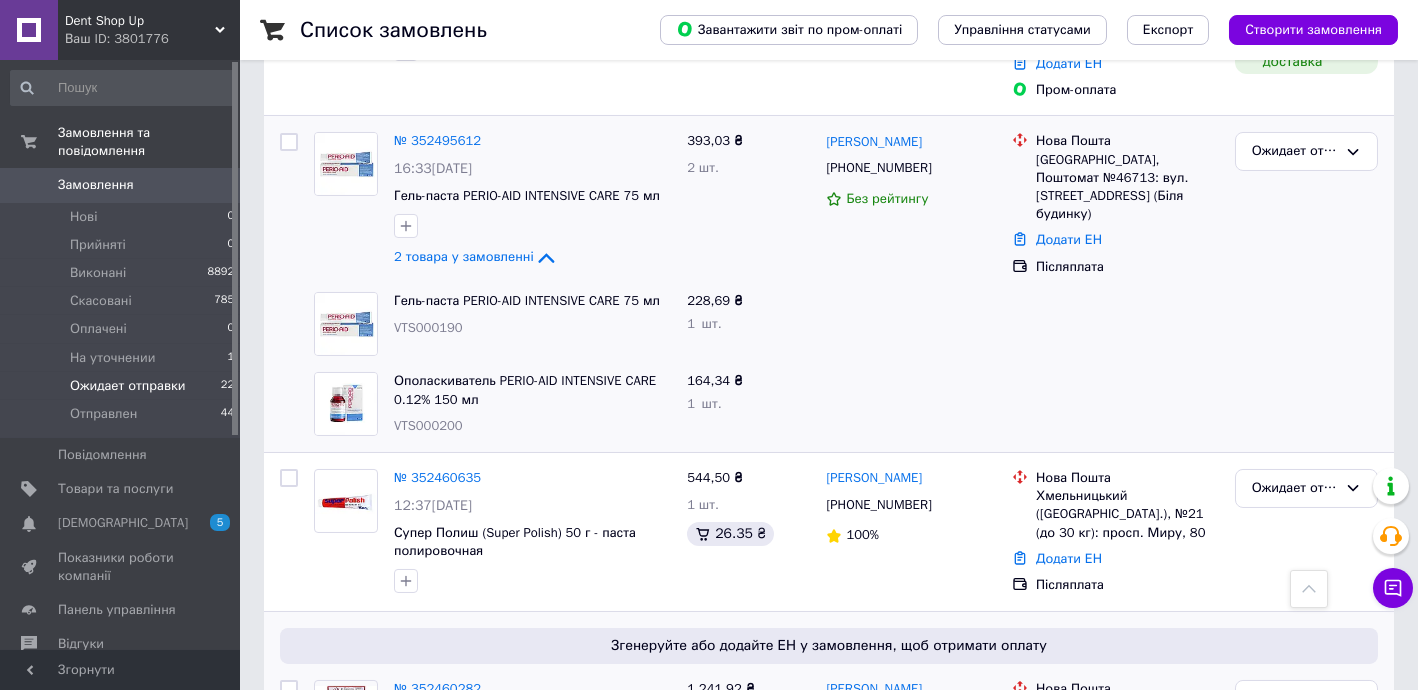 click on "VTS000200" at bounding box center (428, 425) 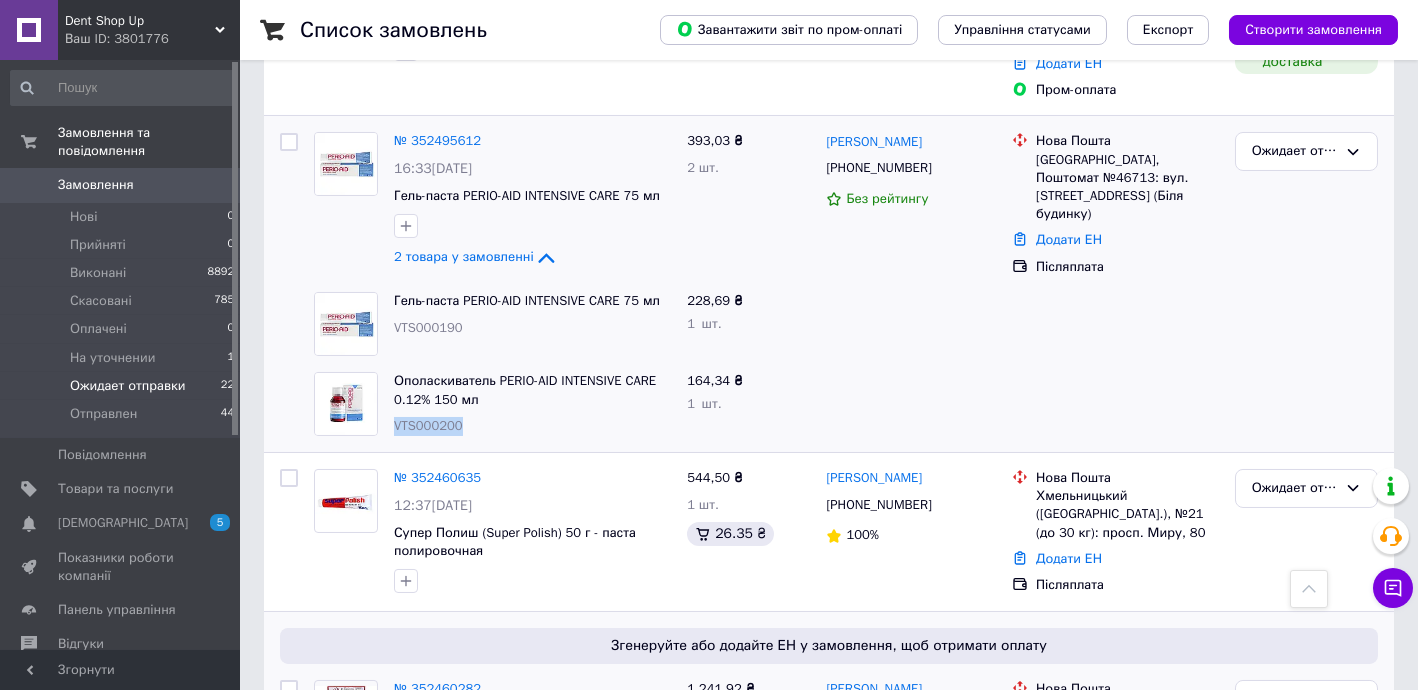 click on "VTS000200" at bounding box center (428, 425) 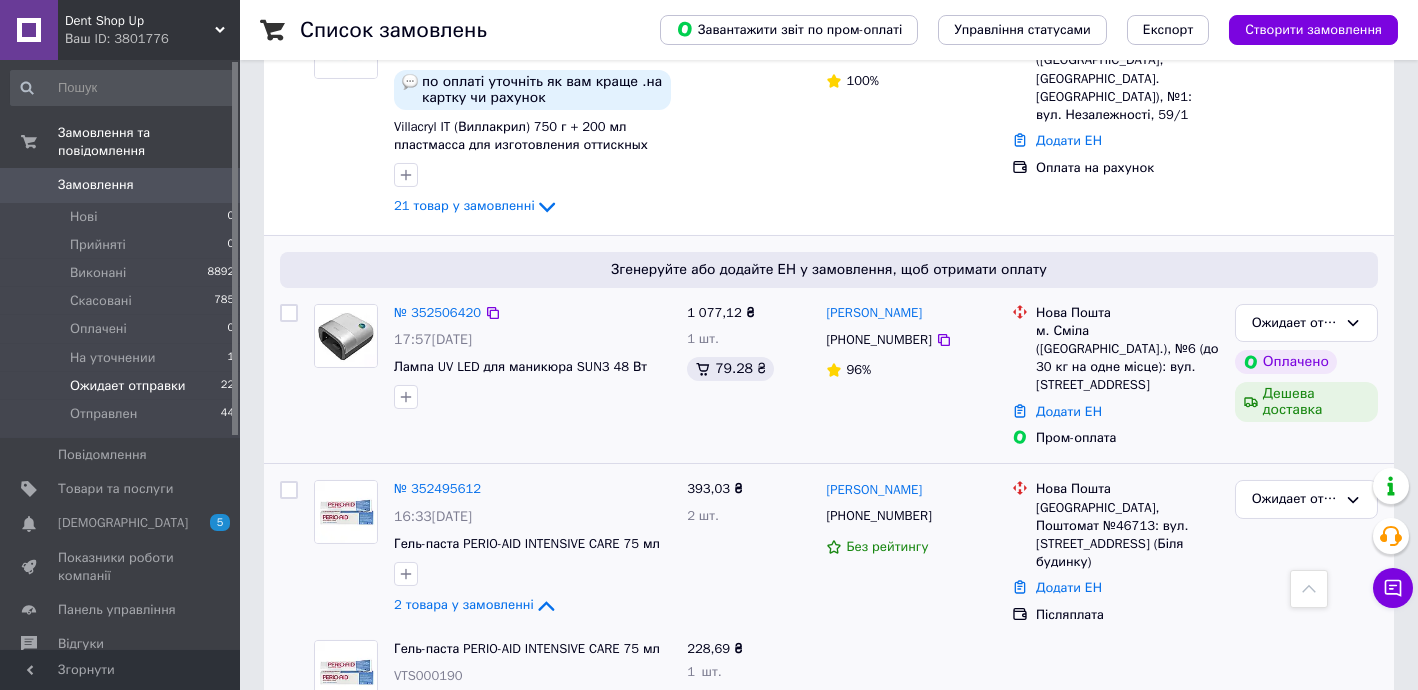 scroll, scrollTop: 727, scrollLeft: 0, axis: vertical 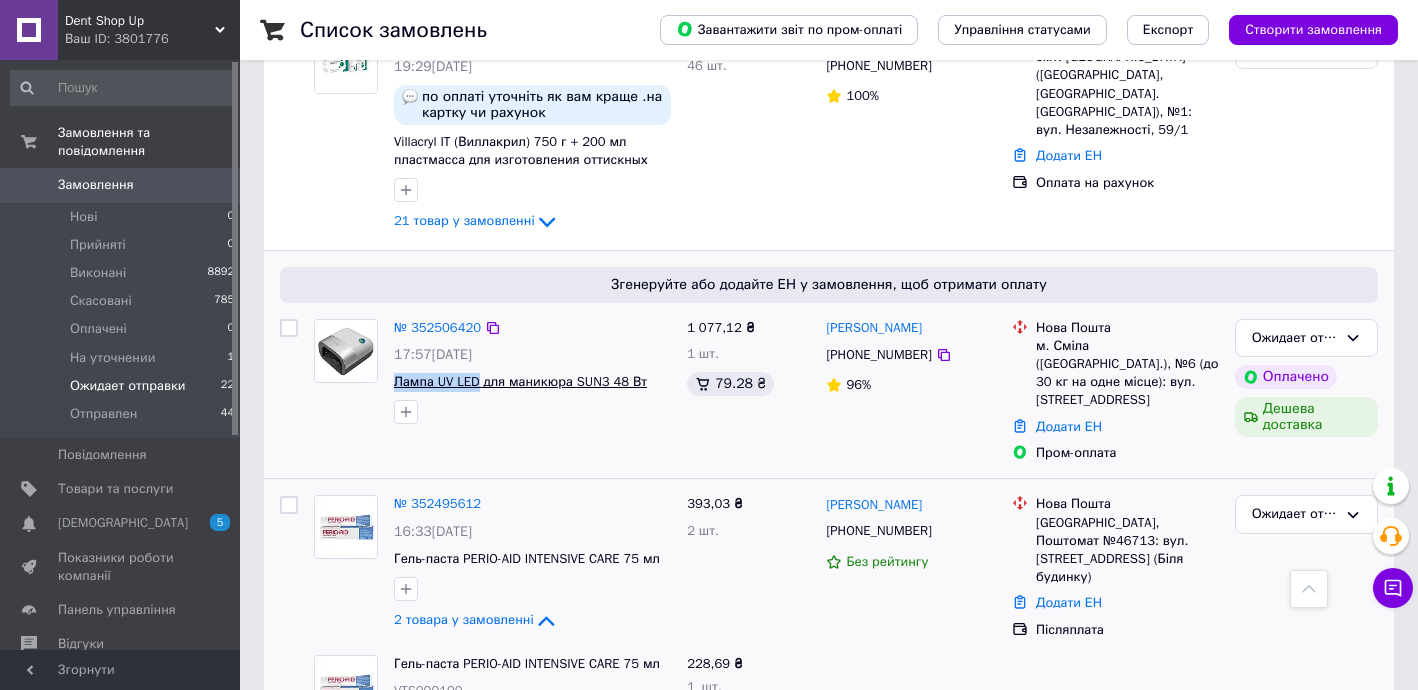 drag, startPoint x: 387, startPoint y: 363, endPoint x: 478, endPoint y: 362, distance: 91.00549 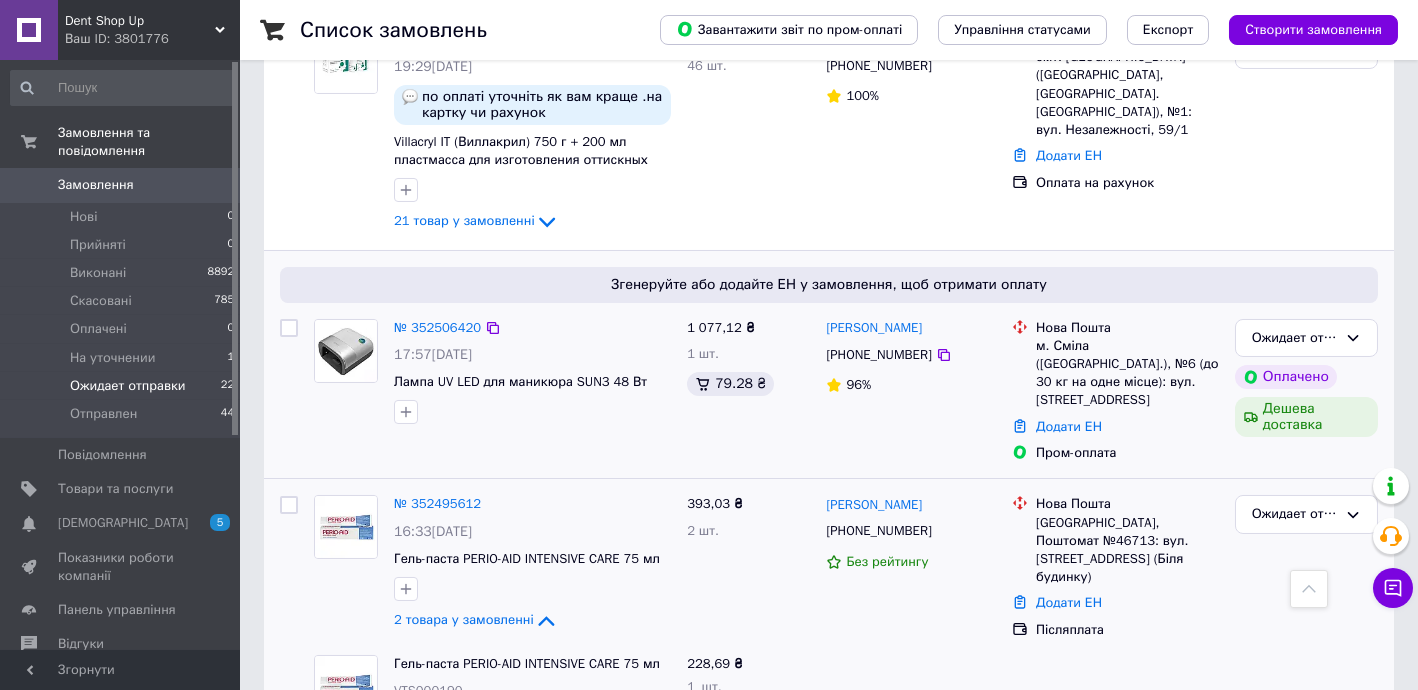 click at bounding box center [532, 412] 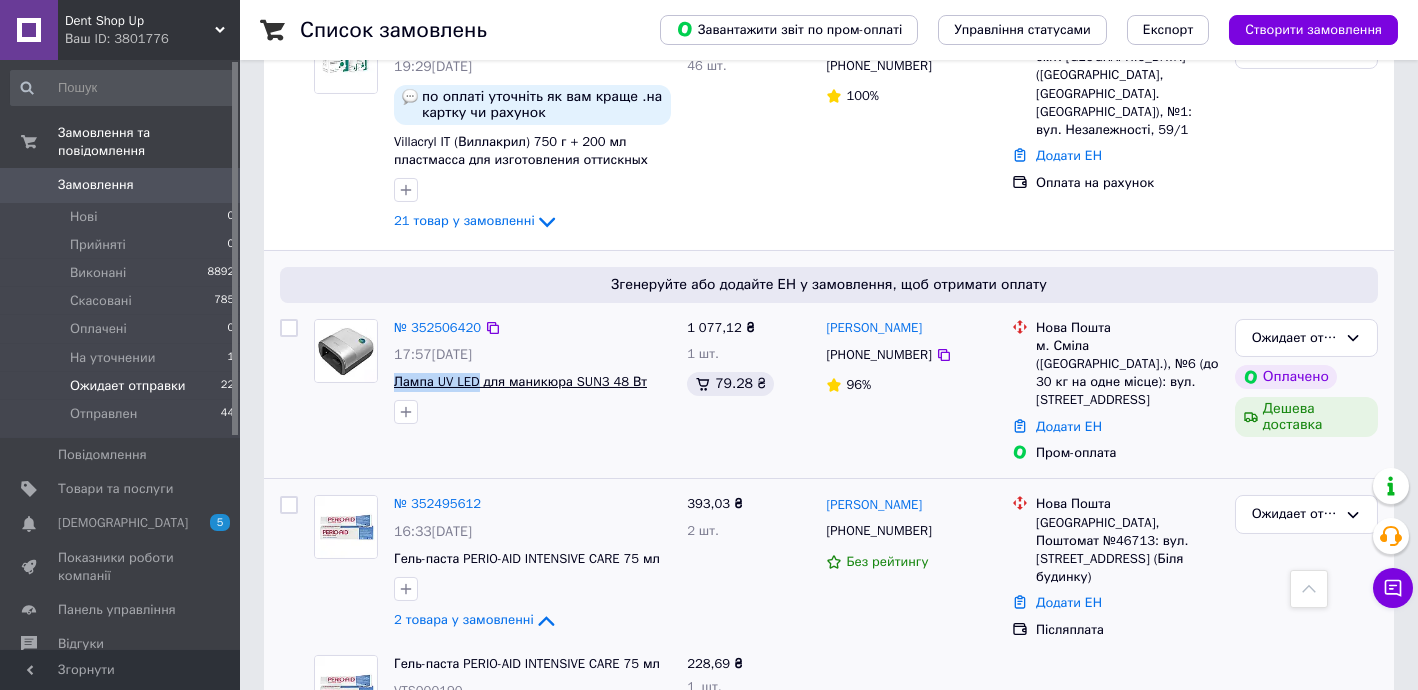 drag, startPoint x: 391, startPoint y: 355, endPoint x: 479, endPoint y: 354, distance: 88.005684 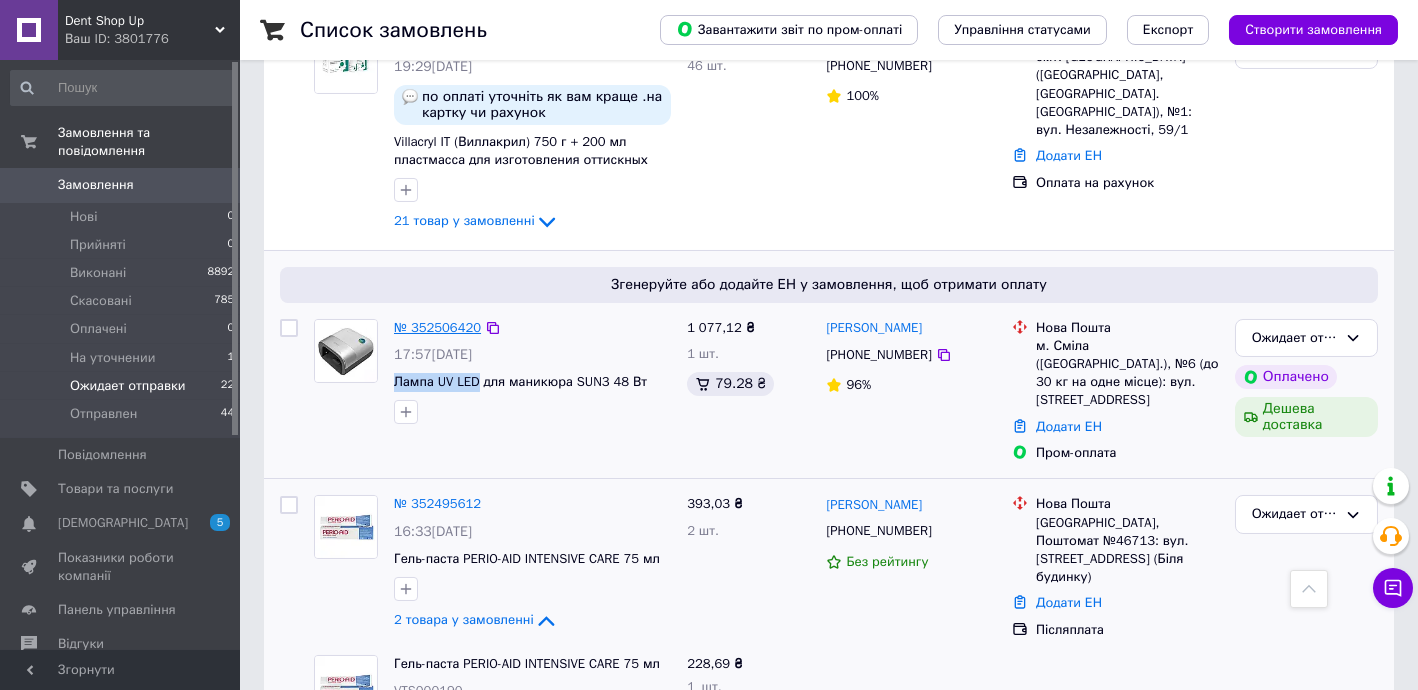 click on "№ 352506420" at bounding box center (437, 327) 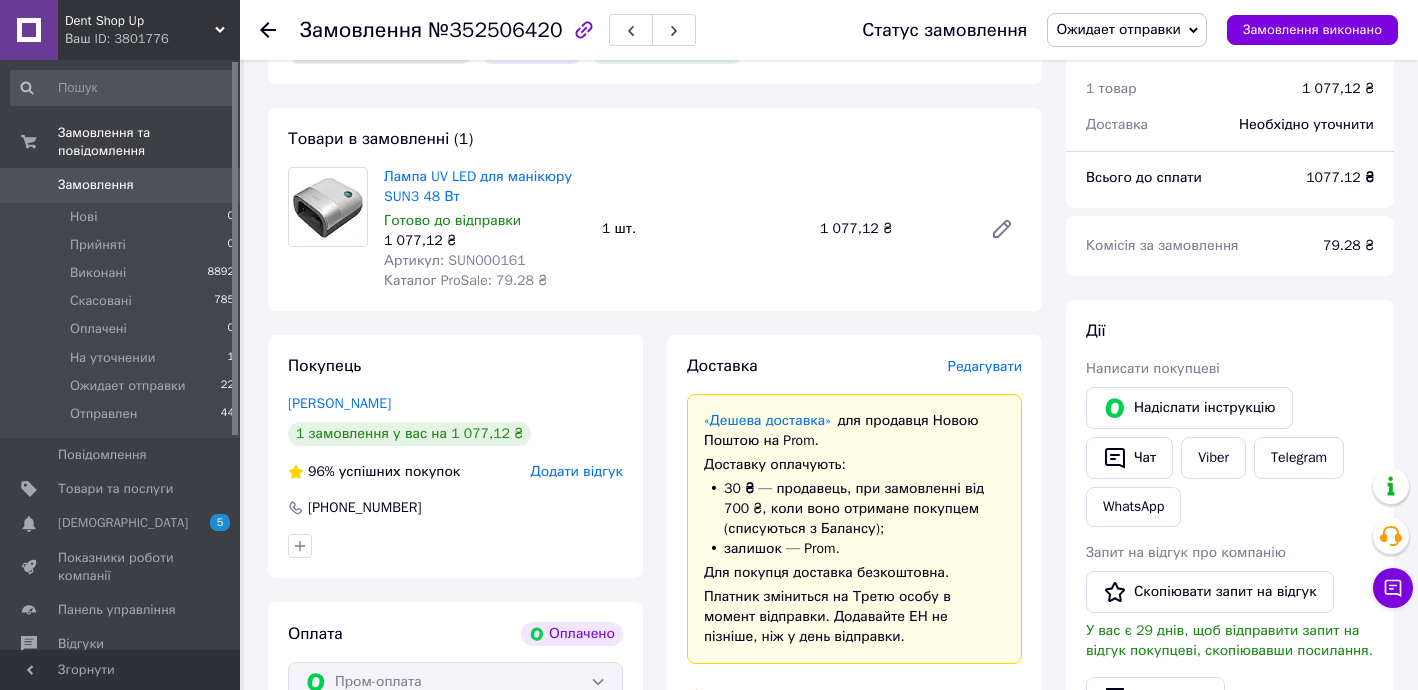 scroll, scrollTop: 121, scrollLeft: 0, axis: vertical 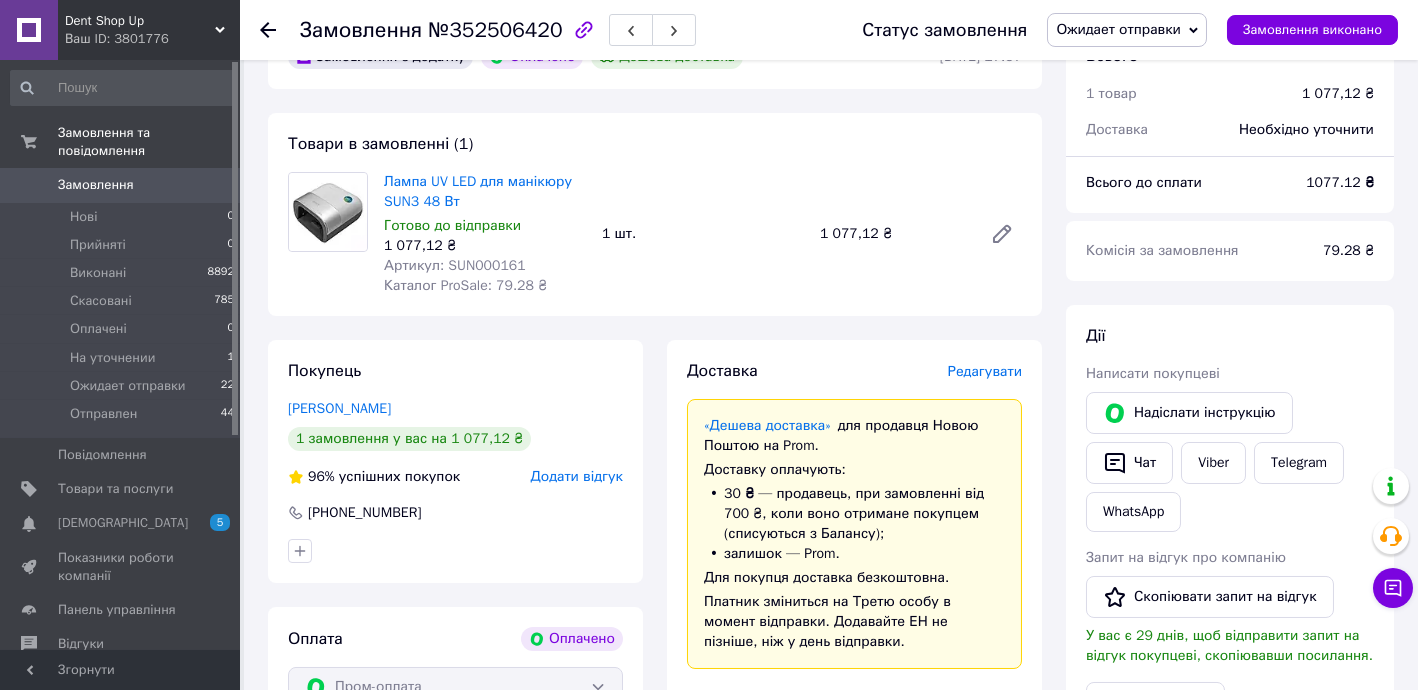 click on "Артикул: SUN000161" at bounding box center [455, 265] 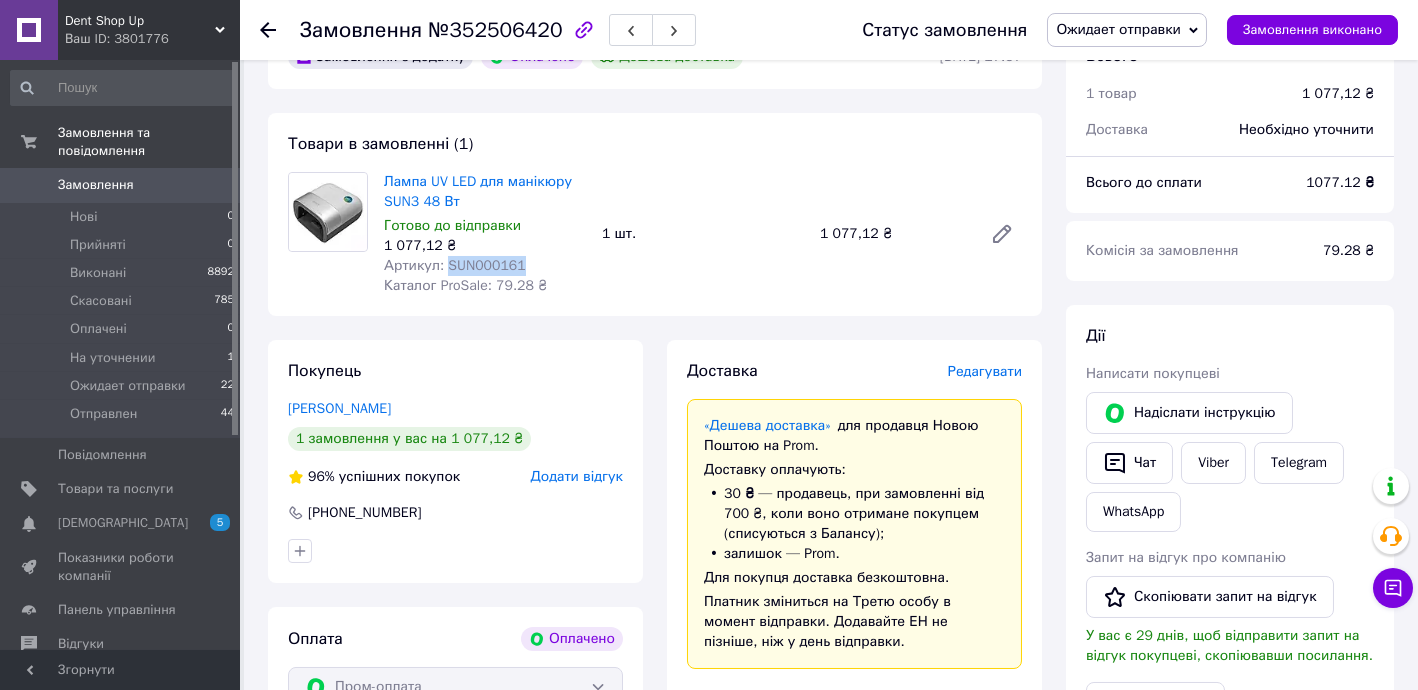 click on "Артикул: SUN000161" at bounding box center (455, 265) 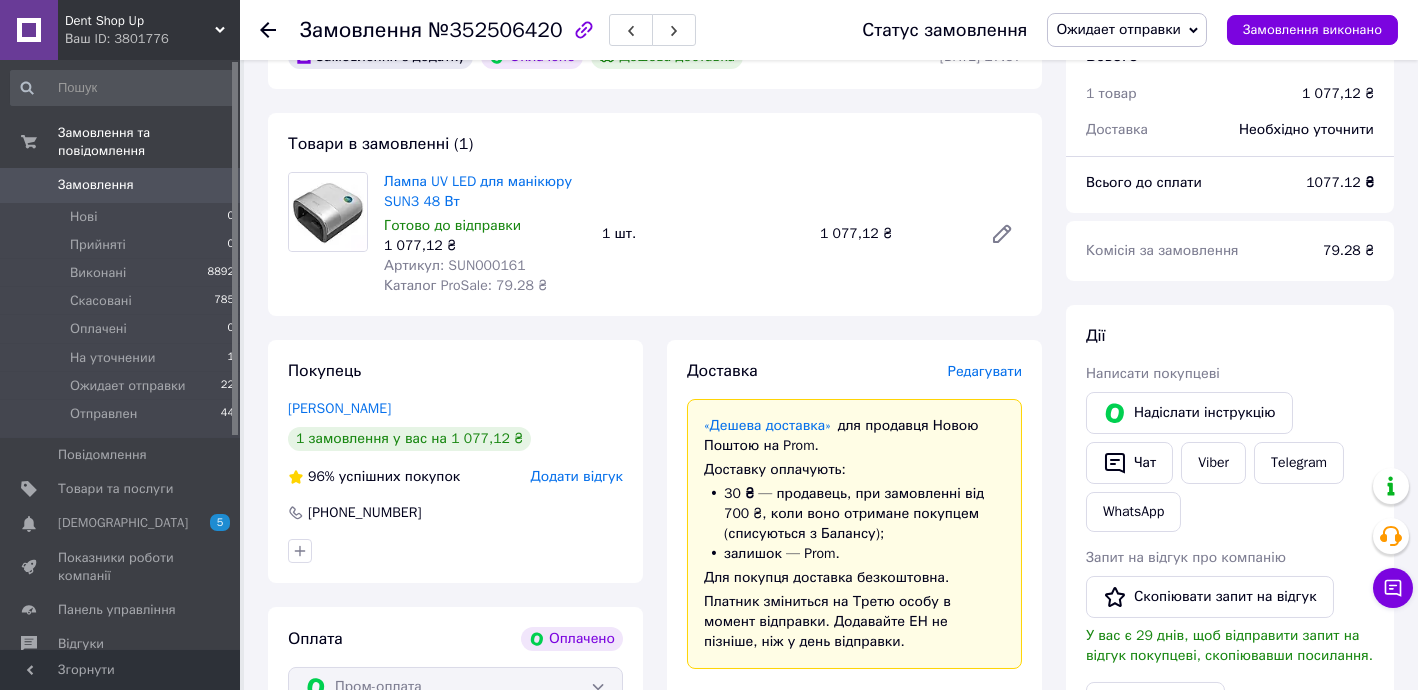 click 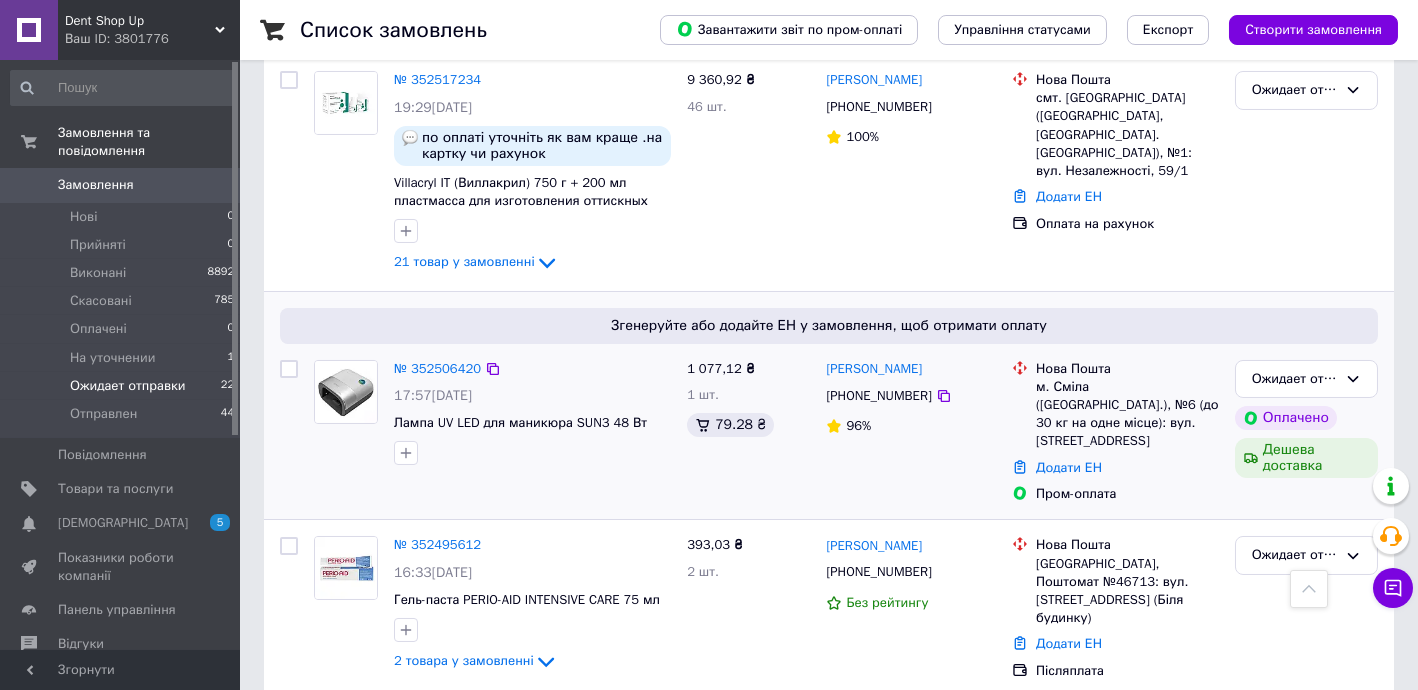 scroll, scrollTop: 605, scrollLeft: 0, axis: vertical 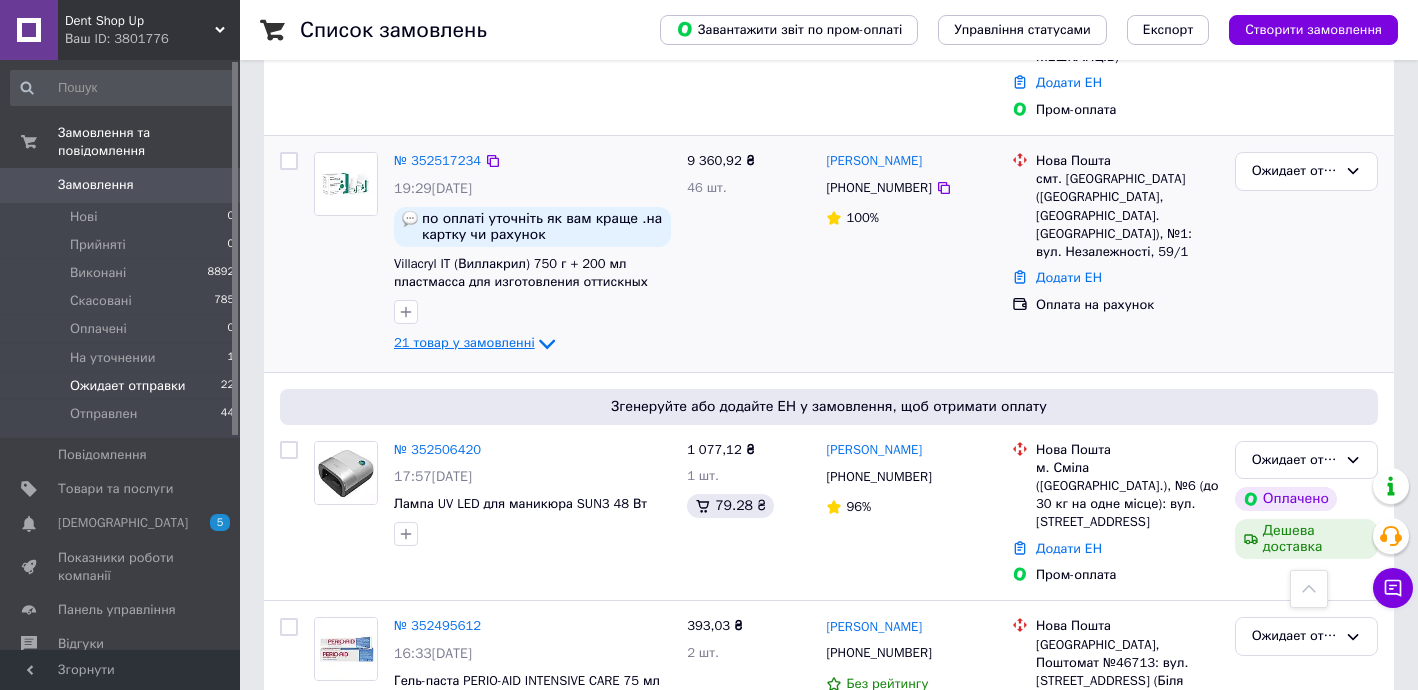 click on "21 товар у замовленні" at bounding box center [464, 342] 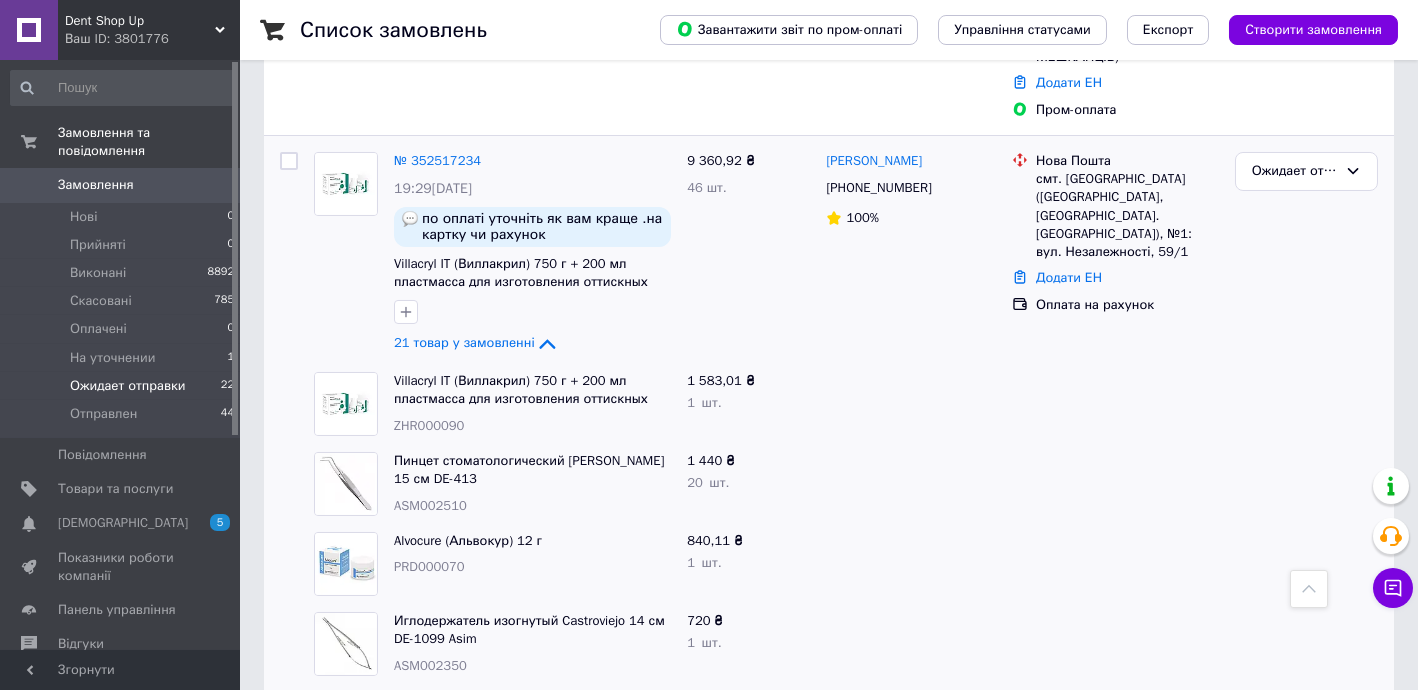 click on "ZHR000090" at bounding box center [429, 425] 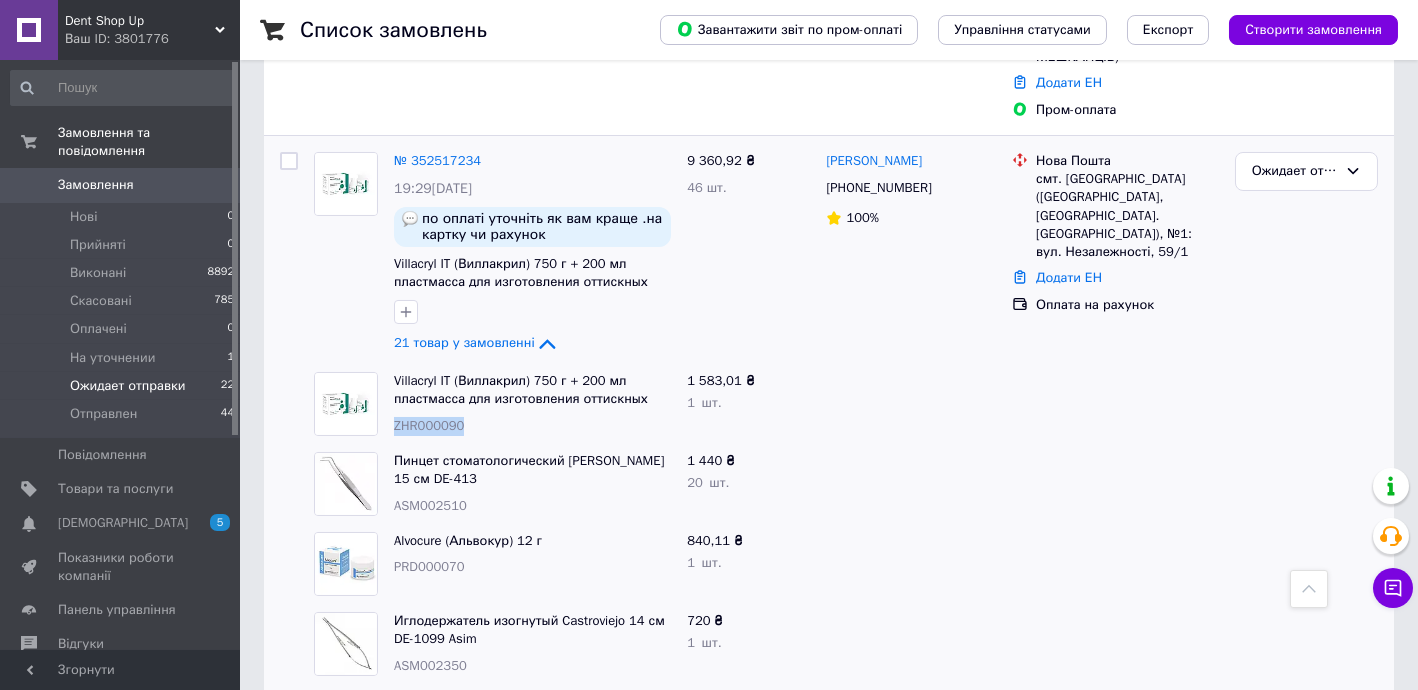 click on "ZHR000090" at bounding box center (429, 425) 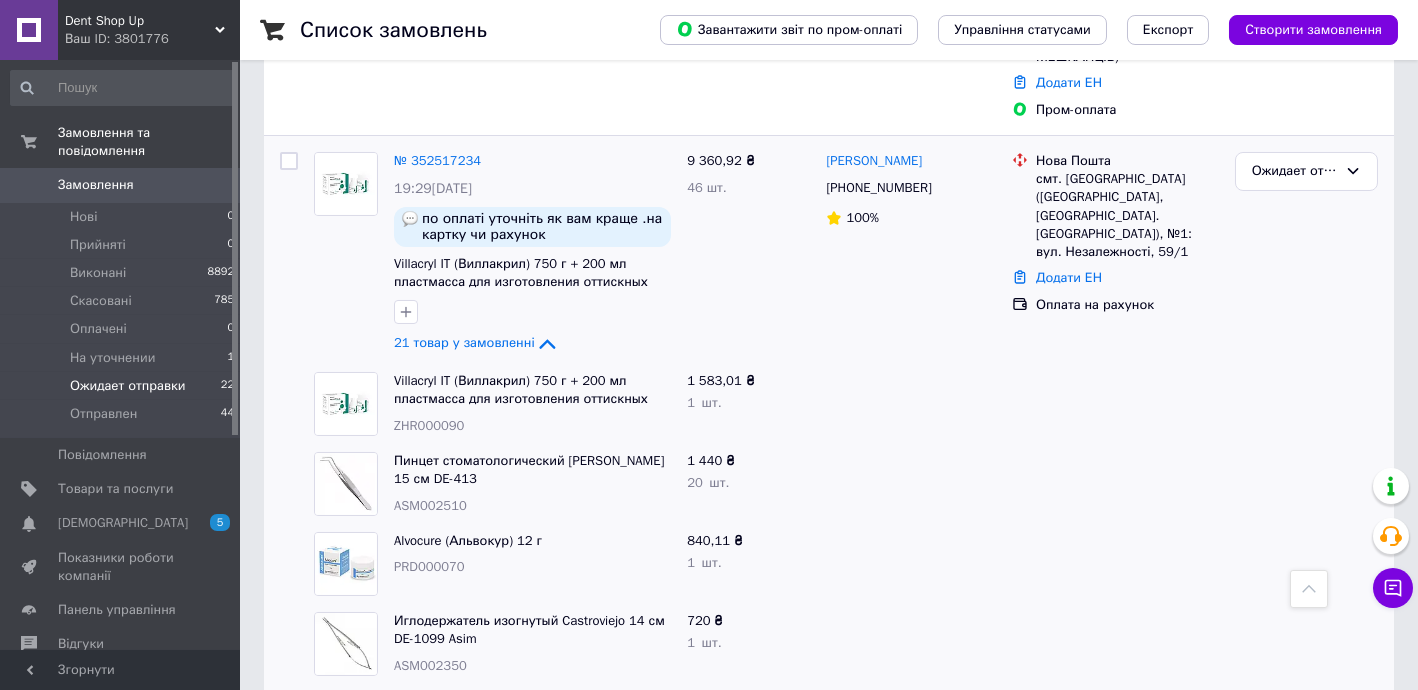 click on "ASM002510" at bounding box center (430, 505) 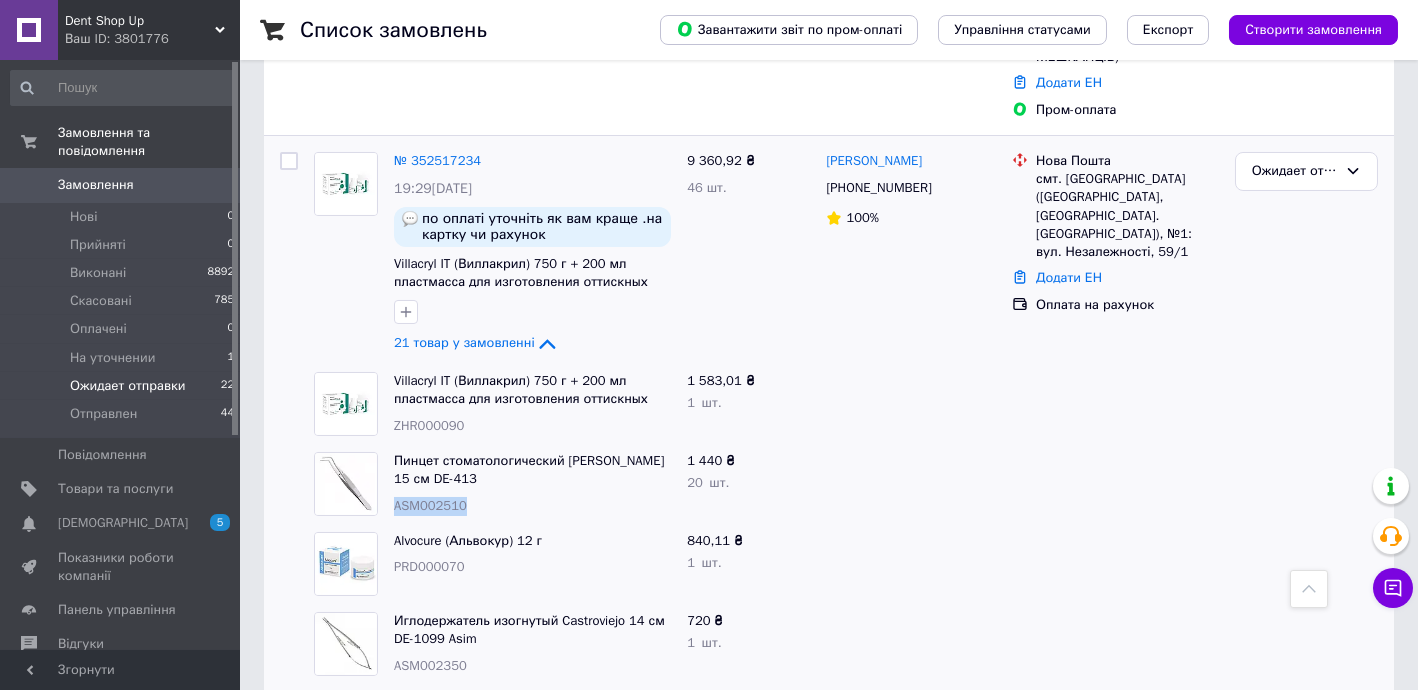 click on "ASM002510" at bounding box center (430, 505) 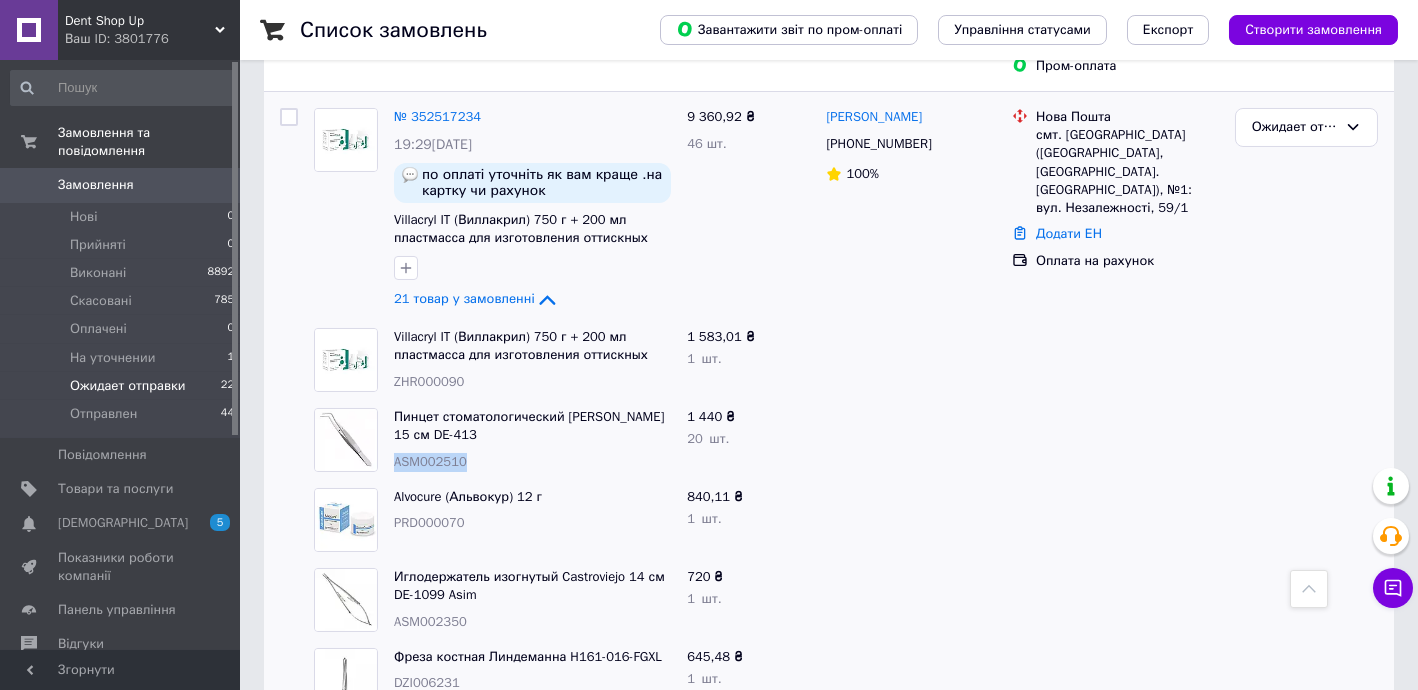 scroll, scrollTop: 848, scrollLeft: 0, axis: vertical 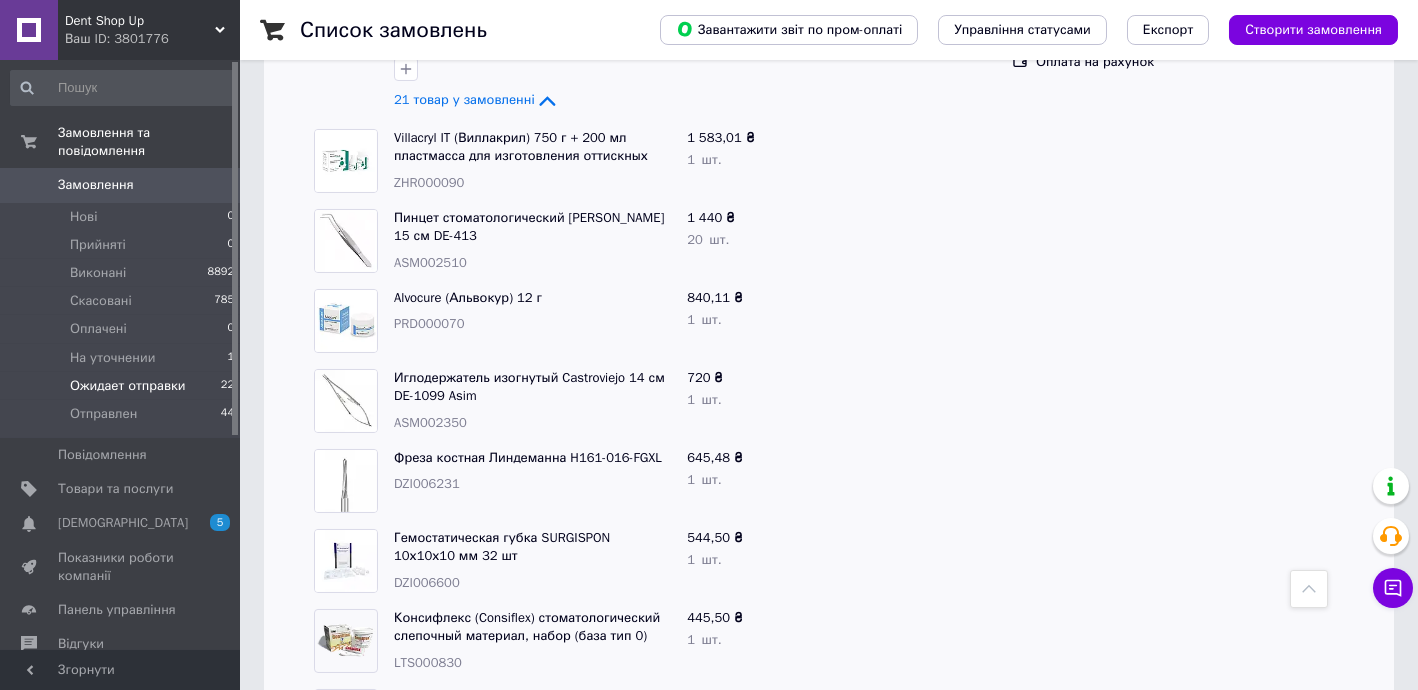 click on "PRD000070" at bounding box center (429, 323) 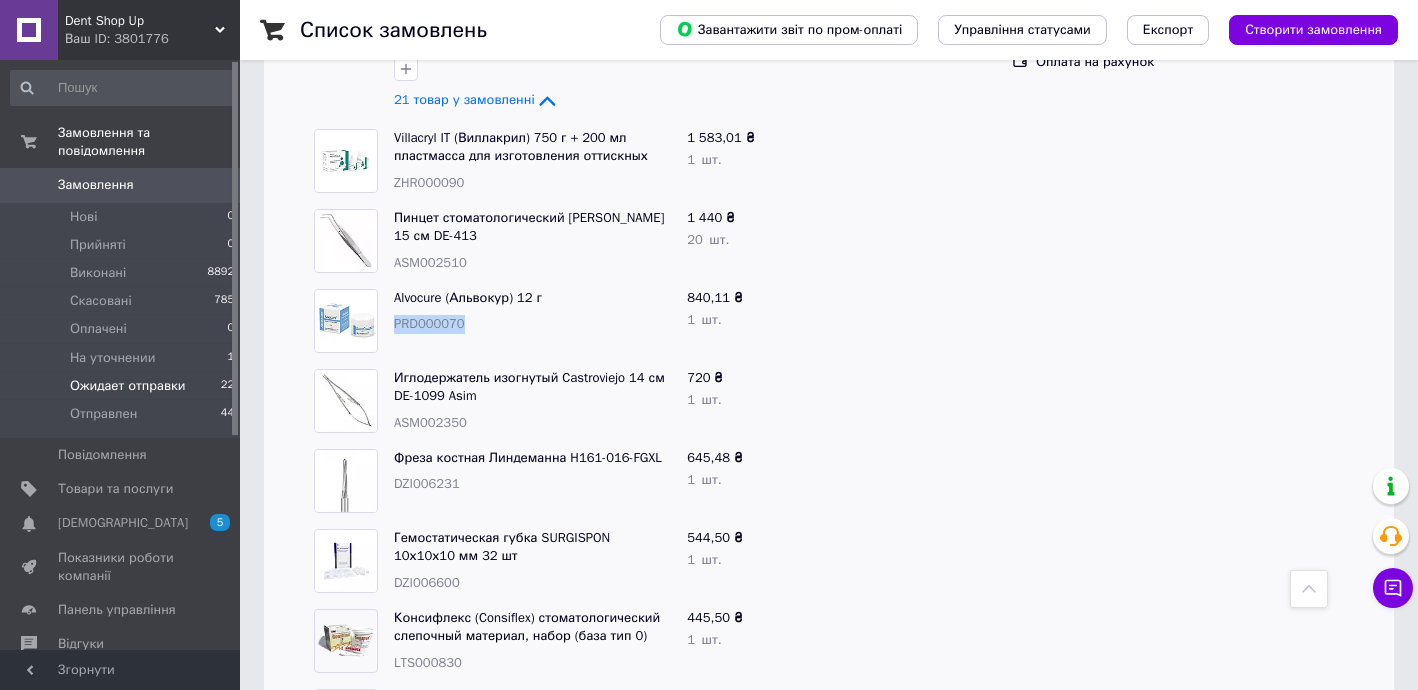 click on "PRD000070" at bounding box center (429, 323) 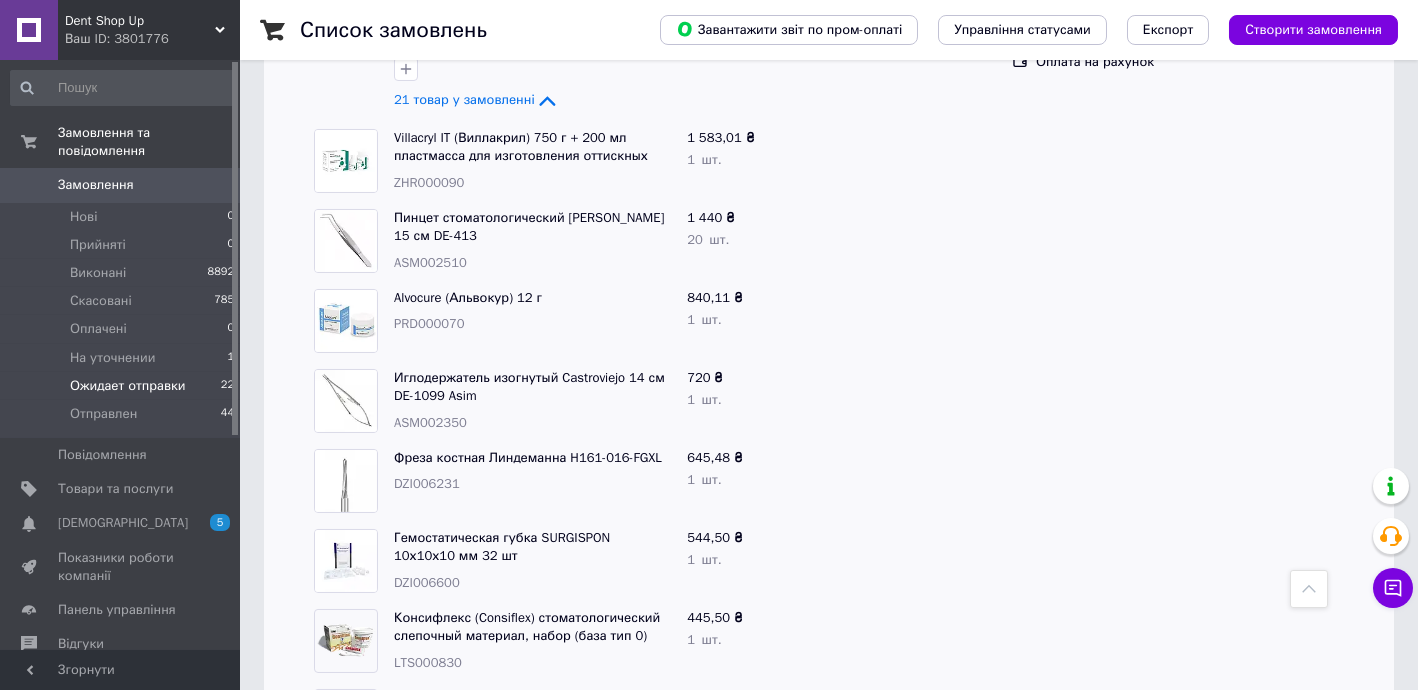click on "ASM002350" at bounding box center (430, 422) 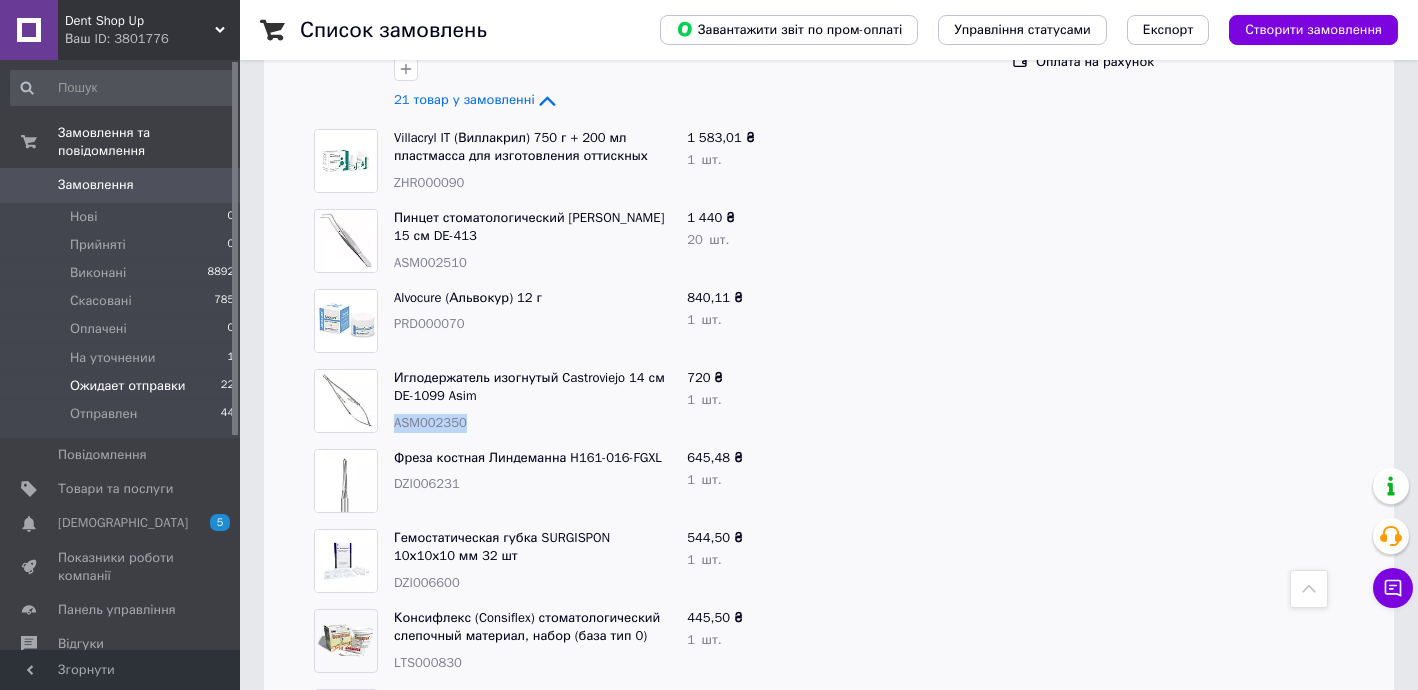 click on "ASM002350" at bounding box center [430, 422] 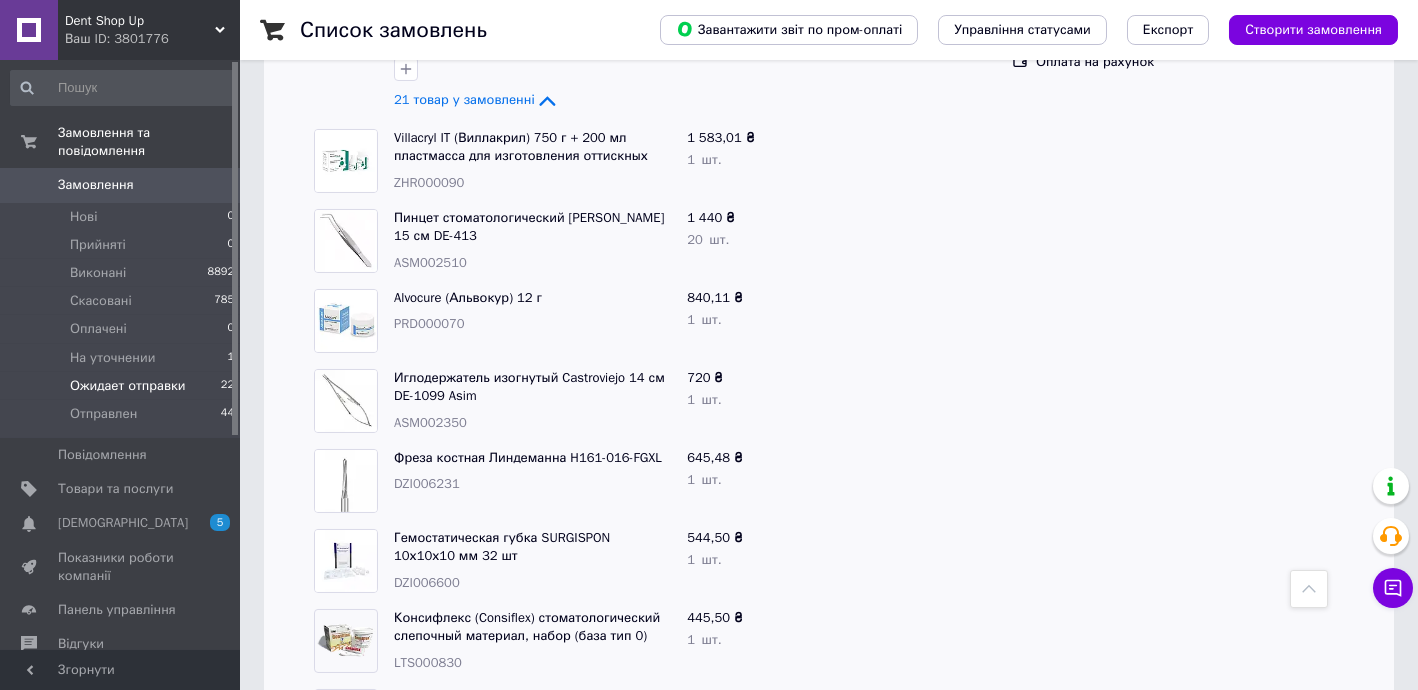 click on "DZI006231" at bounding box center [532, 484] 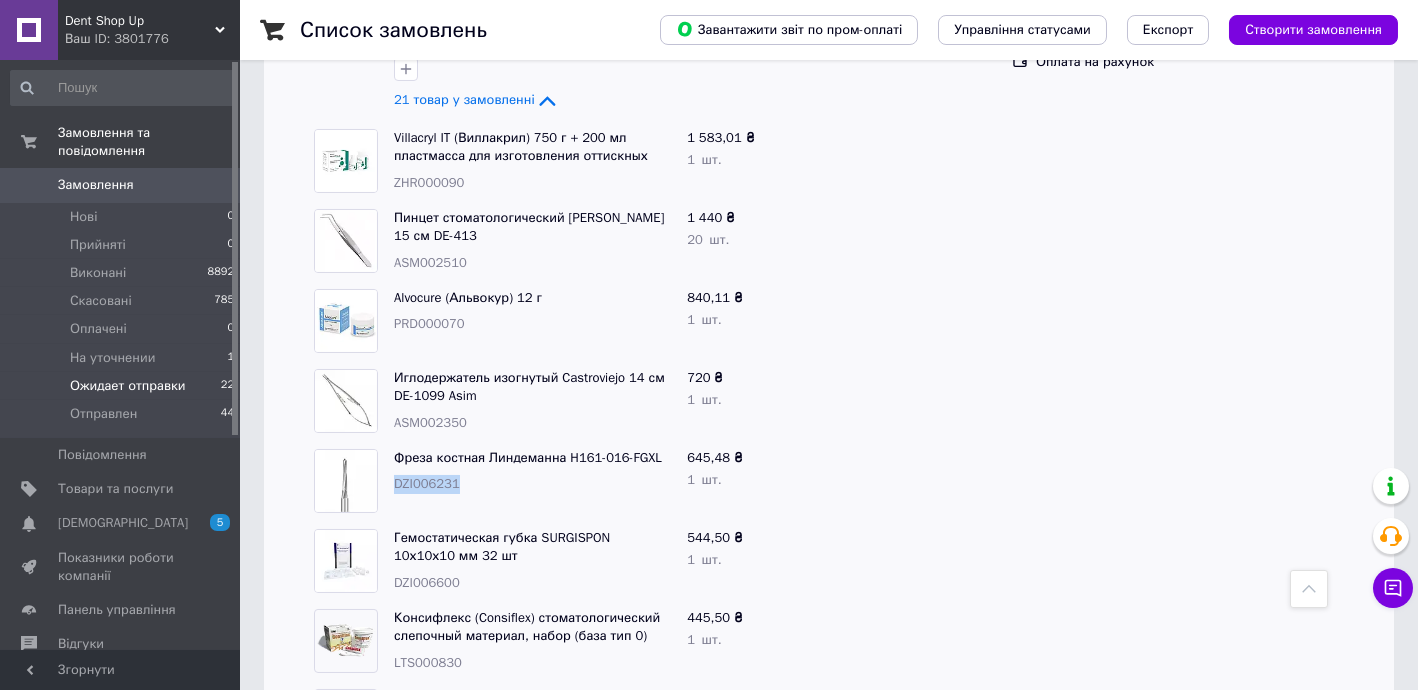 click on "DZI006231" at bounding box center [427, 483] 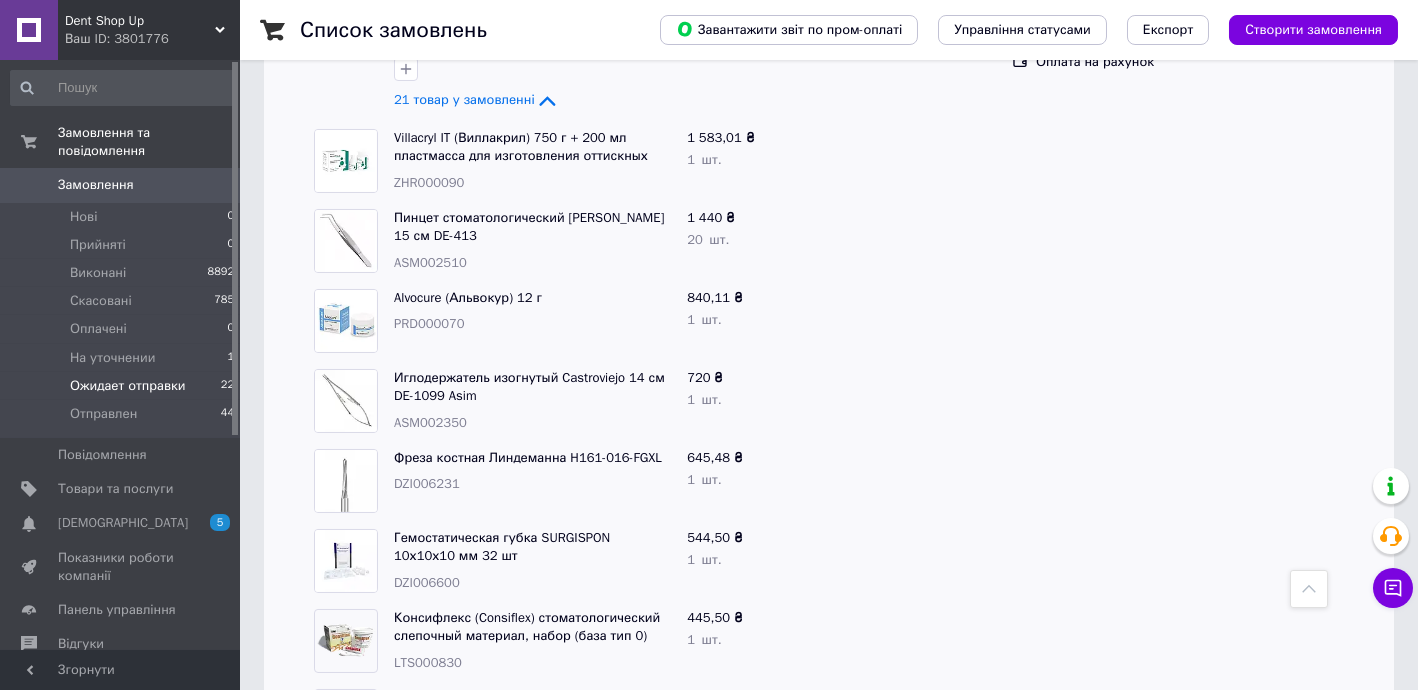click on "DZI006600" at bounding box center (427, 582) 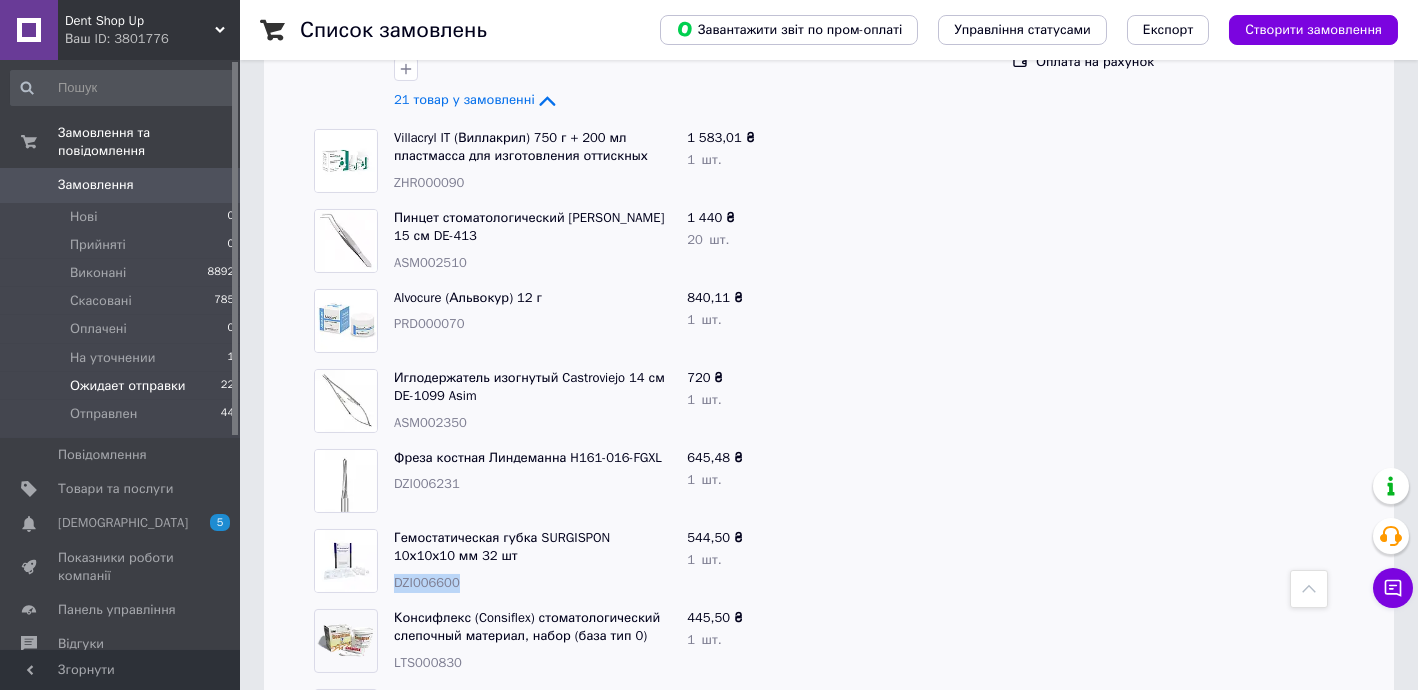 click on "DZI006600" at bounding box center [427, 582] 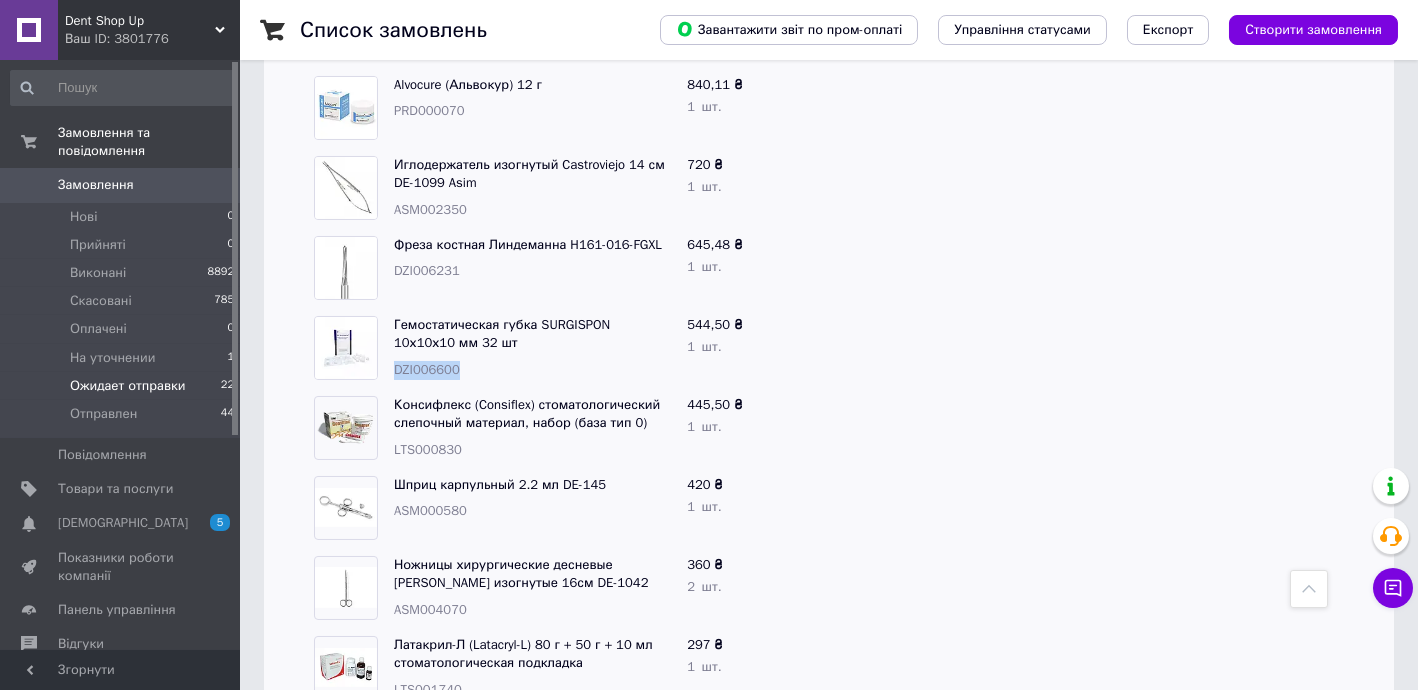 scroll, scrollTop: 1090, scrollLeft: 0, axis: vertical 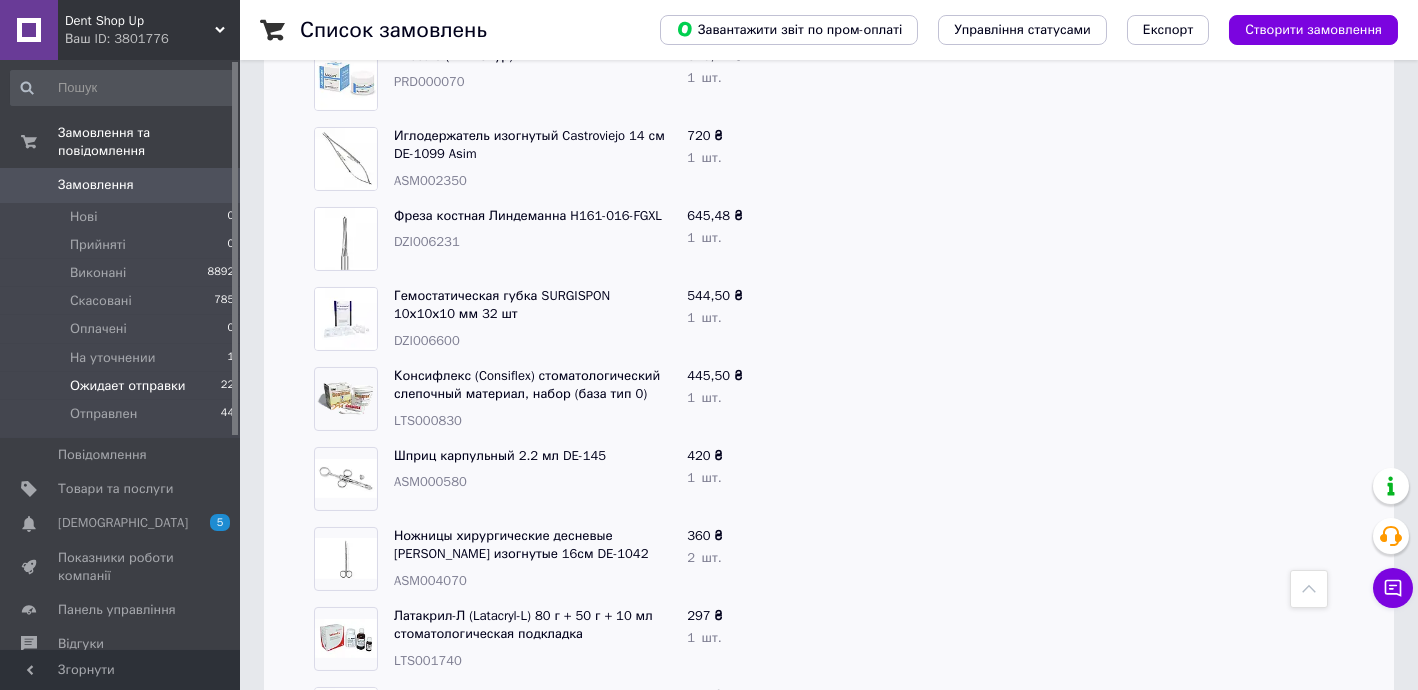 click on "LTS000830" at bounding box center (428, 420) 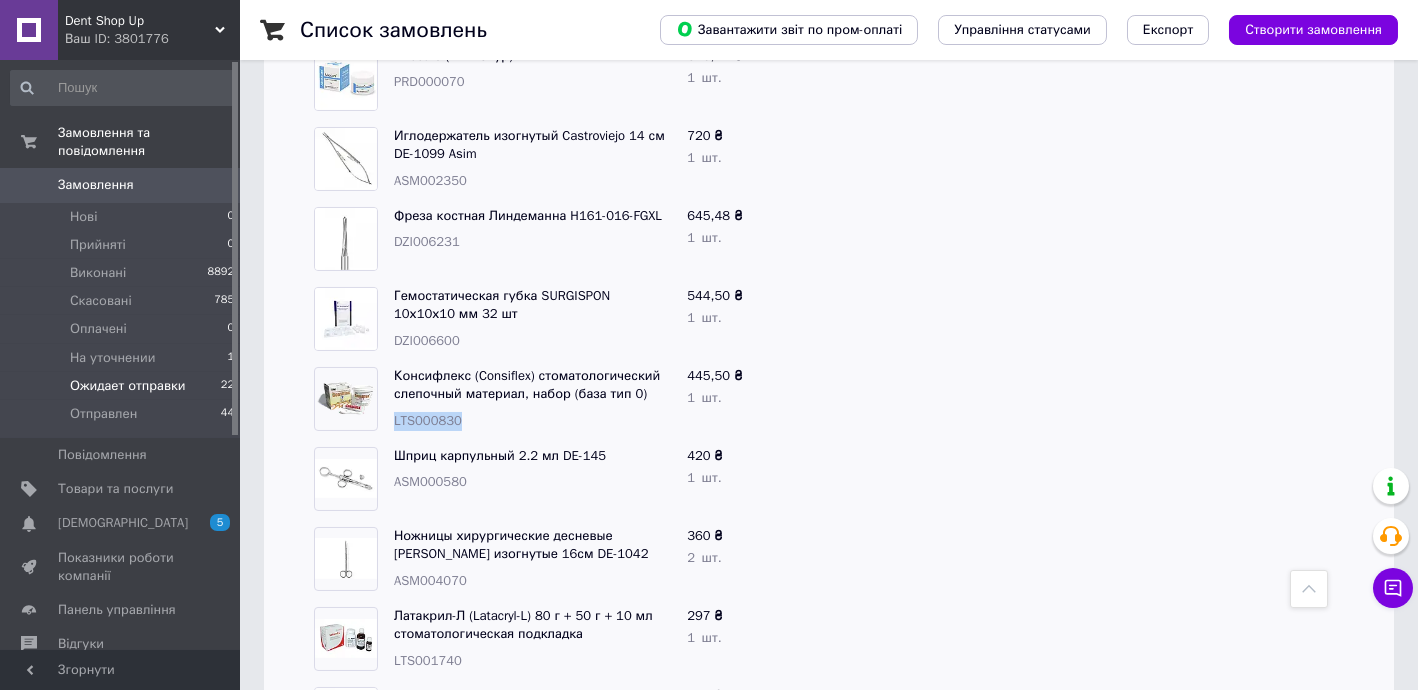 click on "LTS000830" at bounding box center (428, 420) 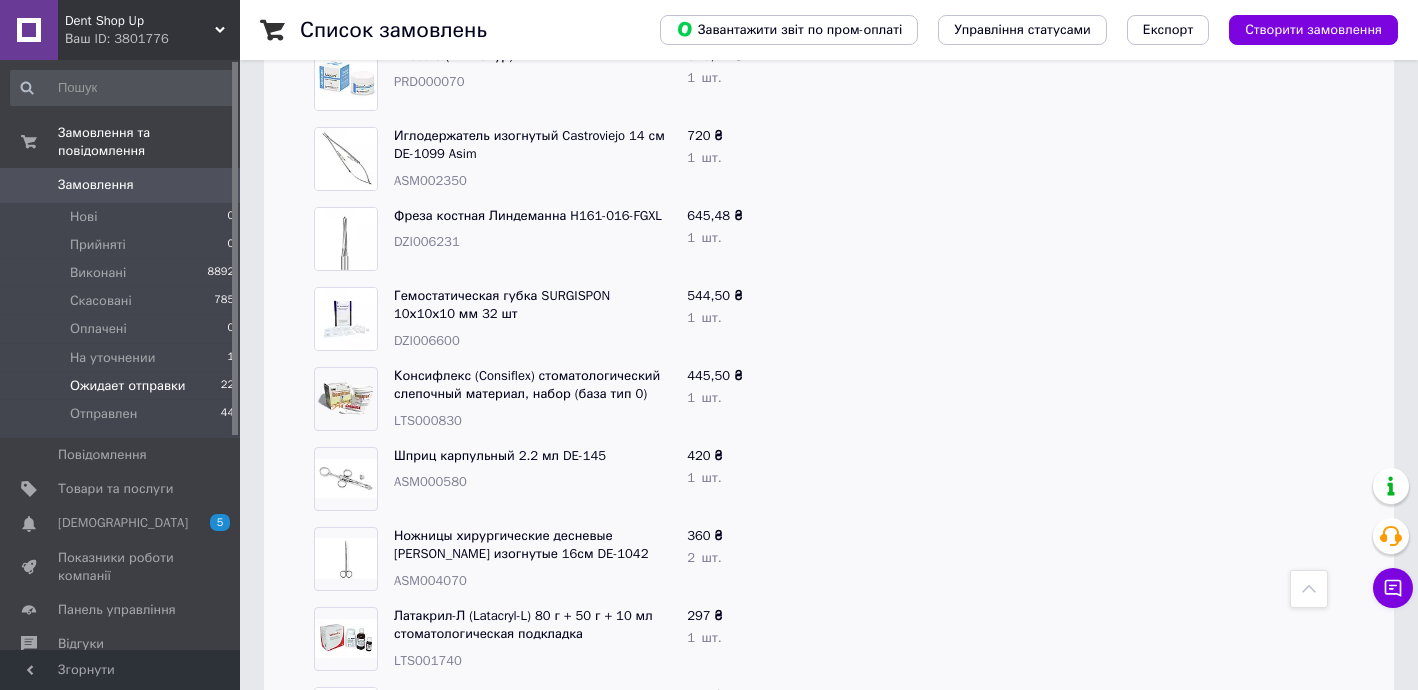click on "ASM000580" at bounding box center (430, 481) 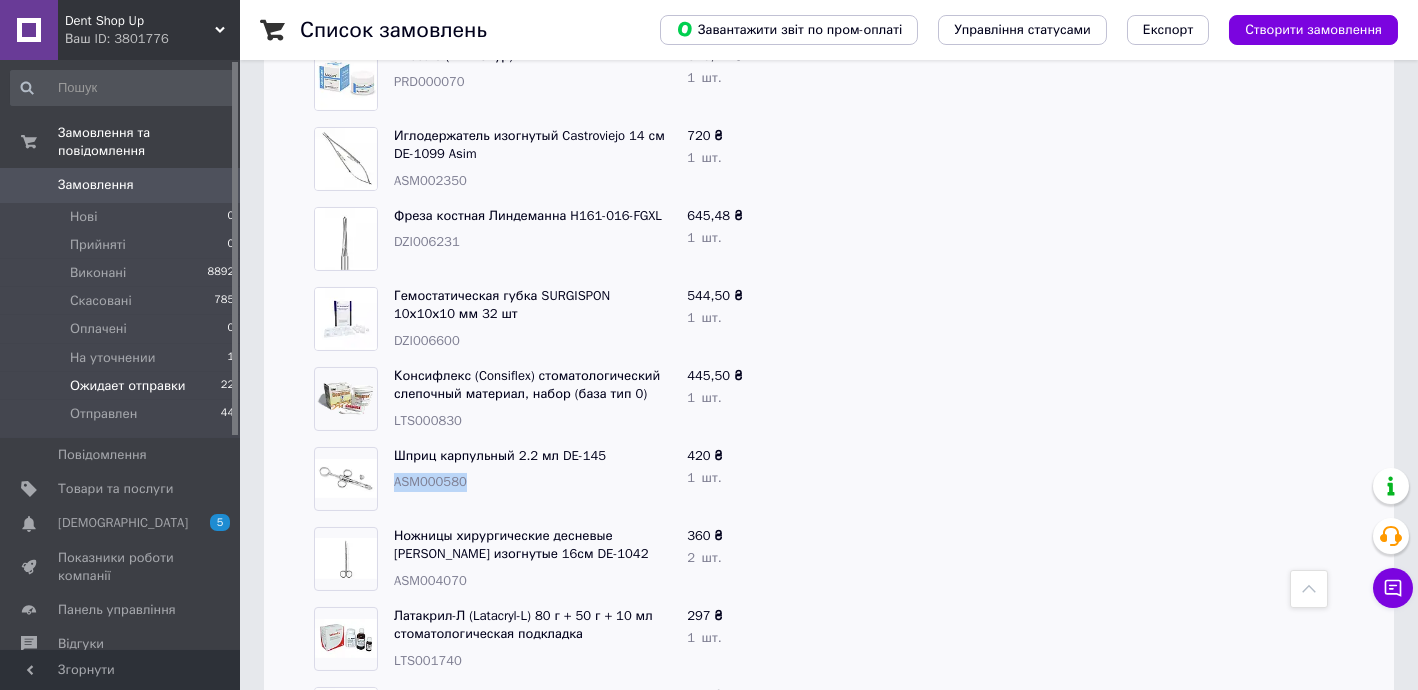 click on "ASM000580" at bounding box center [430, 481] 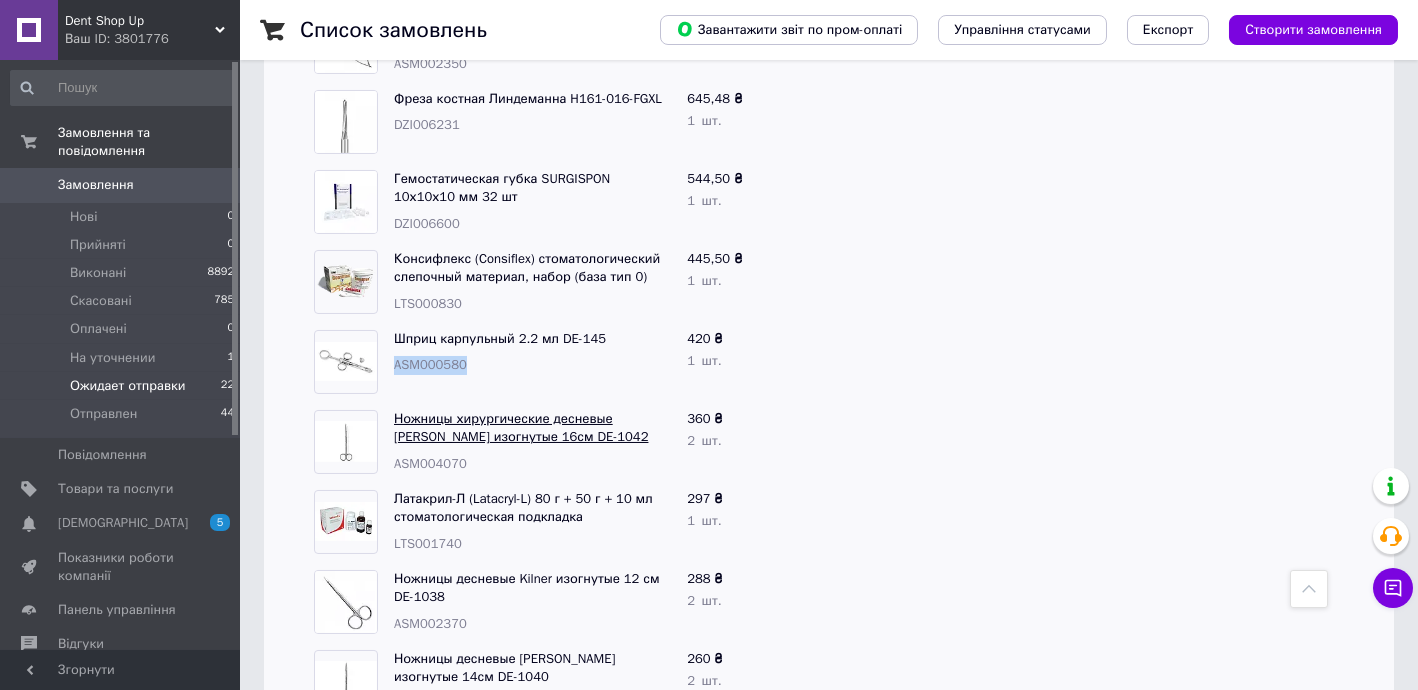 scroll, scrollTop: 1212, scrollLeft: 0, axis: vertical 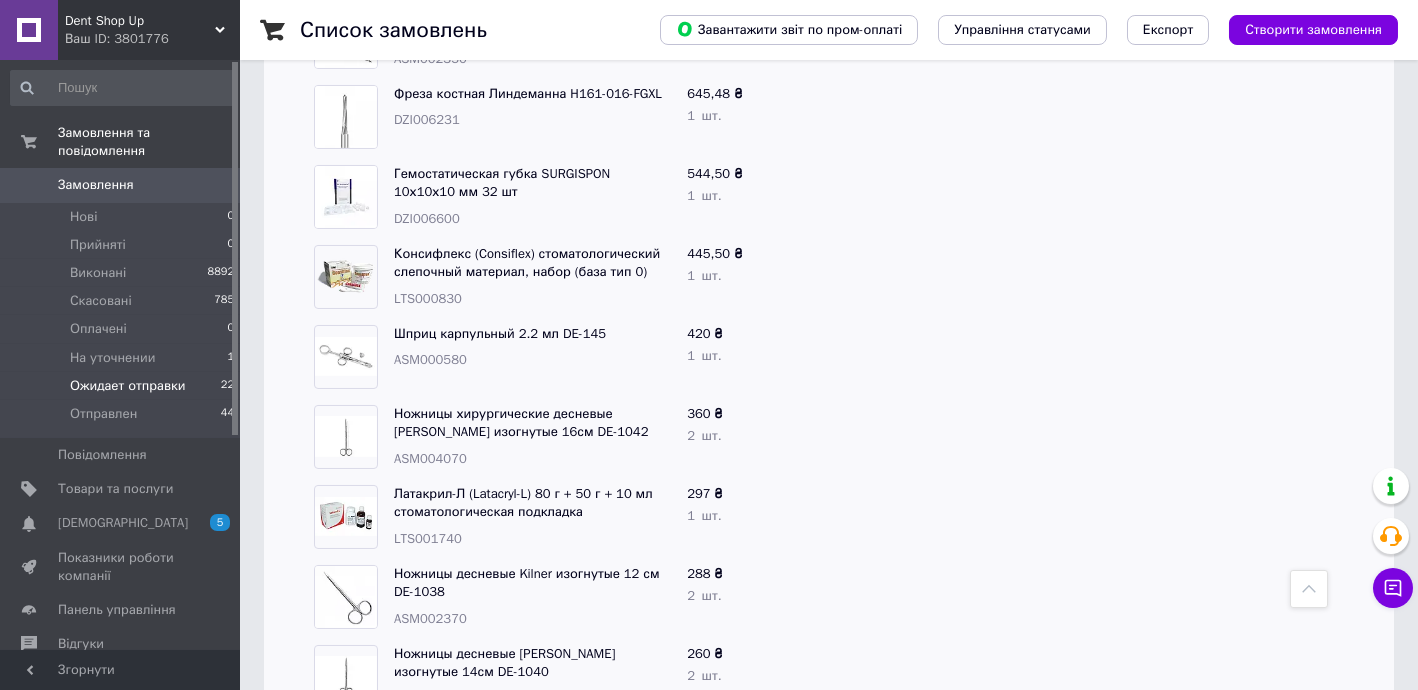 click on "ASM004070" at bounding box center (430, 458) 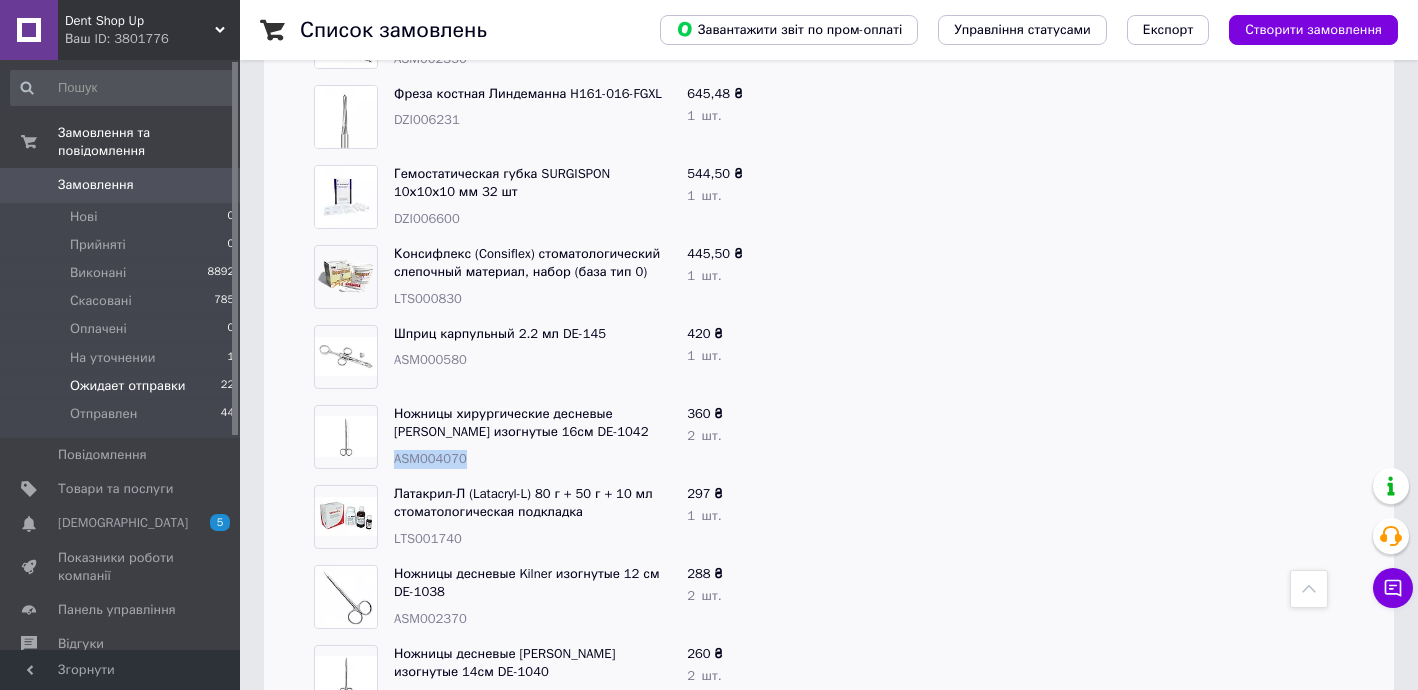 click on "ASM004070" at bounding box center [430, 458] 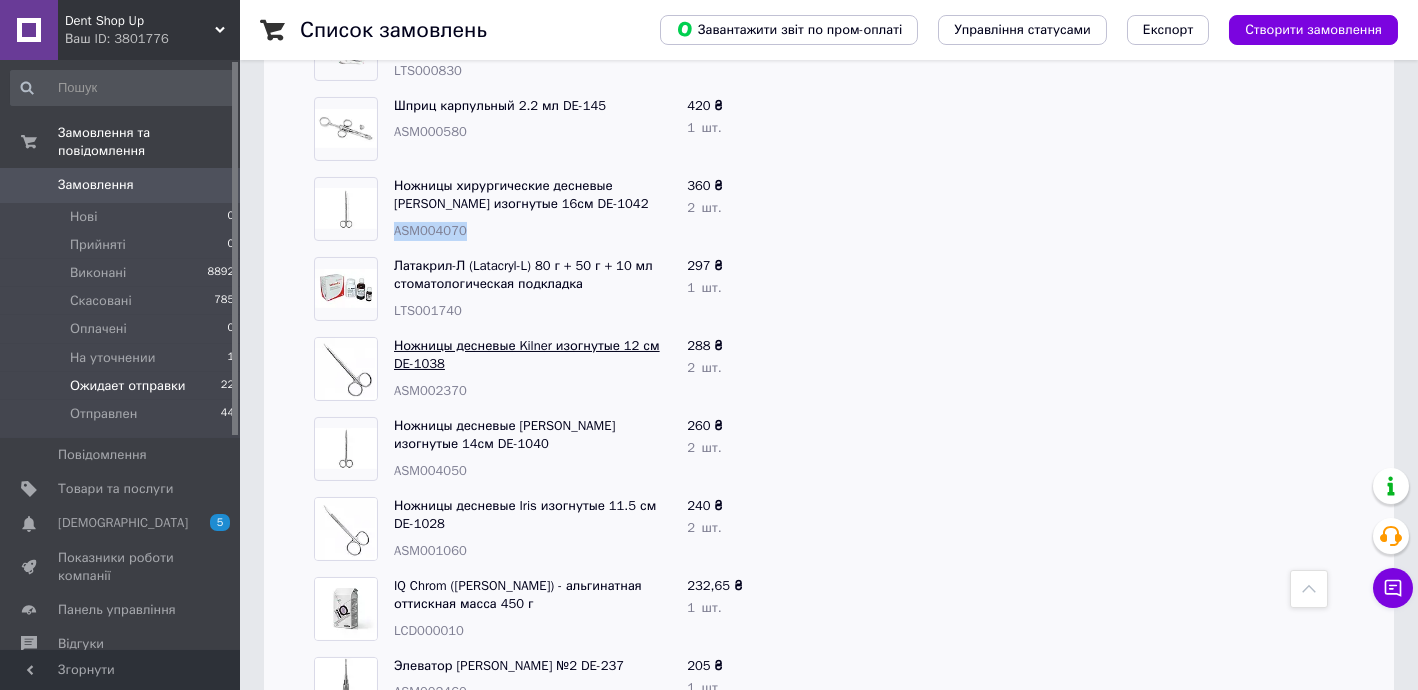 scroll, scrollTop: 1454, scrollLeft: 0, axis: vertical 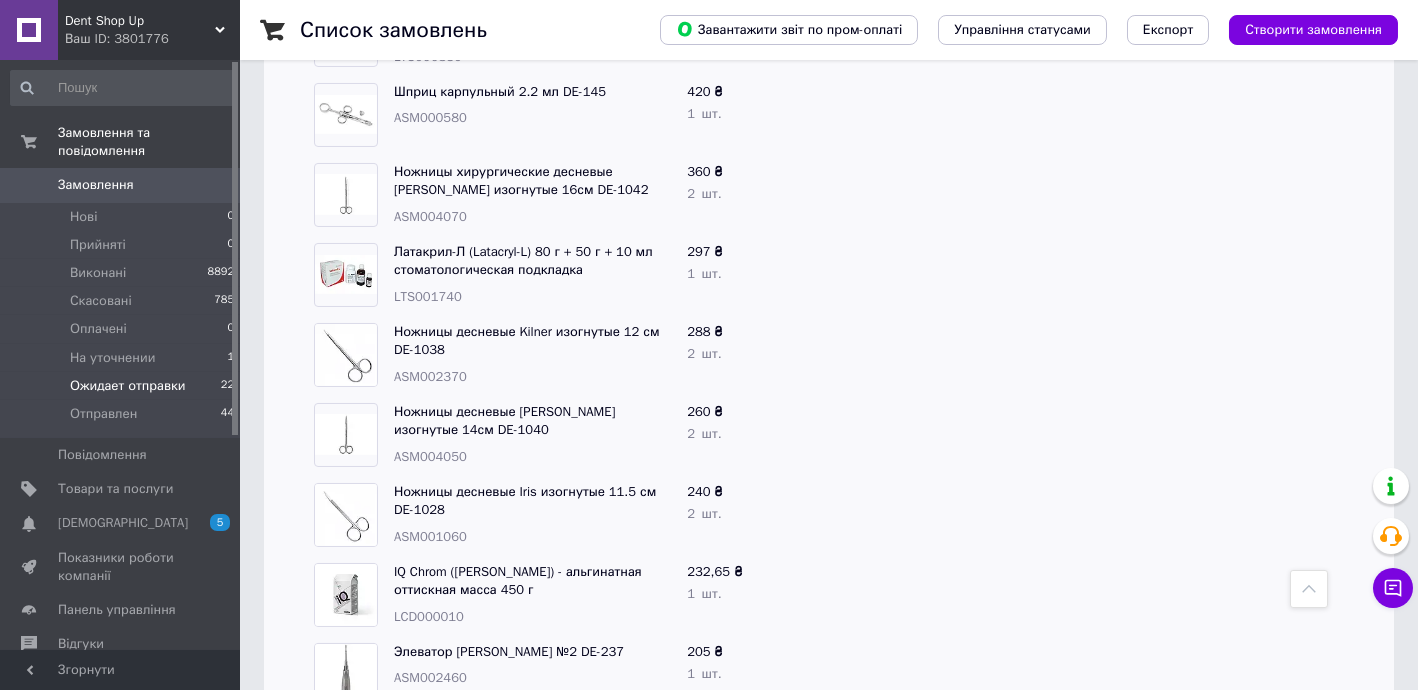 click on "LTS001740" at bounding box center [428, 296] 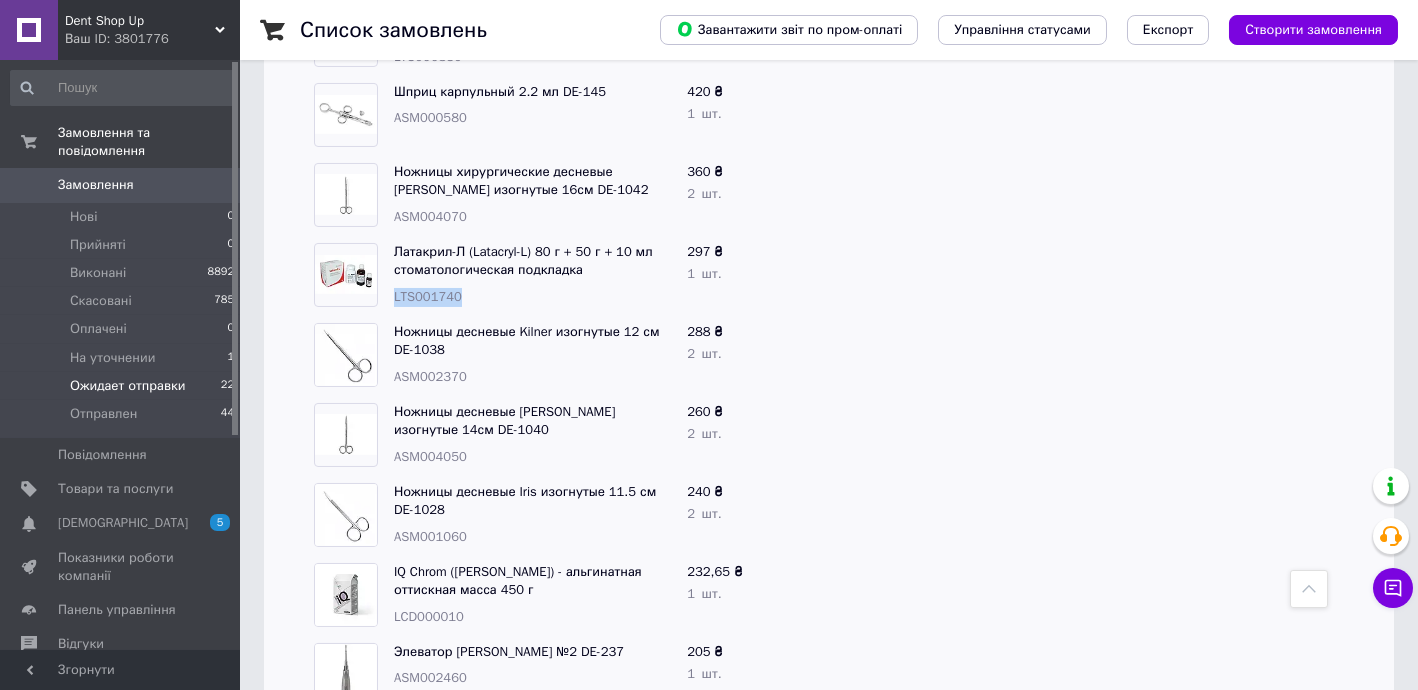 click on "LTS001740" at bounding box center [428, 296] 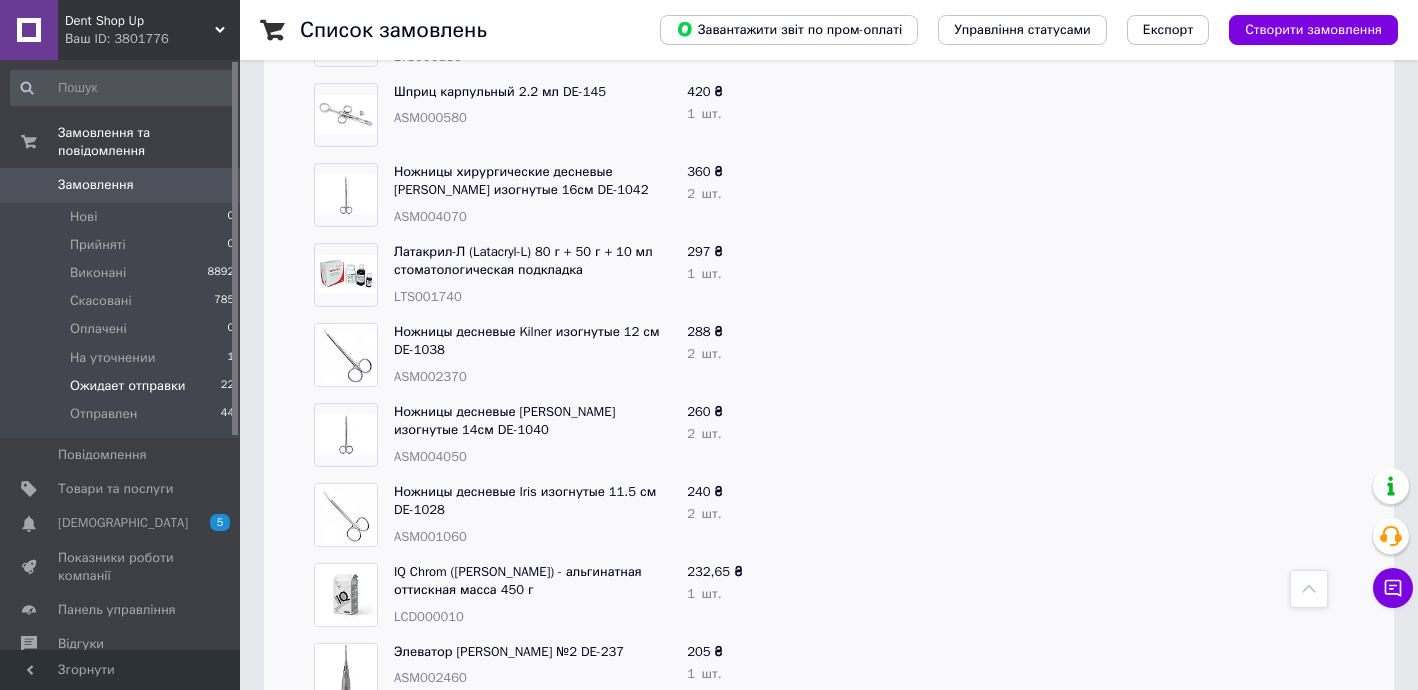click on "ASM002370" at bounding box center [430, 376] 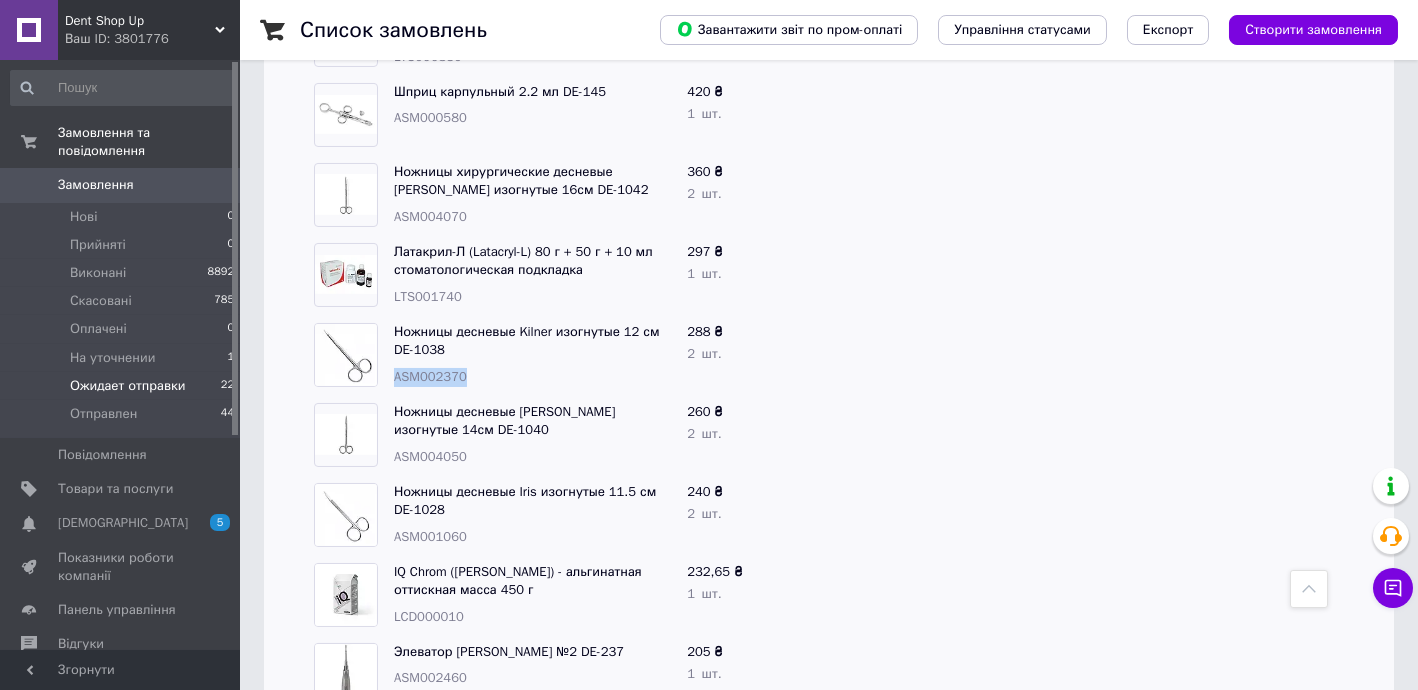 click on "ASM002370" at bounding box center [430, 376] 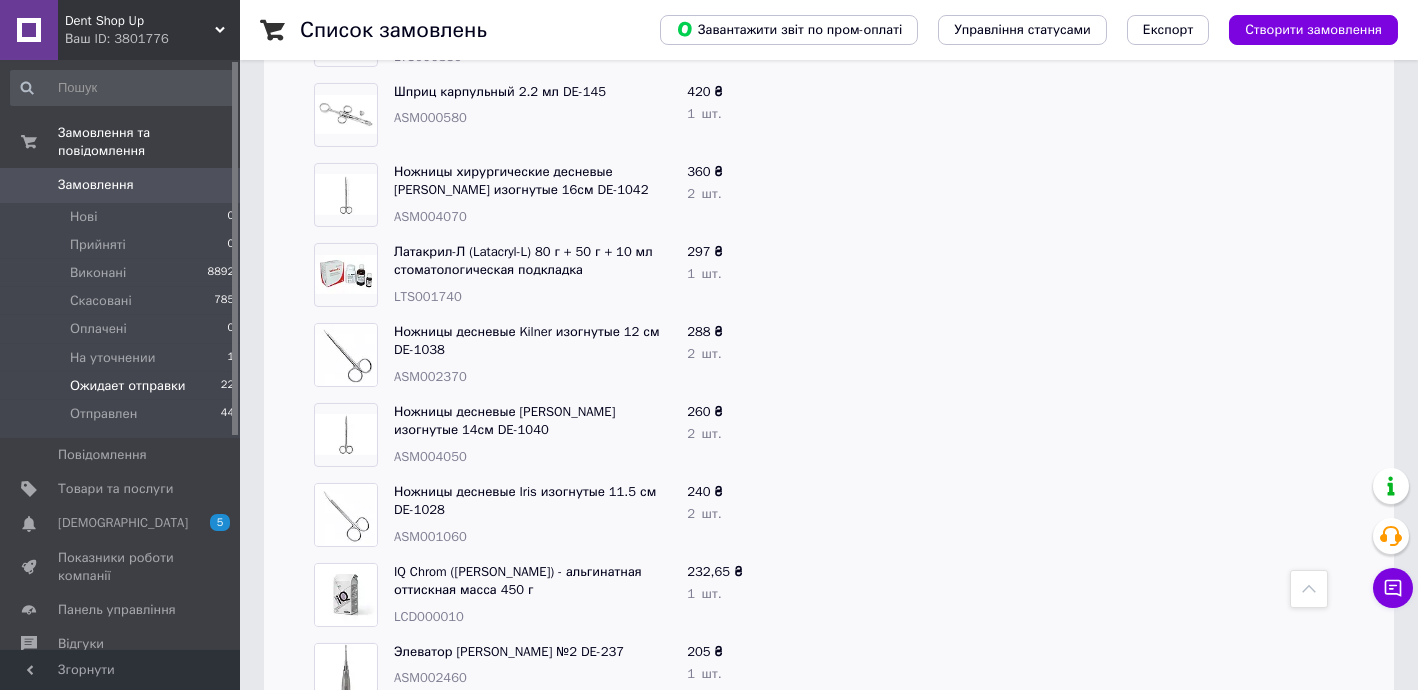 click on "ASM004050" at bounding box center (430, 456) 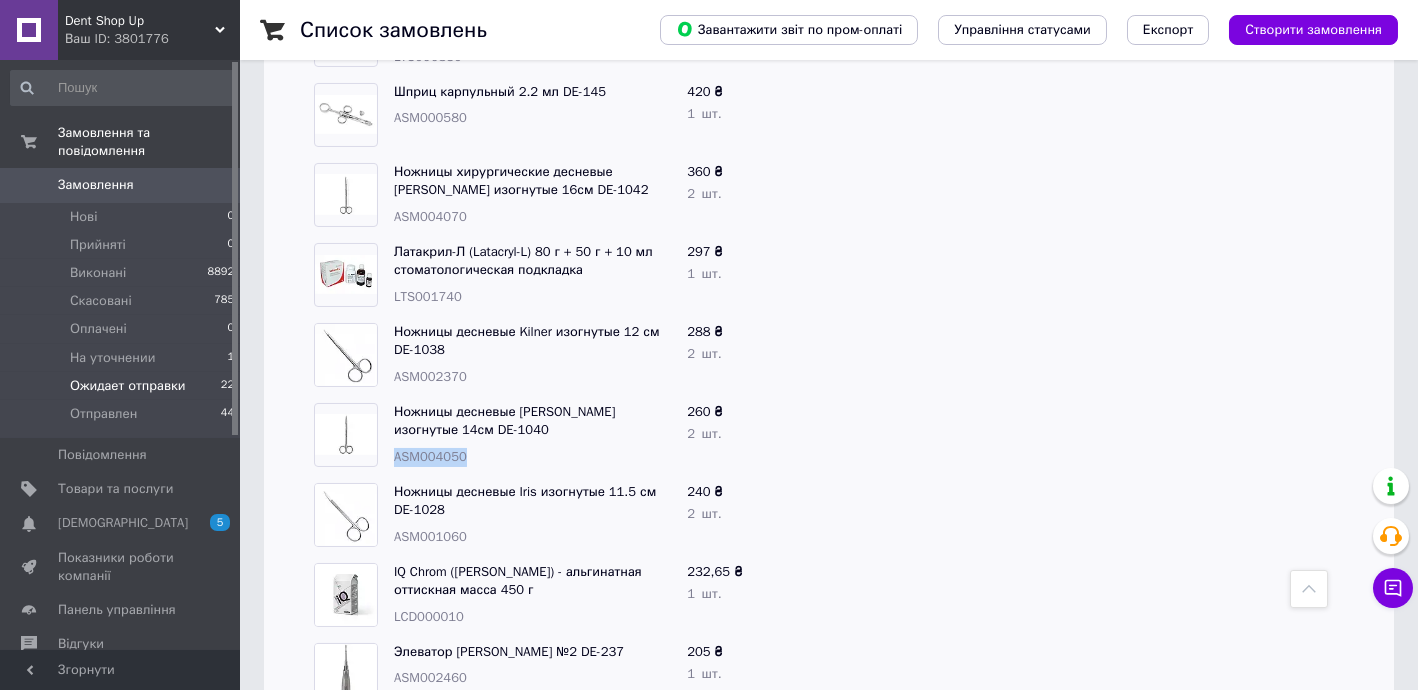 click on "ASM004050" at bounding box center (430, 456) 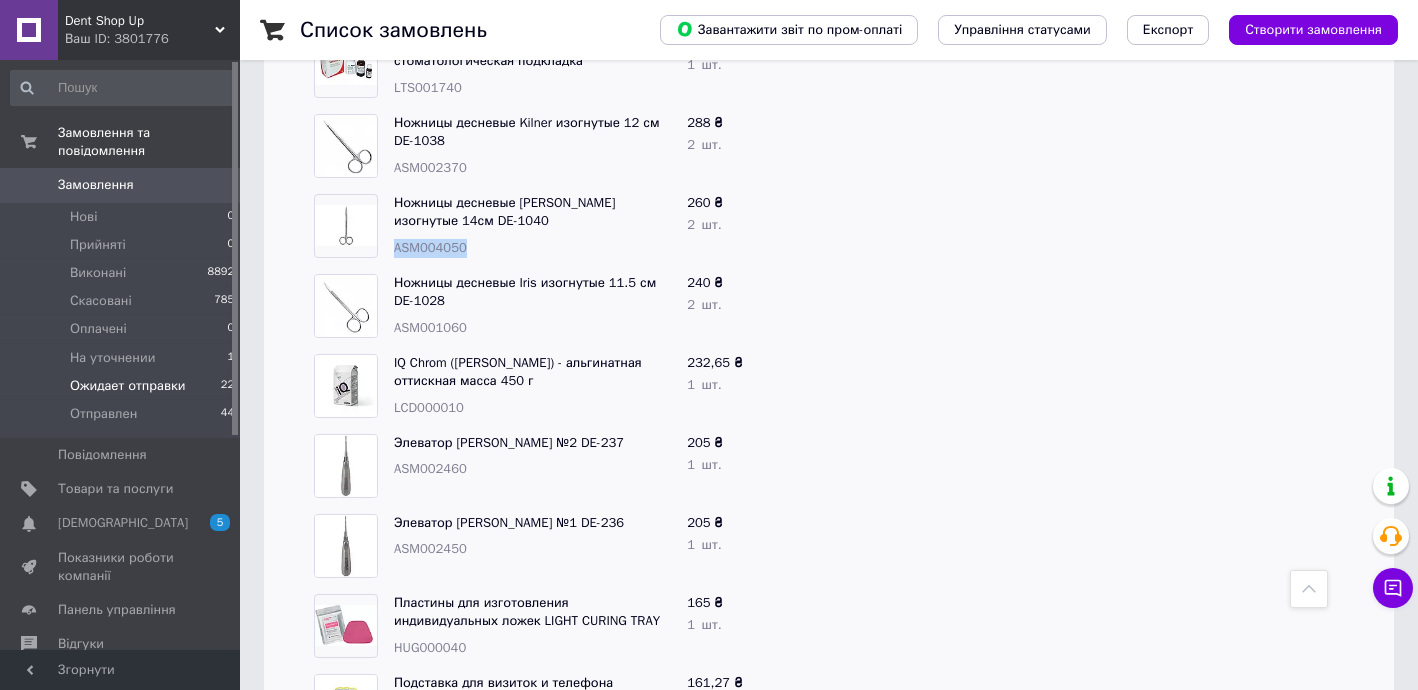 scroll, scrollTop: 1696, scrollLeft: 0, axis: vertical 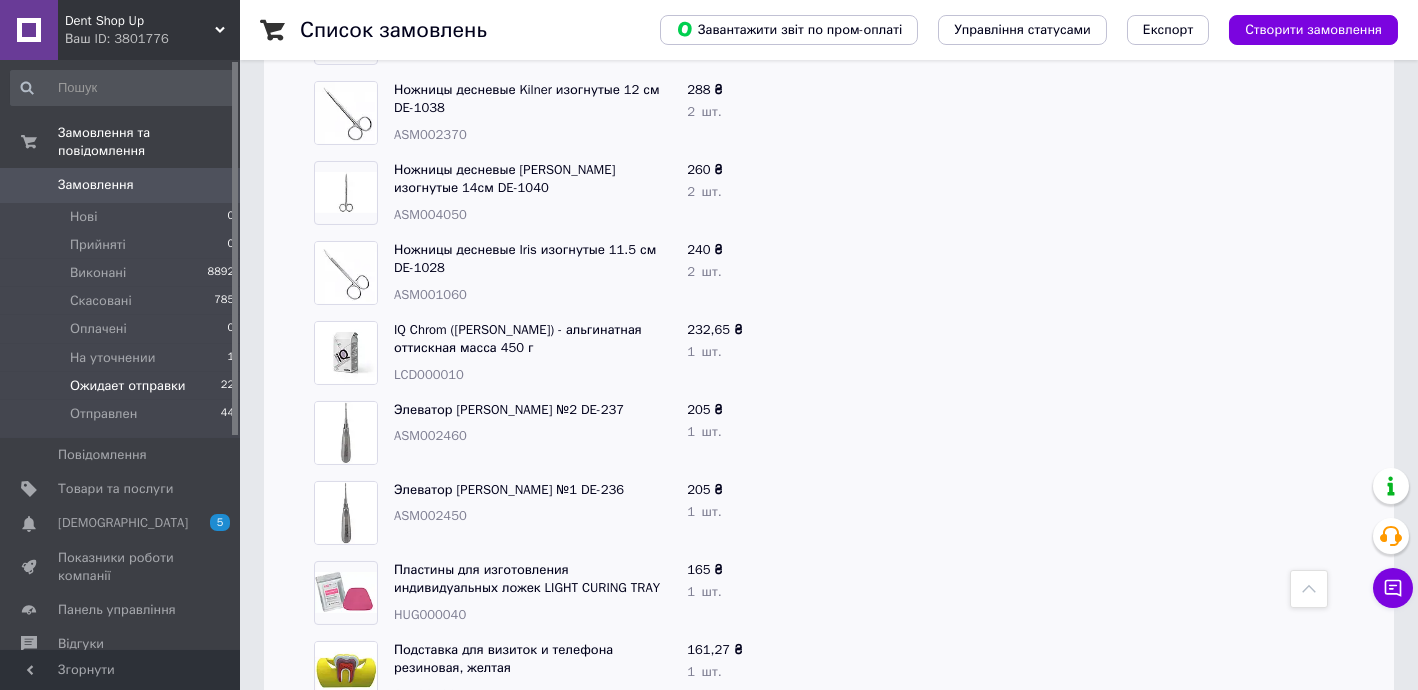 click on "ASM001060" at bounding box center (430, 294) 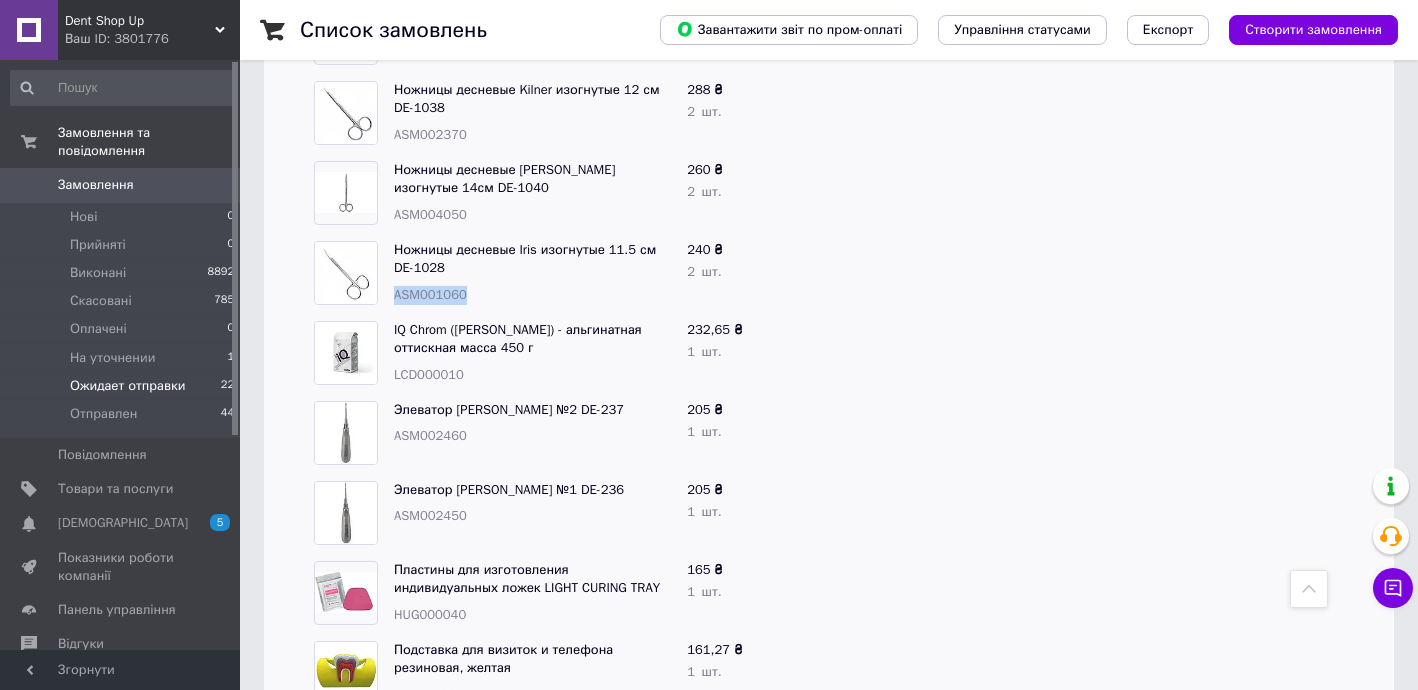 click on "ASM001060" at bounding box center (430, 294) 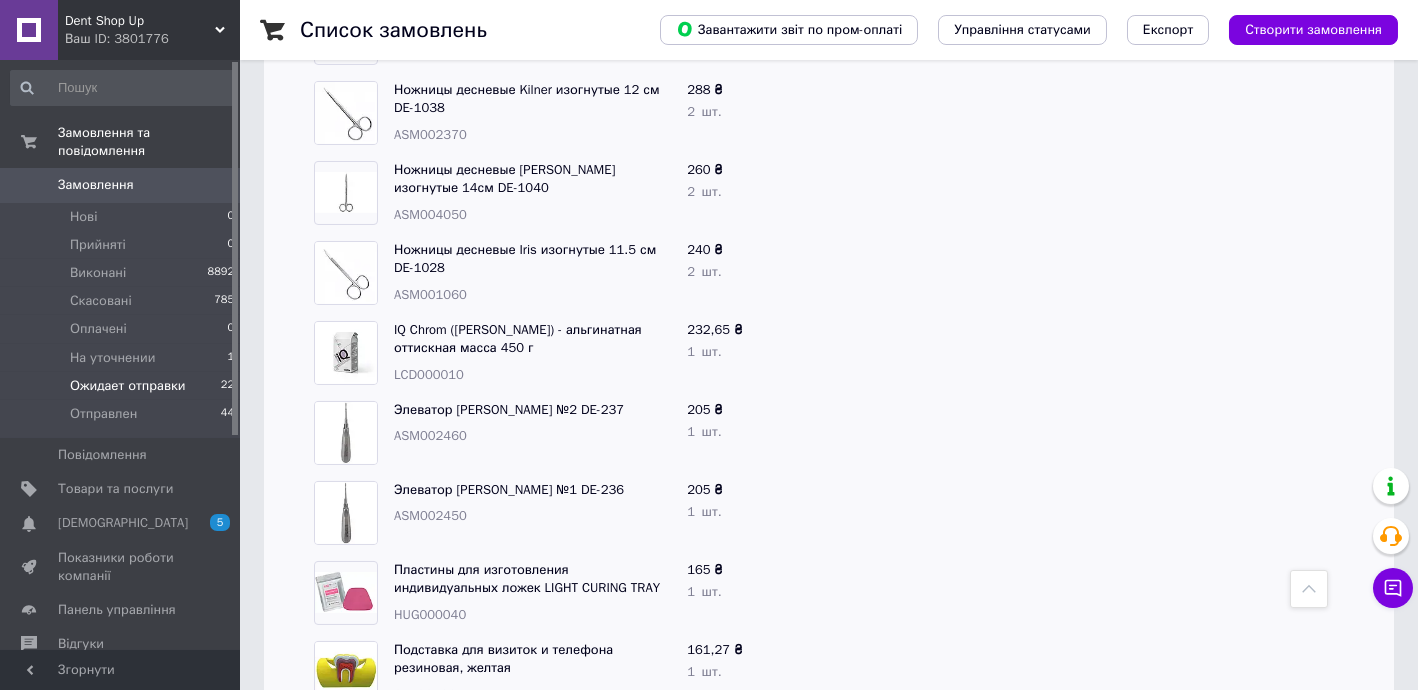 click on "LCD000010" at bounding box center (429, 374) 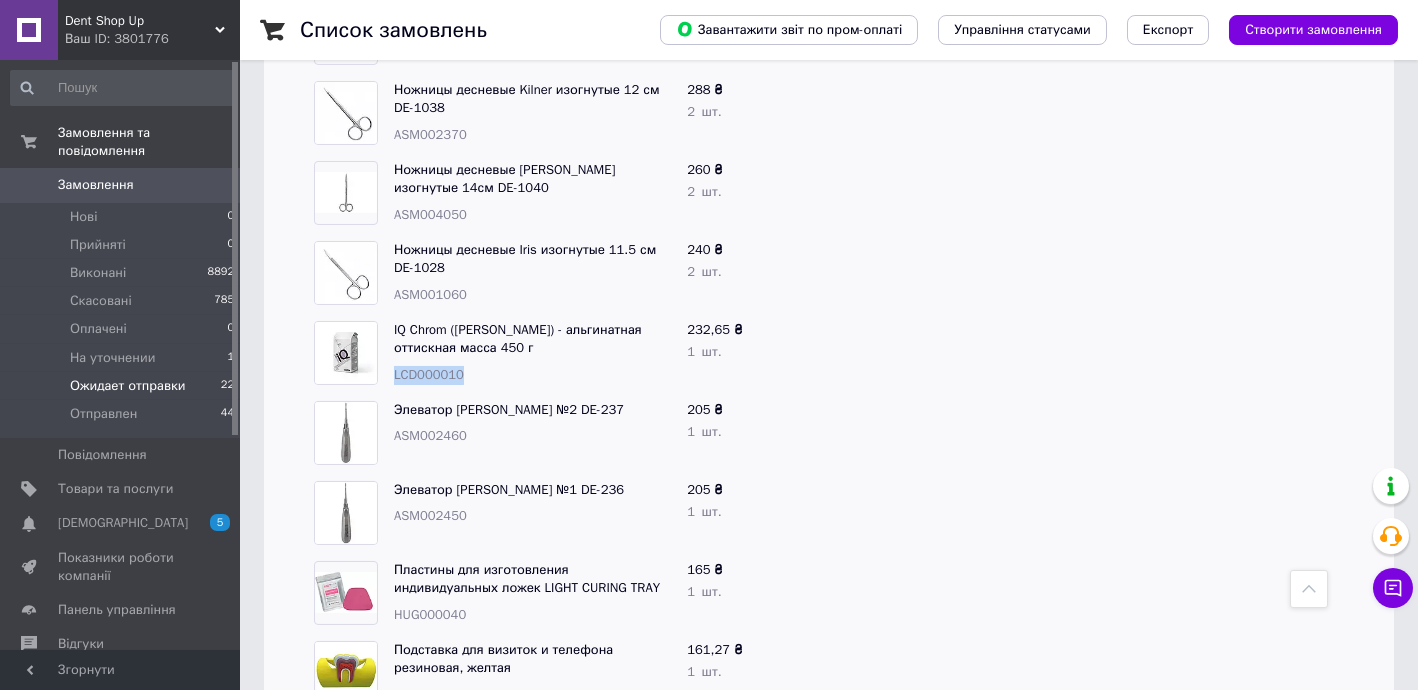 click on "LCD000010" at bounding box center (429, 374) 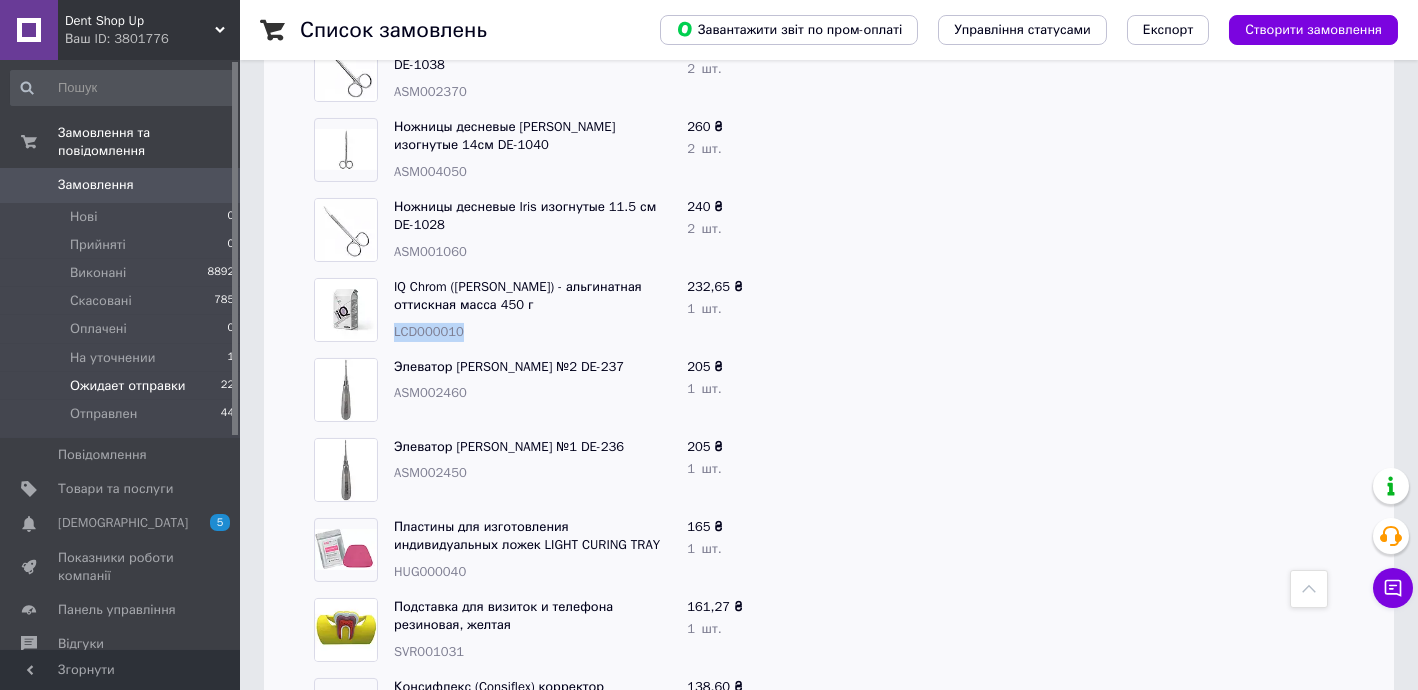 scroll, scrollTop: 1939, scrollLeft: 0, axis: vertical 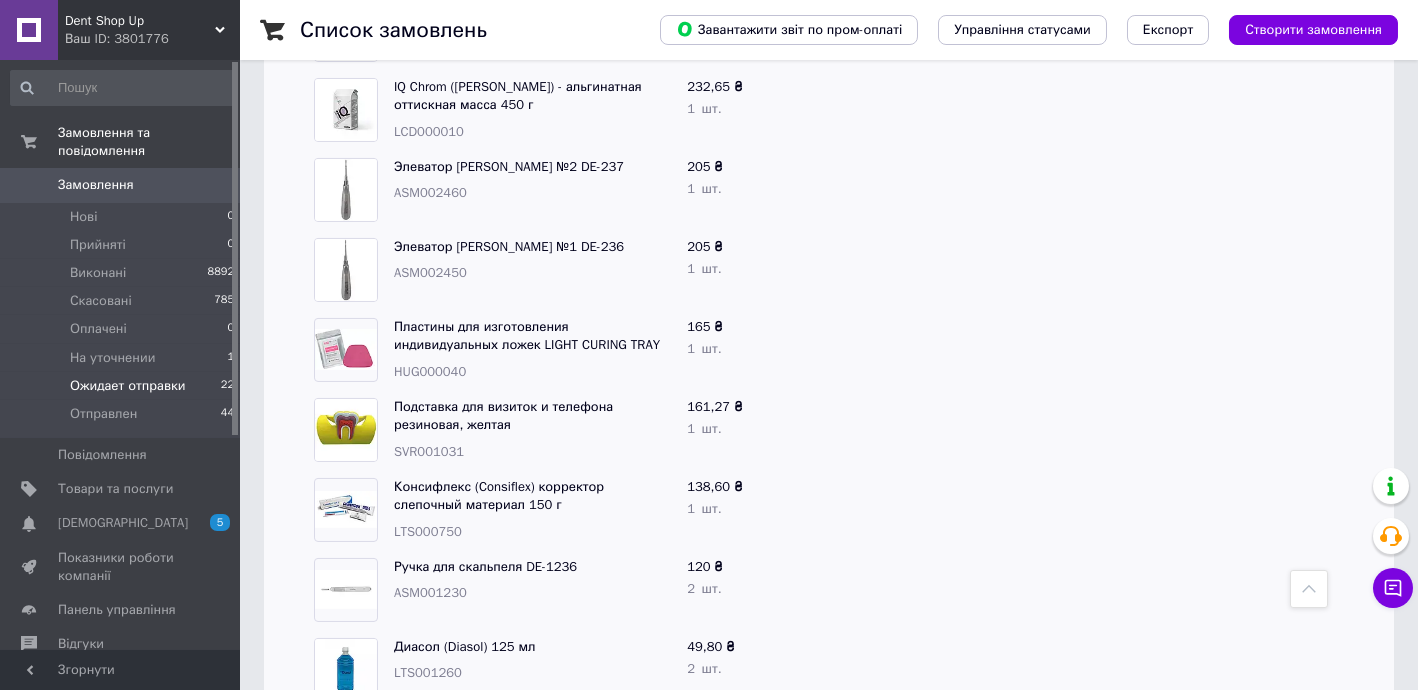 click on "ASM002460" at bounding box center [430, 192] 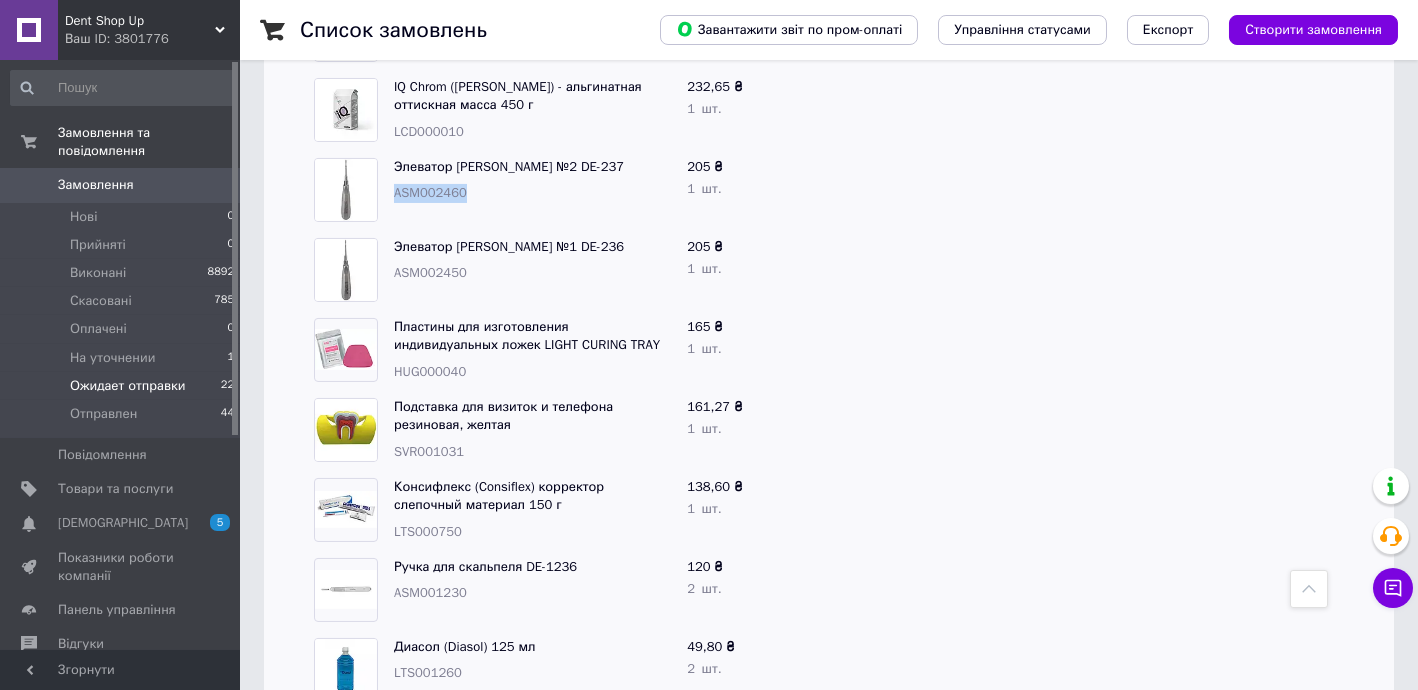 click on "ASM002460" at bounding box center [430, 192] 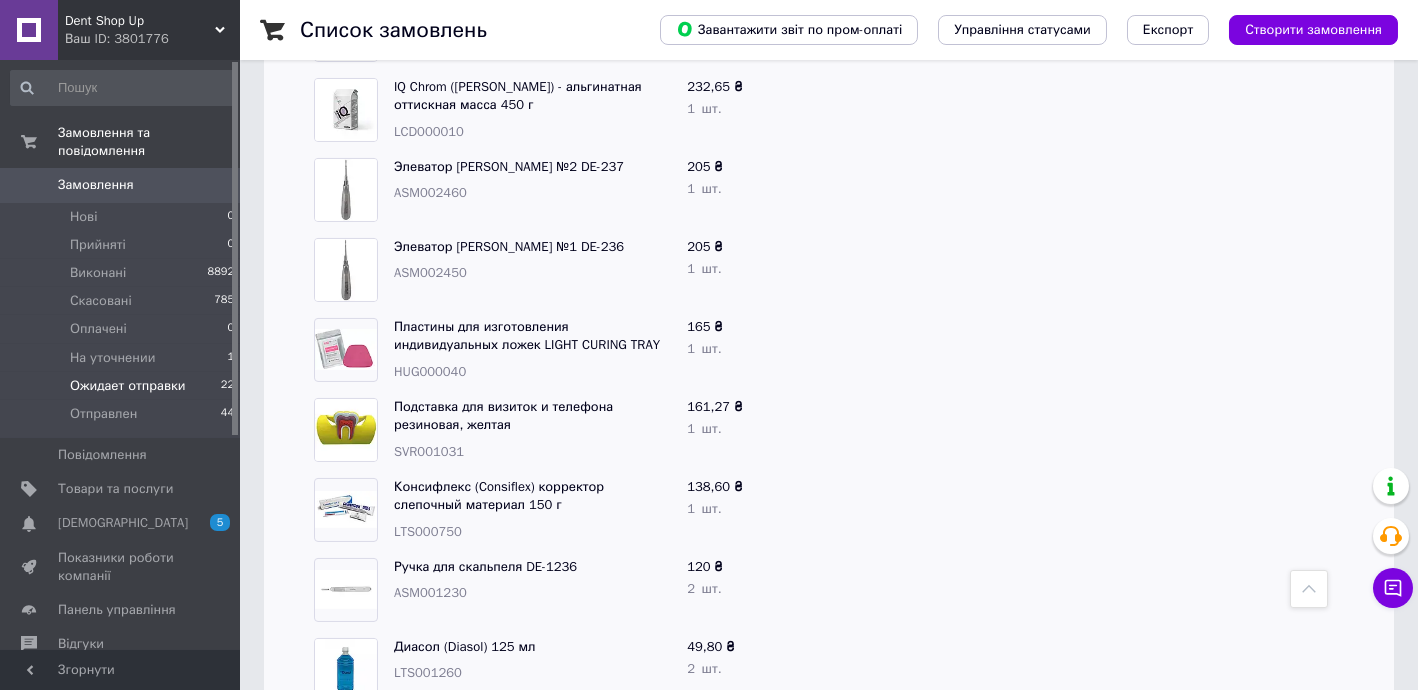 click on "ASM002450" at bounding box center [430, 272] 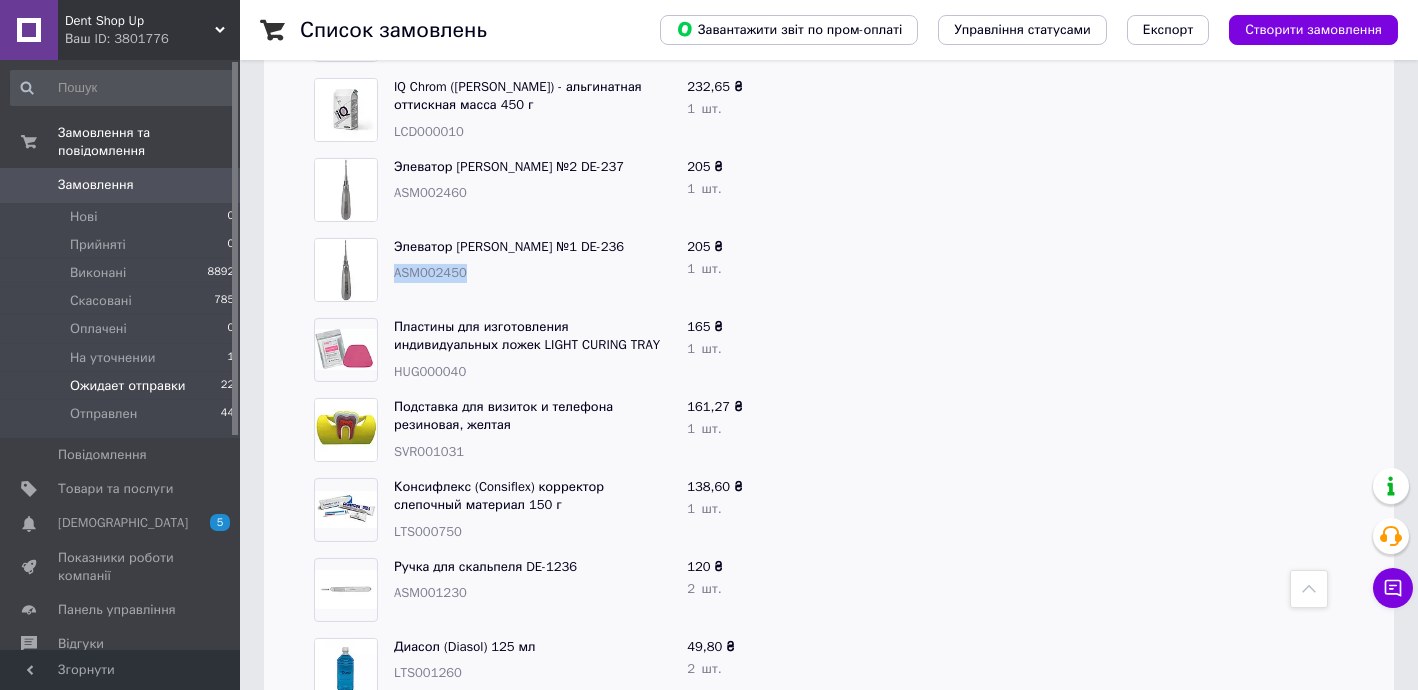 click on "ASM002450" at bounding box center (430, 272) 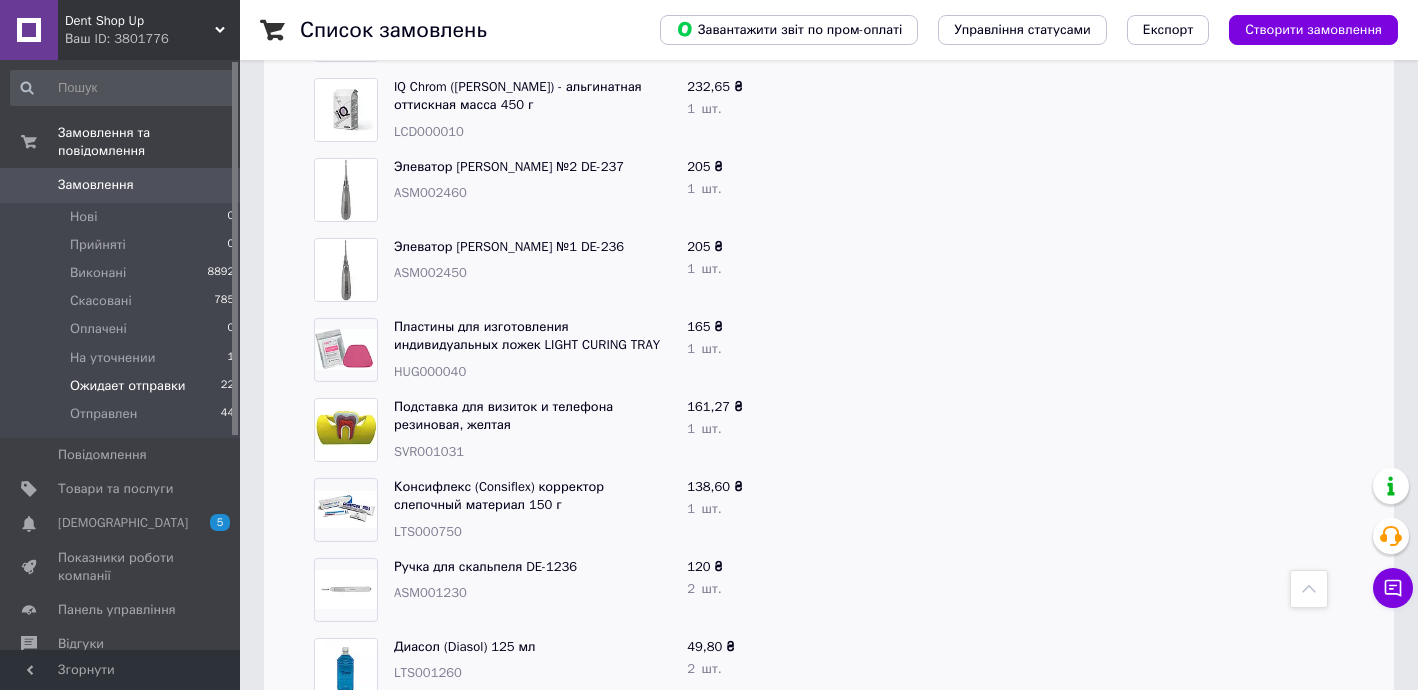click on "HUG000040" at bounding box center (430, 371) 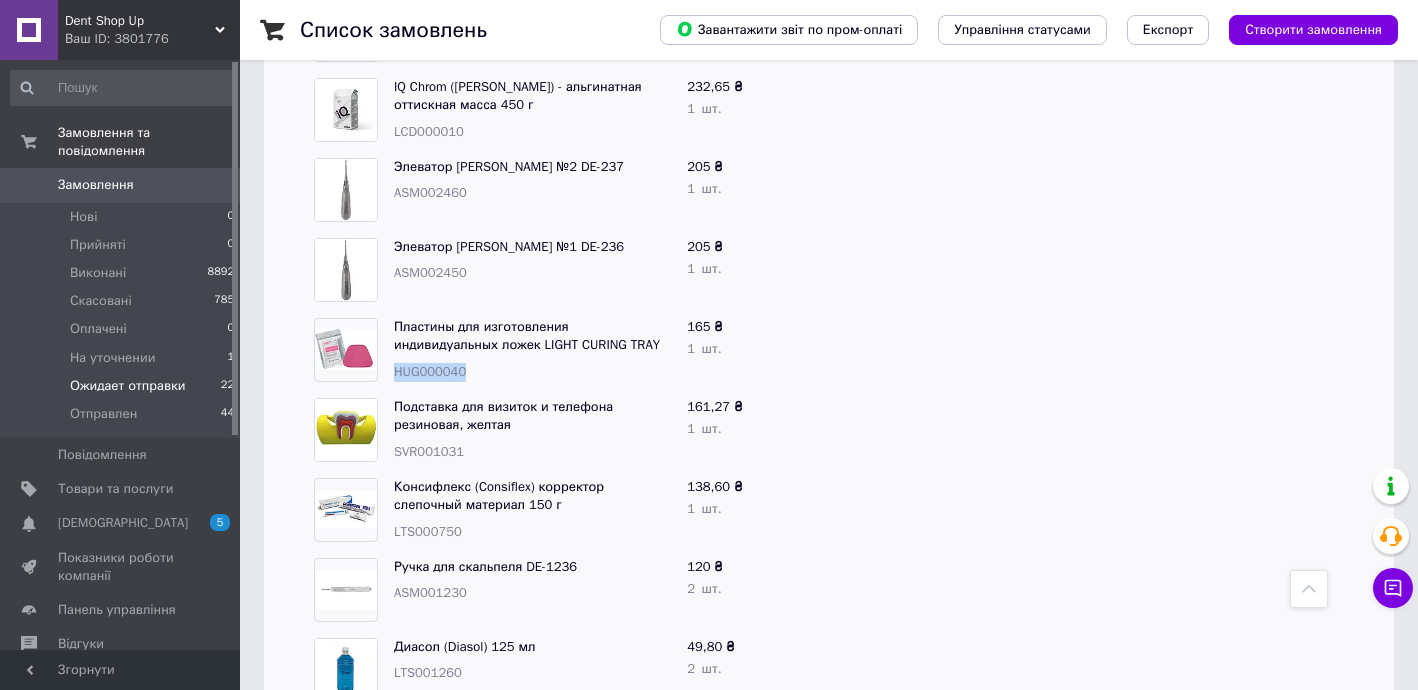 click on "HUG000040" at bounding box center (430, 371) 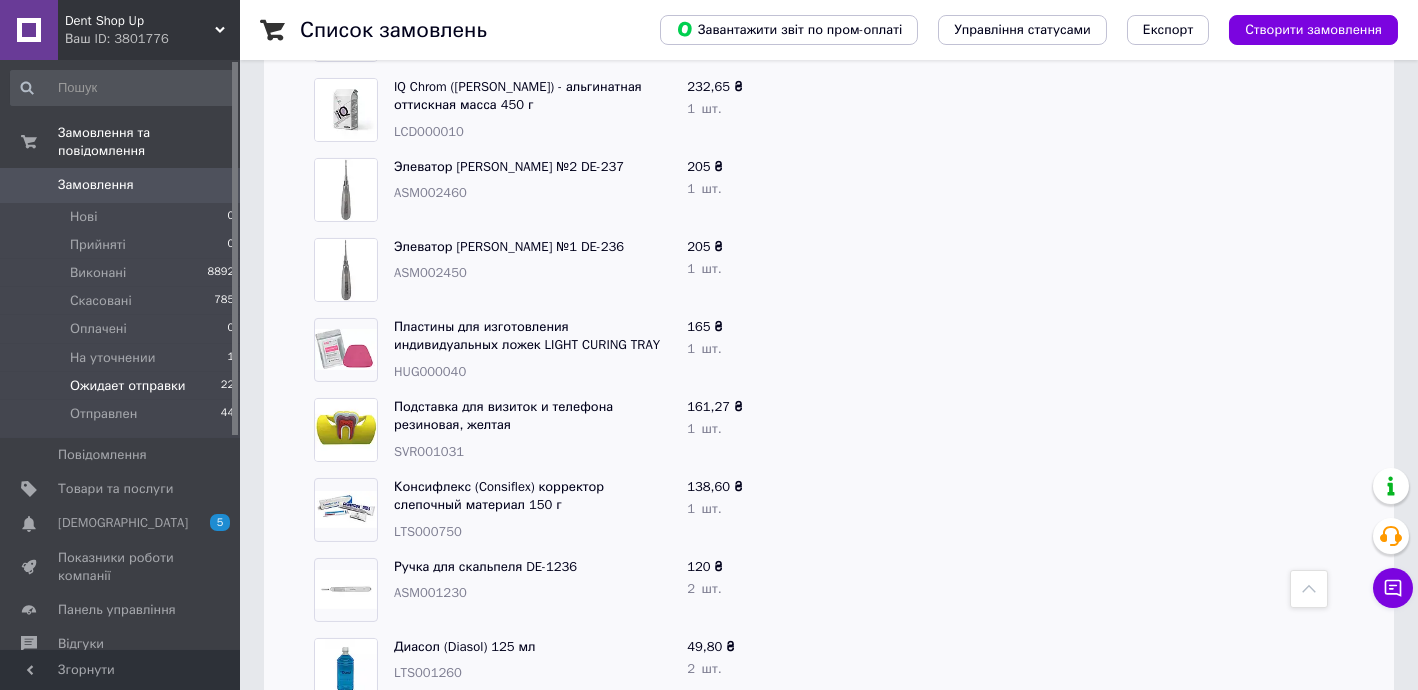click on "SVR001031" at bounding box center (429, 451) 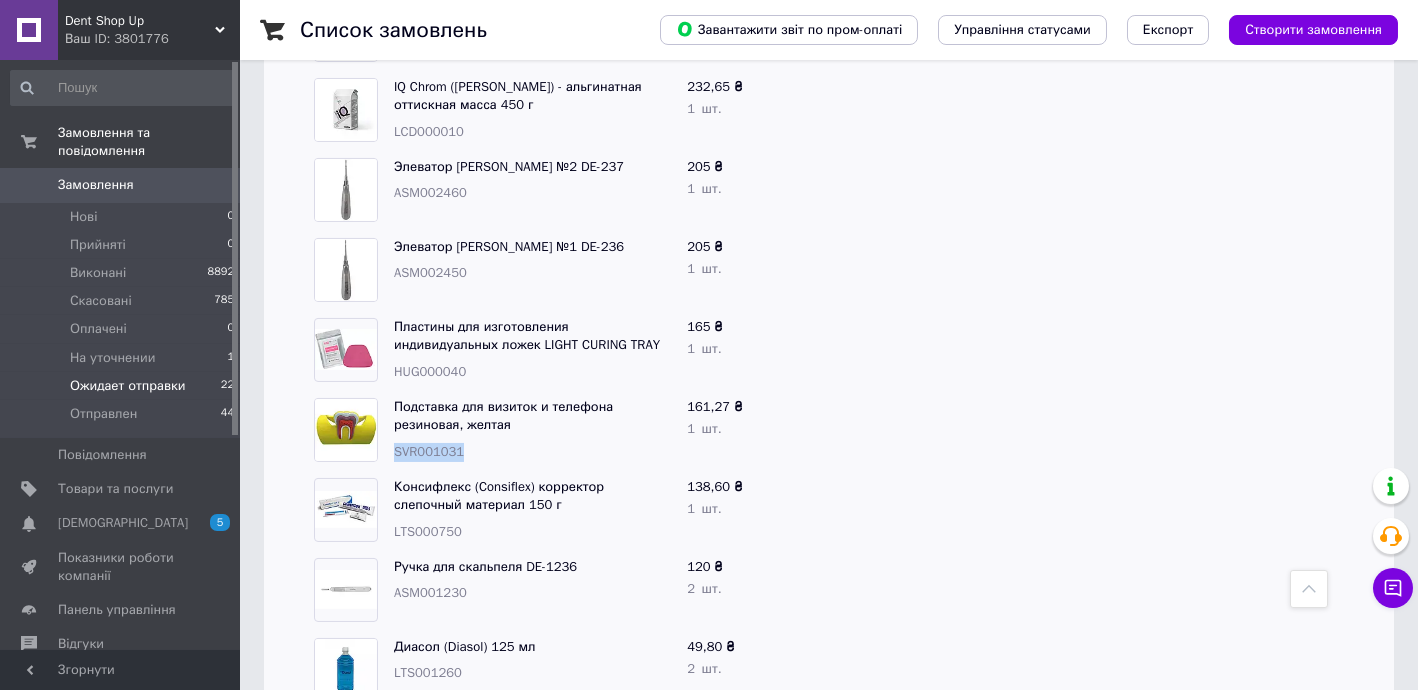 click on "SVR001031" at bounding box center [429, 451] 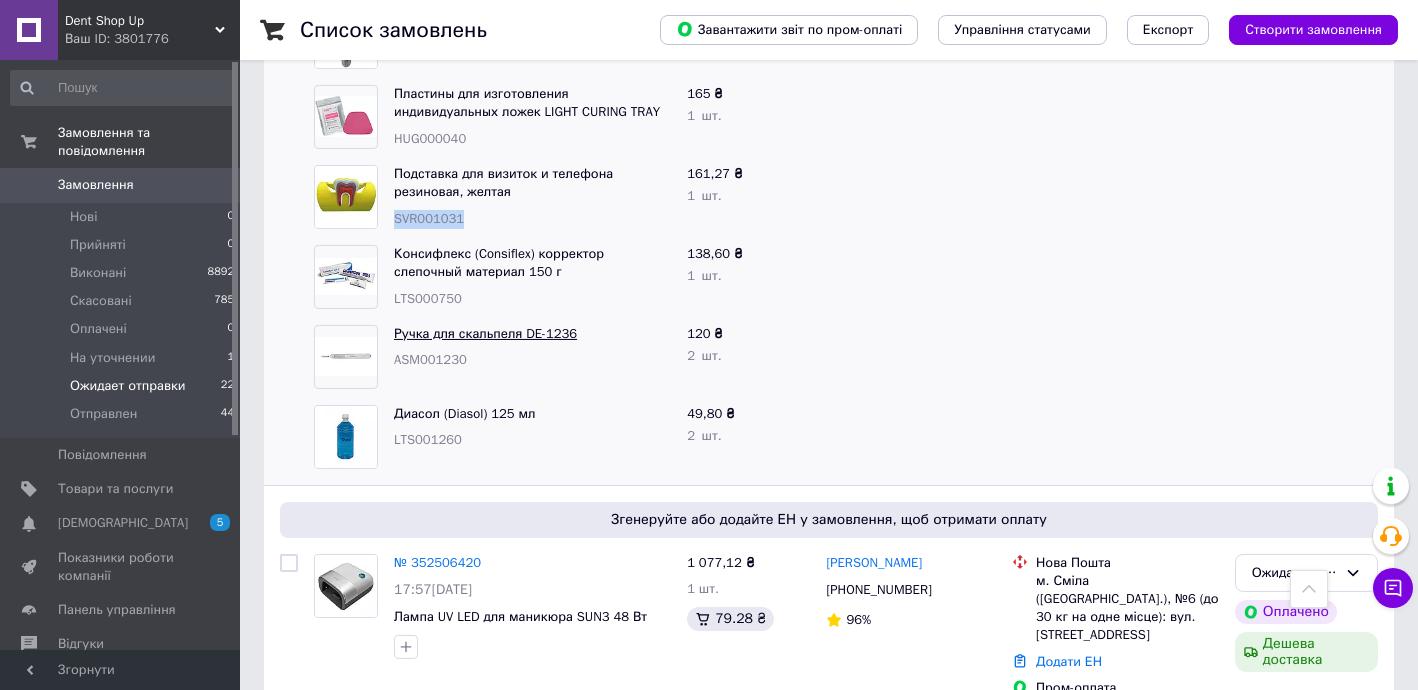 scroll, scrollTop: 2181, scrollLeft: 0, axis: vertical 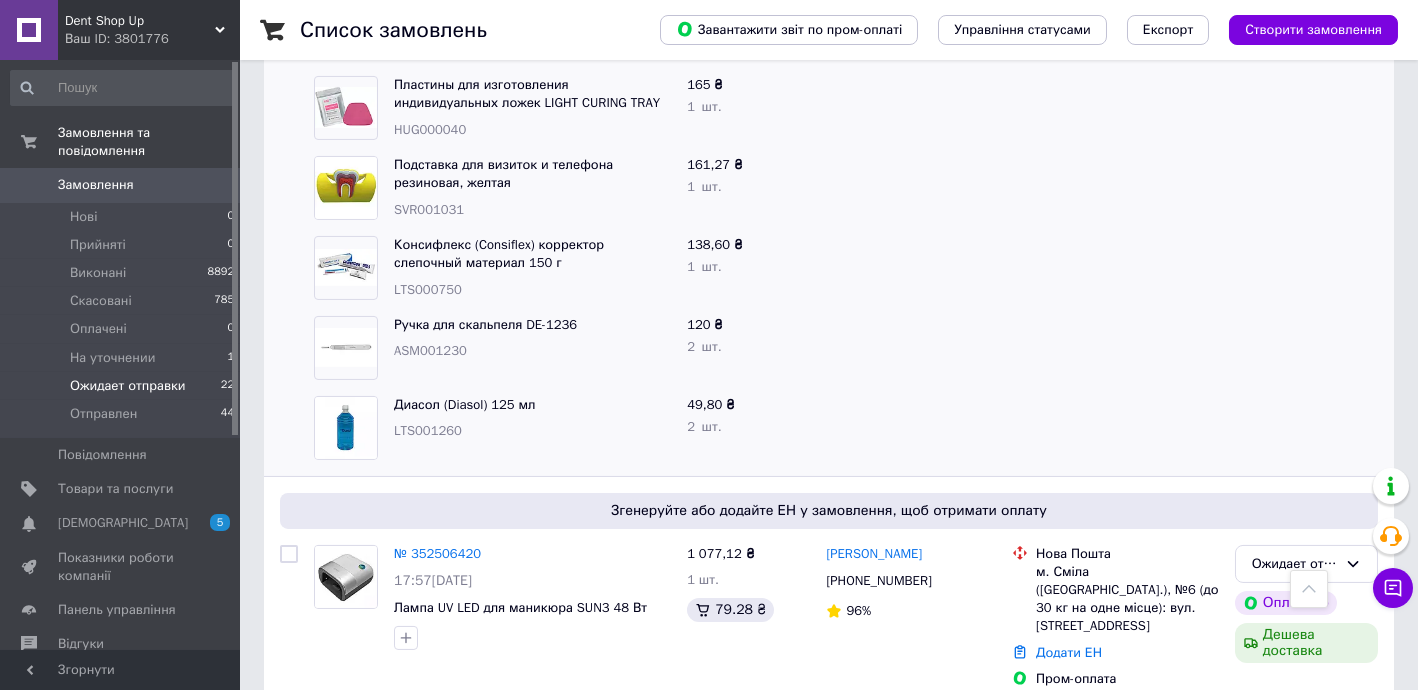 click on "LTS000750" at bounding box center [428, 289] 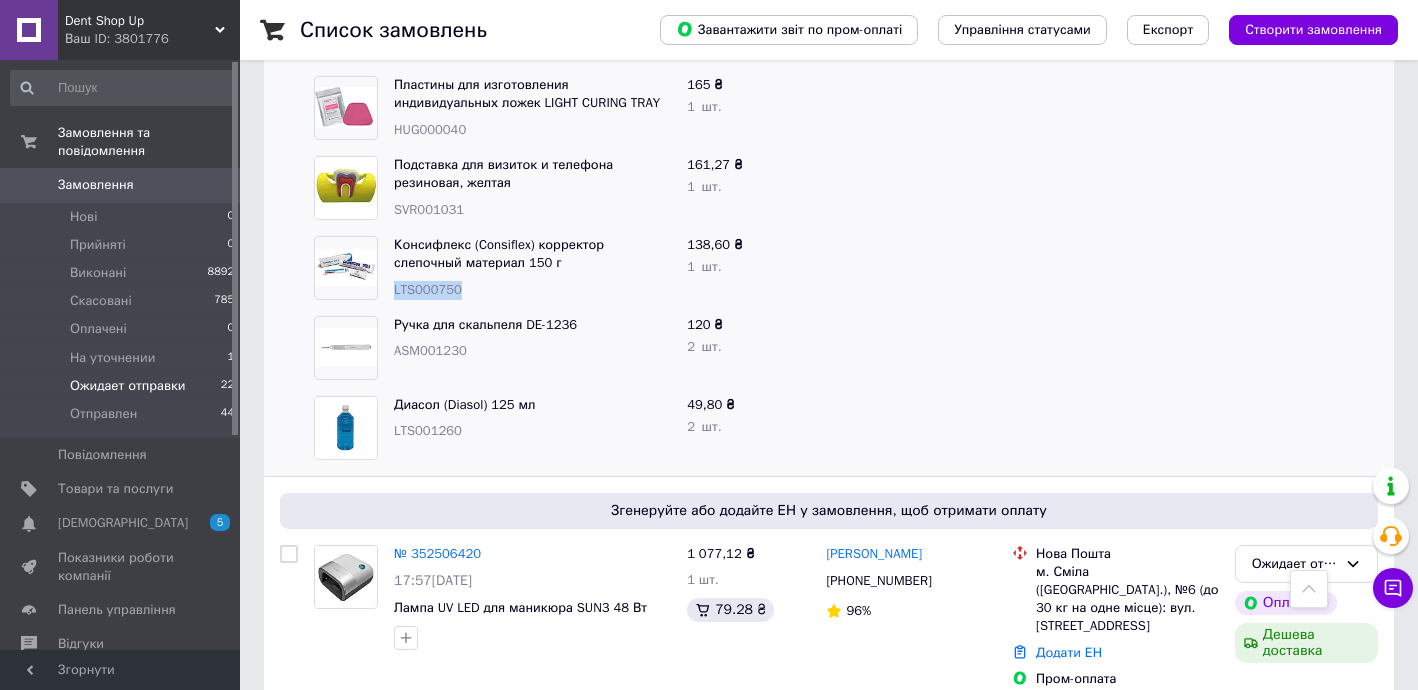 click on "LTS000750" at bounding box center (428, 289) 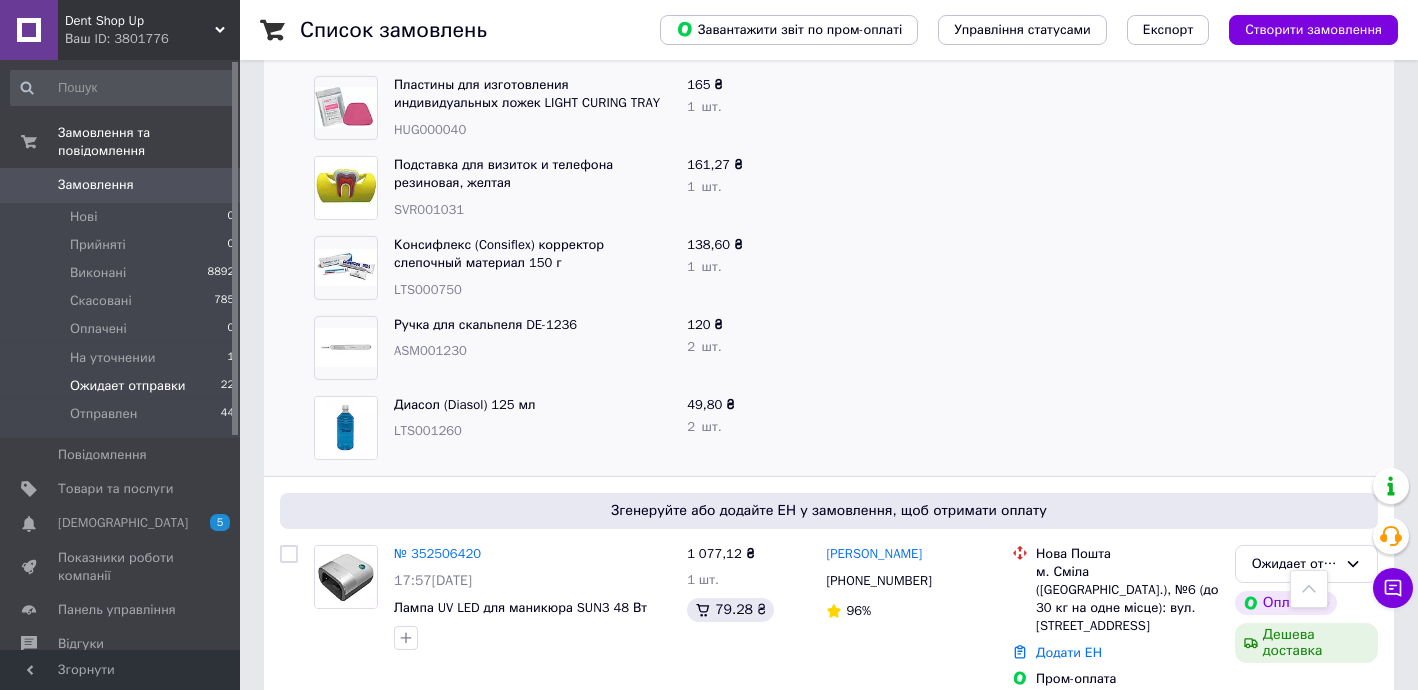 click on "ASM001230" at bounding box center [430, 350] 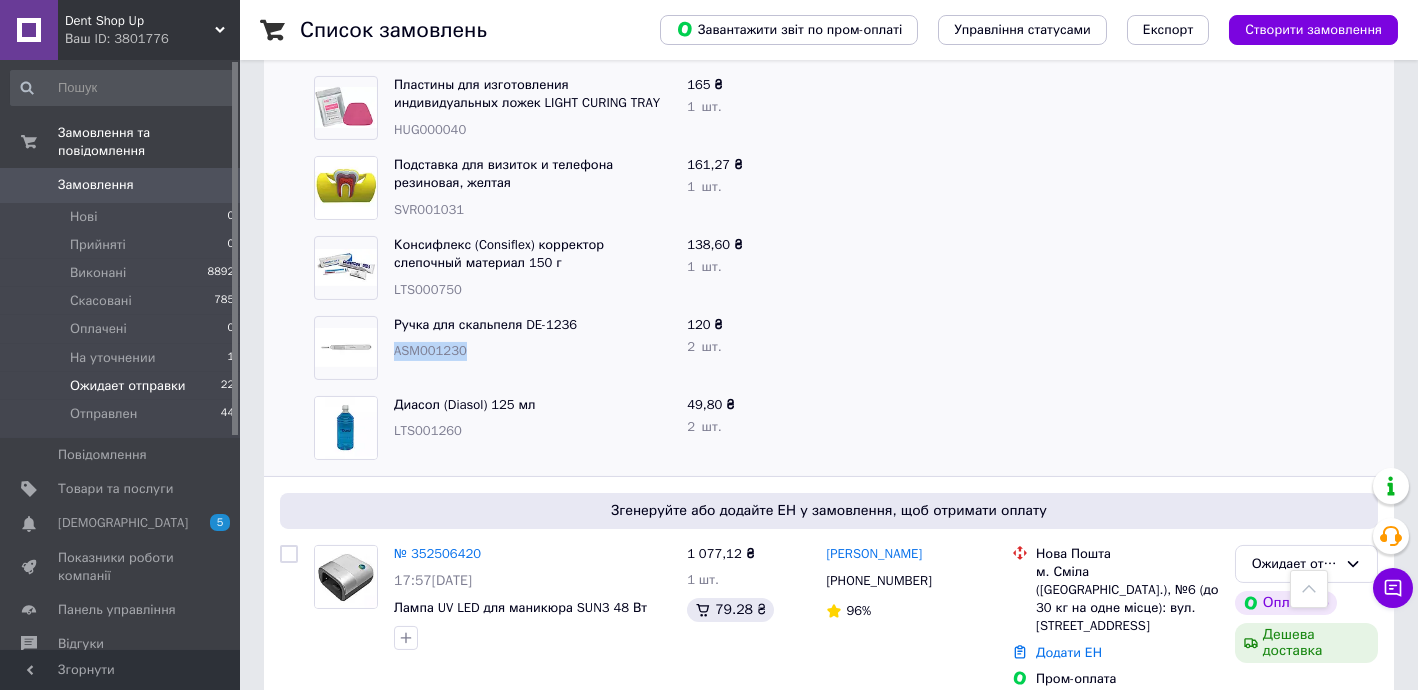 click on "ASM001230" at bounding box center [430, 350] 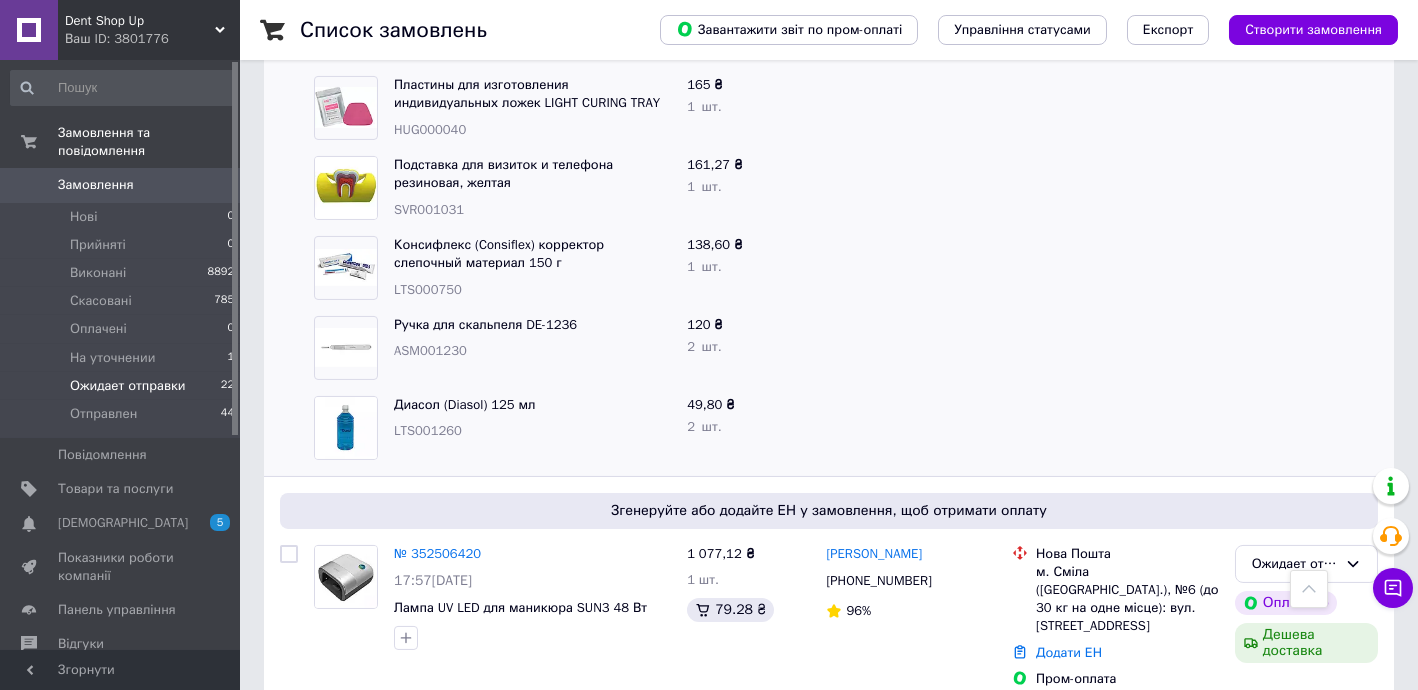 click on "LTS001260" at bounding box center [428, 430] 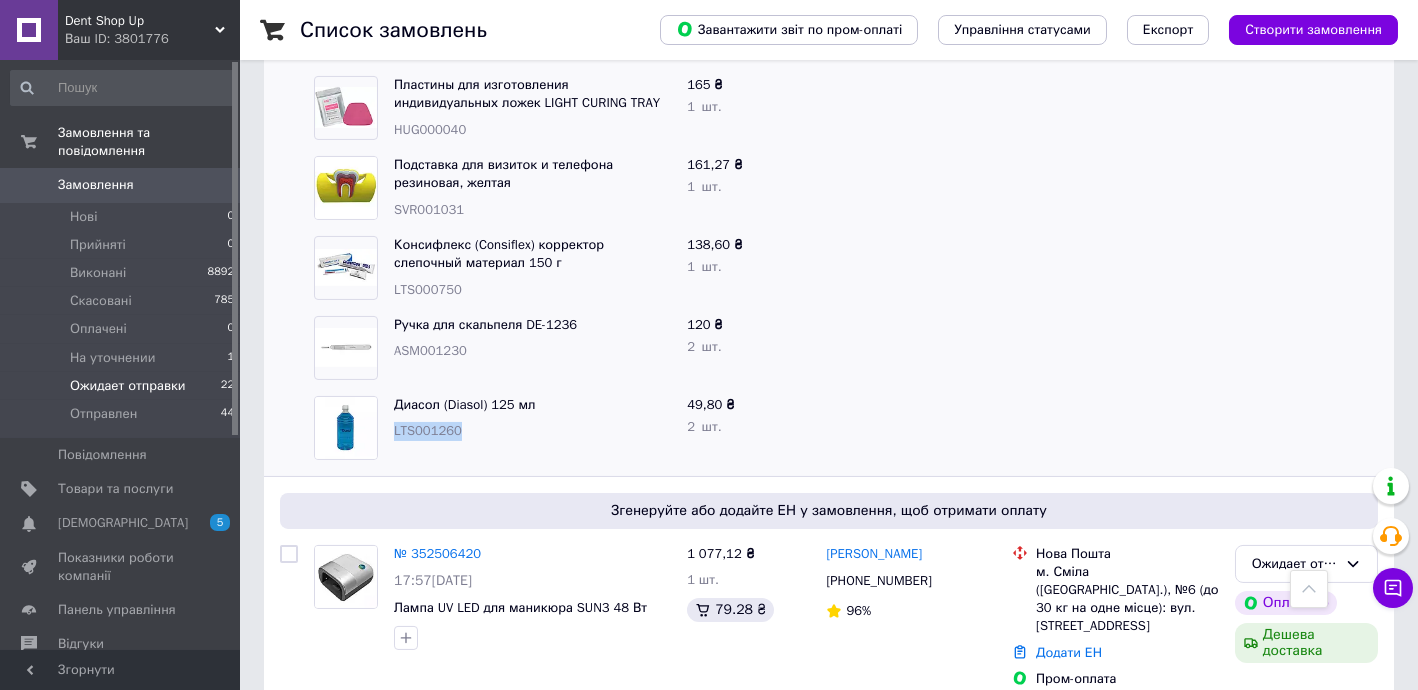 click on "LTS001260" at bounding box center [428, 430] 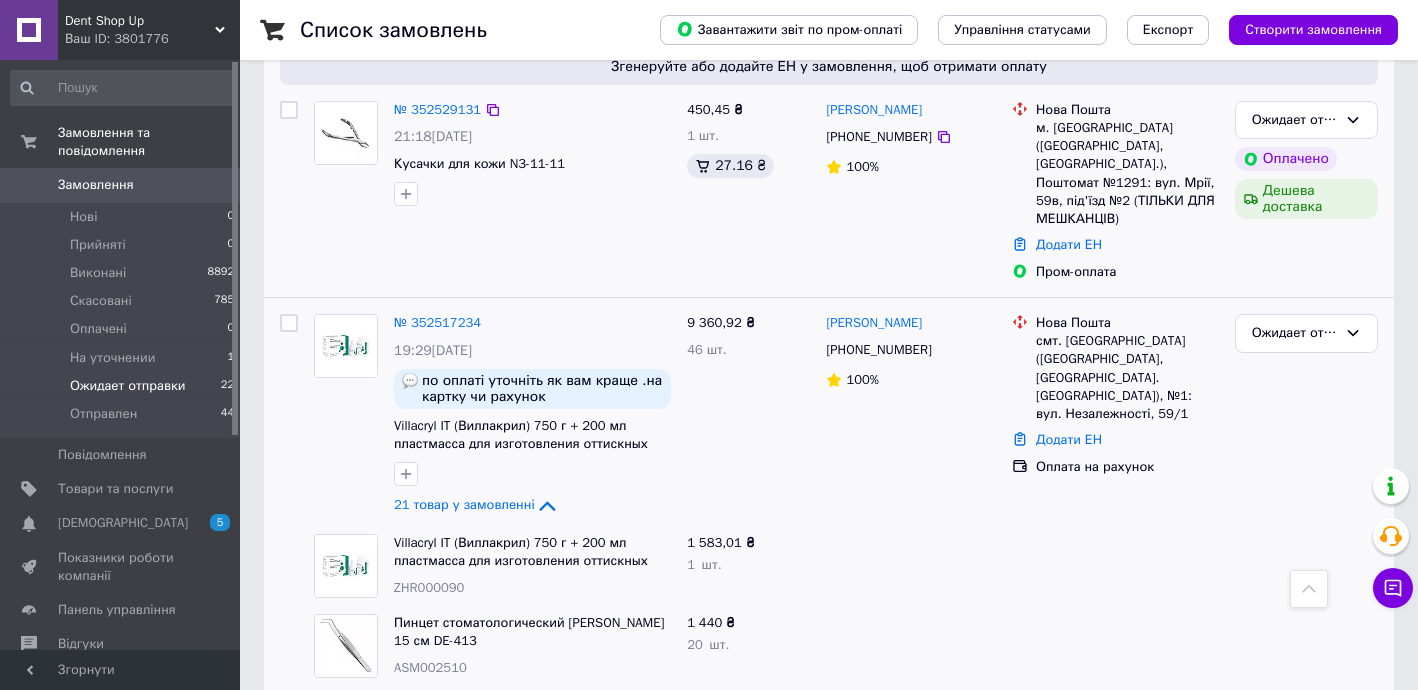 scroll, scrollTop: 363, scrollLeft: 0, axis: vertical 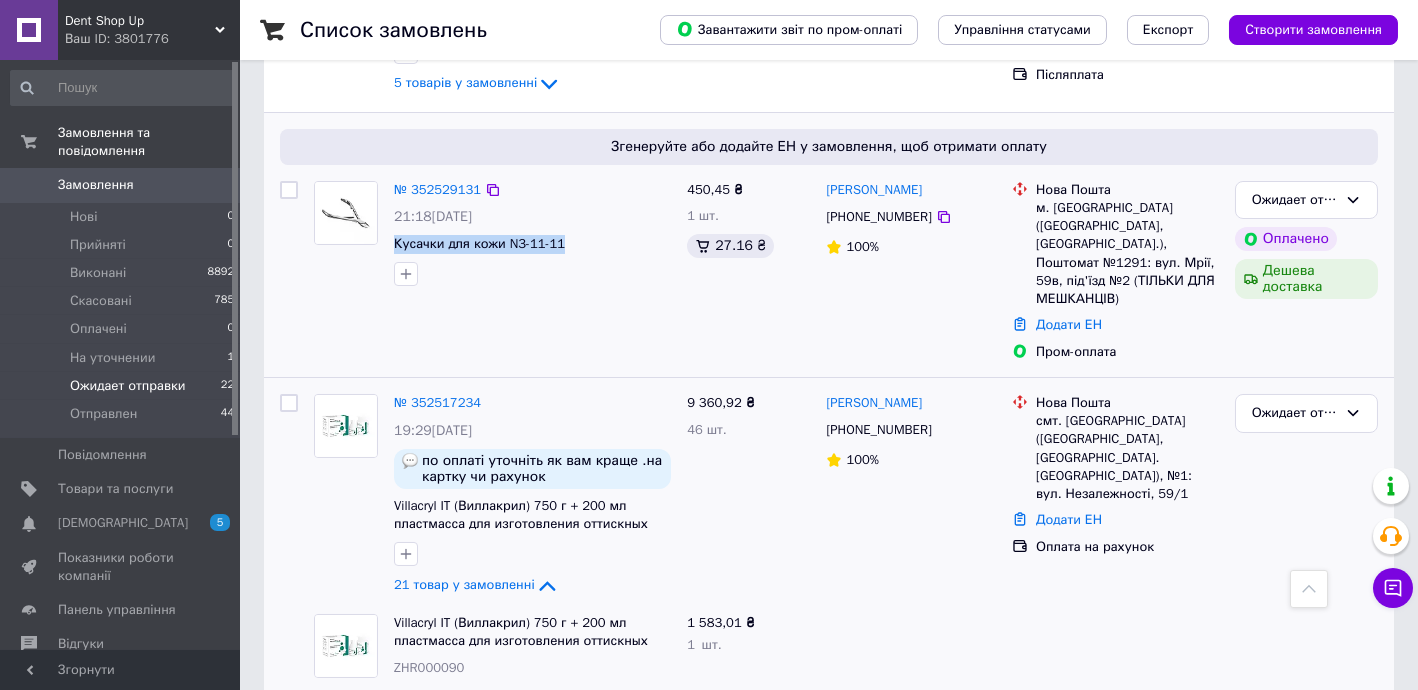 drag, startPoint x: 559, startPoint y: 236, endPoint x: 388, endPoint y: 234, distance: 171.01169 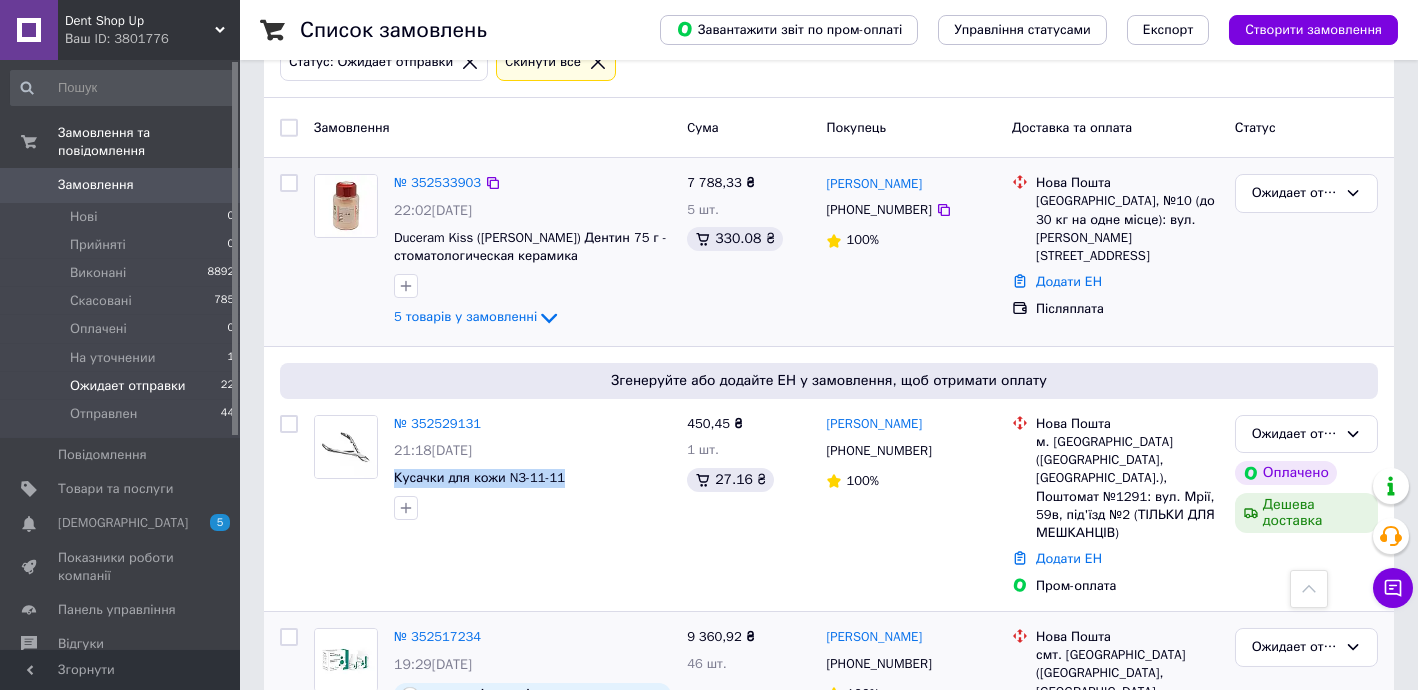 scroll, scrollTop: 121, scrollLeft: 0, axis: vertical 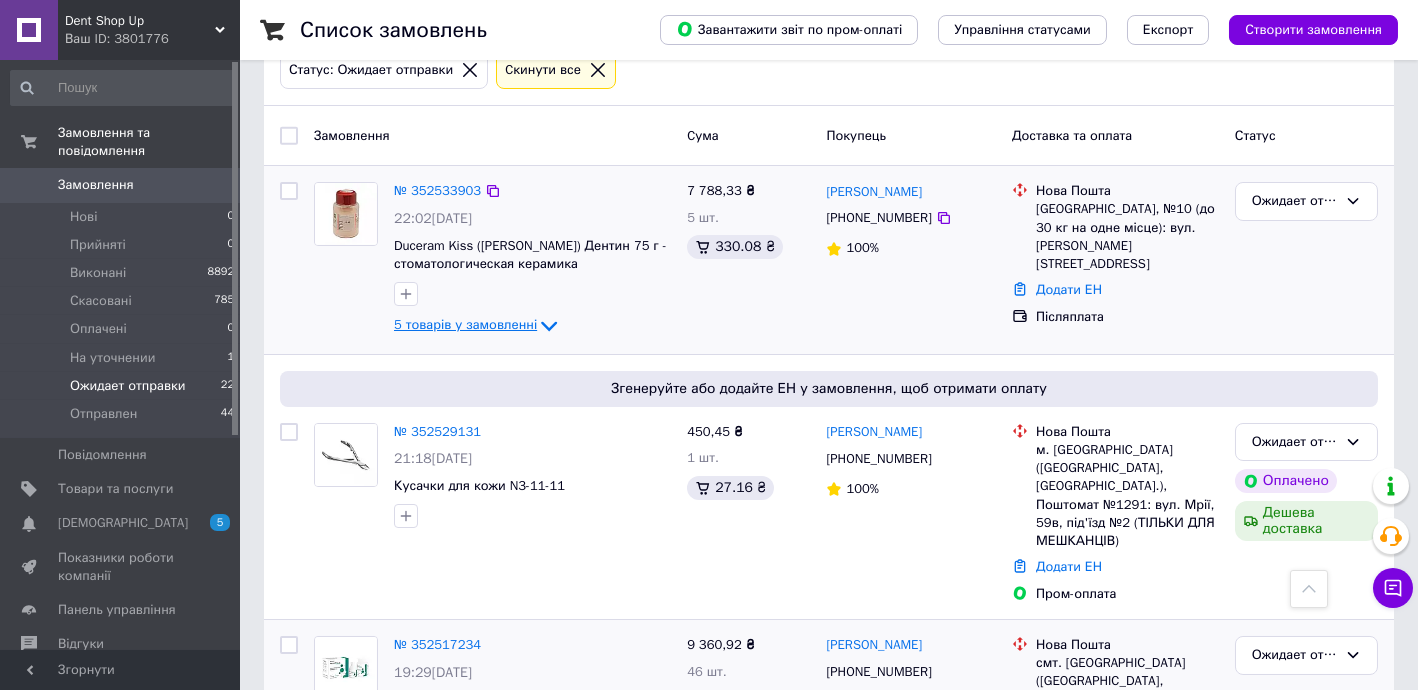 click on "5 товарів у замовленні" at bounding box center [465, 325] 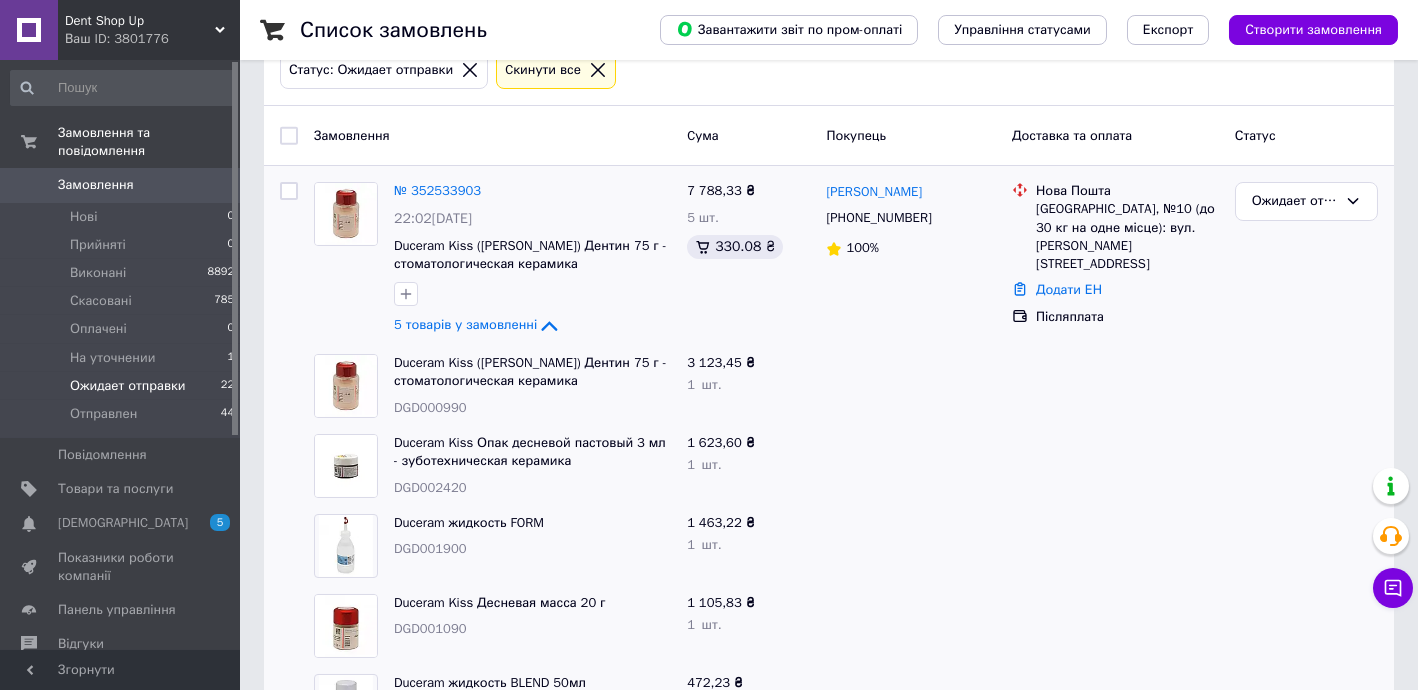 click on "DGD000990" at bounding box center (430, 407) 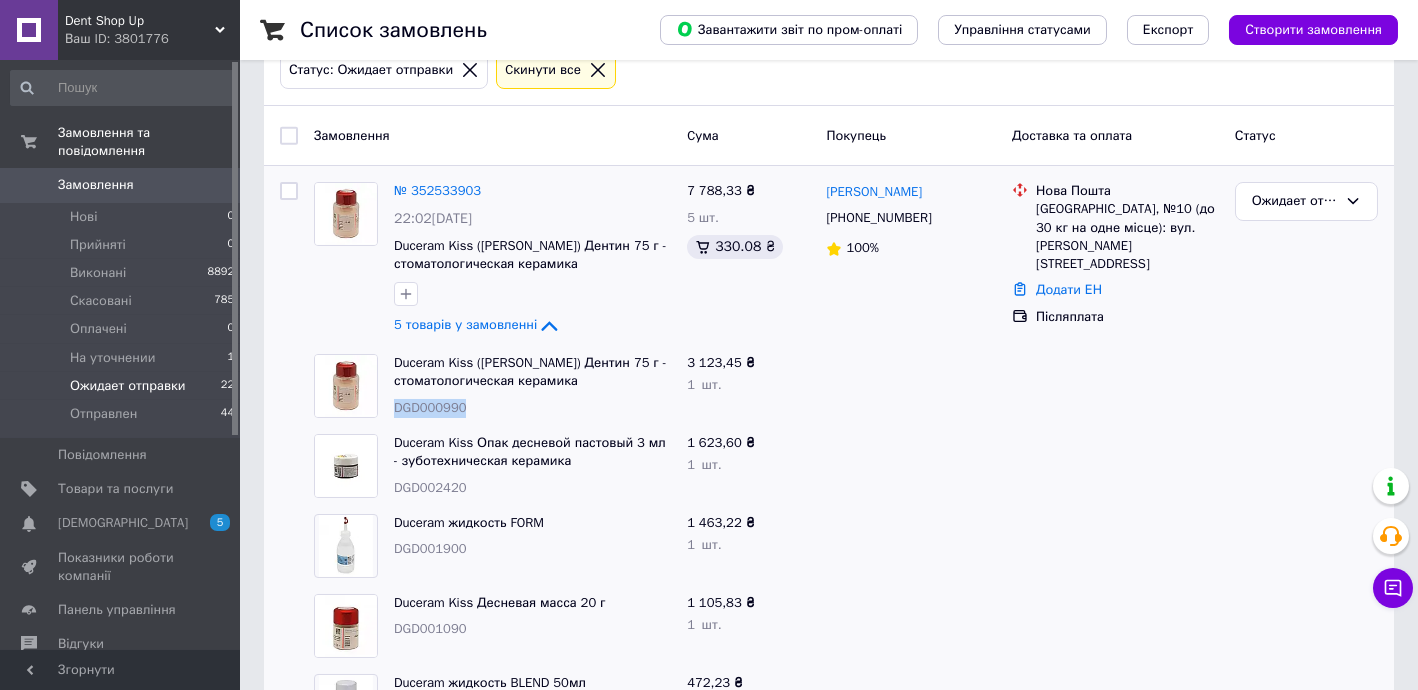 click on "DGD000990" at bounding box center (430, 407) 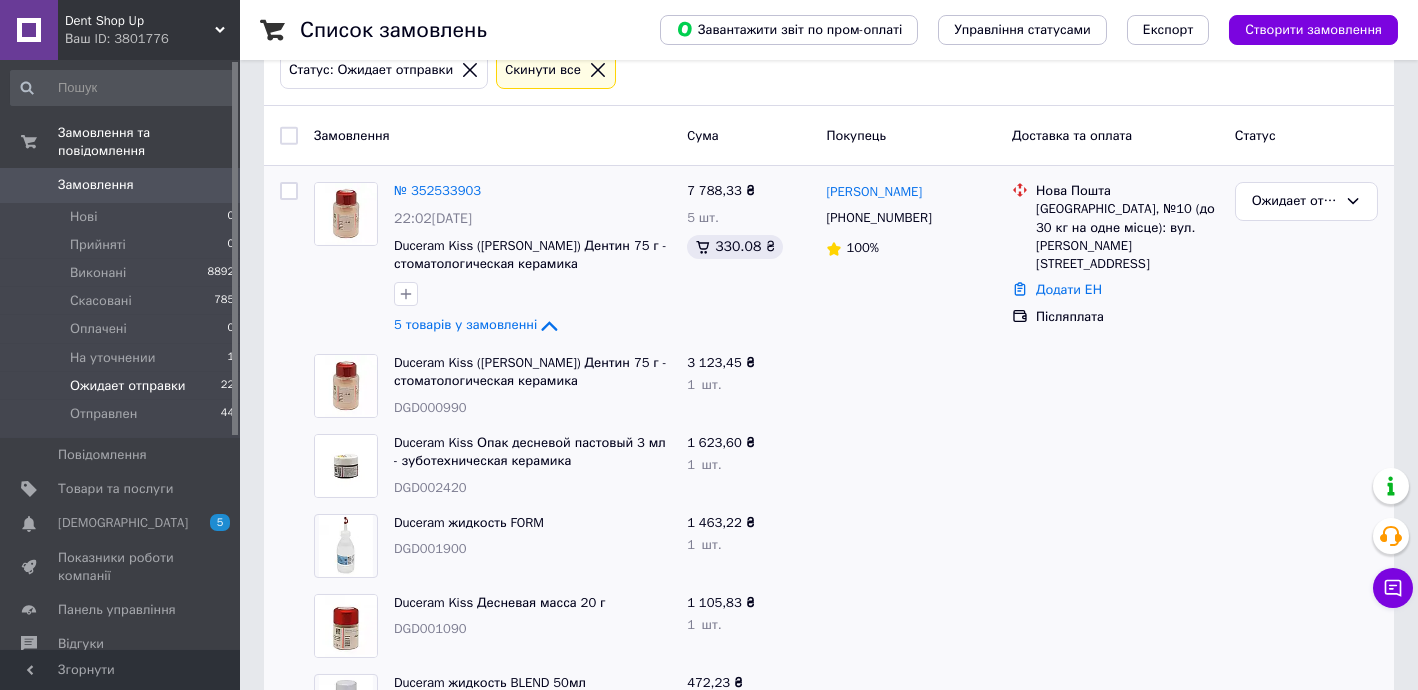 click on "DGD002420" at bounding box center [430, 487] 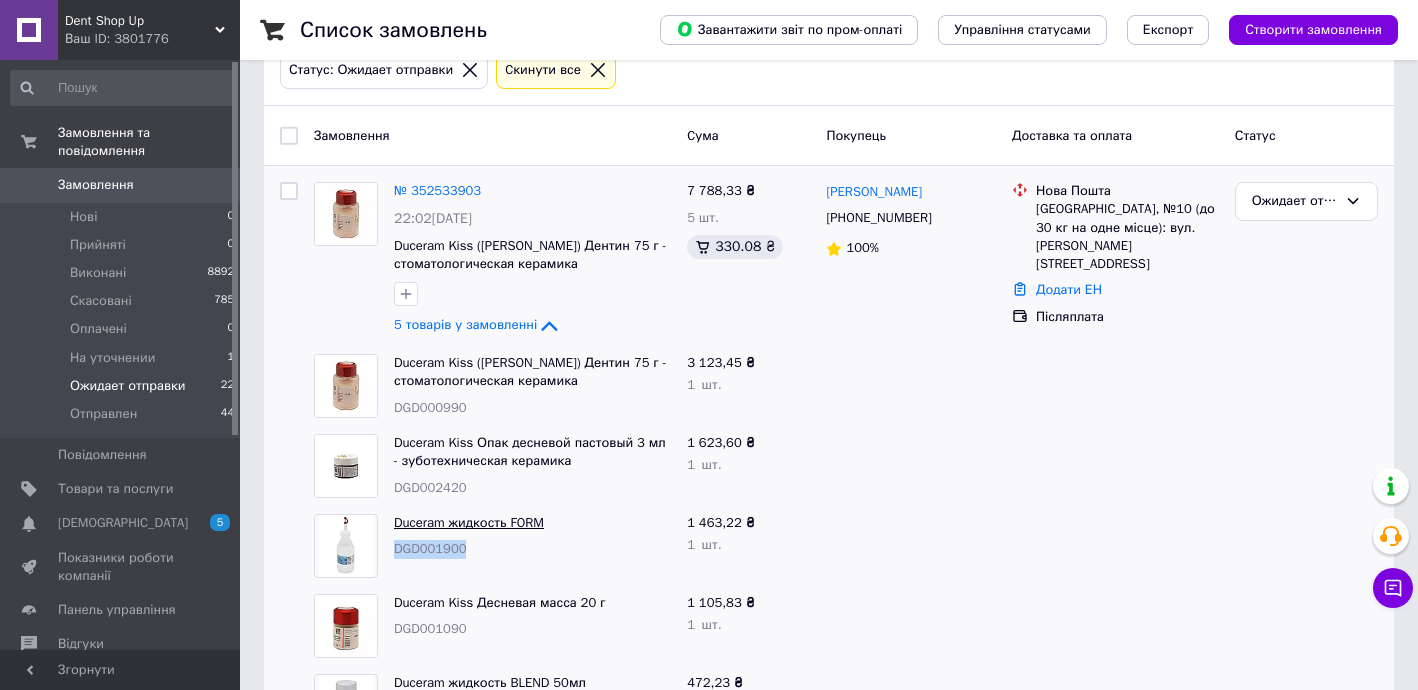 drag, startPoint x: 426, startPoint y: 554, endPoint x: 449, endPoint y: 520, distance: 41.04875 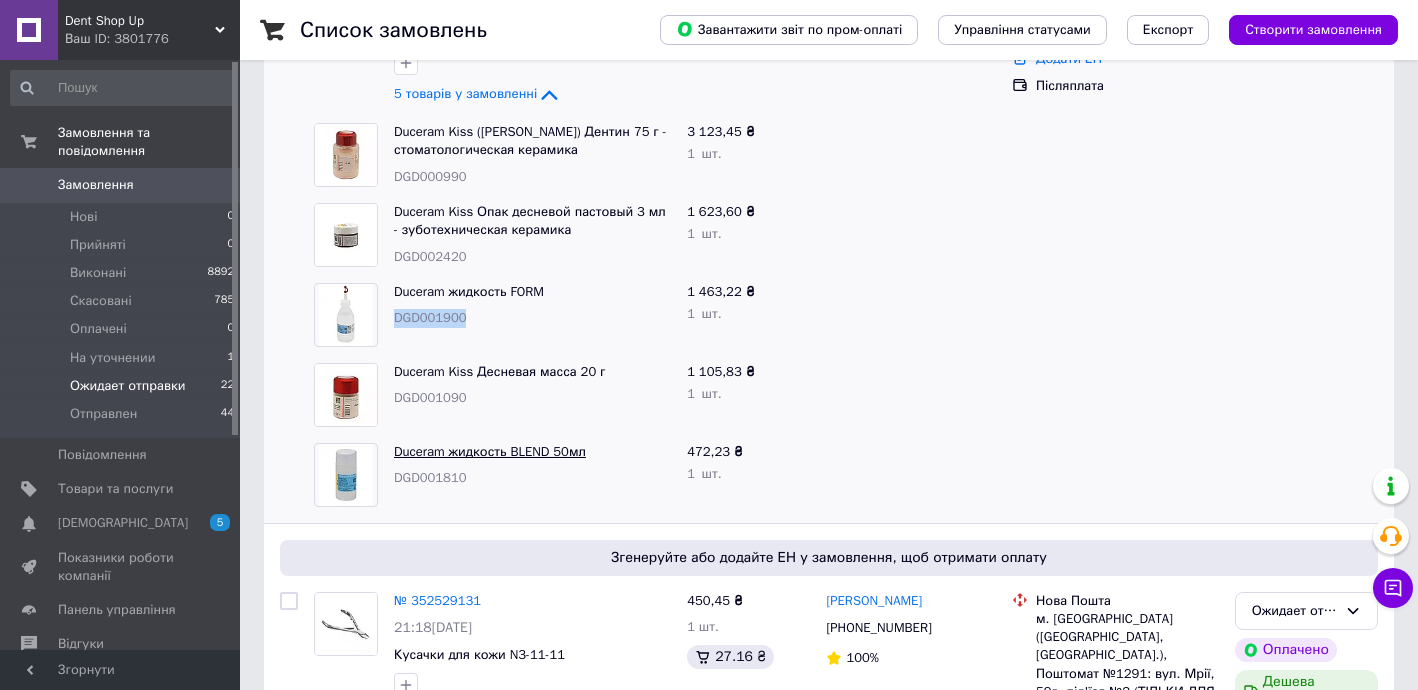 scroll, scrollTop: 363, scrollLeft: 0, axis: vertical 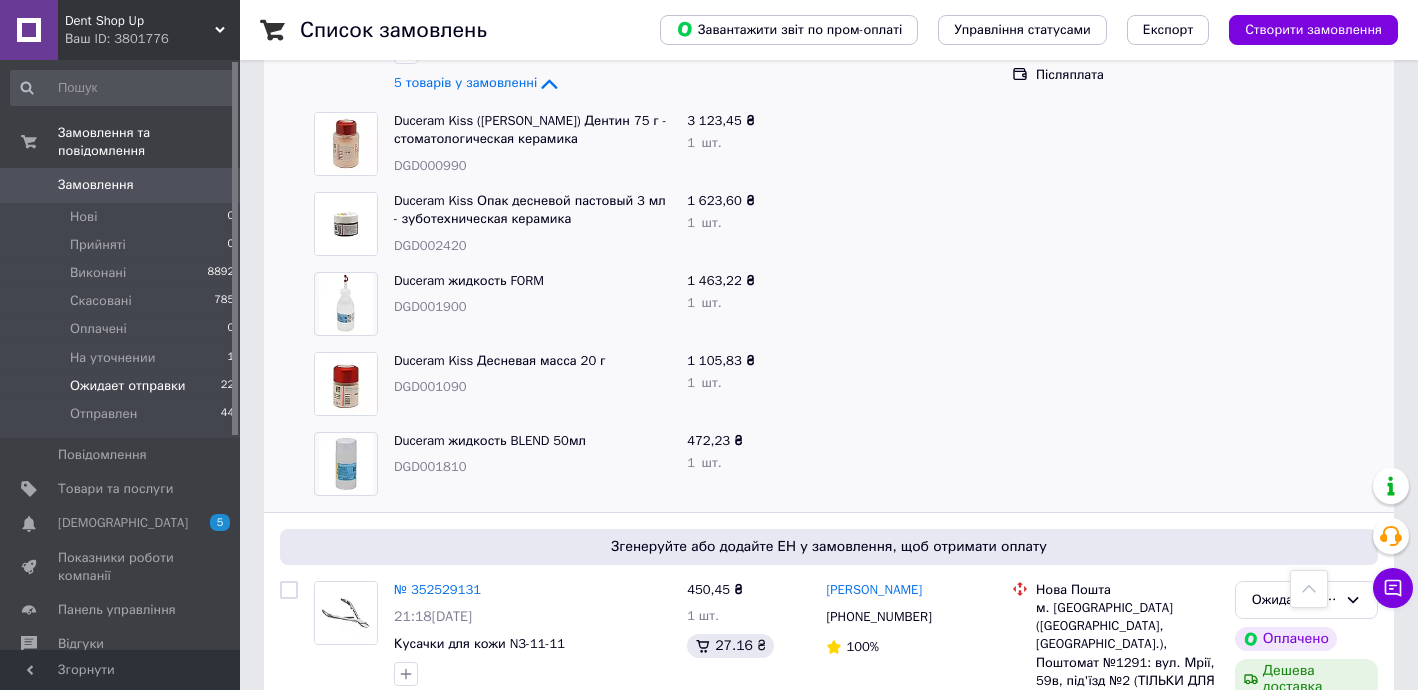 click on "DGD001090" at bounding box center [430, 386] 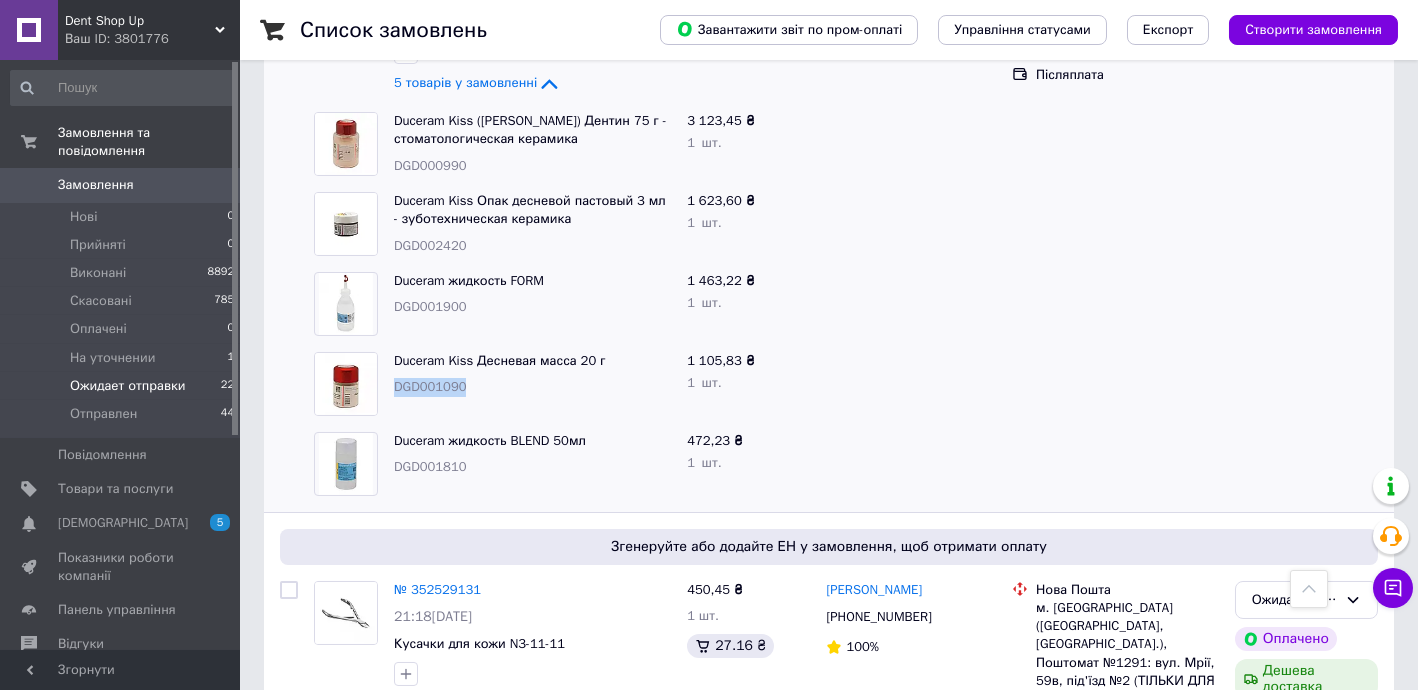 click on "DGD001090" at bounding box center (430, 386) 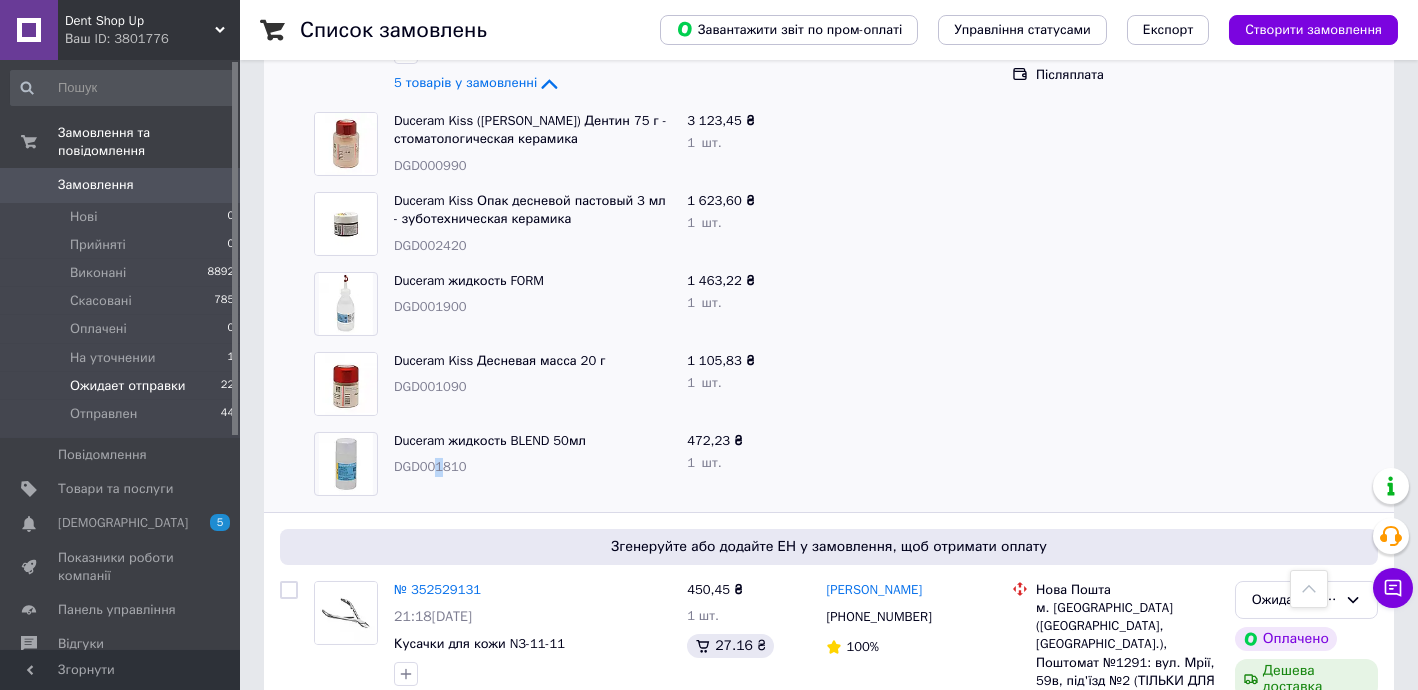 click on "DGD001810" at bounding box center (430, 466) 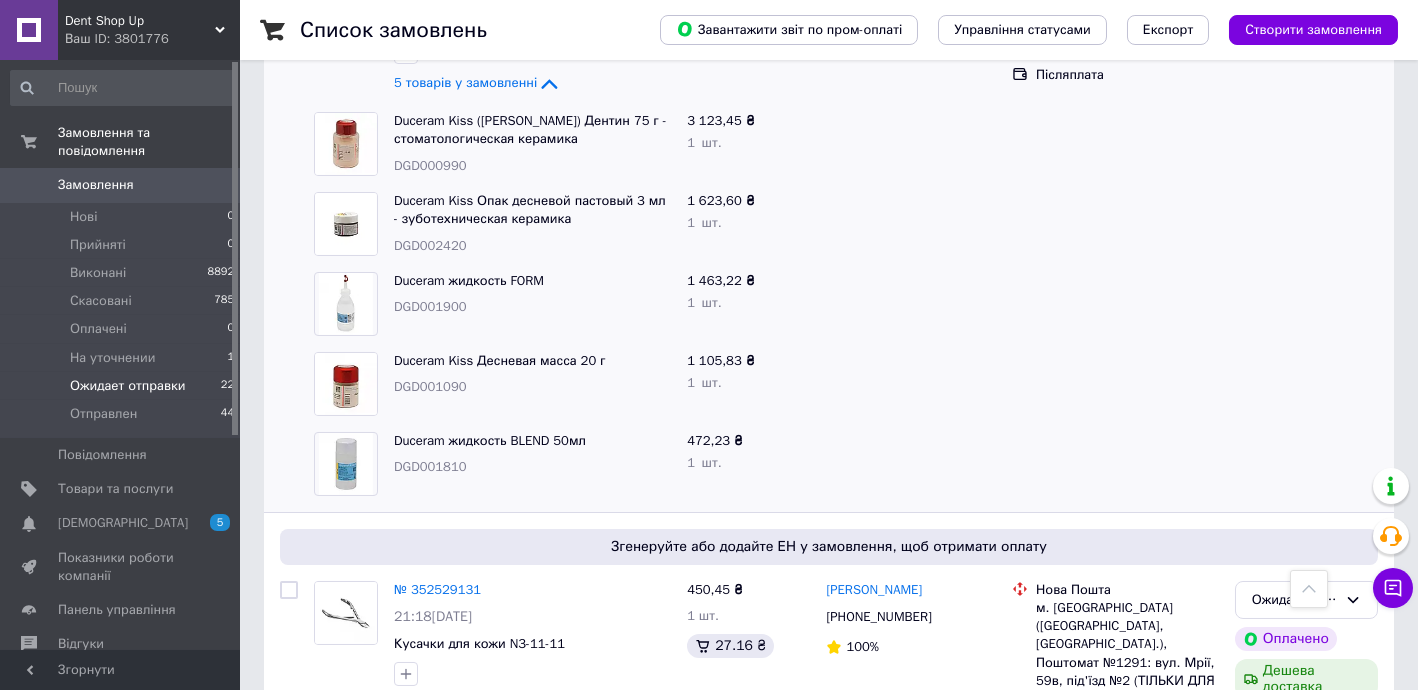 click on "DGD001810" at bounding box center [430, 466] 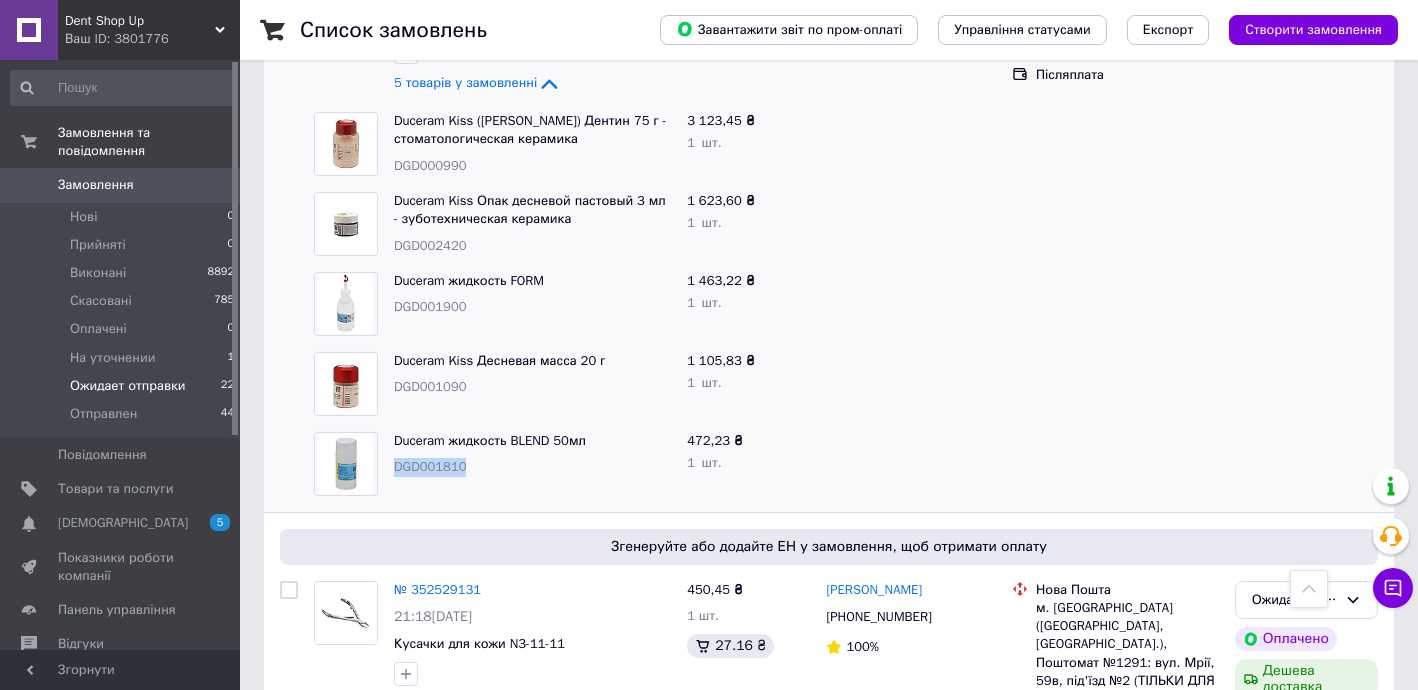 click on "DGD001810" at bounding box center [430, 466] 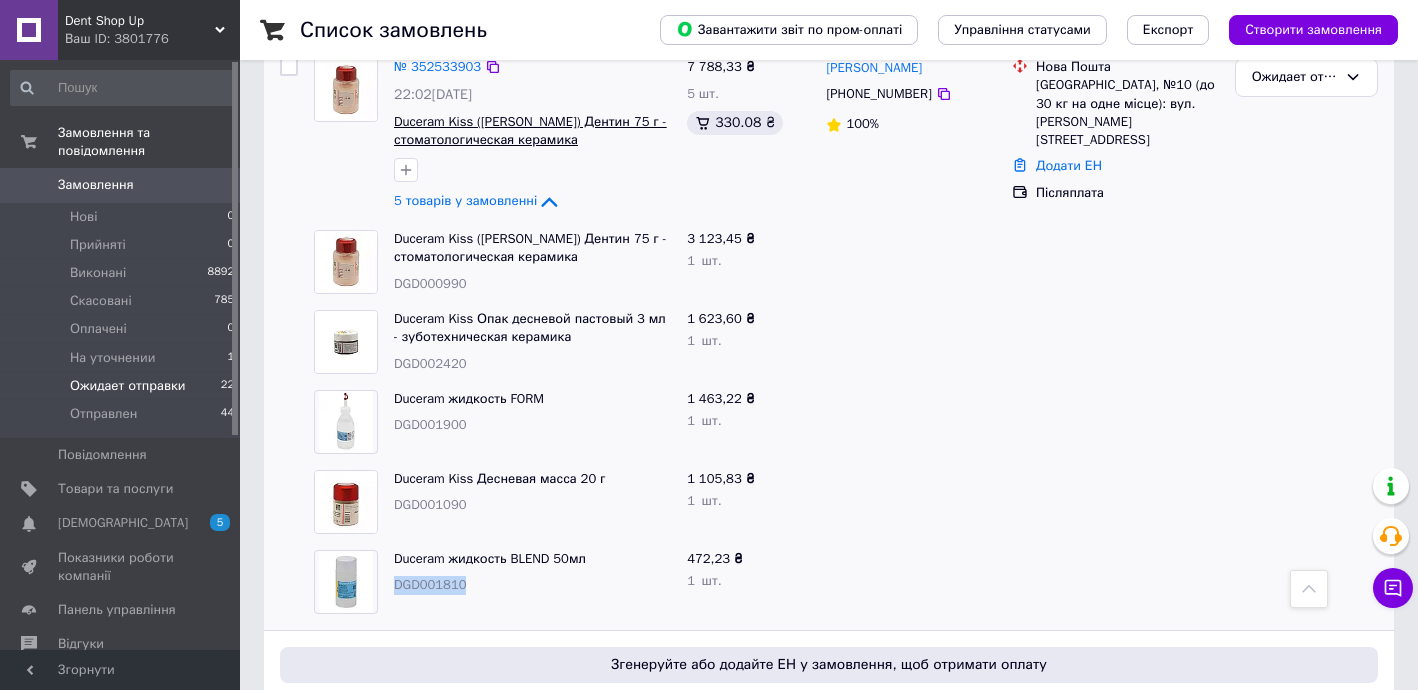 scroll, scrollTop: 0, scrollLeft: 0, axis: both 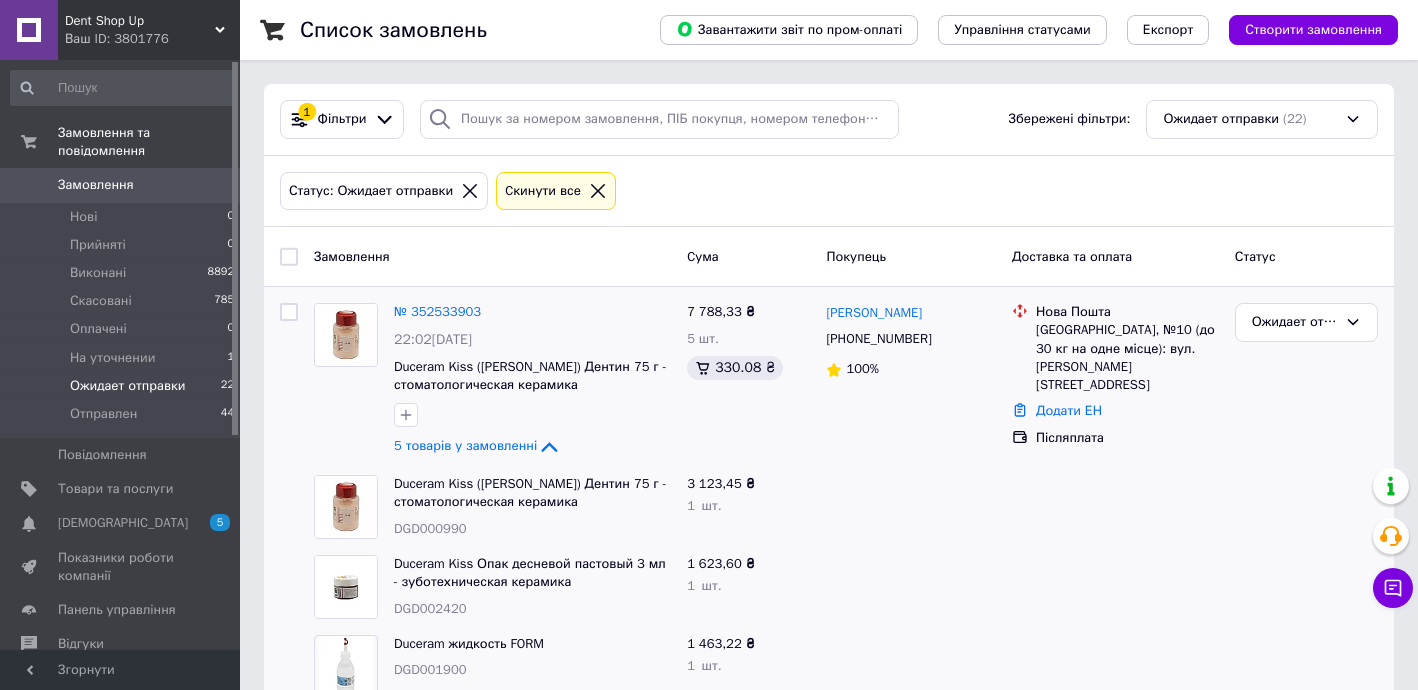 click on "Замовлення" at bounding box center [121, 185] 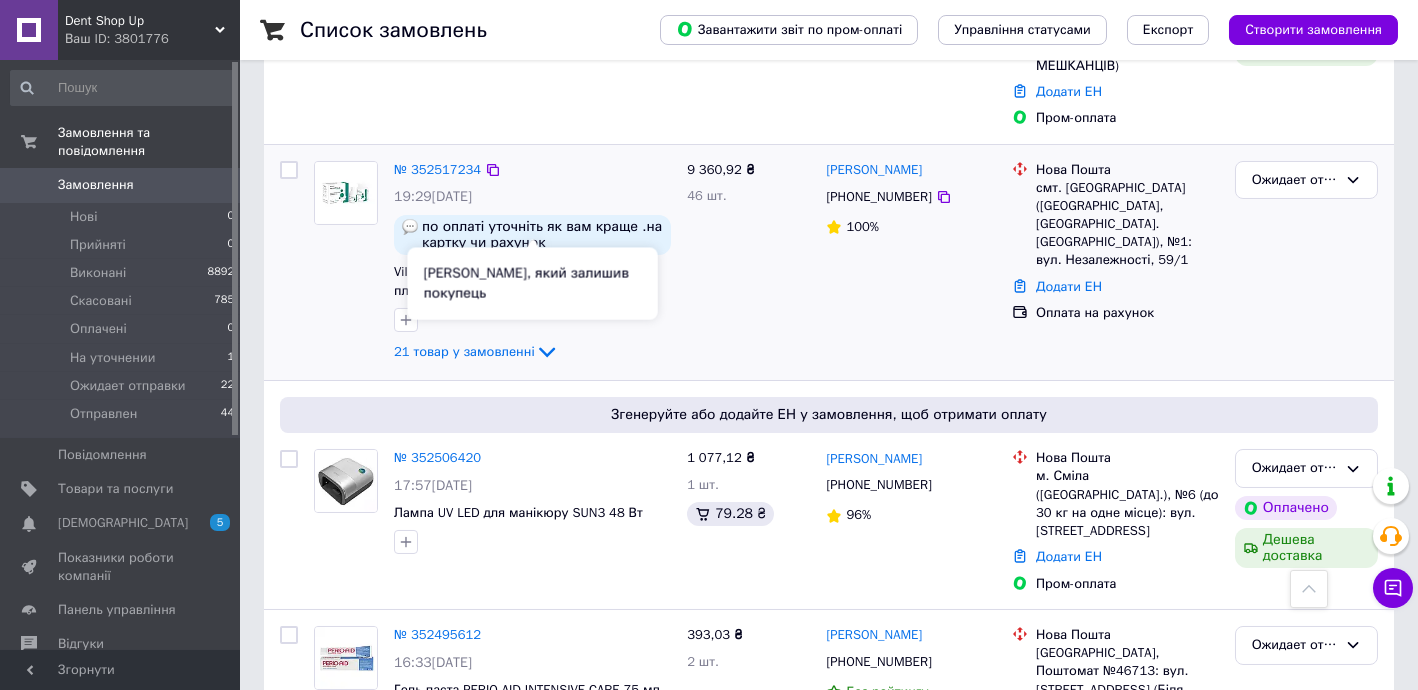 scroll, scrollTop: 727, scrollLeft: 0, axis: vertical 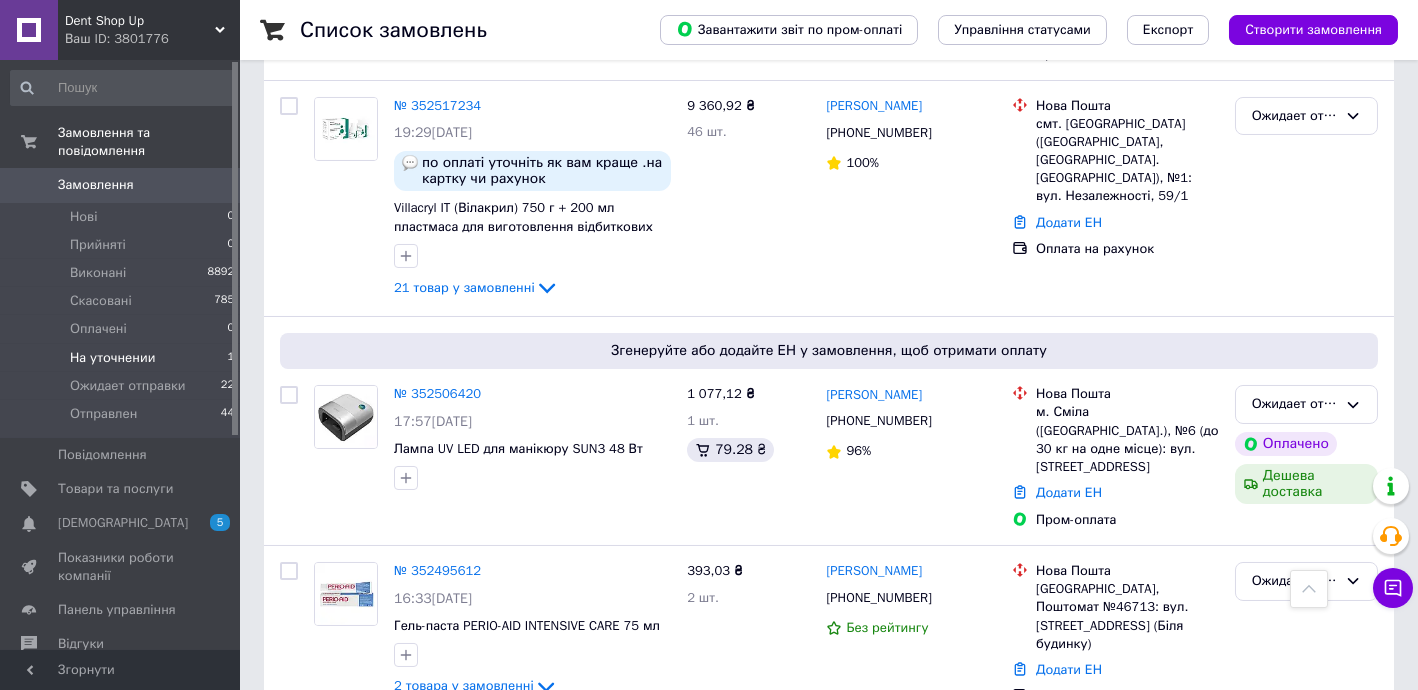 click on "На уточнении" at bounding box center (112, 358) 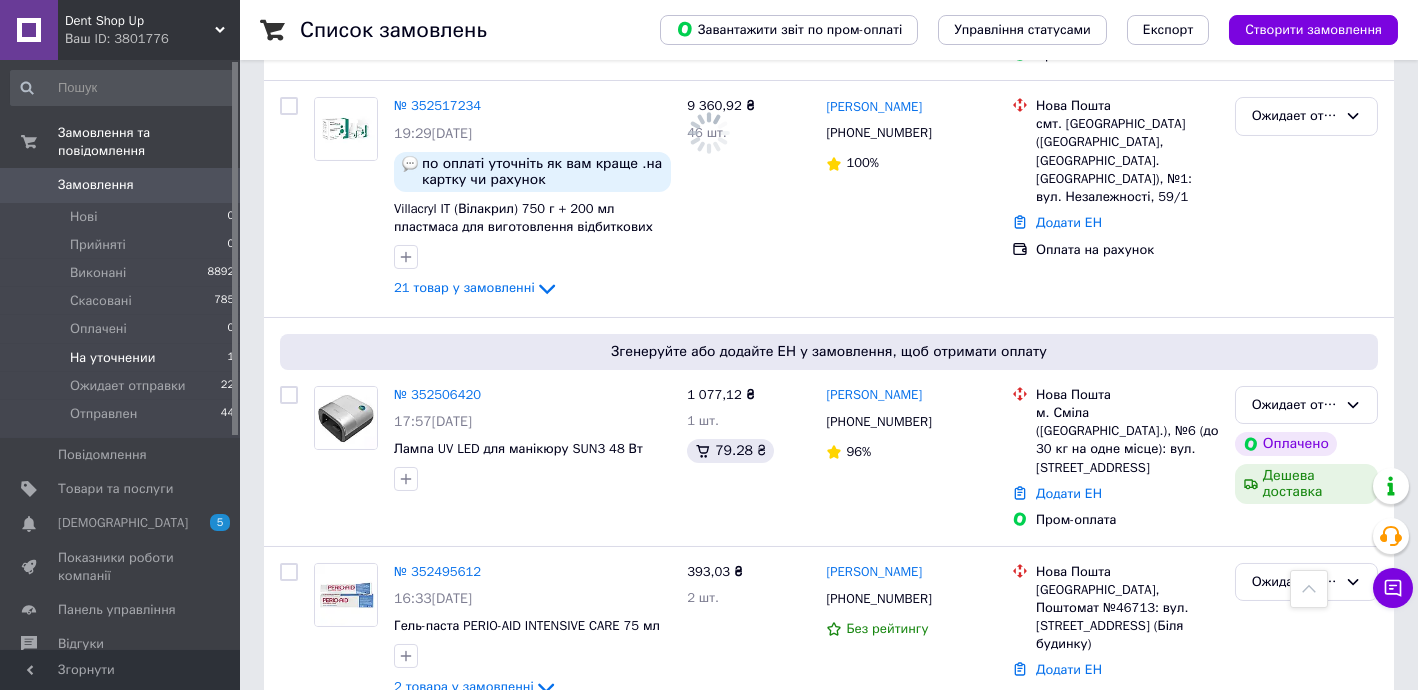 scroll, scrollTop: 0, scrollLeft: 0, axis: both 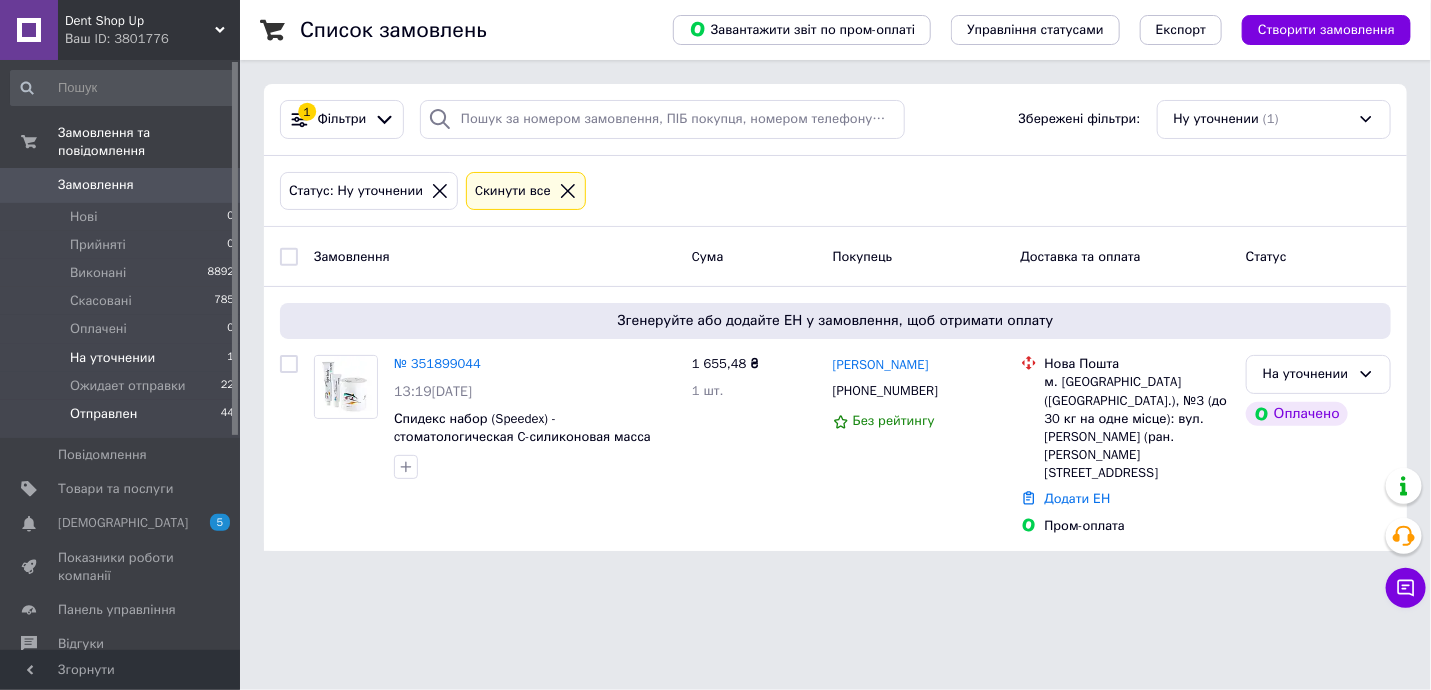 click on "Отправлен" at bounding box center (103, 414) 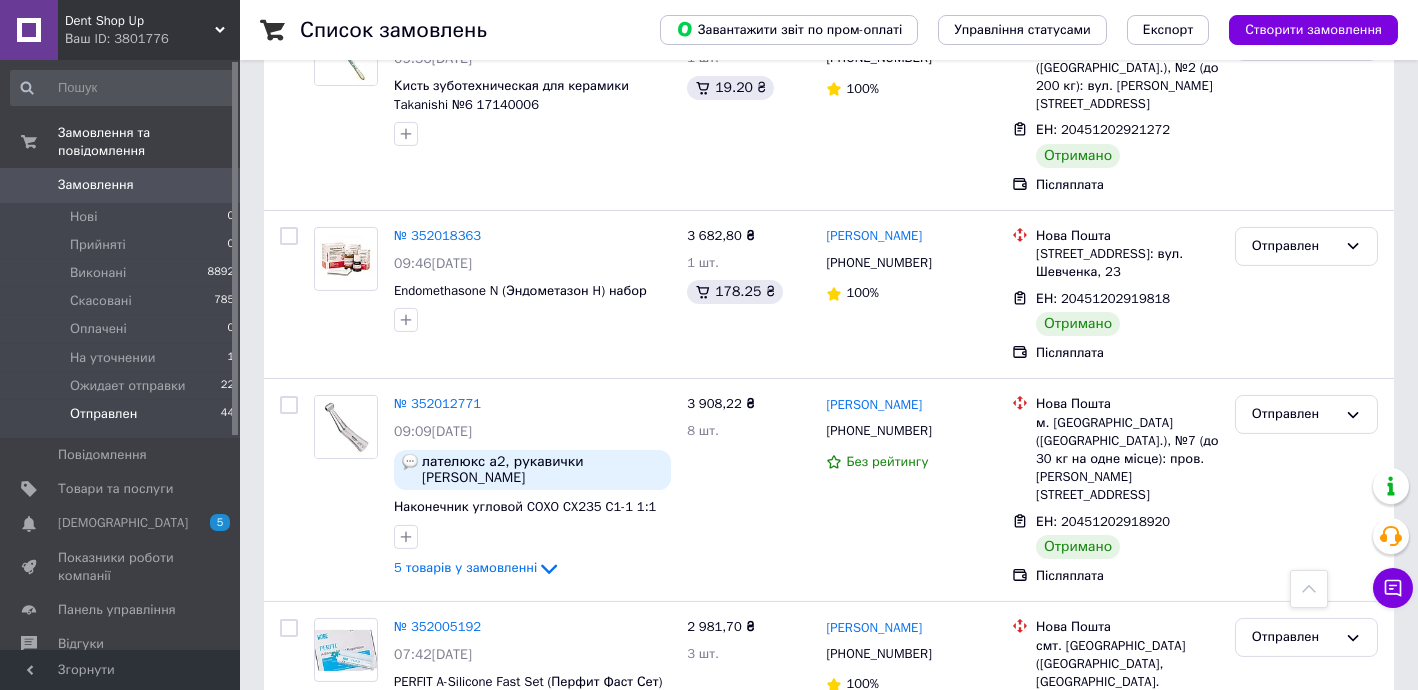 scroll, scrollTop: 3490, scrollLeft: 0, axis: vertical 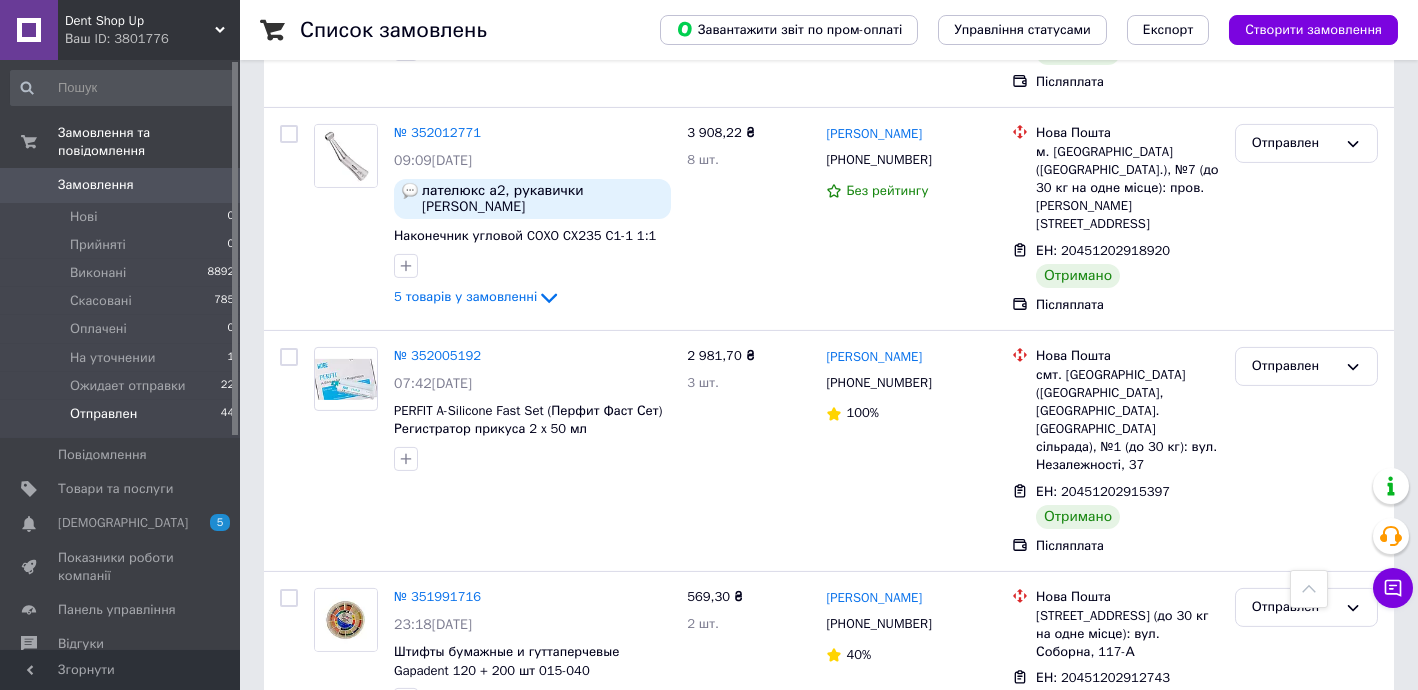 click on "3" at bounding box center [371, 994] 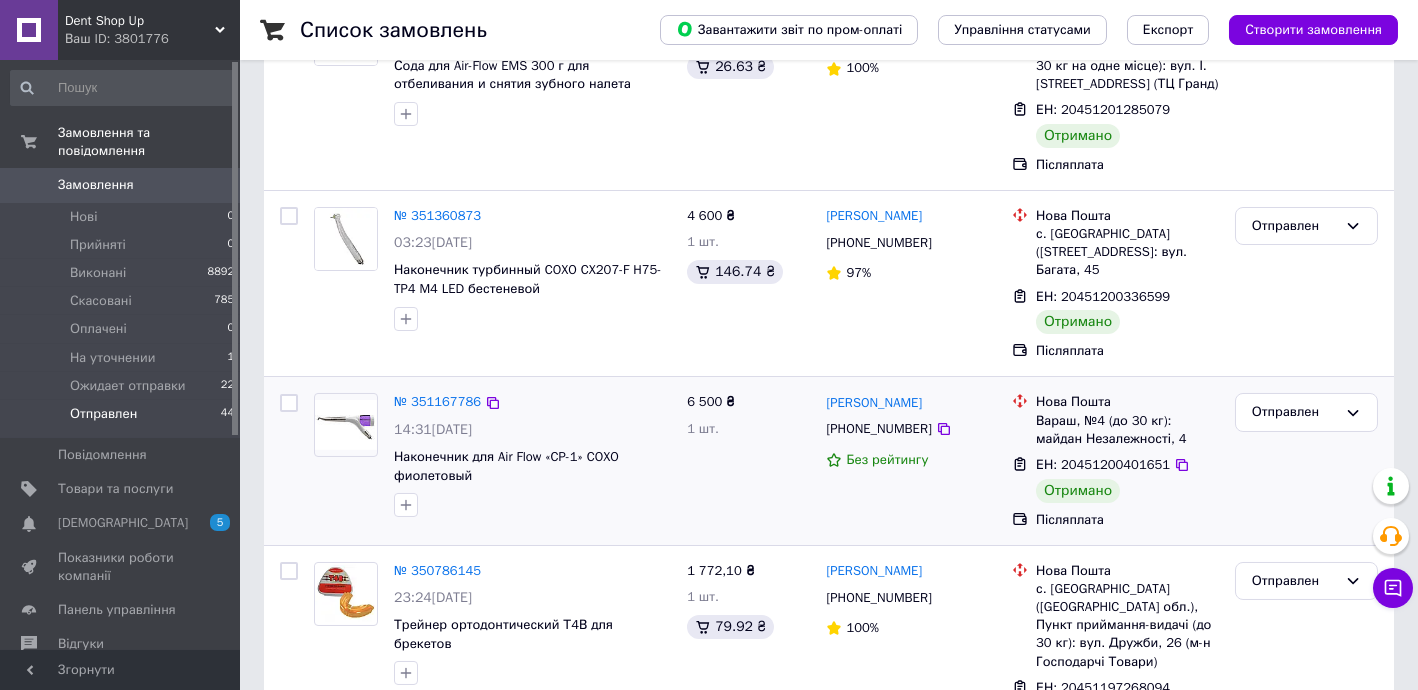 scroll, scrollTop: 444, scrollLeft: 0, axis: vertical 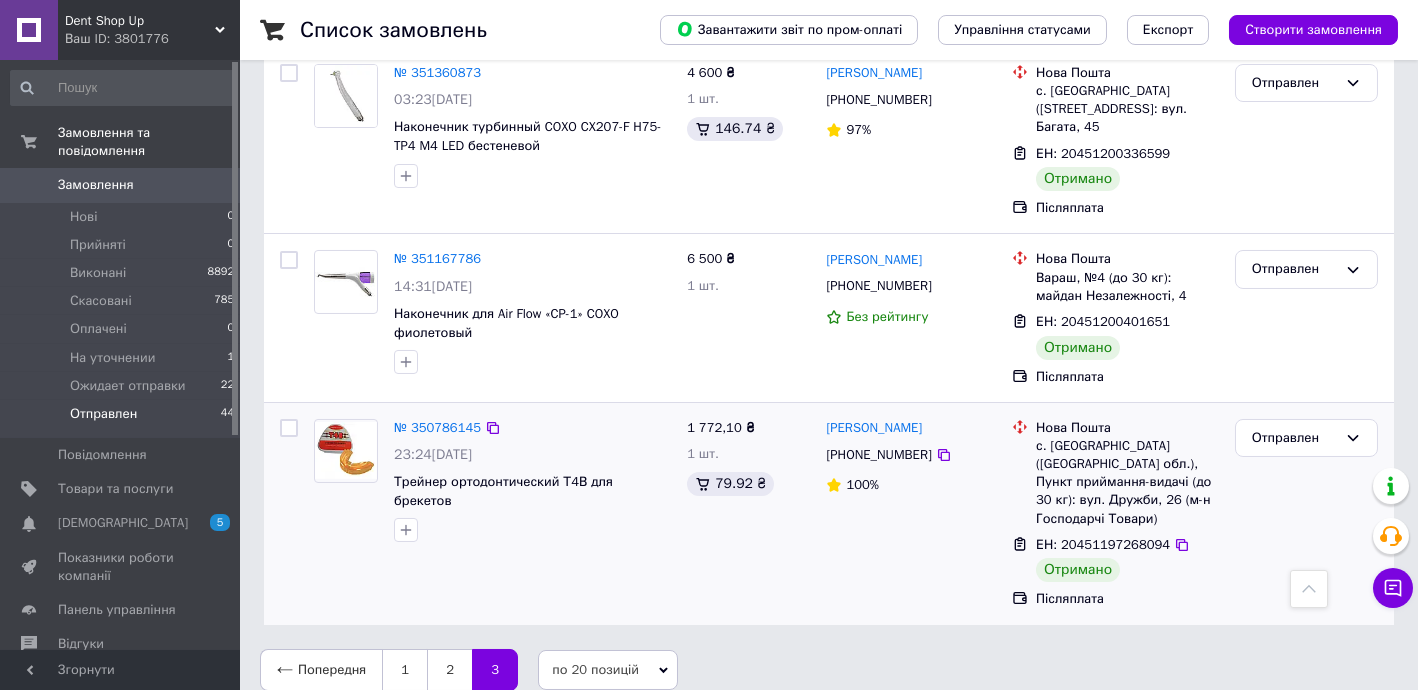 click on "ЕН: 20451197268094" at bounding box center [1103, 544] 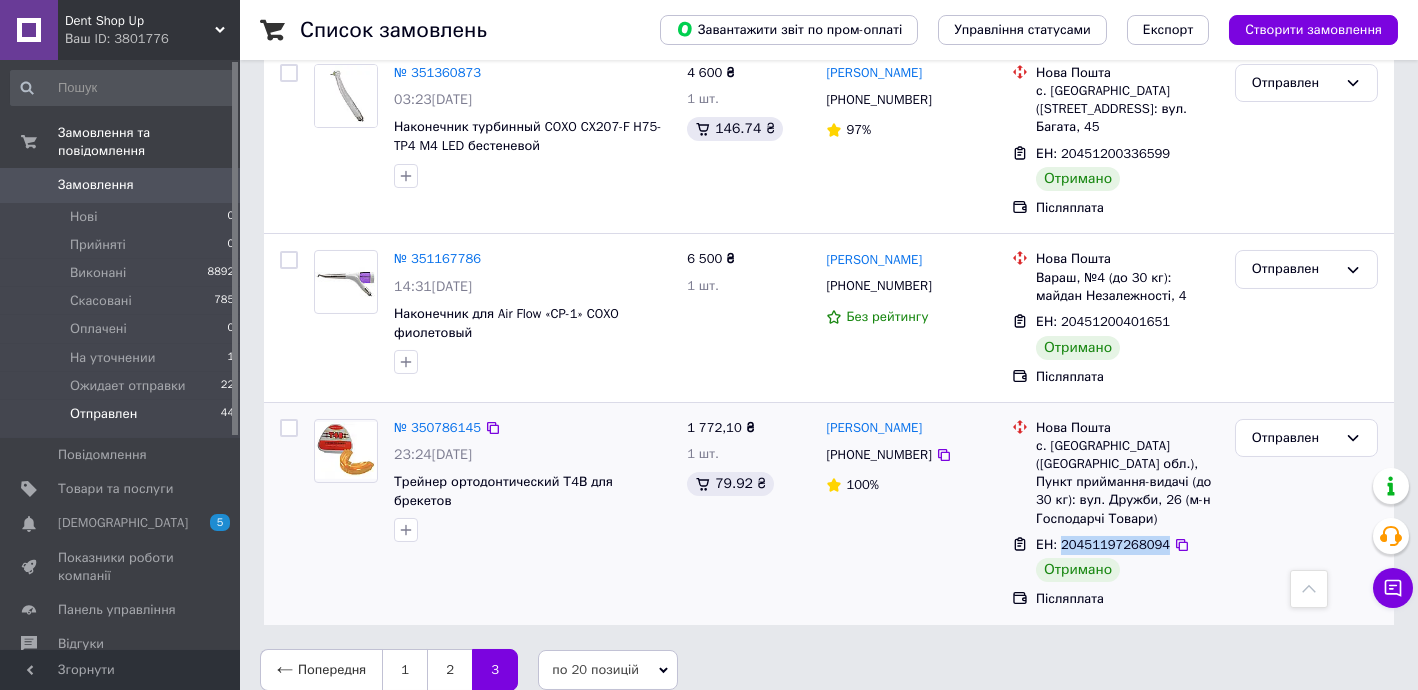 click on "ЕН: 20451197268094" at bounding box center (1103, 544) 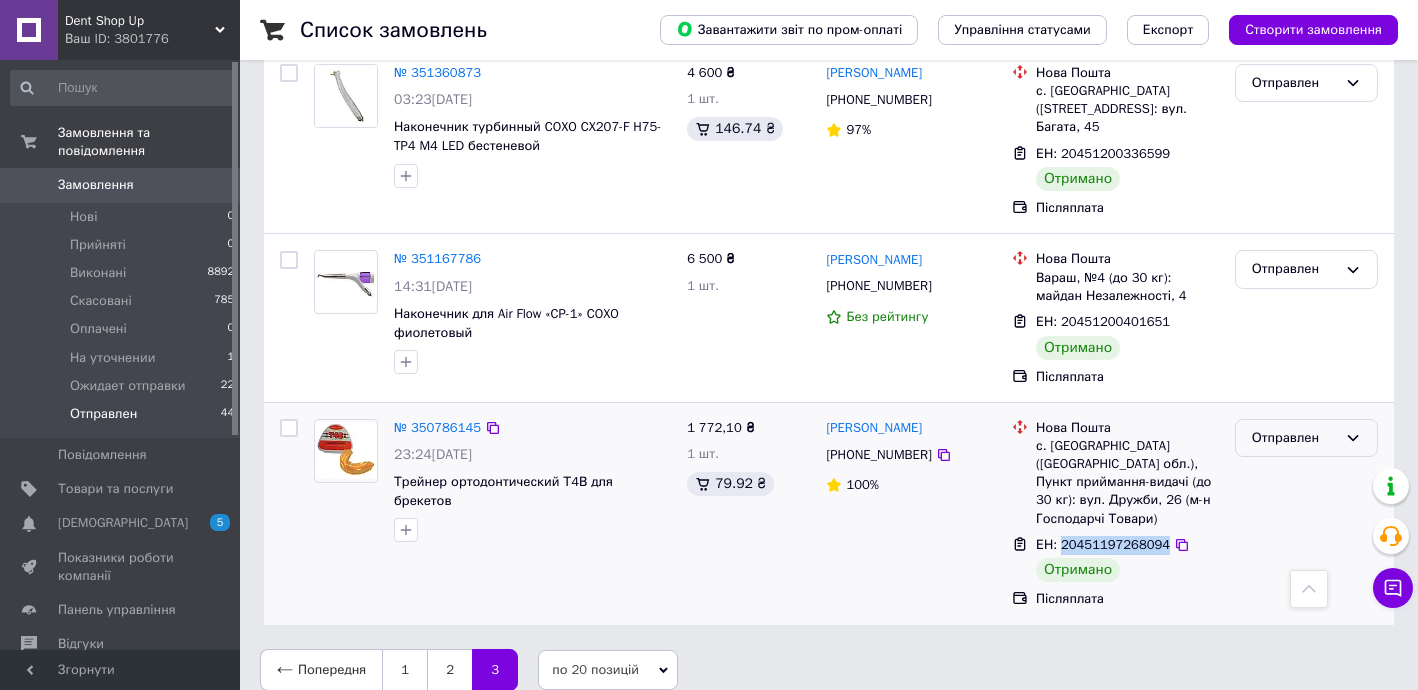 click on "Отправлен" at bounding box center (1294, 438) 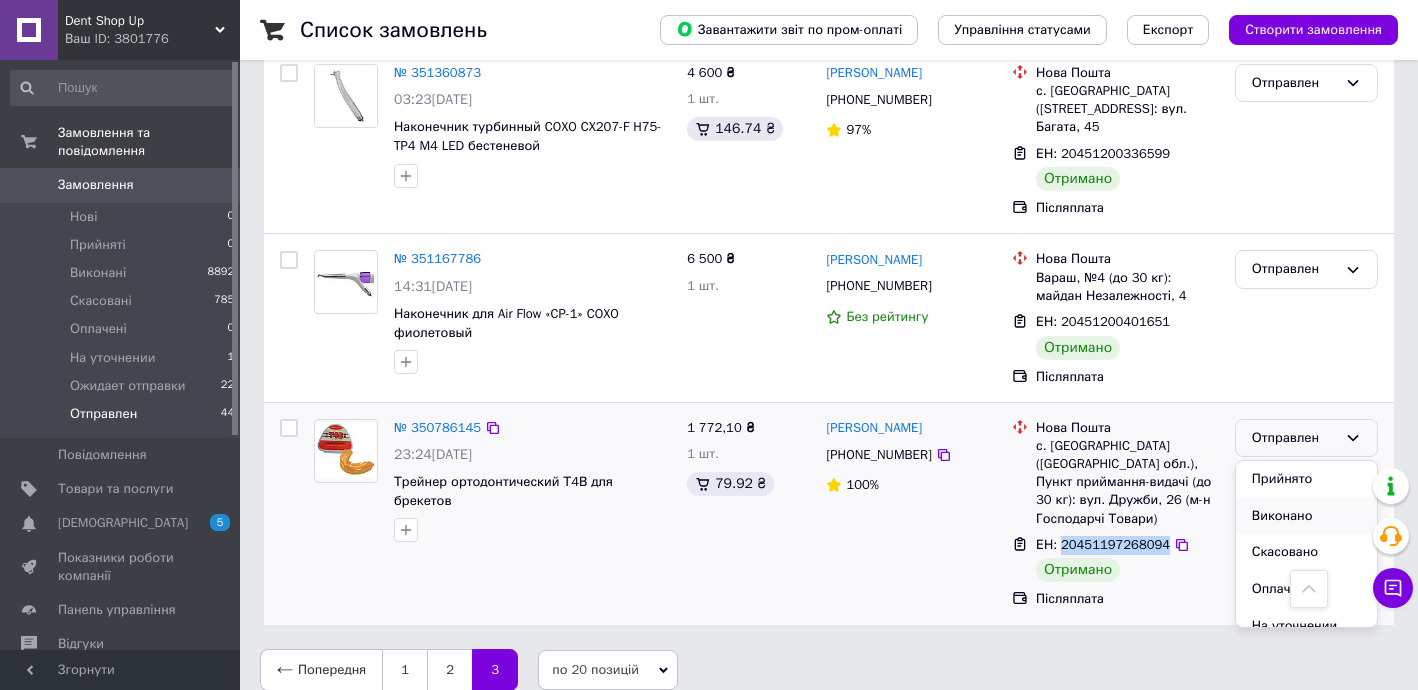 click on "Виконано" at bounding box center (1306, 516) 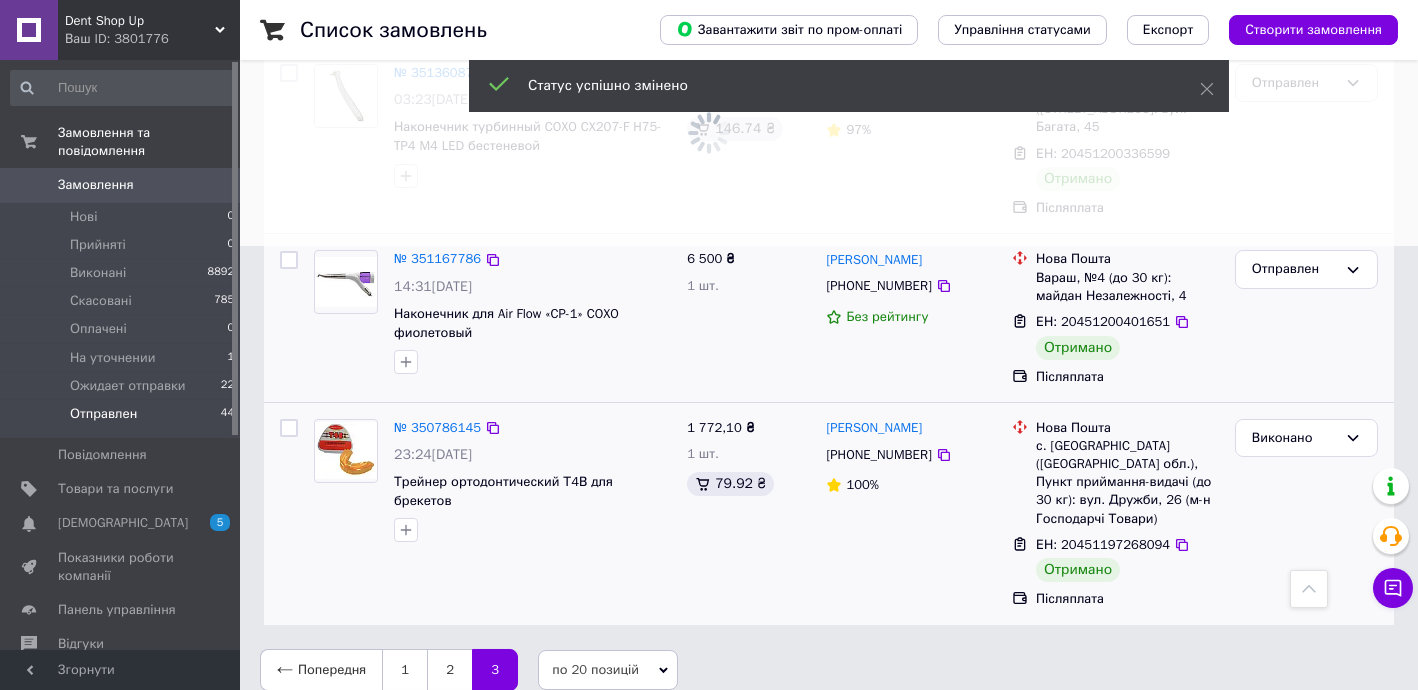 click on "ЕН: 20451200401651" at bounding box center (1103, 321) 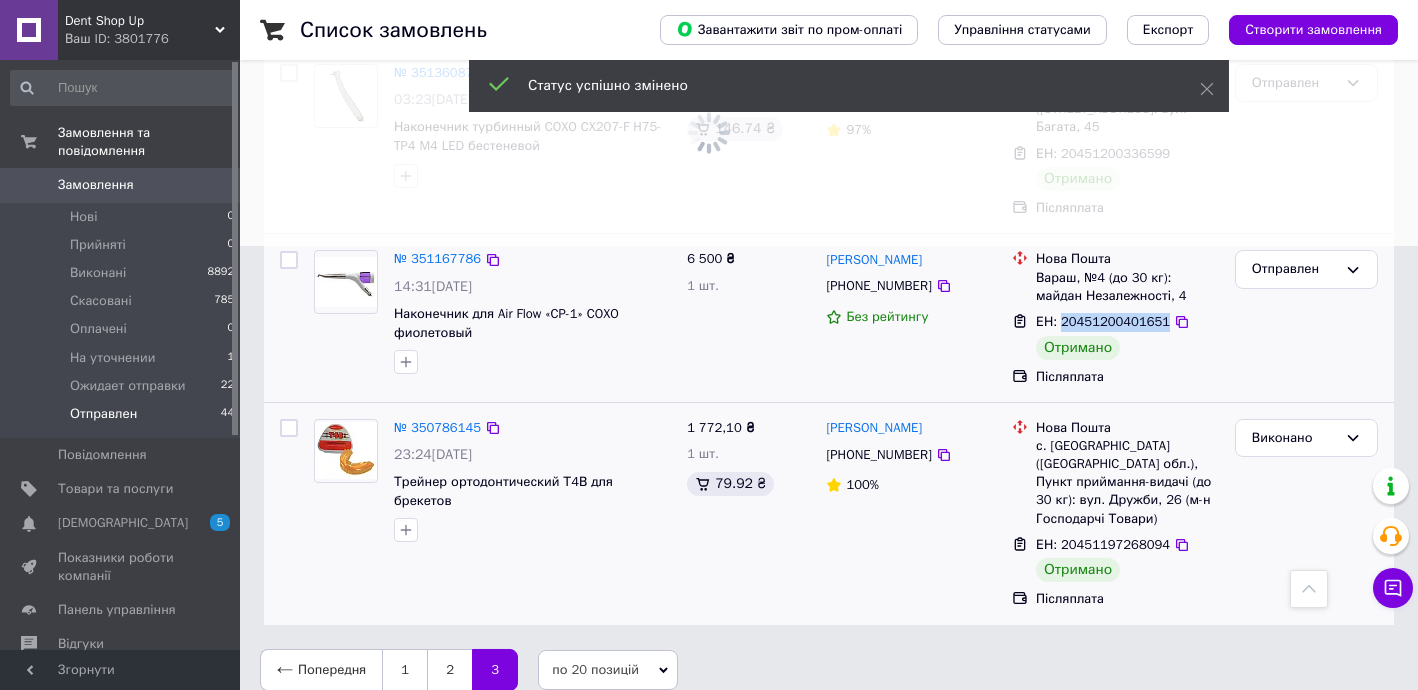 click on "ЕН: 20451200401651" at bounding box center [1103, 321] 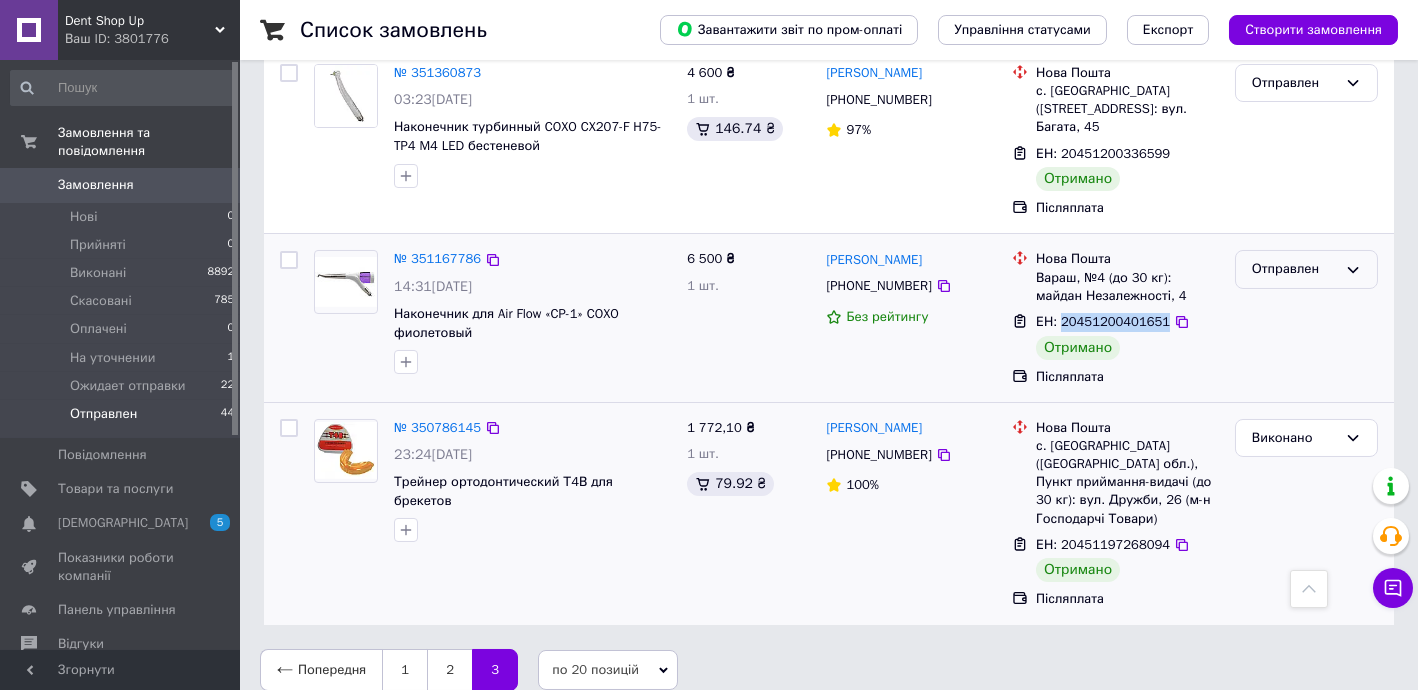 click on "Отправлен" at bounding box center [1294, 269] 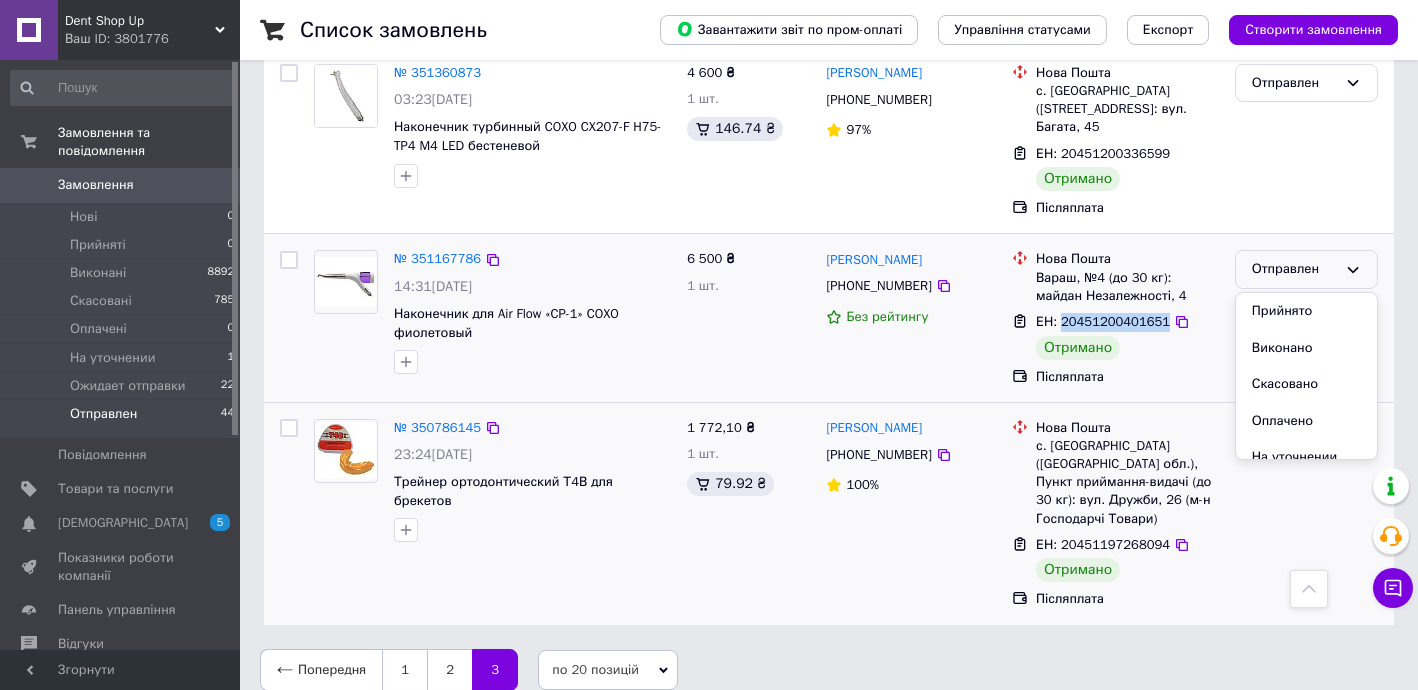 click on "Виконано" at bounding box center (1306, 348) 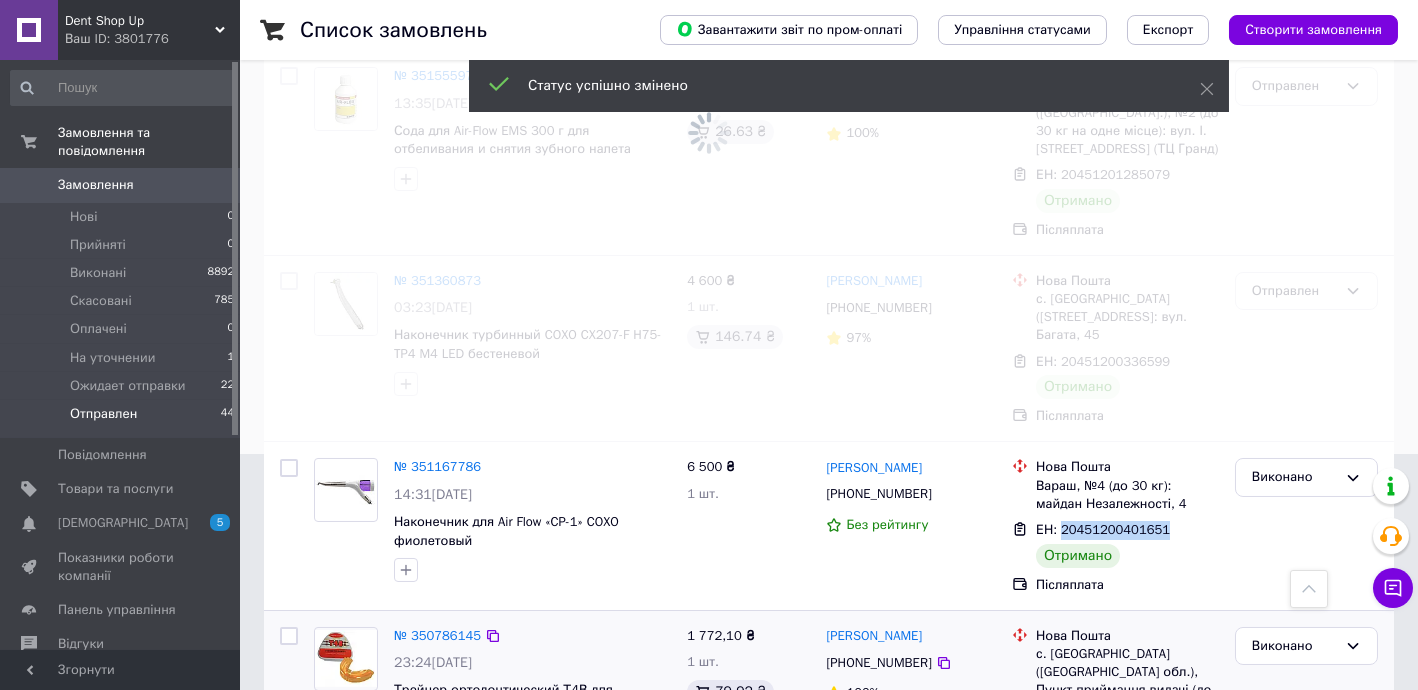 scroll, scrollTop: 202, scrollLeft: 0, axis: vertical 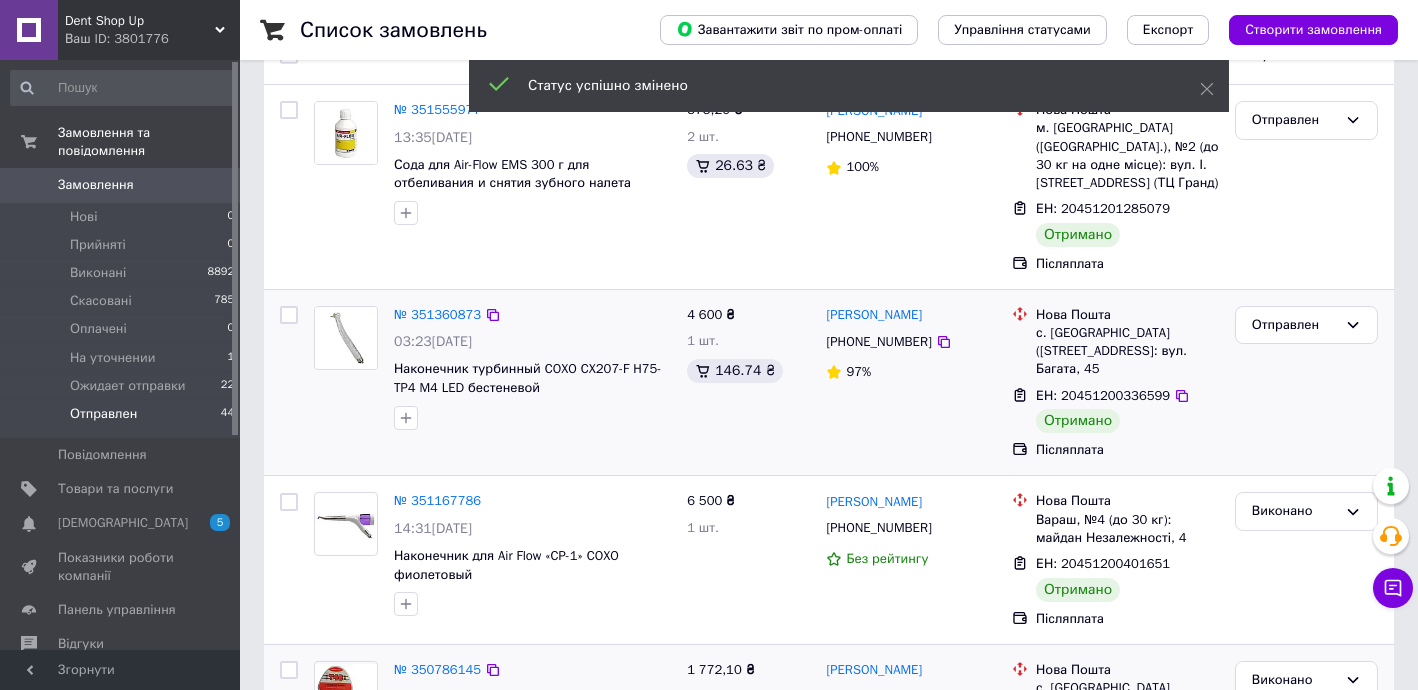 click on "ЕН: 20451200336599" at bounding box center (1103, 395) 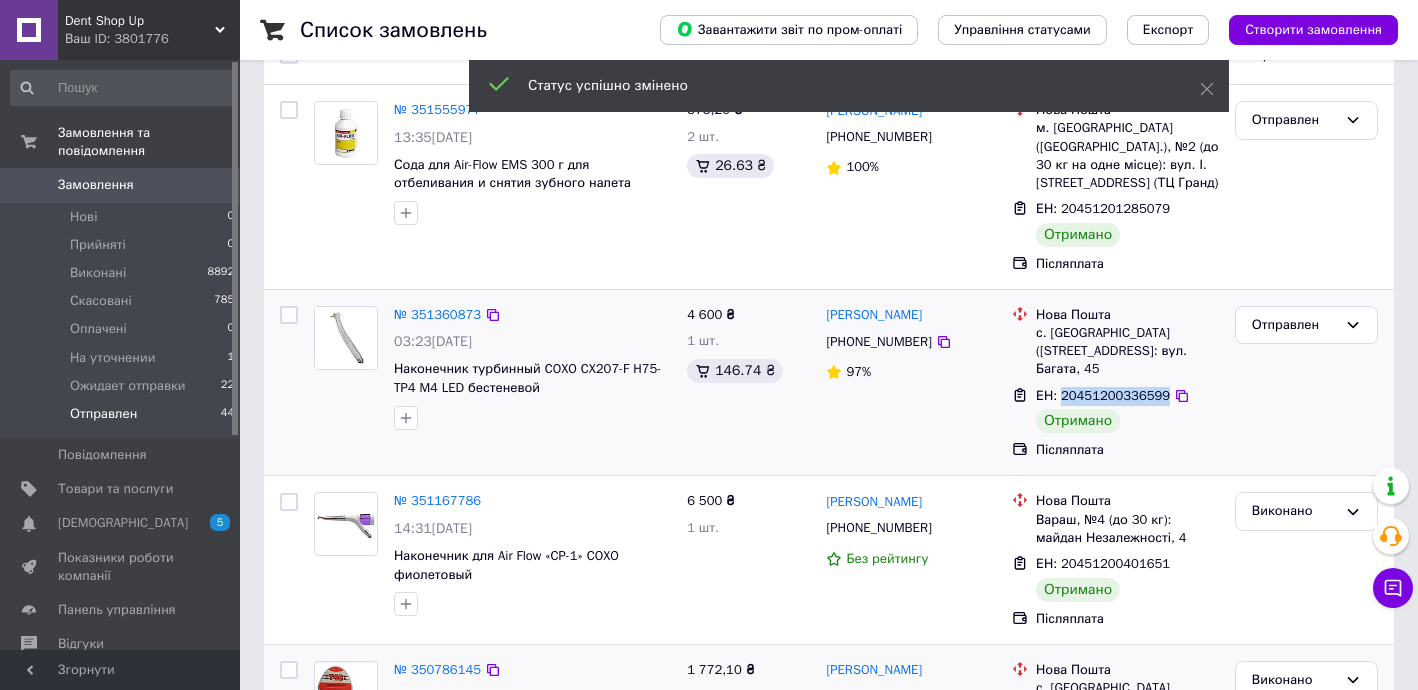 click on "ЕН: 20451200336599" at bounding box center (1103, 395) 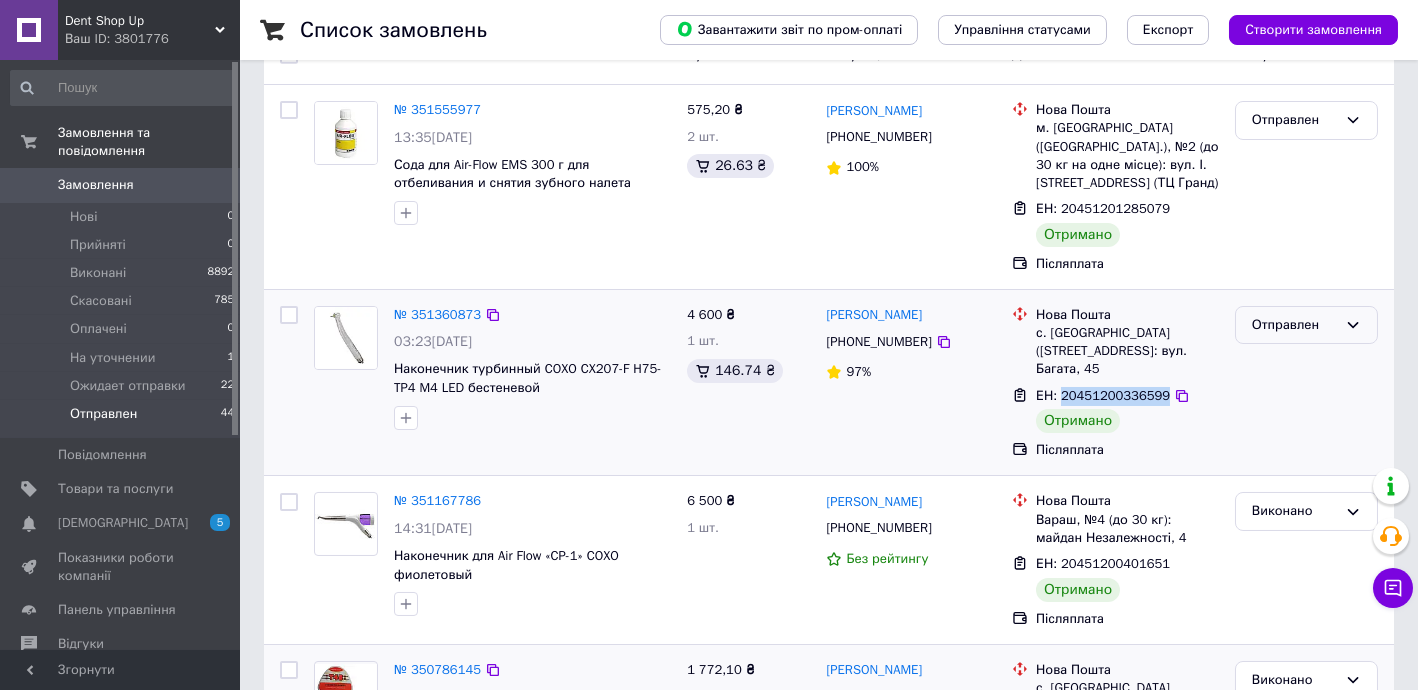 click on "Отправлен" at bounding box center [1306, 325] 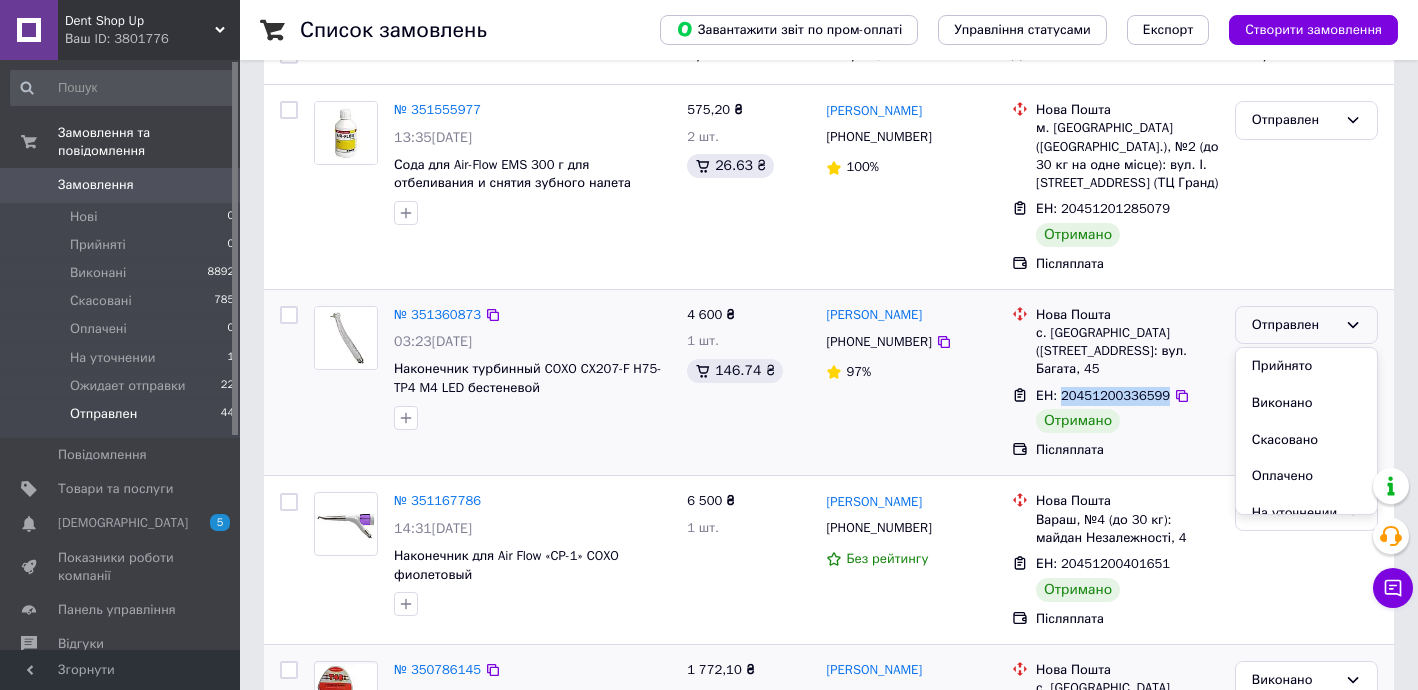 click on "Виконано" at bounding box center [1306, 403] 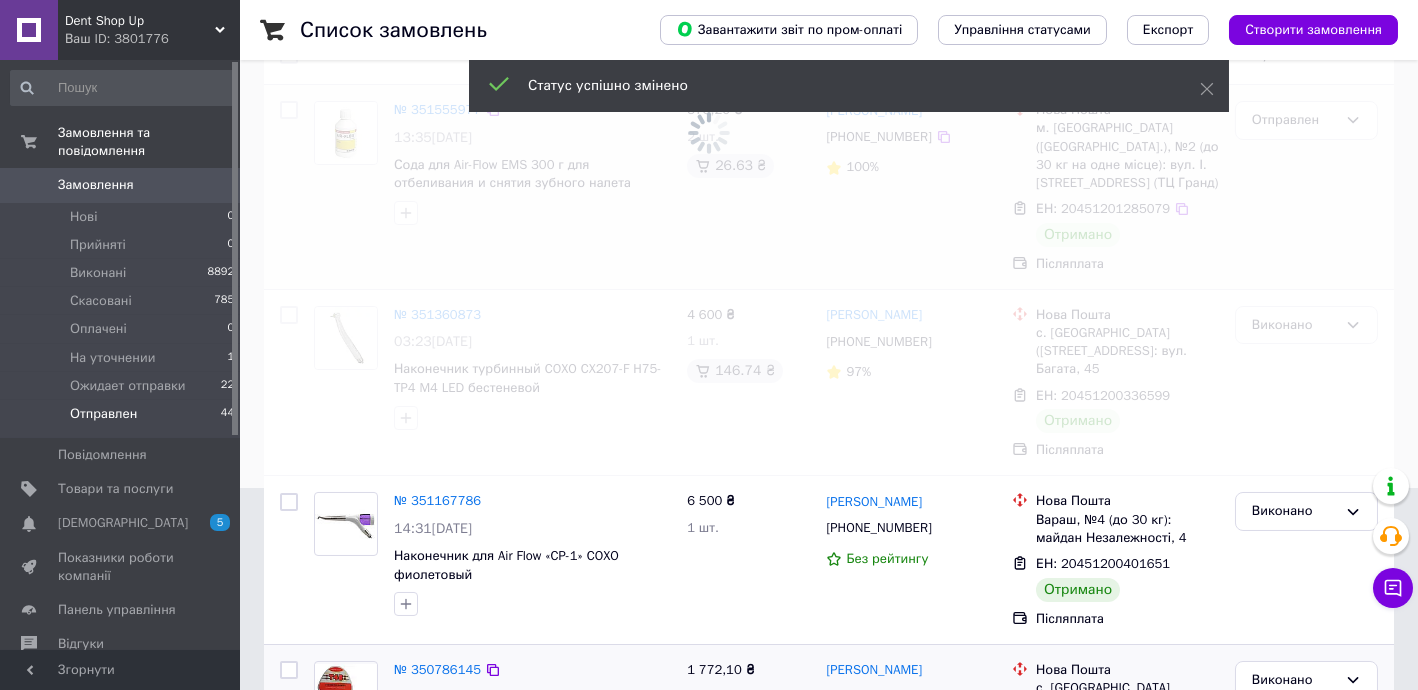 click at bounding box center [709, 143] 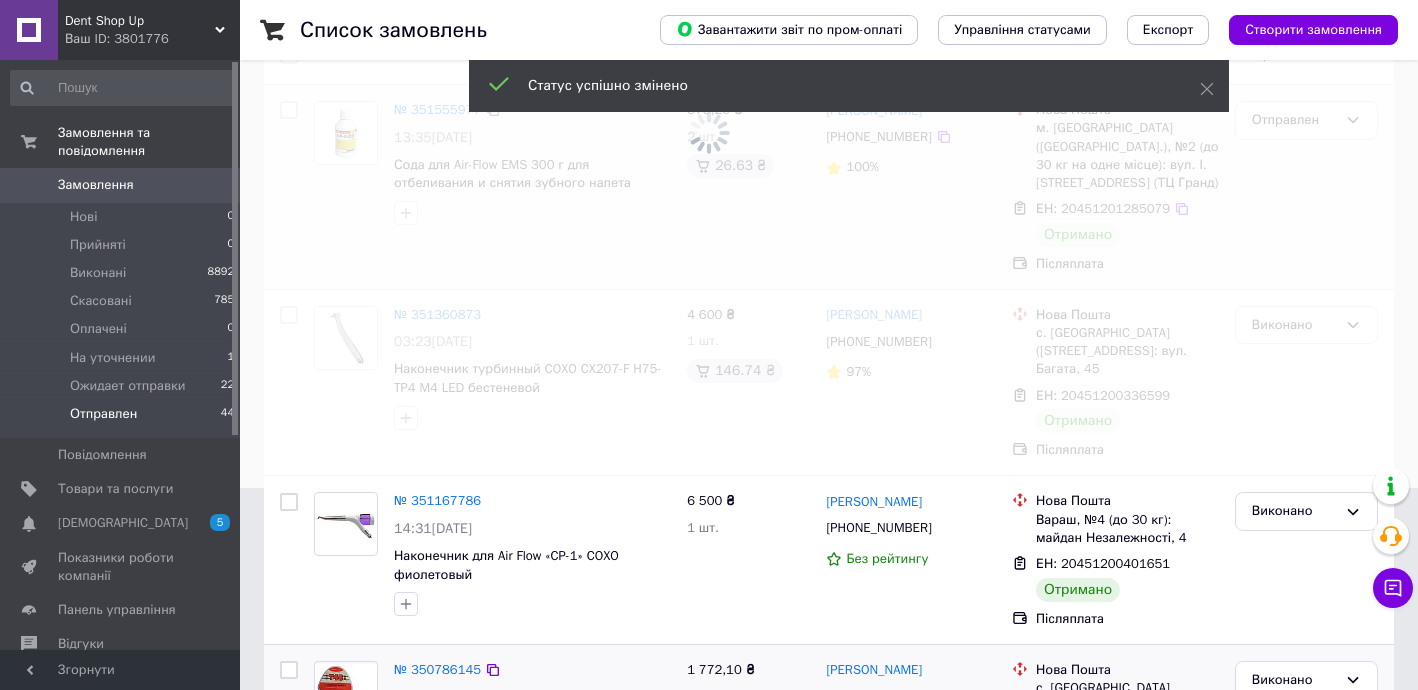click at bounding box center [709, 143] 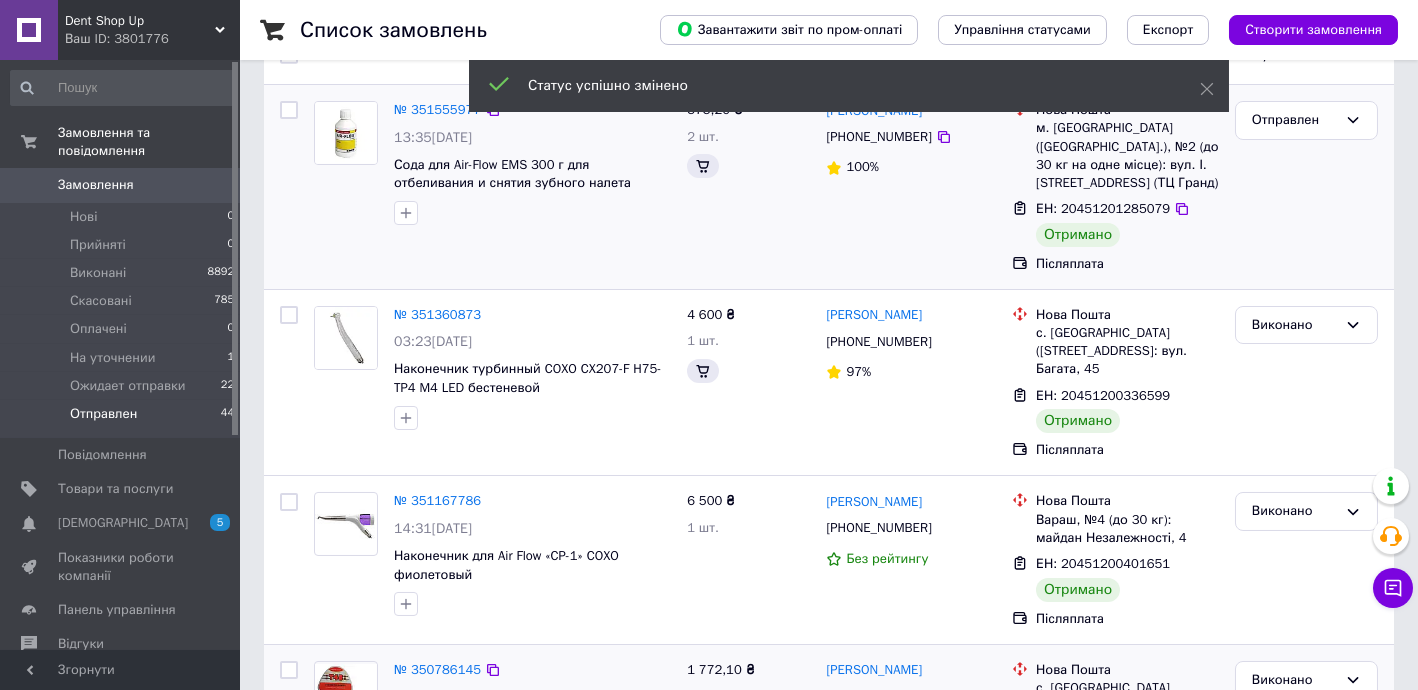 click on "ЕН: 20451201285079" at bounding box center (1103, 208) 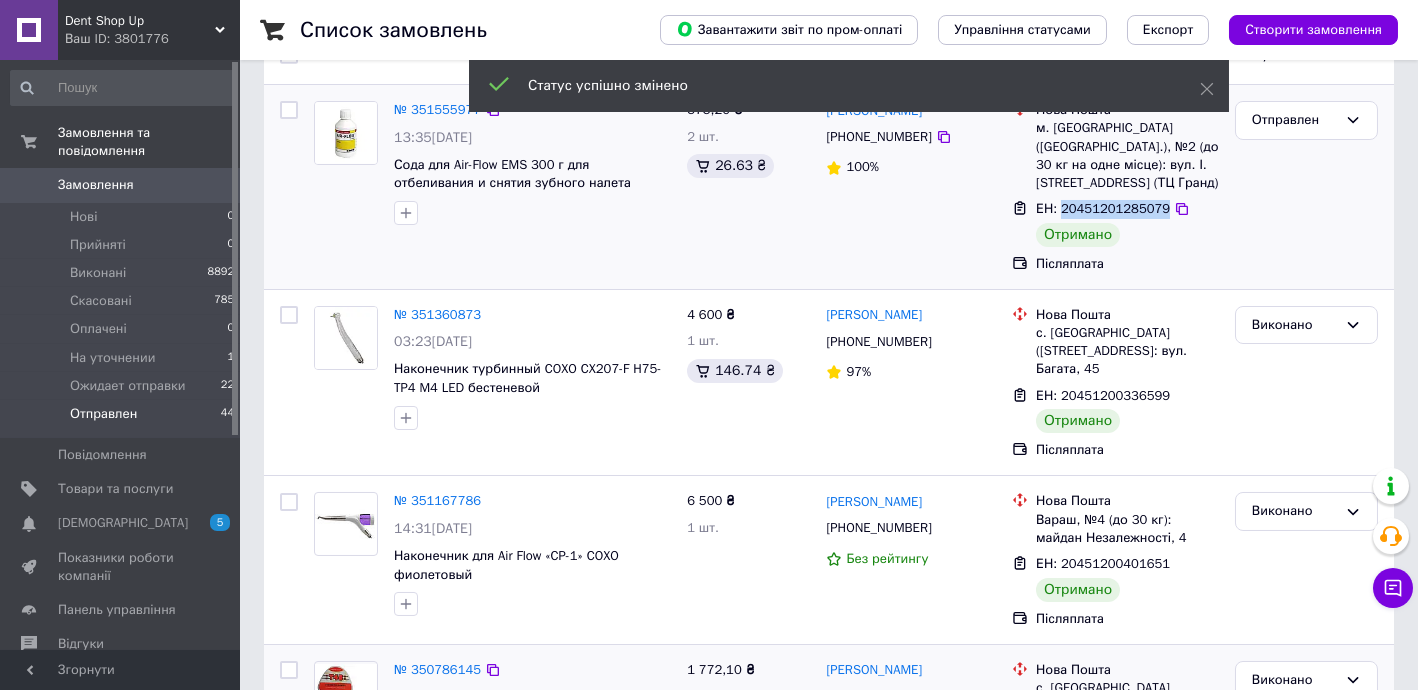 click on "ЕН: 20451201285079" at bounding box center (1103, 208) 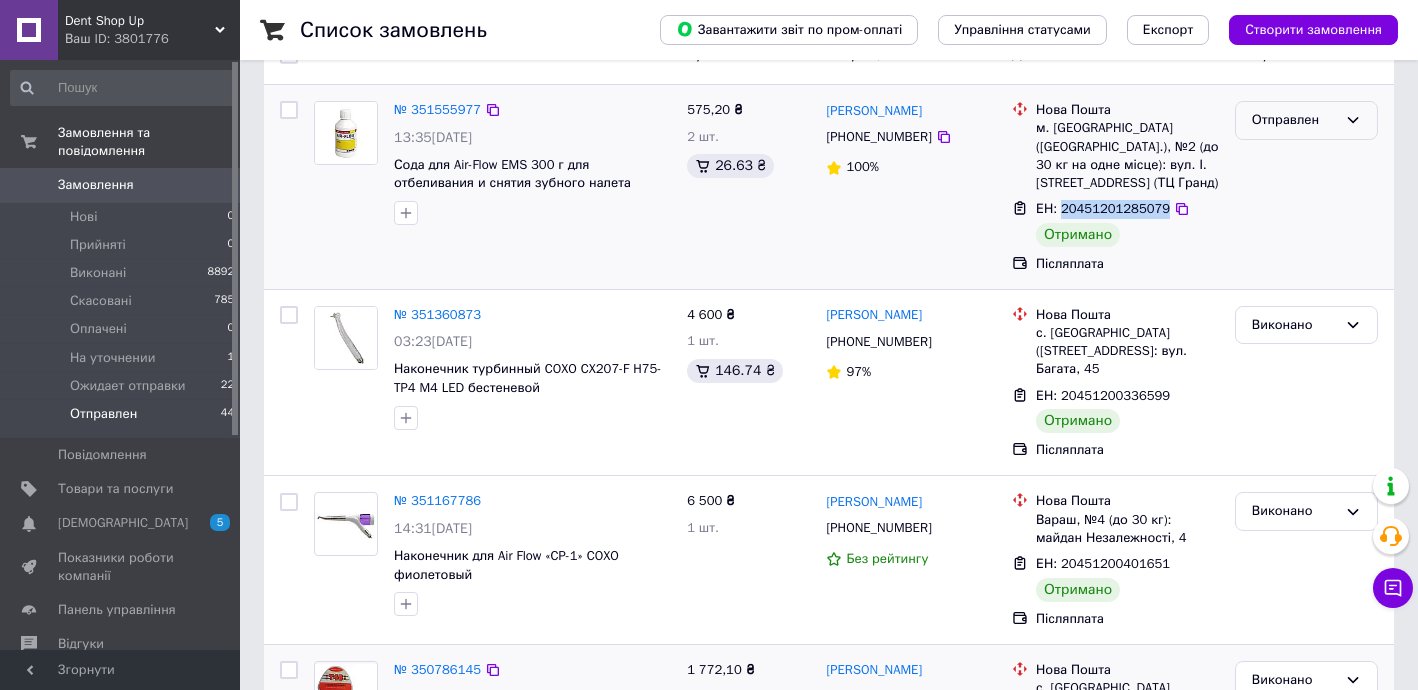 click on "Отправлен" at bounding box center [1294, 120] 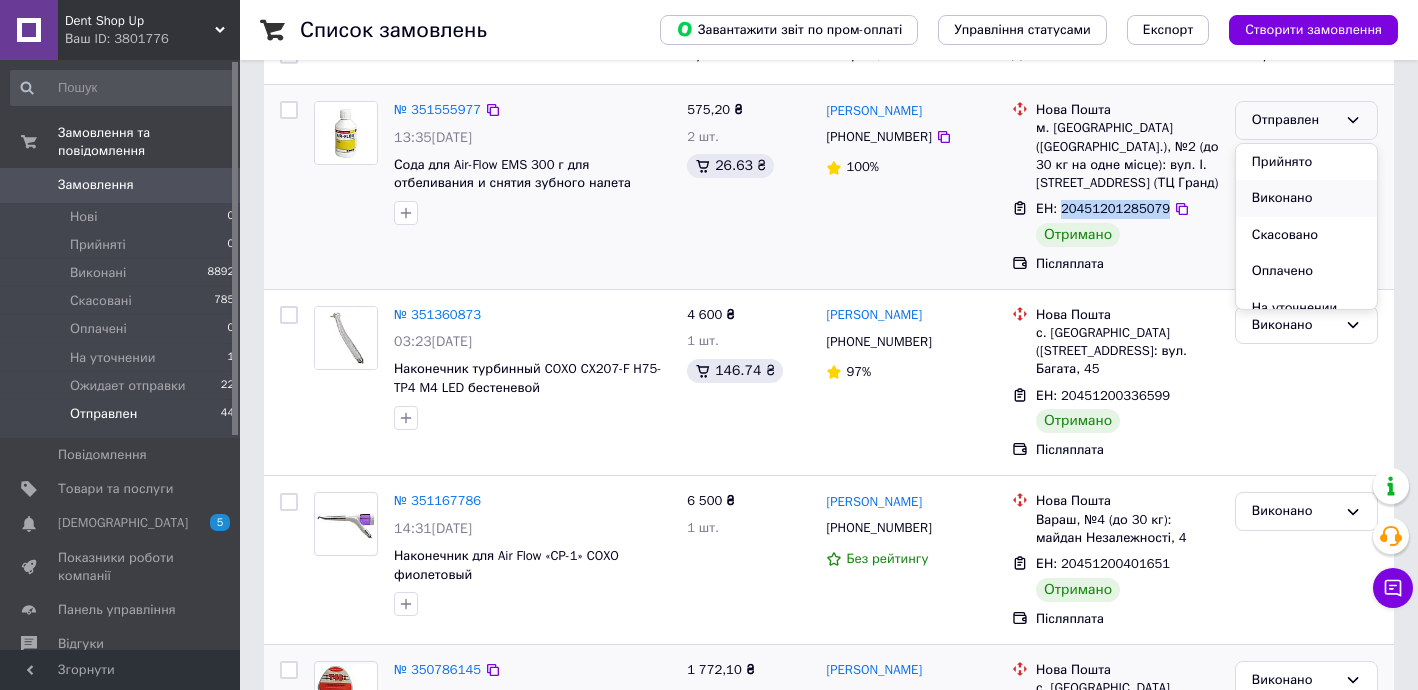 click on "Виконано" at bounding box center (1306, 198) 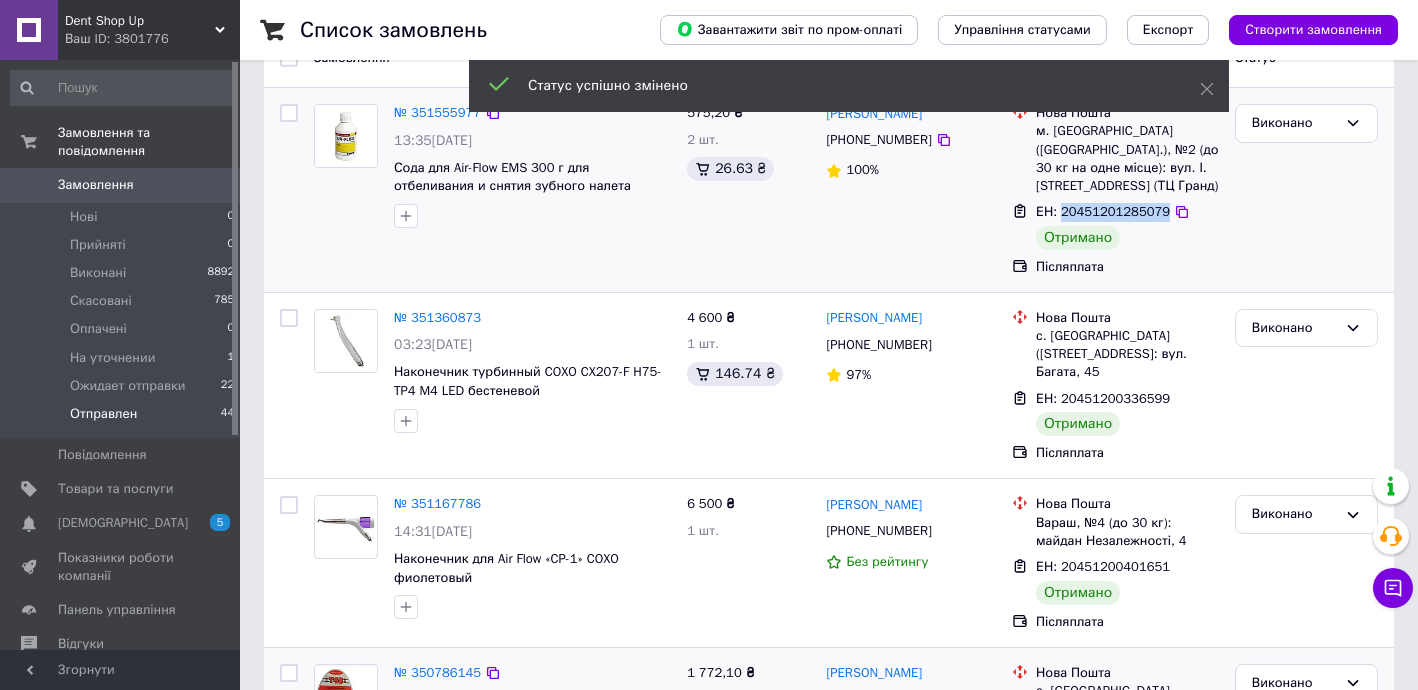 scroll, scrollTop: 444, scrollLeft: 0, axis: vertical 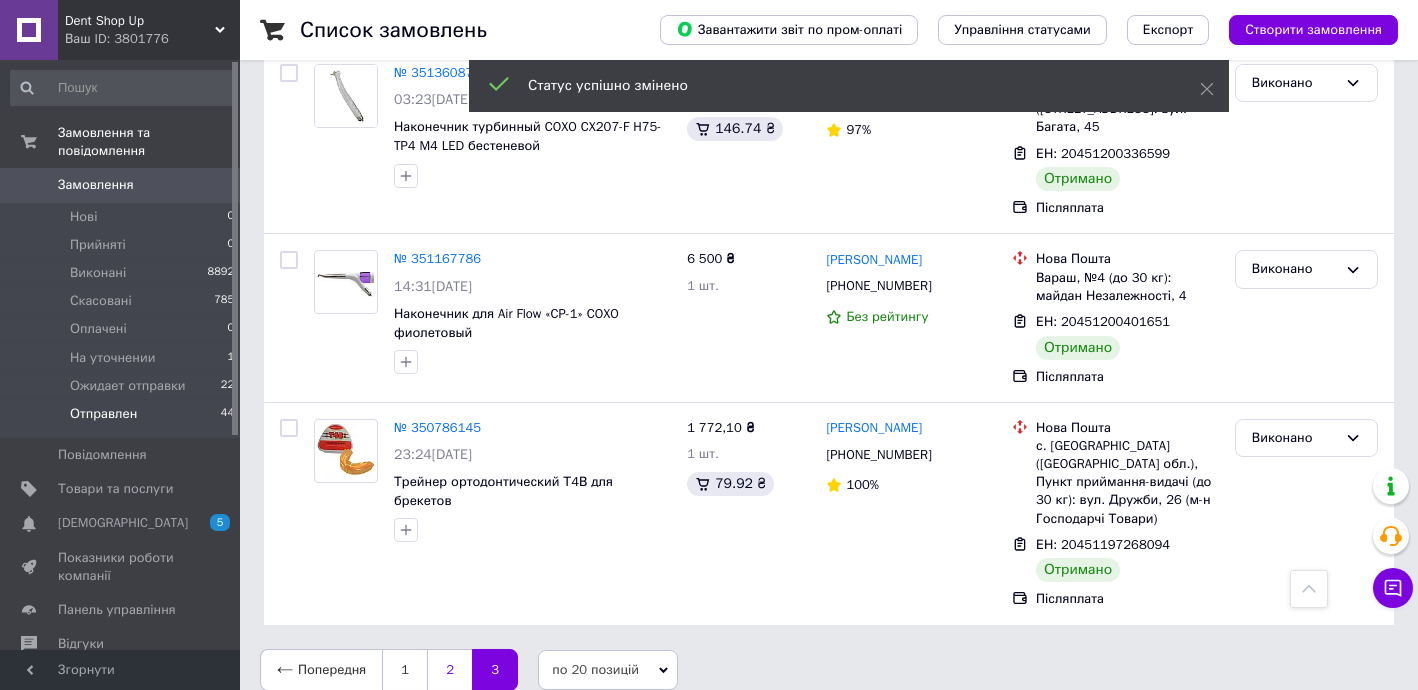 click on "2" at bounding box center [449, 670] 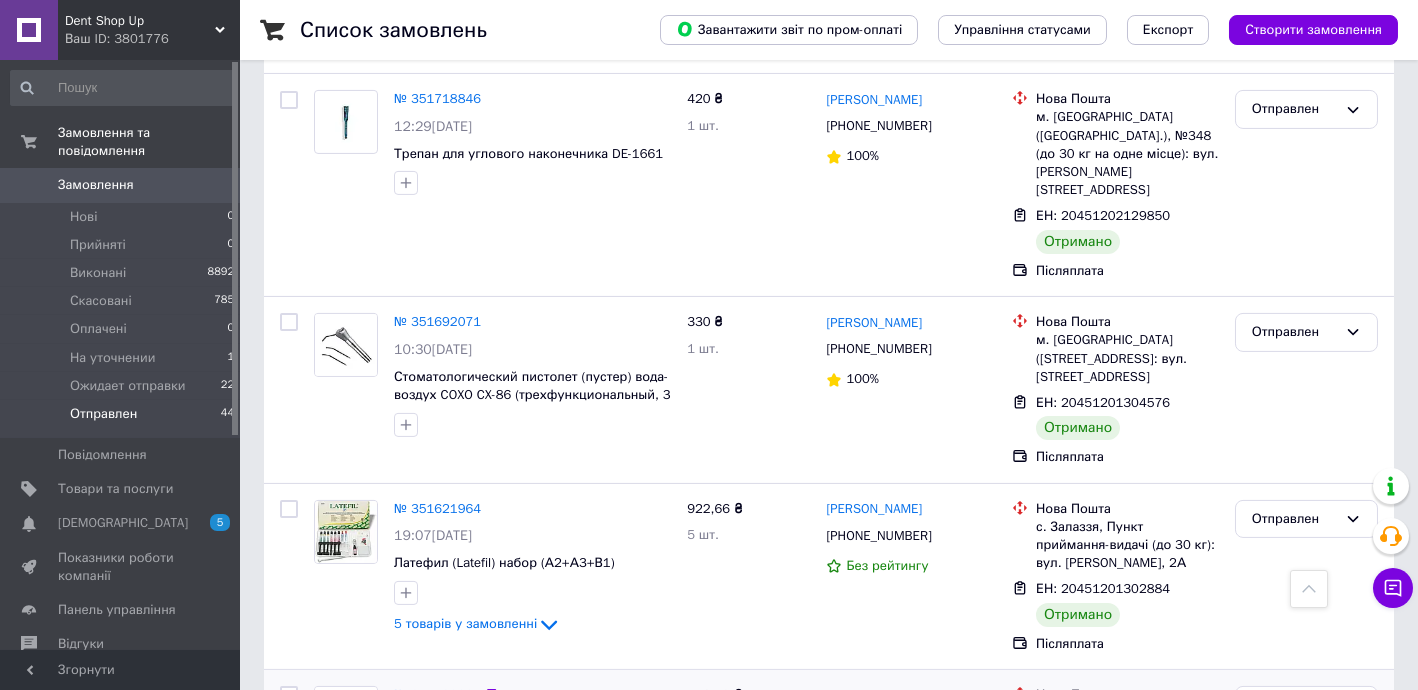 scroll, scrollTop: 3385, scrollLeft: 0, axis: vertical 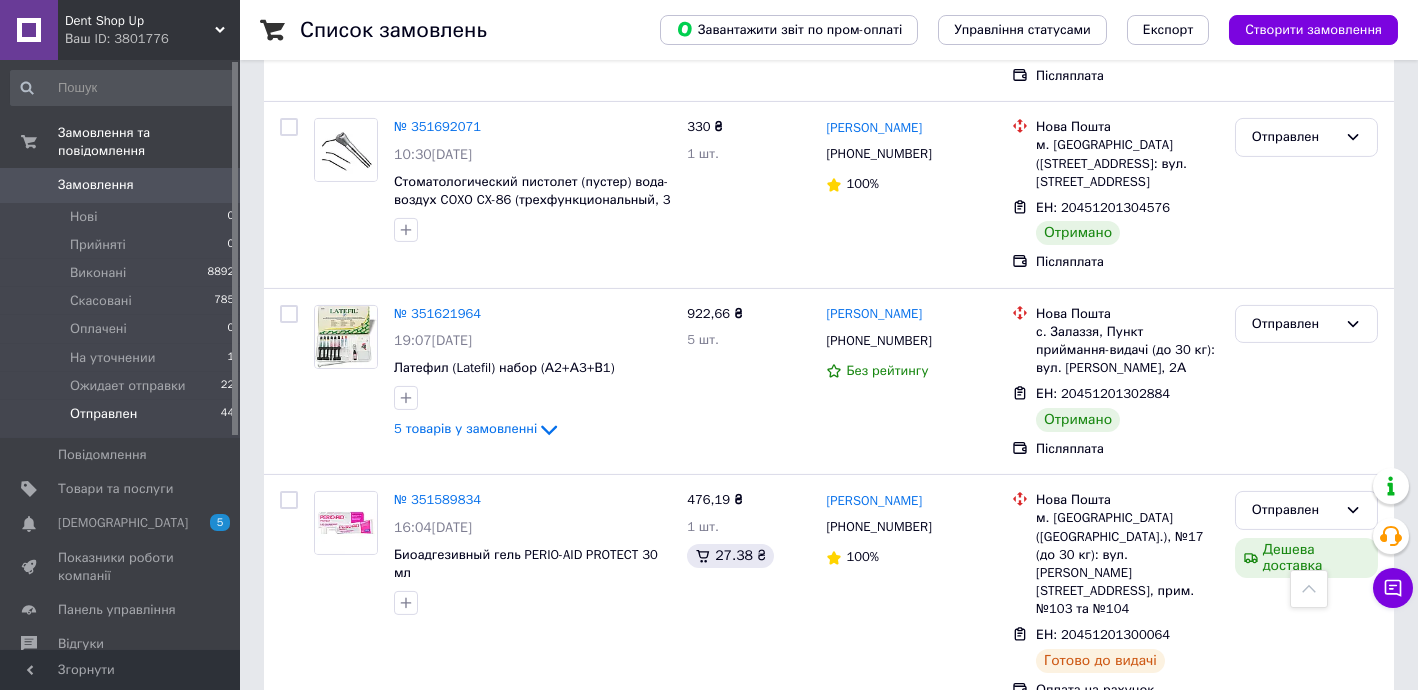 click on "ЕН: 20451201292749" at bounding box center (1103, 803) 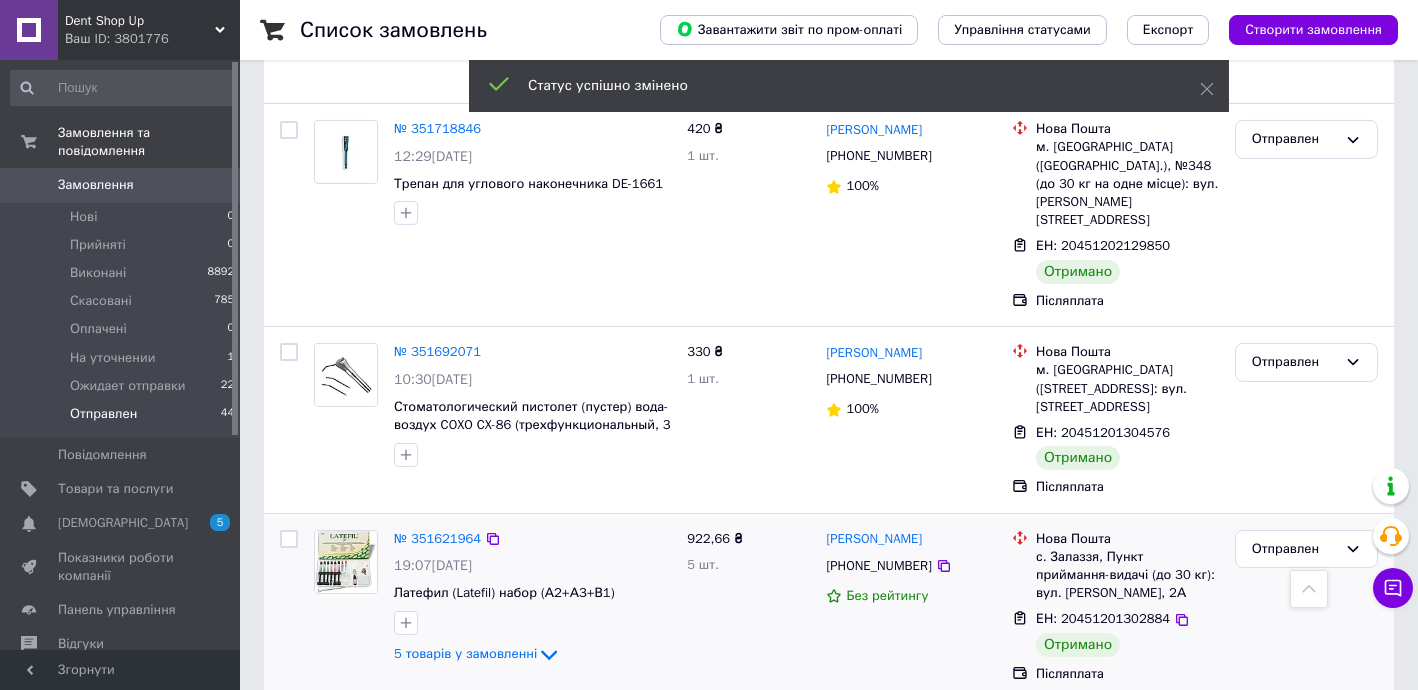 scroll, scrollTop: 3143, scrollLeft: 0, axis: vertical 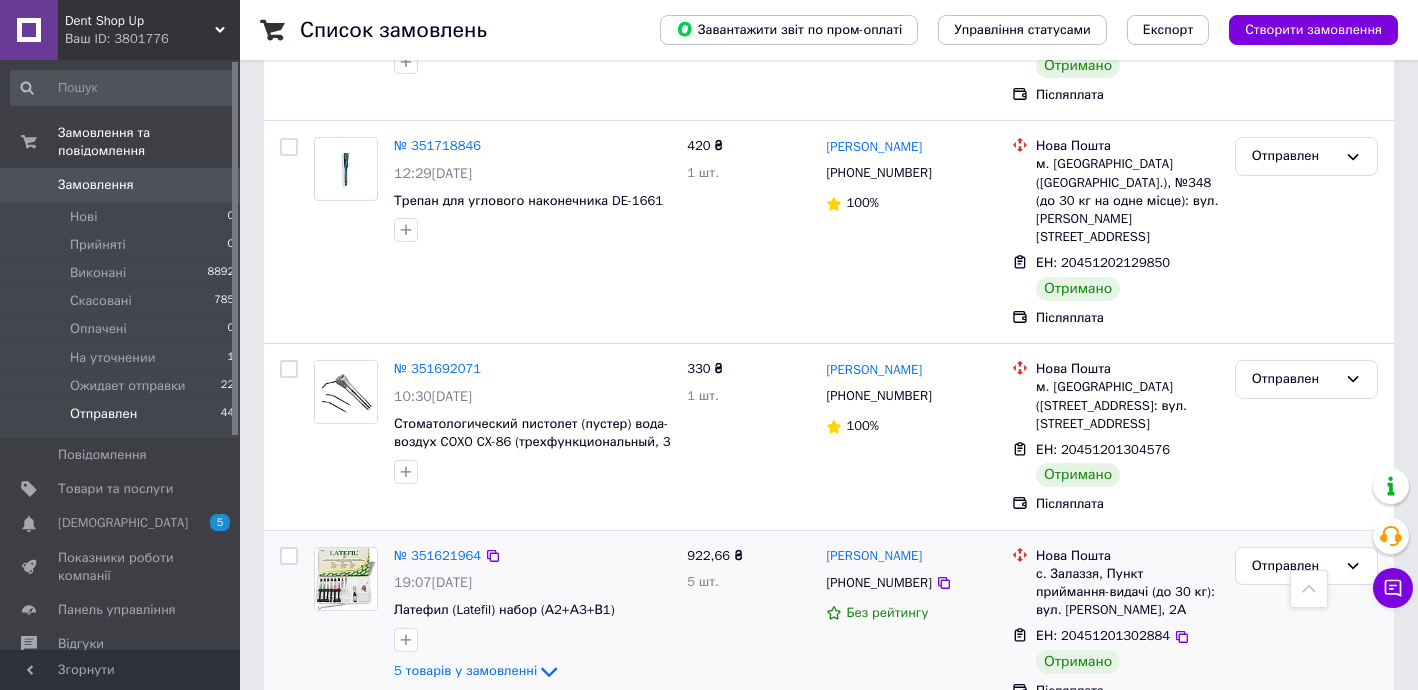 click on "ЕН: 20451201302884" at bounding box center (1103, 635) 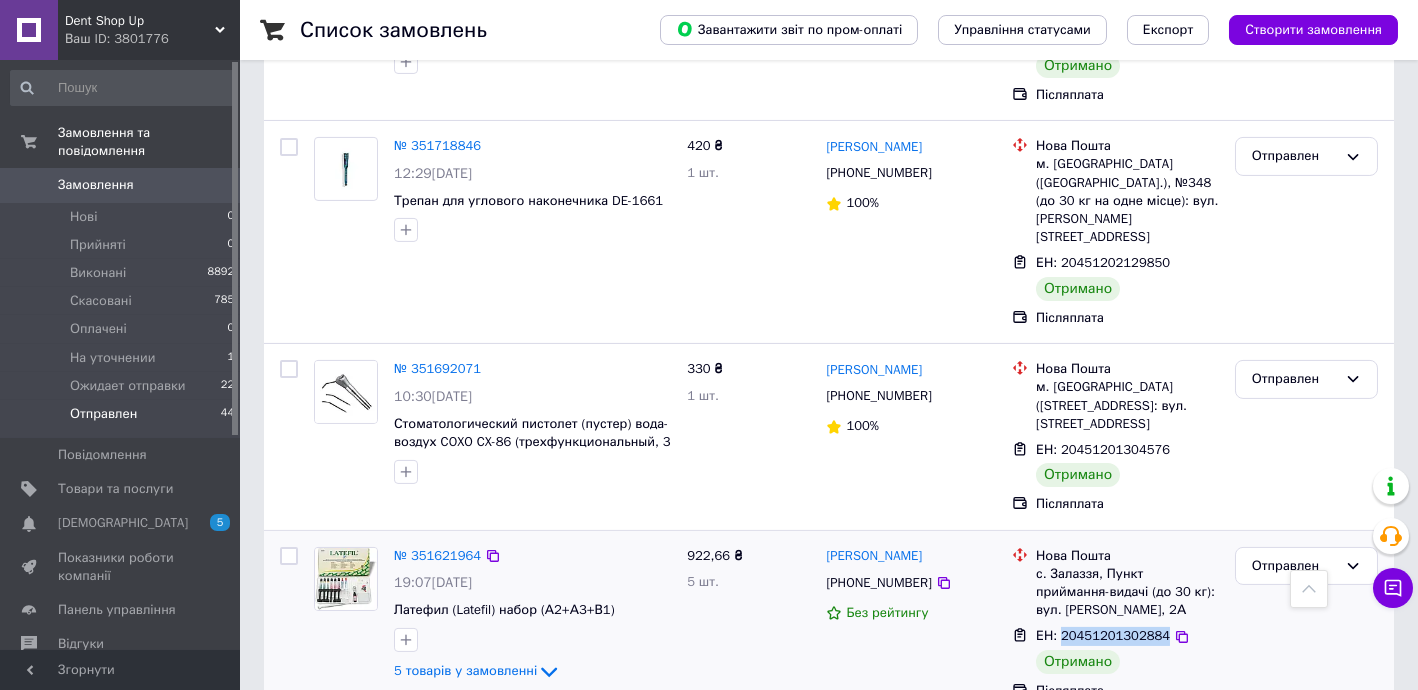 click on "ЕН: 20451201302884" at bounding box center [1103, 635] 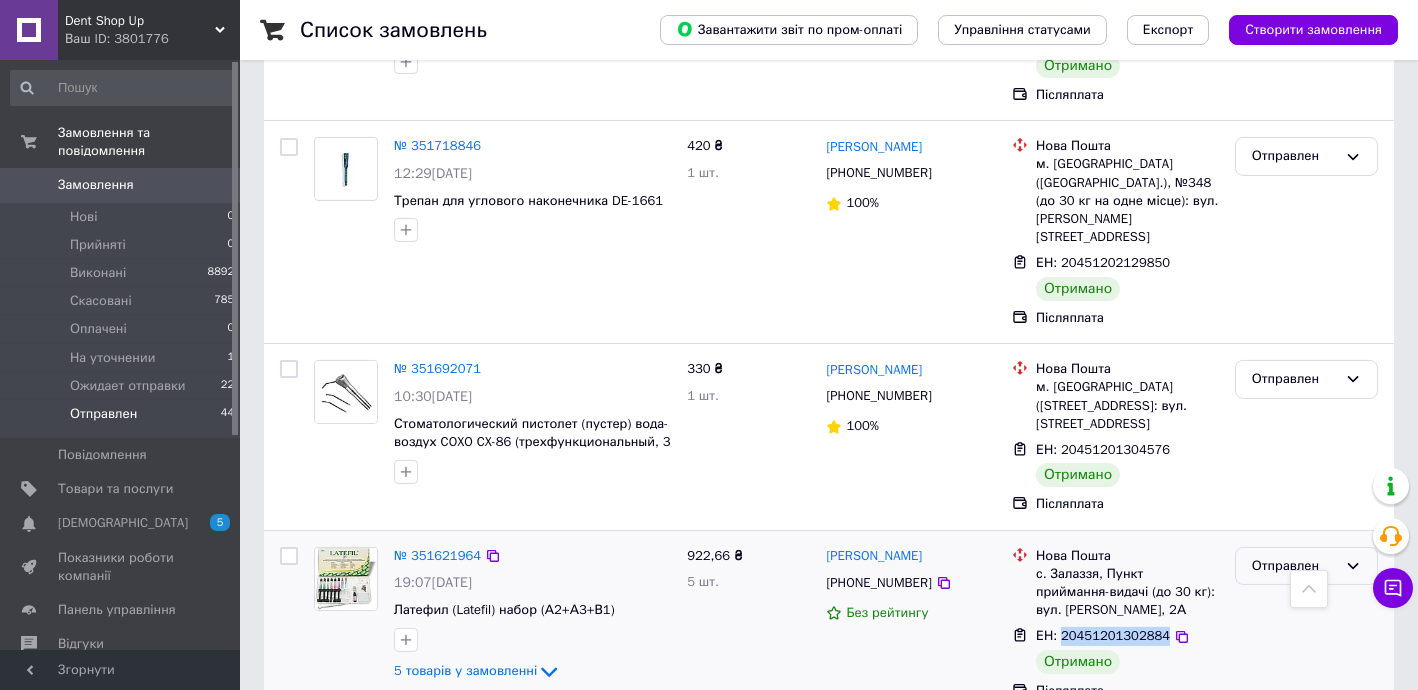 click on "Отправлен" at bounding box center (1294, 566) 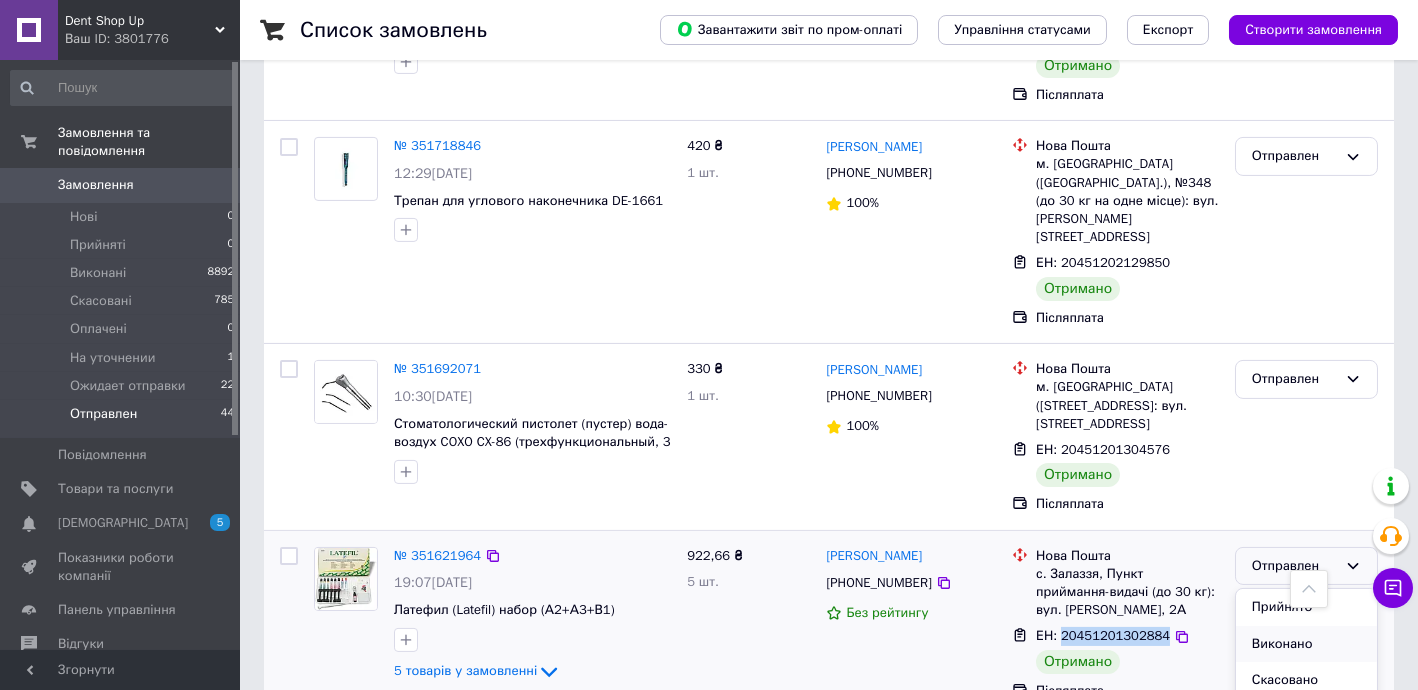 click on "Виконано" at bounding box center [1306, 644] 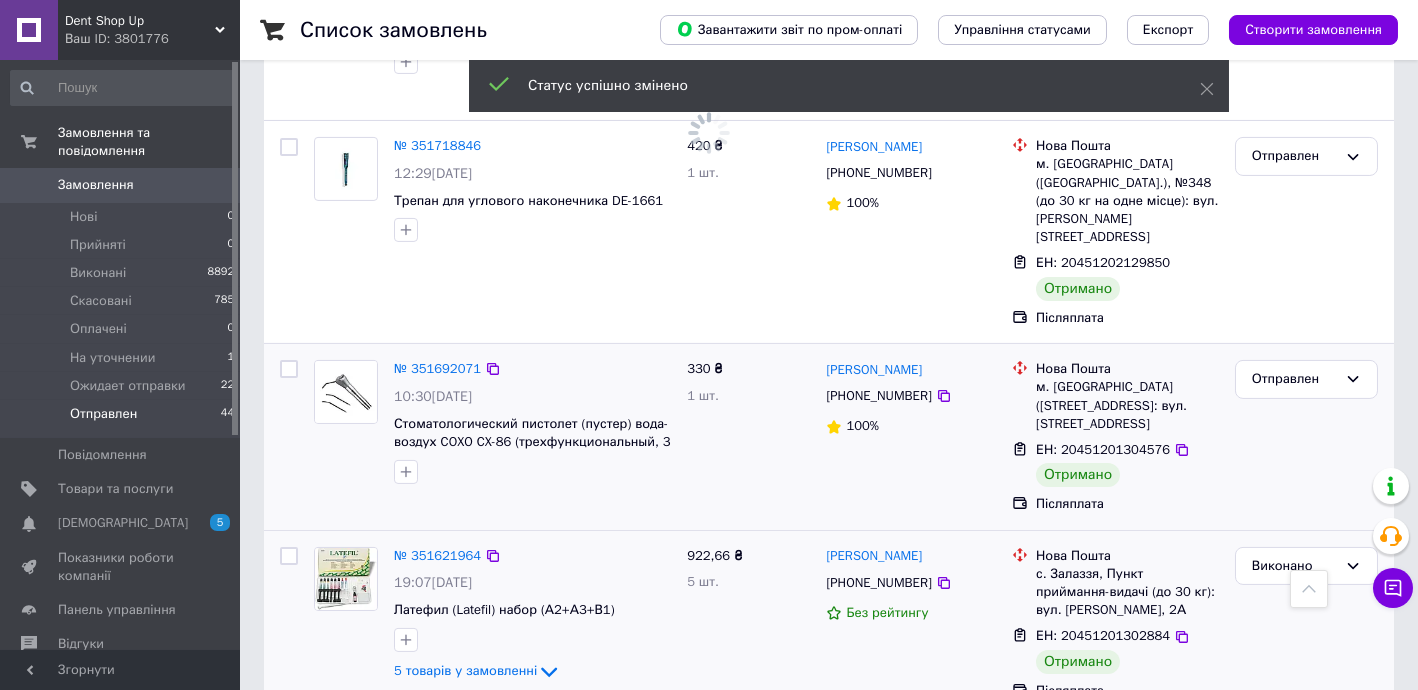 click on "ЕН: 20451201304576" at bounding box center (1103, 449) 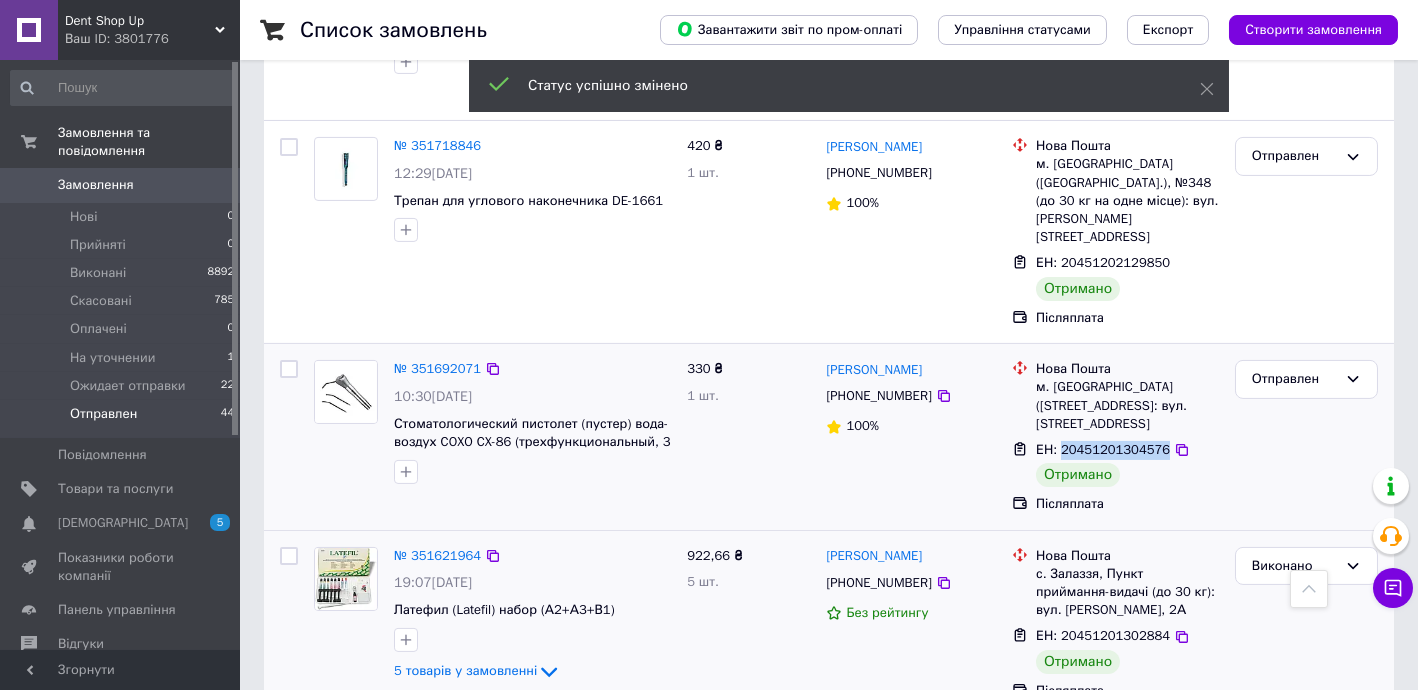 click on "ЕН: 20451201304576" at bounding box center (1103, 449) 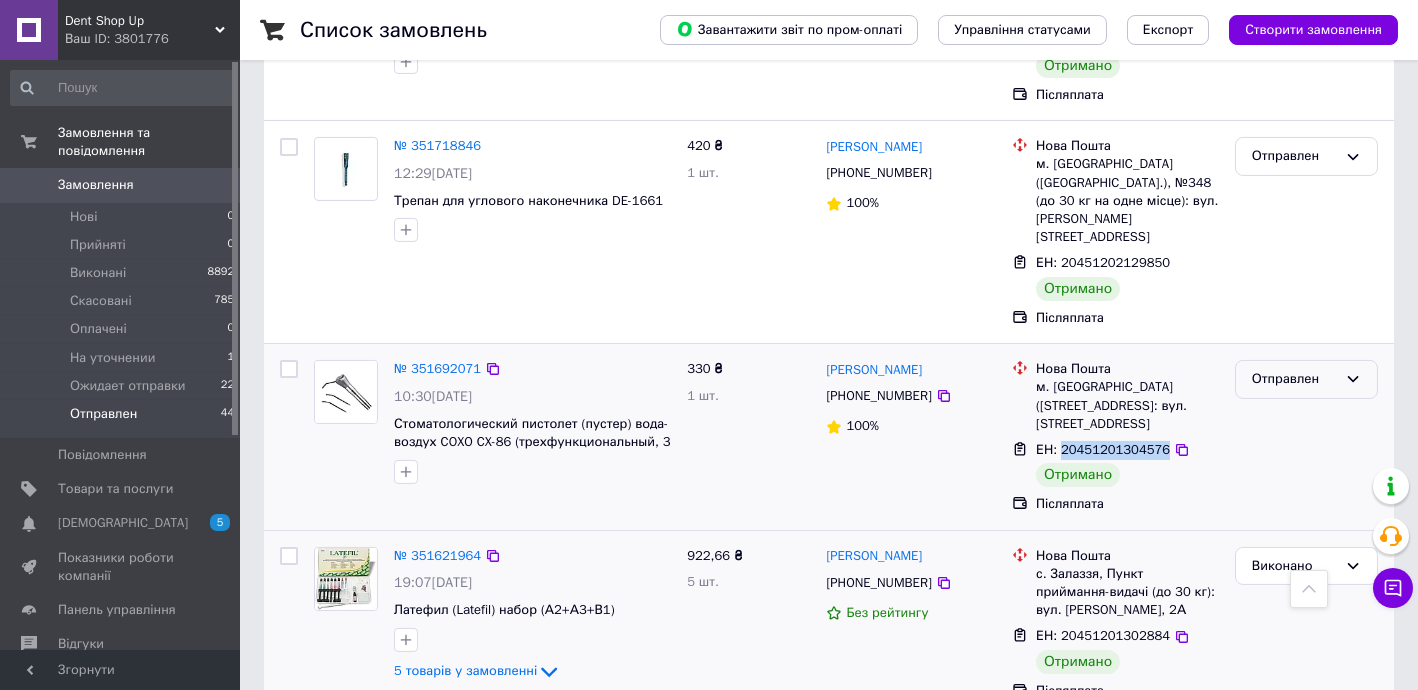 click on "Отправлен" at bounding box center [1294, 379] 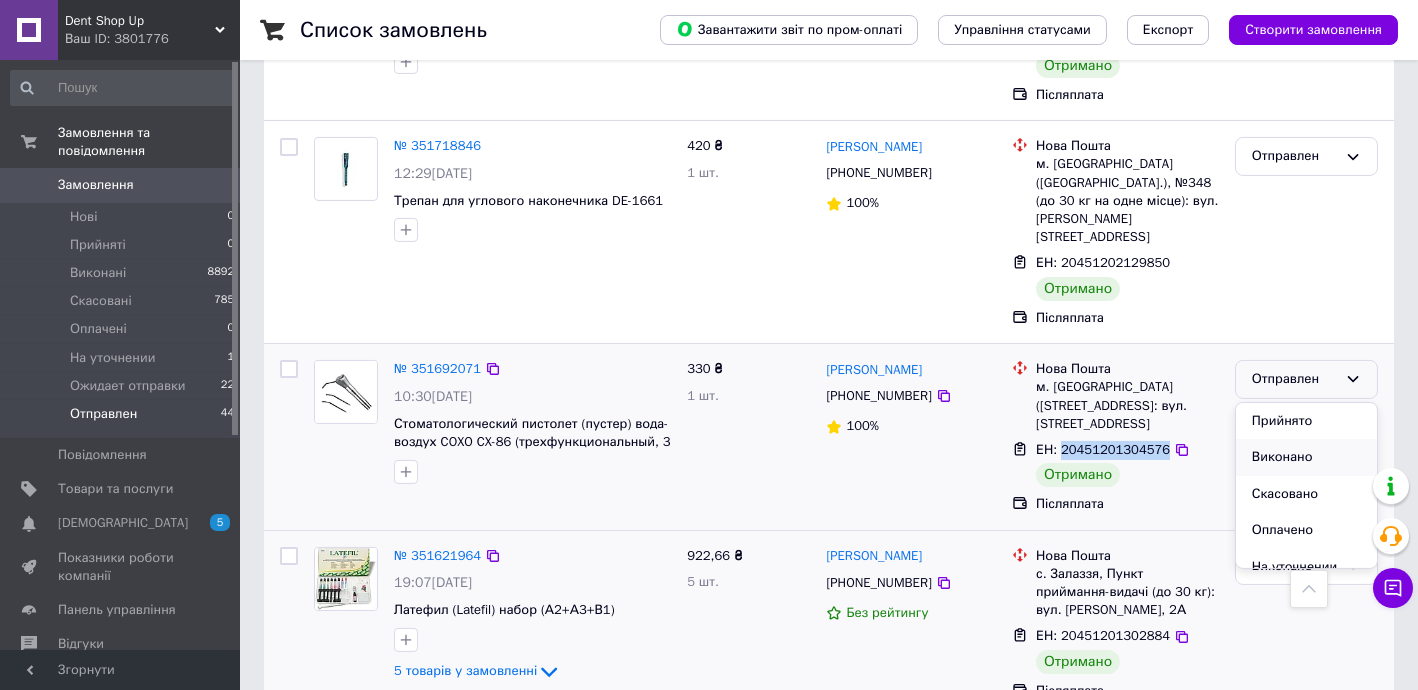 click on "Виконано" at bounding box center (1306, 457) 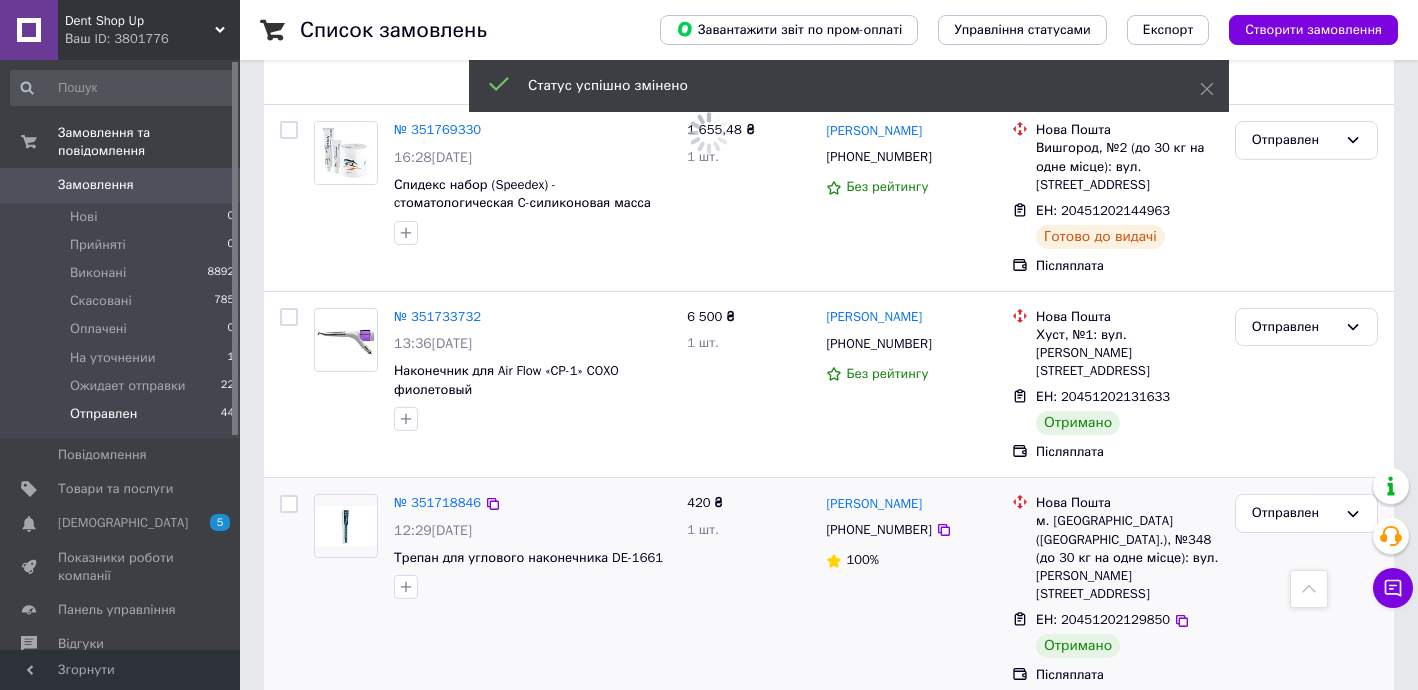scroll, scrollTop: 2780, scrollLeft: 0, axis: vertical 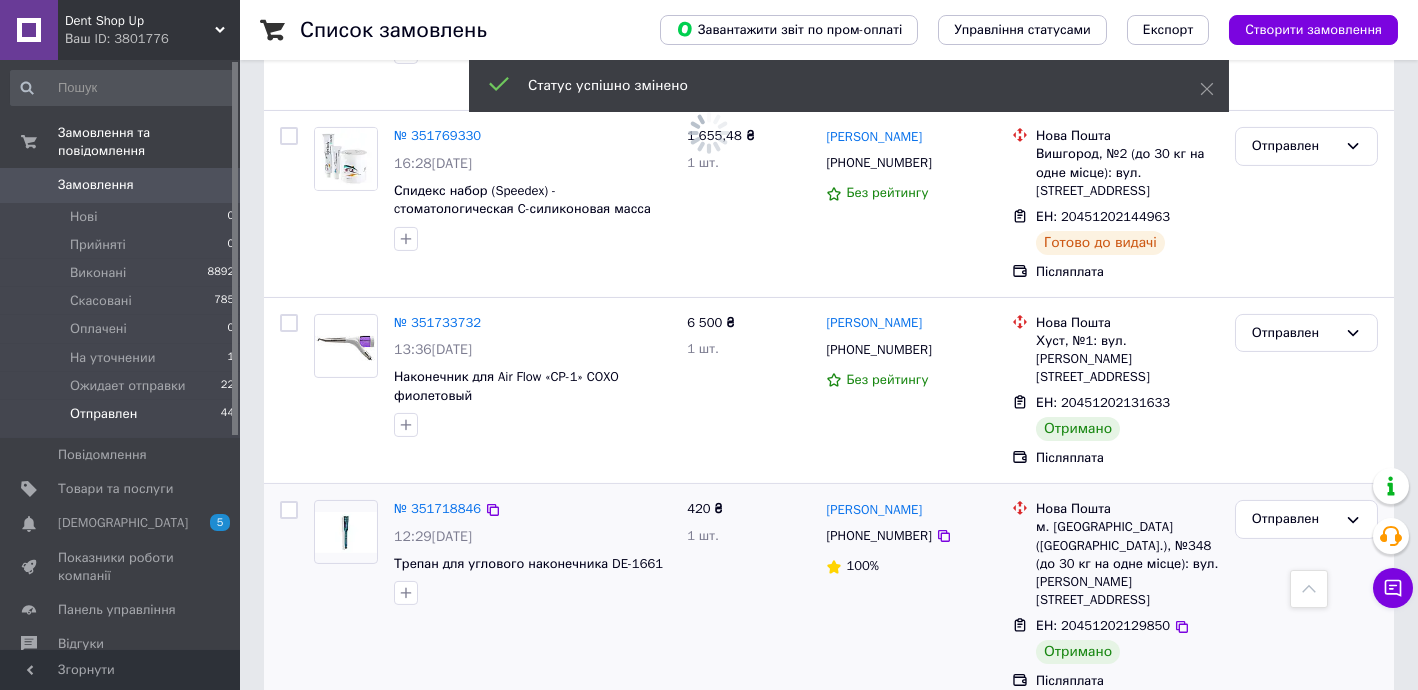 click on "ЕН: 20451202129850" at bounding box center (1103, 625) 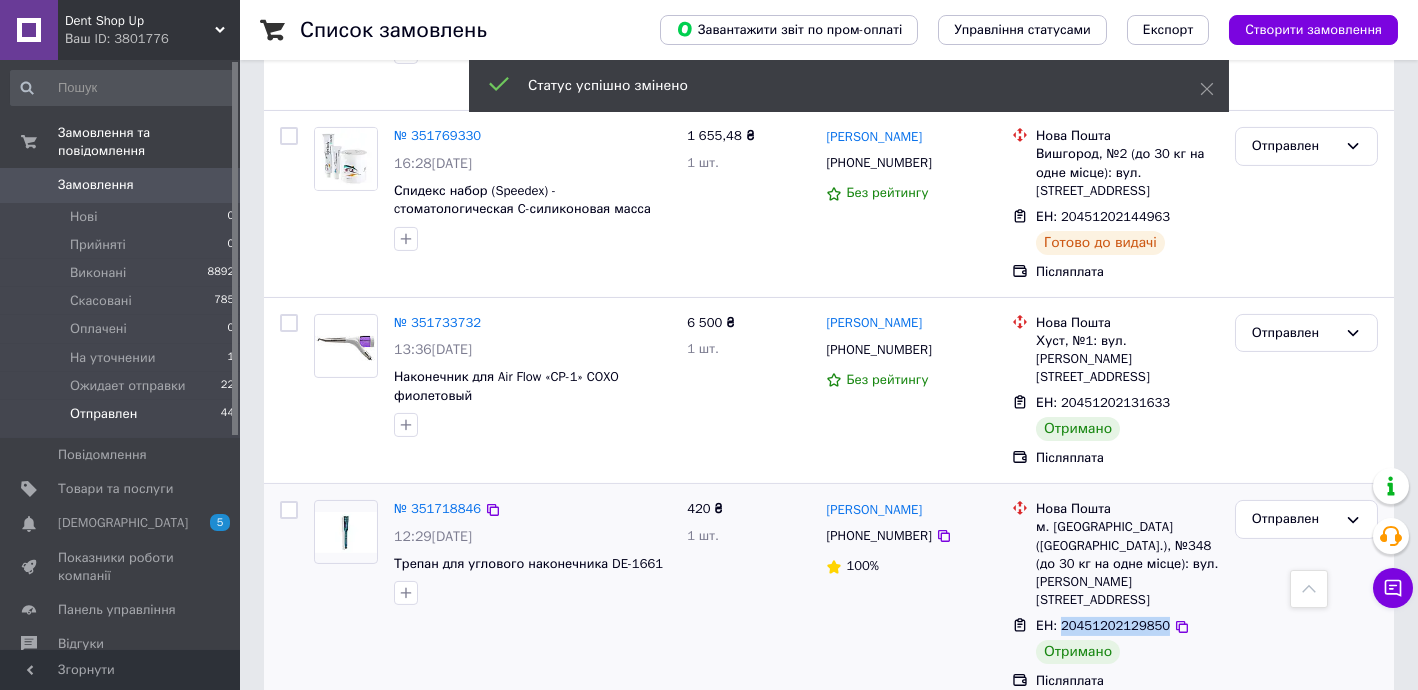click on "ЕН: 20451202129850" at bounding box center [1103, 625] 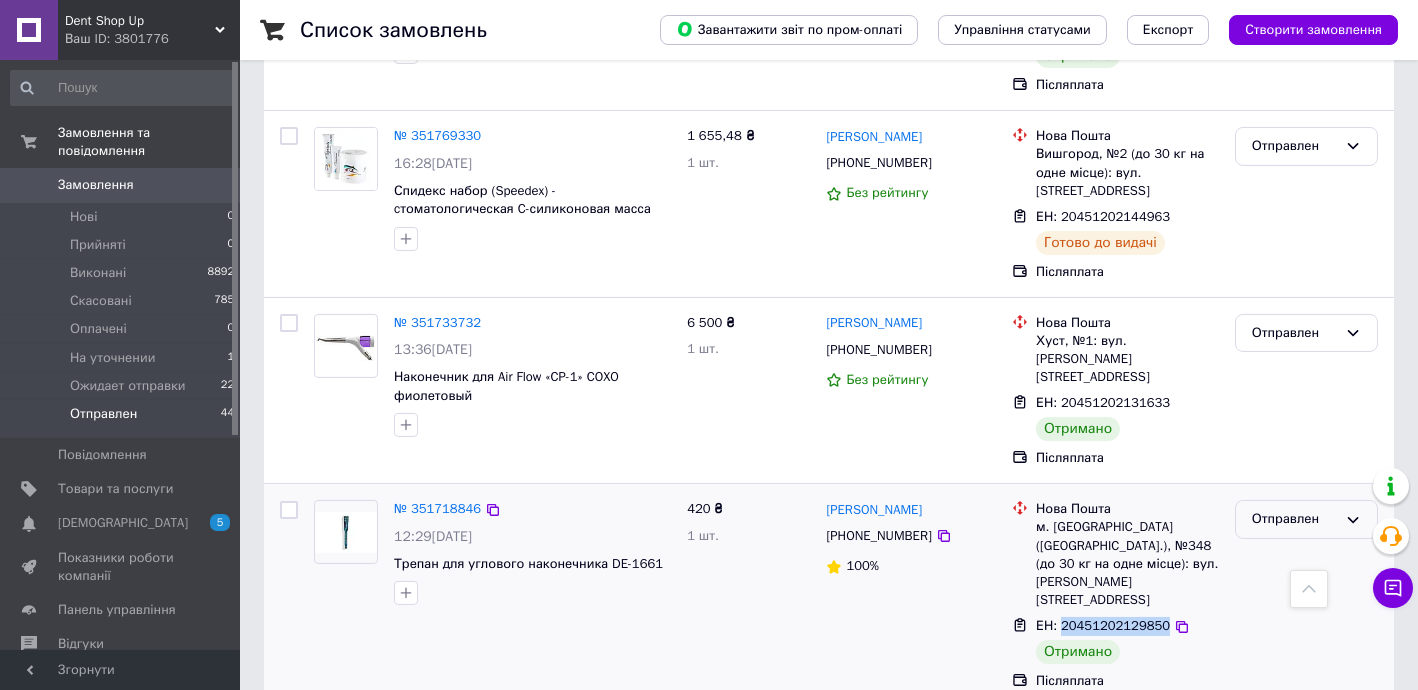 click on "Отправлен" at bounding box center (1294, 519) 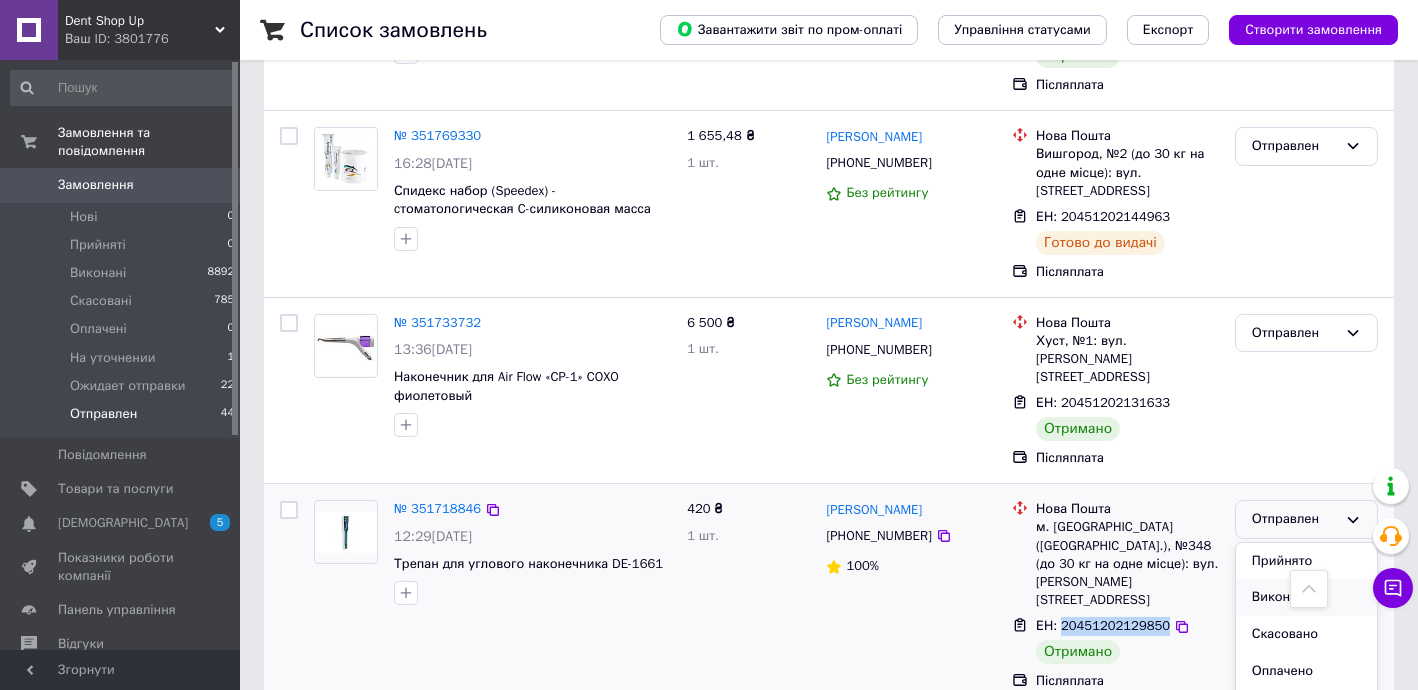 click on "Виконано" at bounding box center [1306, 597] 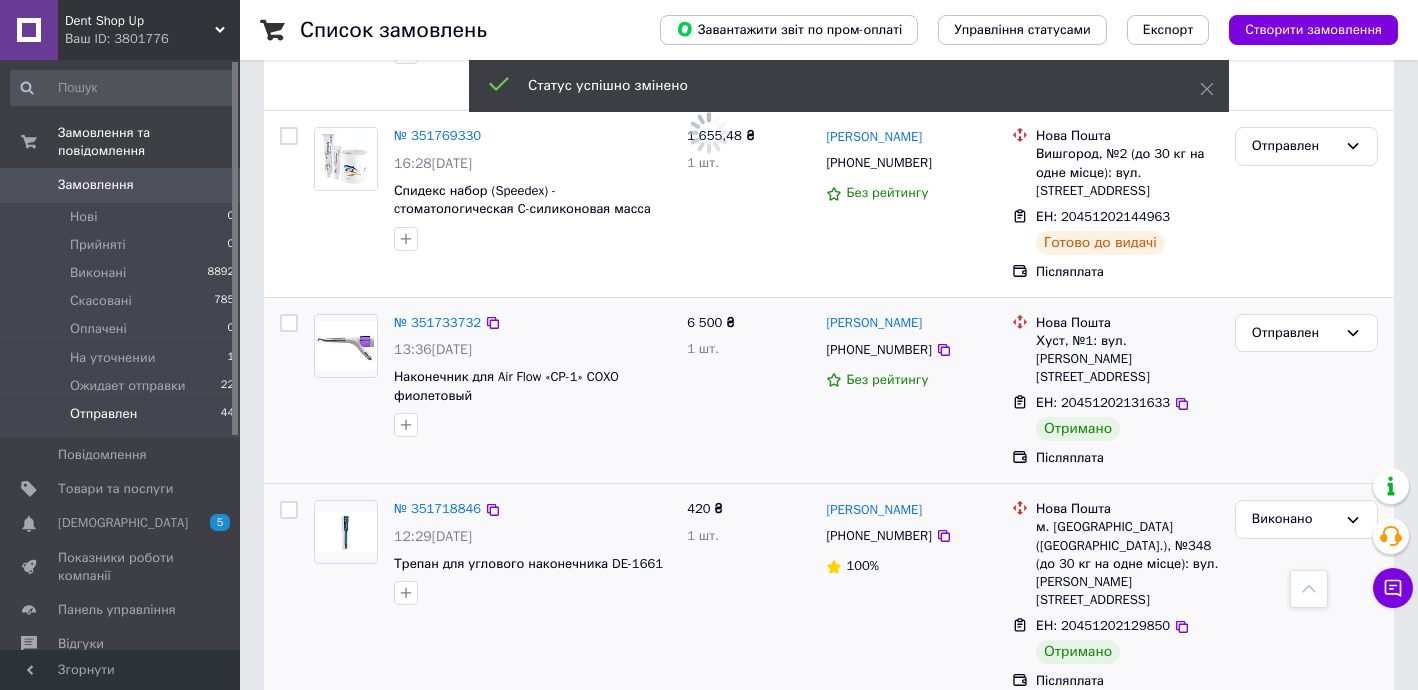 click on "ЕН: 20451202131633" at bounding box center (1103, 402) 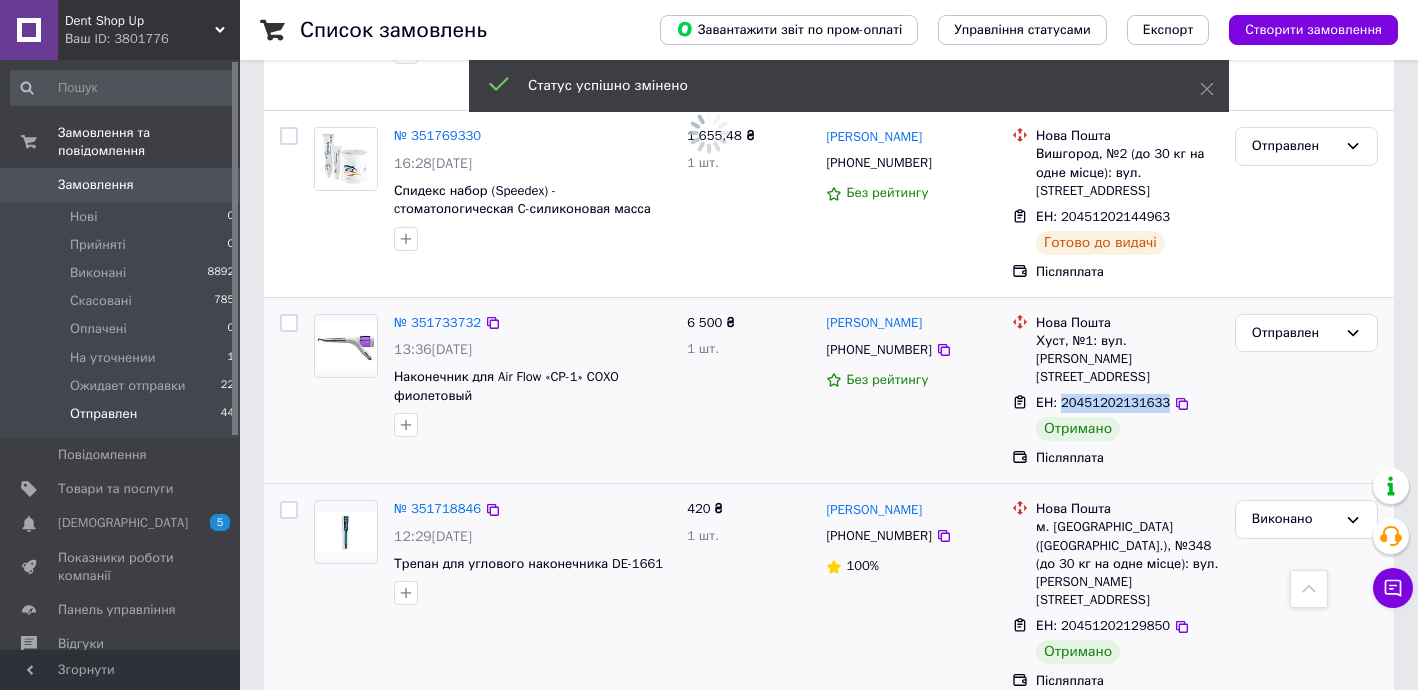 click on "ЕН: 20451202131633" at bounding box center [1103, 402] 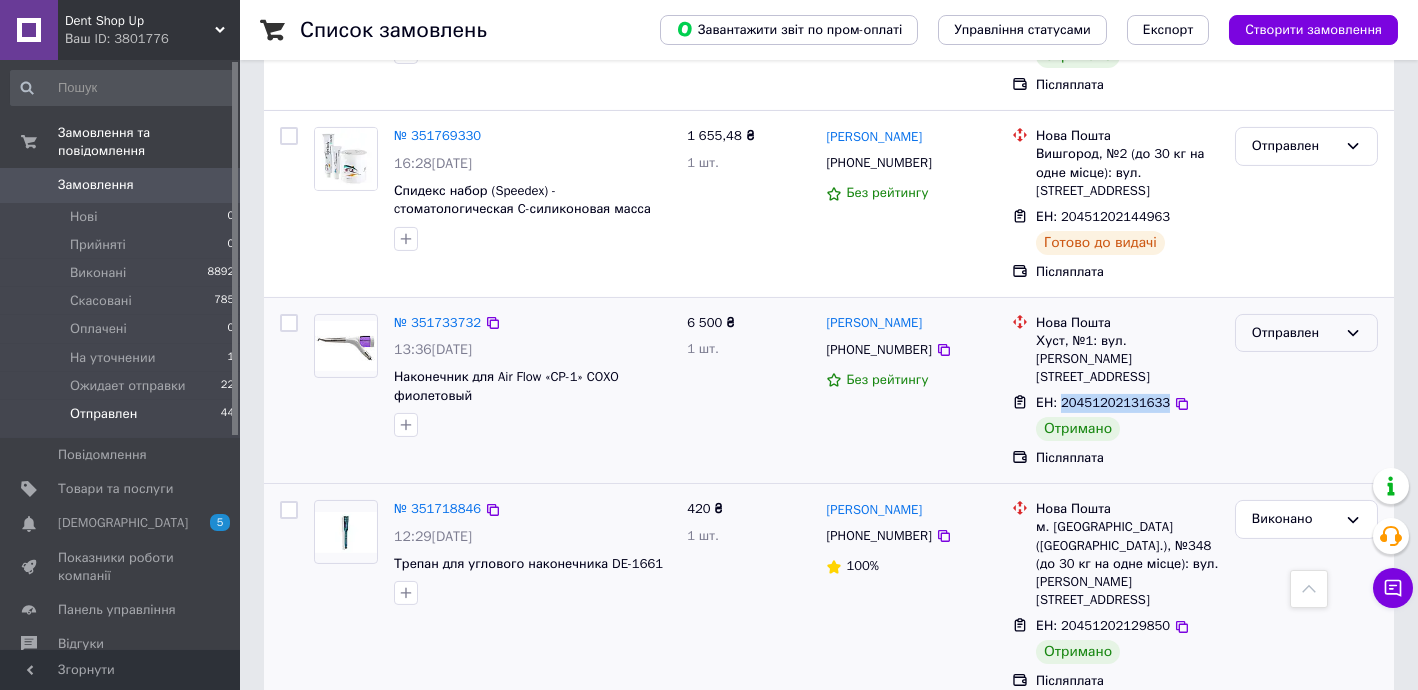 click on "Отправлен" at bounding box center [1294, 333] 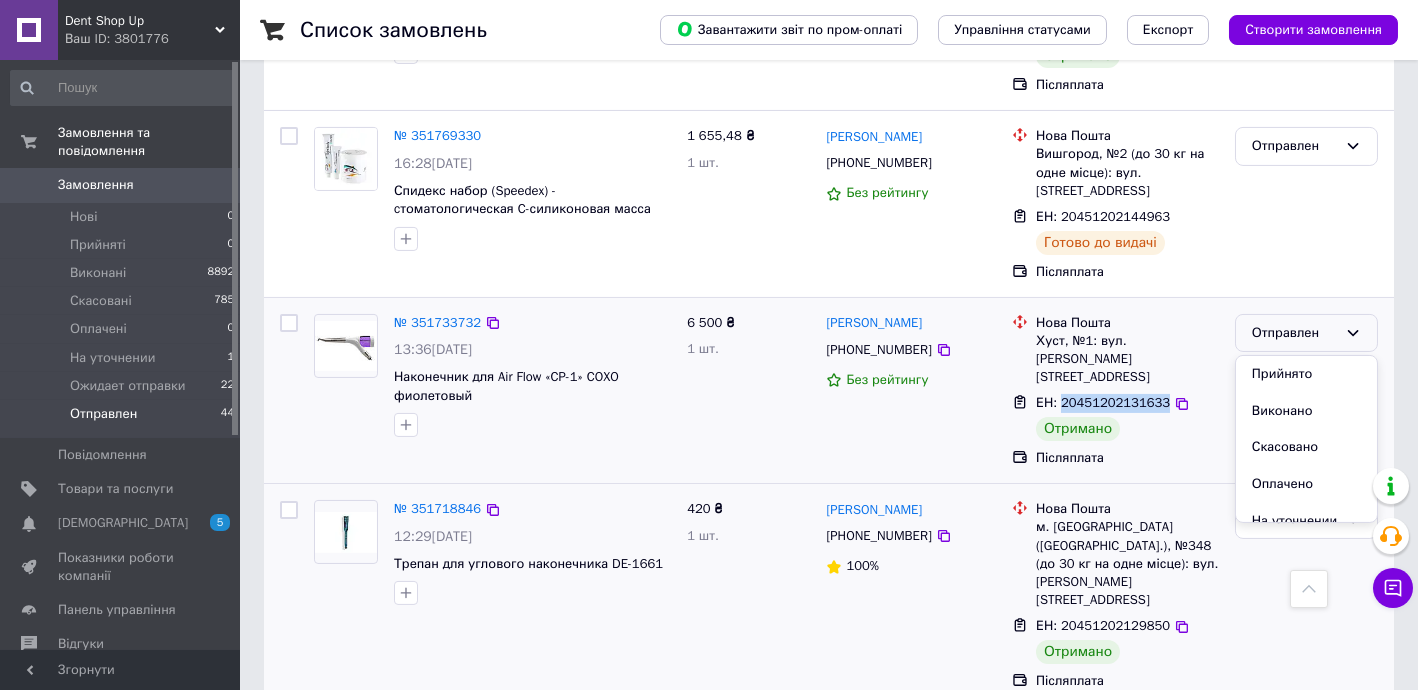 click on "Виконано" at bounding box center (1306, 411) 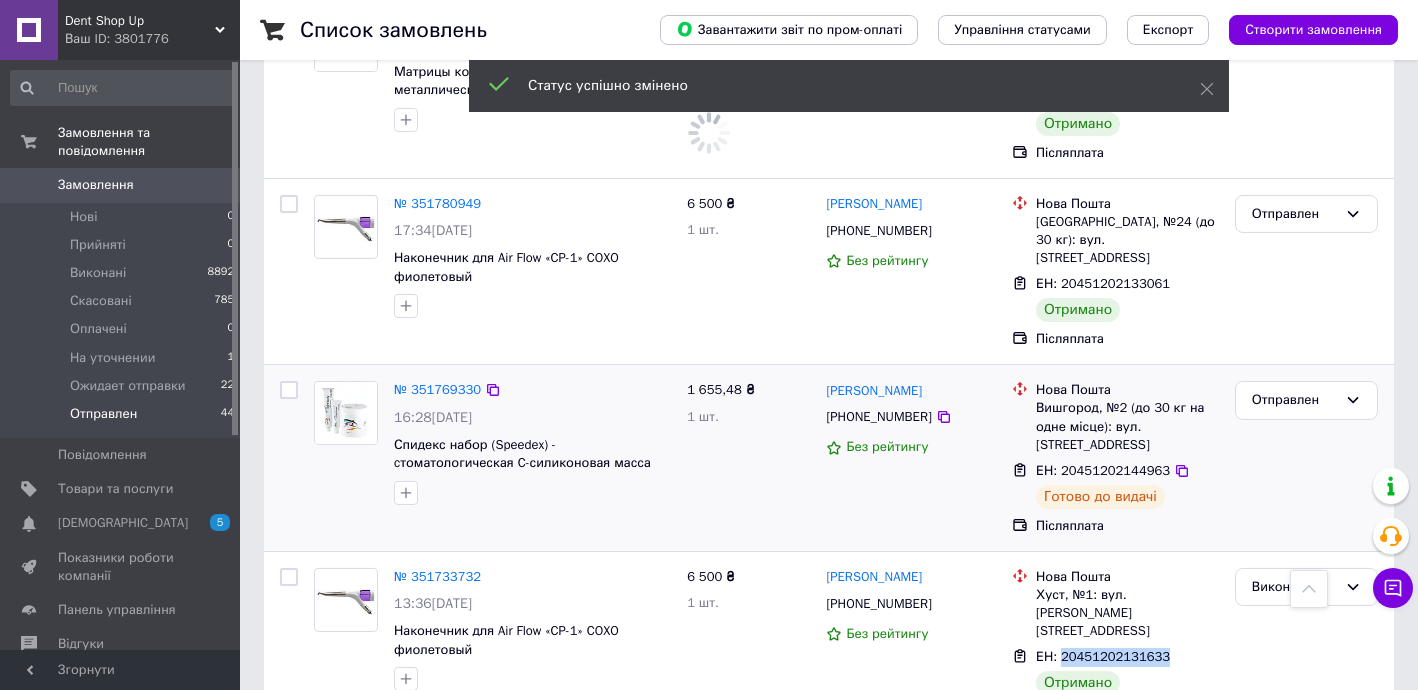 scroll, scrollTop: 2416, scrollLeft: 0, axis: vertical 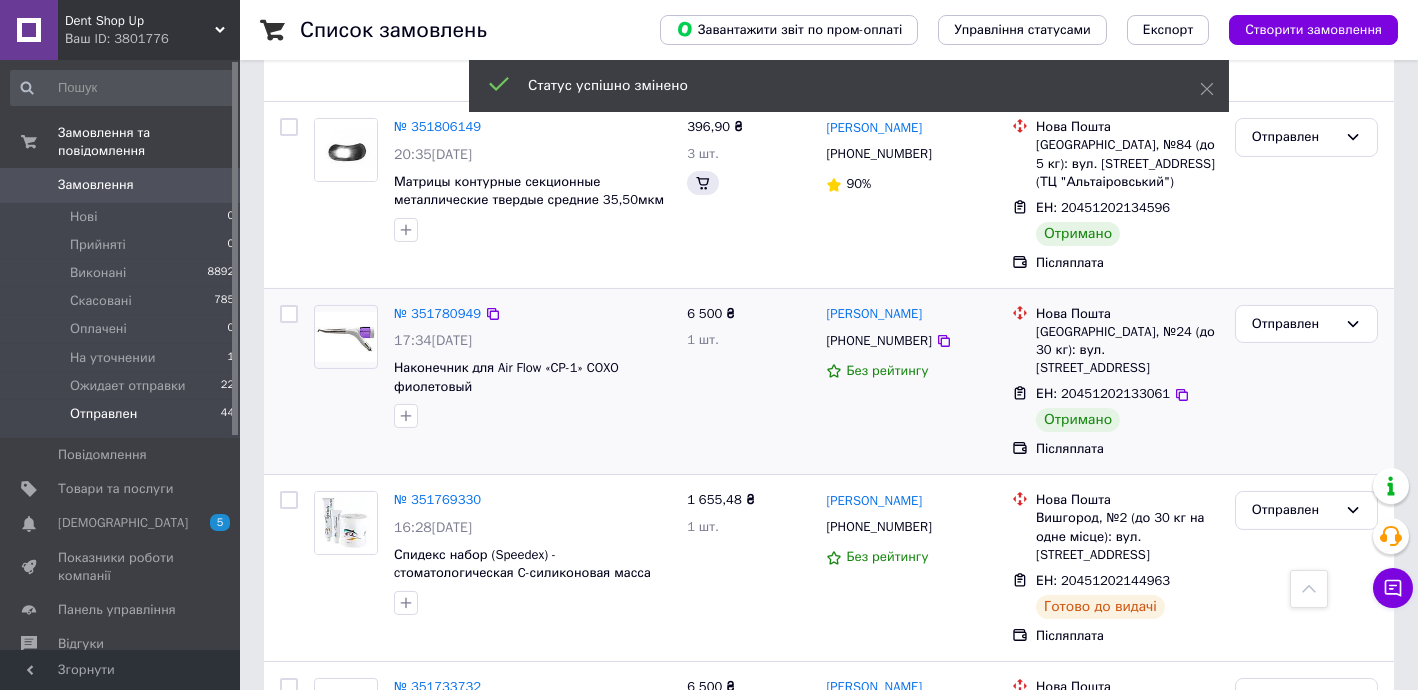 click on "ЕН: 20451202133061" at bounding box center [1103, 393] 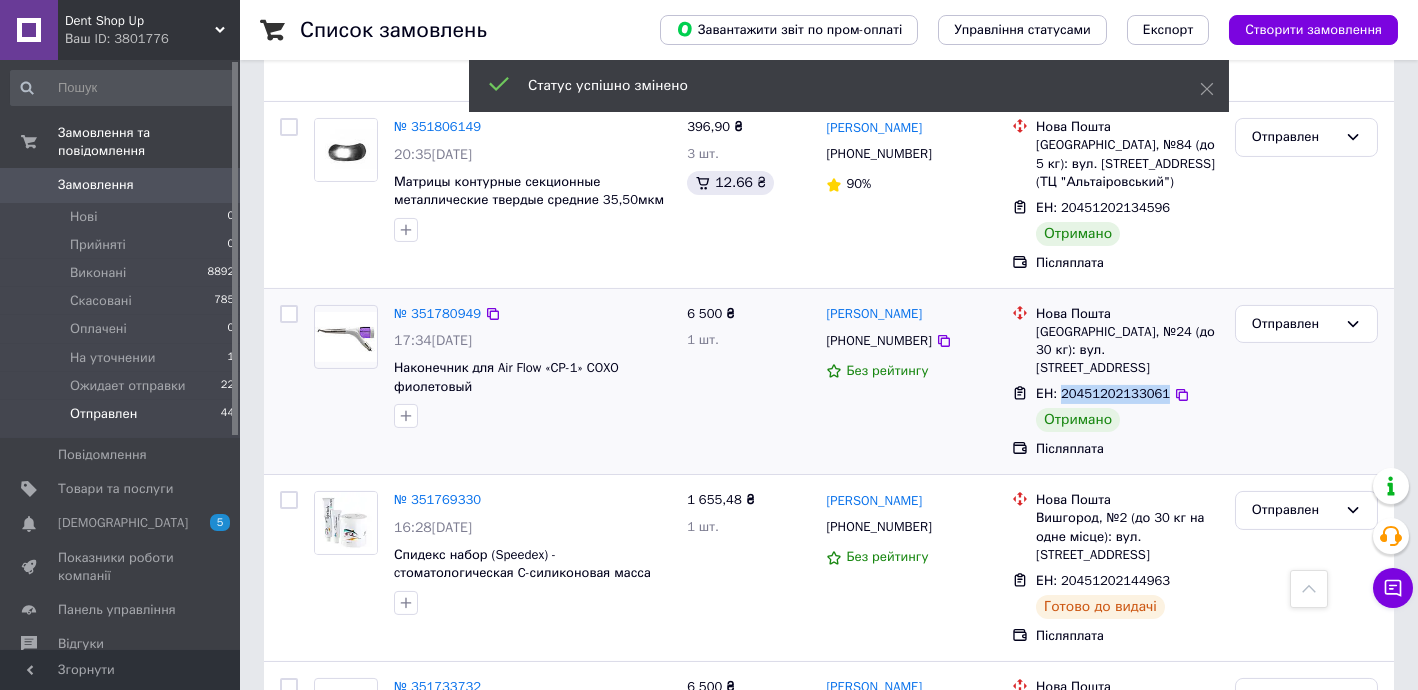 click on "ЕН: 20451202133061" at bounding box center [1103, 393] 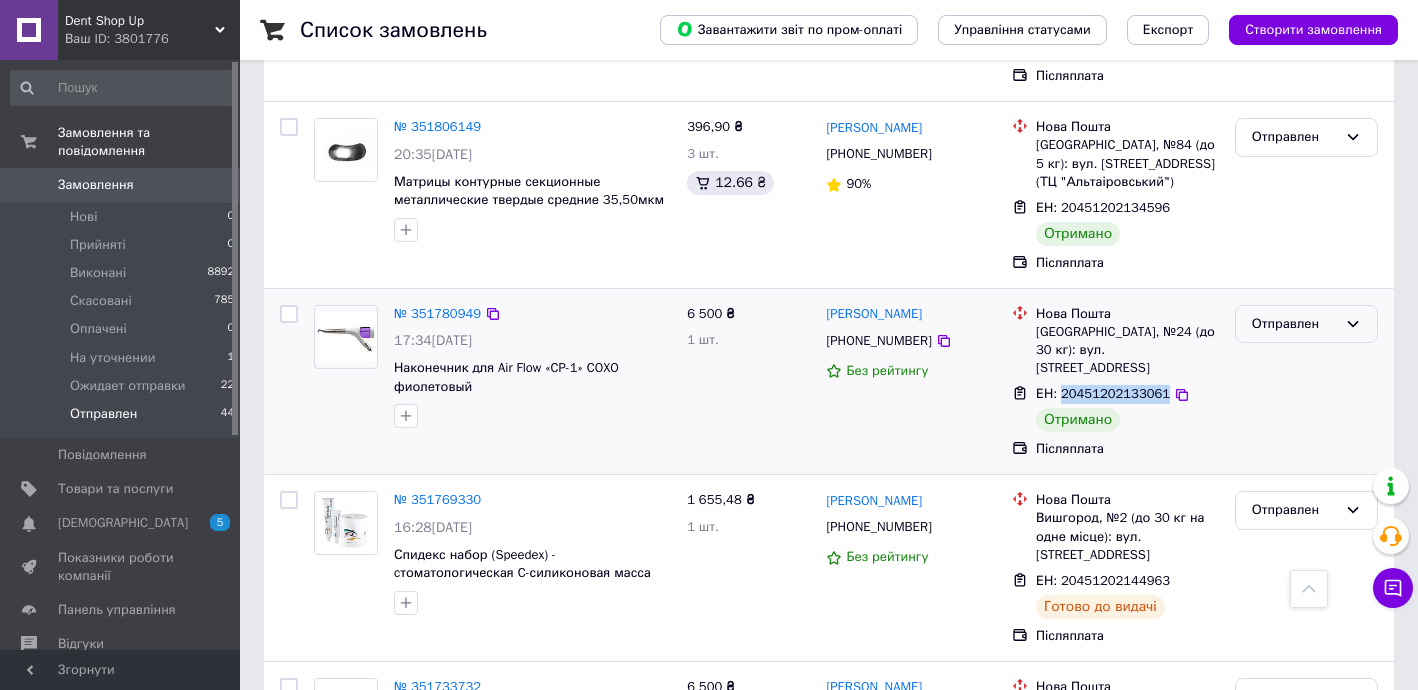 click on "Отправлен" at bounding box center [1294, 324] 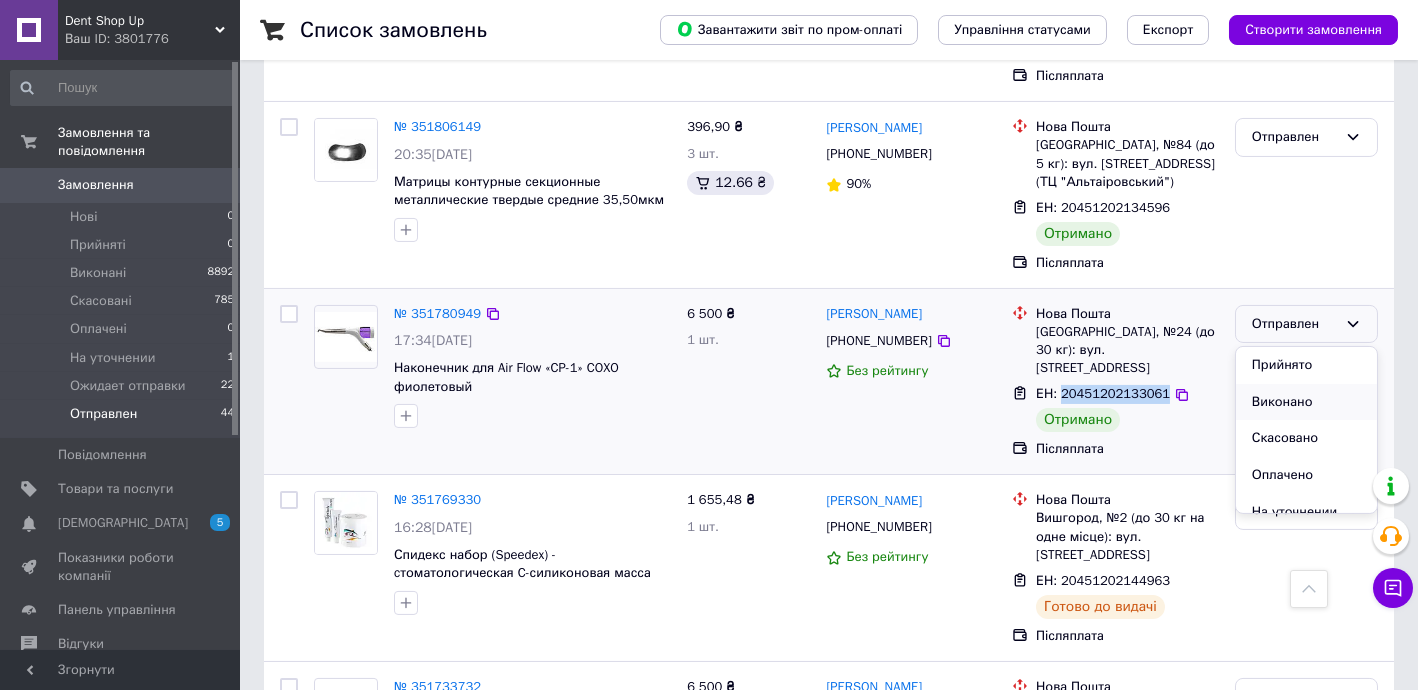 click on "Виконано" at bounding box center [1306, 402] 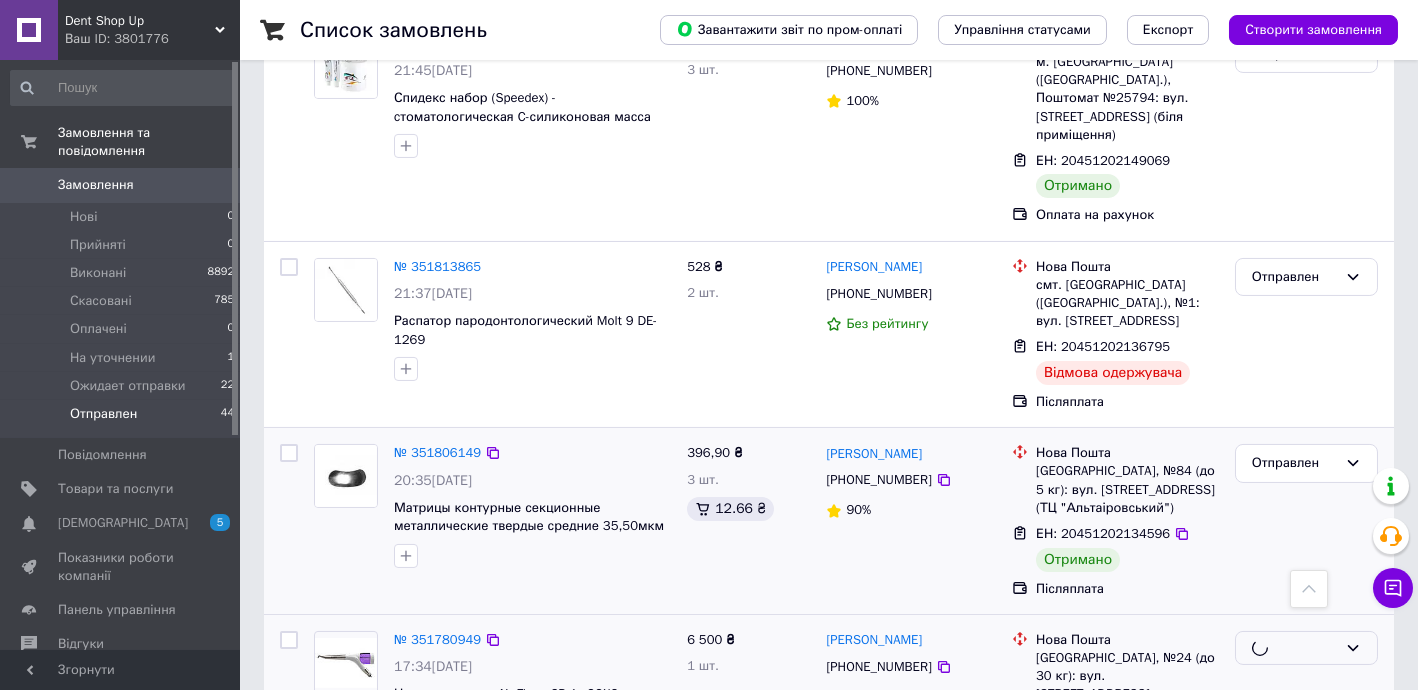 scroll, scrollTop: 2052, scrollLeft: 0, axis: vertical 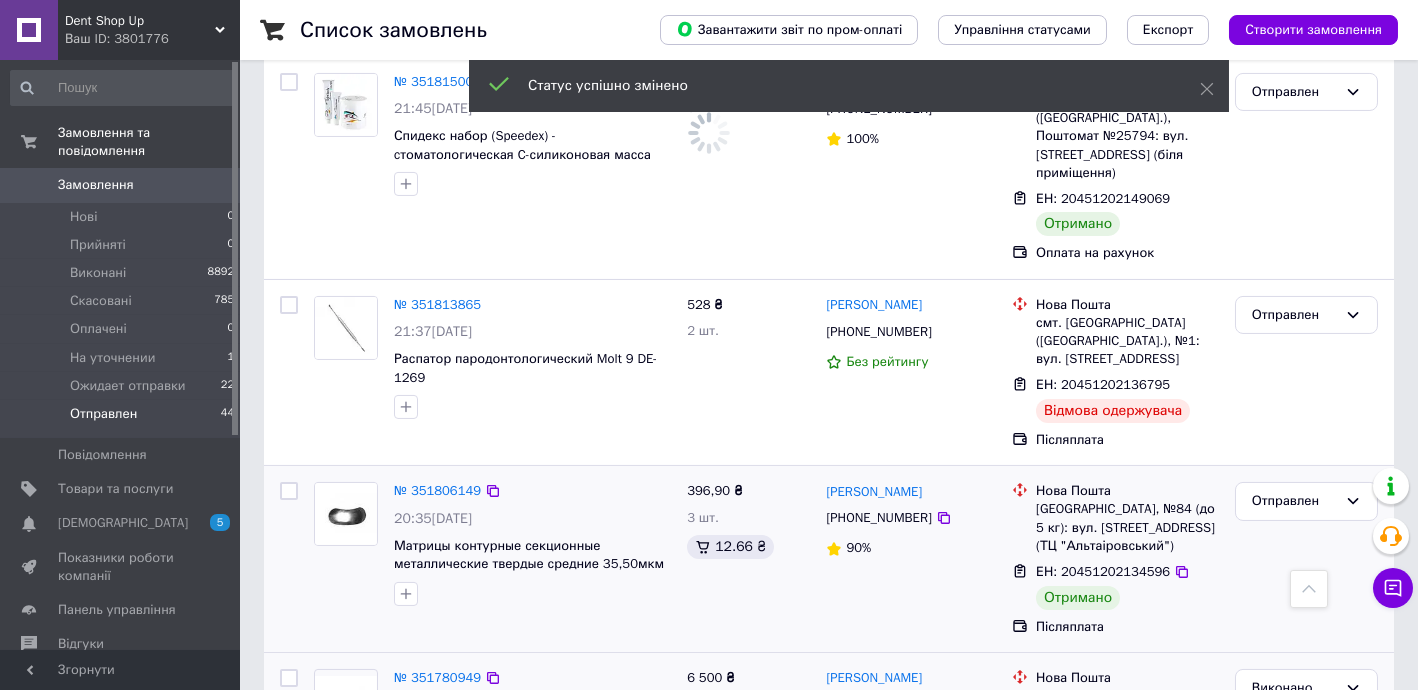 click on "ЕН: 20451202134596" at bounding box center [1103, 571] 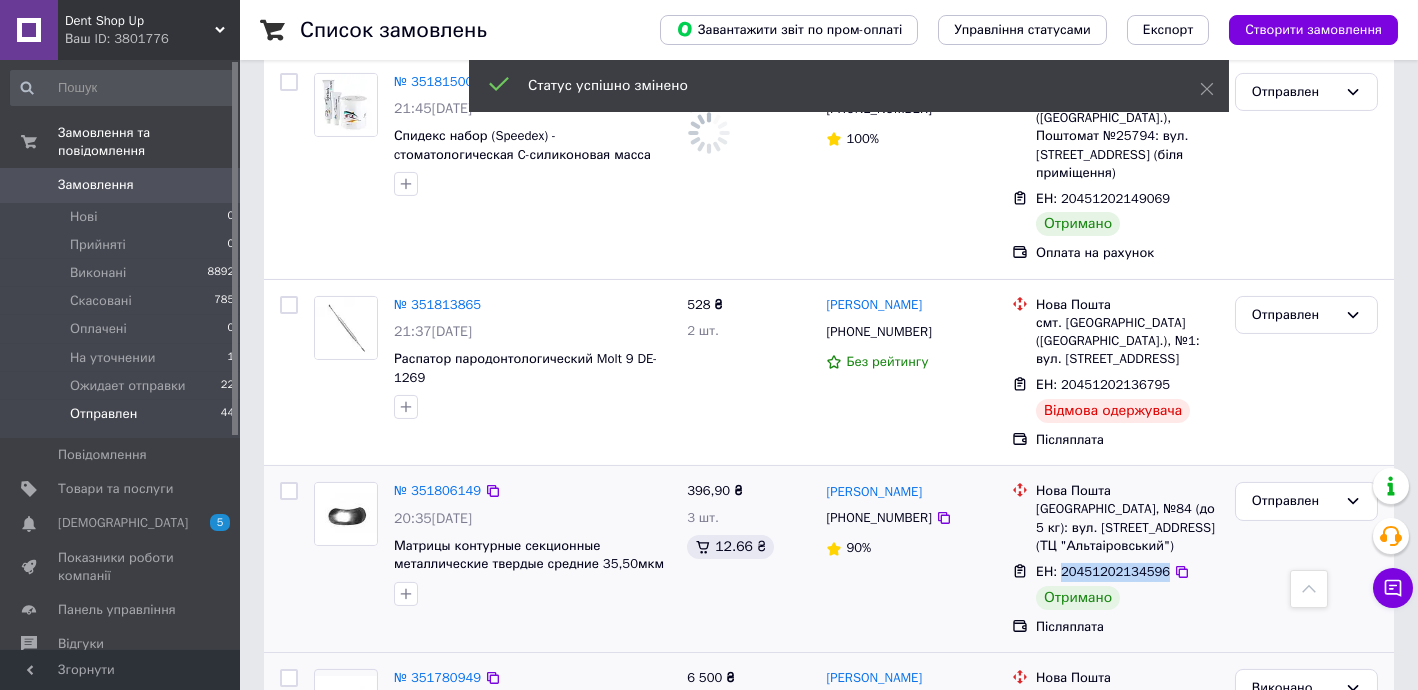 drag, startPoint x: 1123, startPoint y: 426, endPoint x: 1234, endPoint y: 416, distance: 111.44954 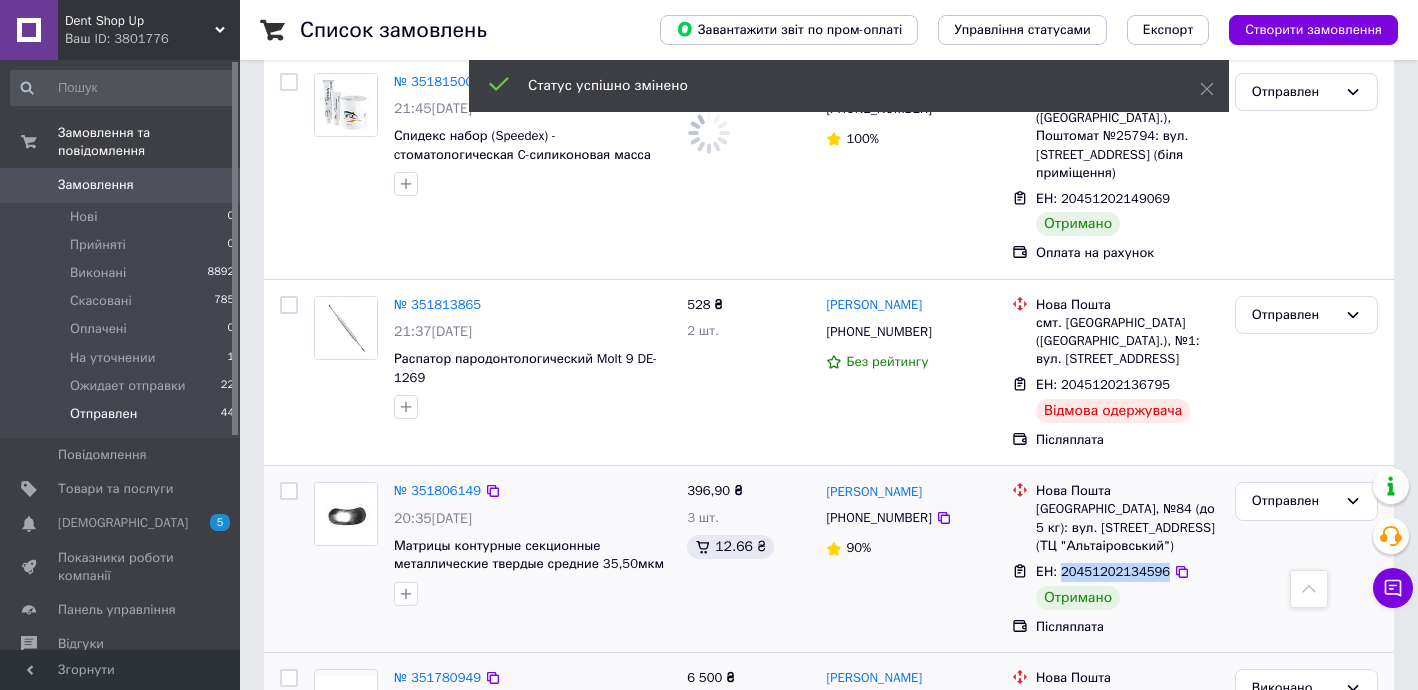 click on "ЕН: 20451202134596" at bounding box center (1103, 571) 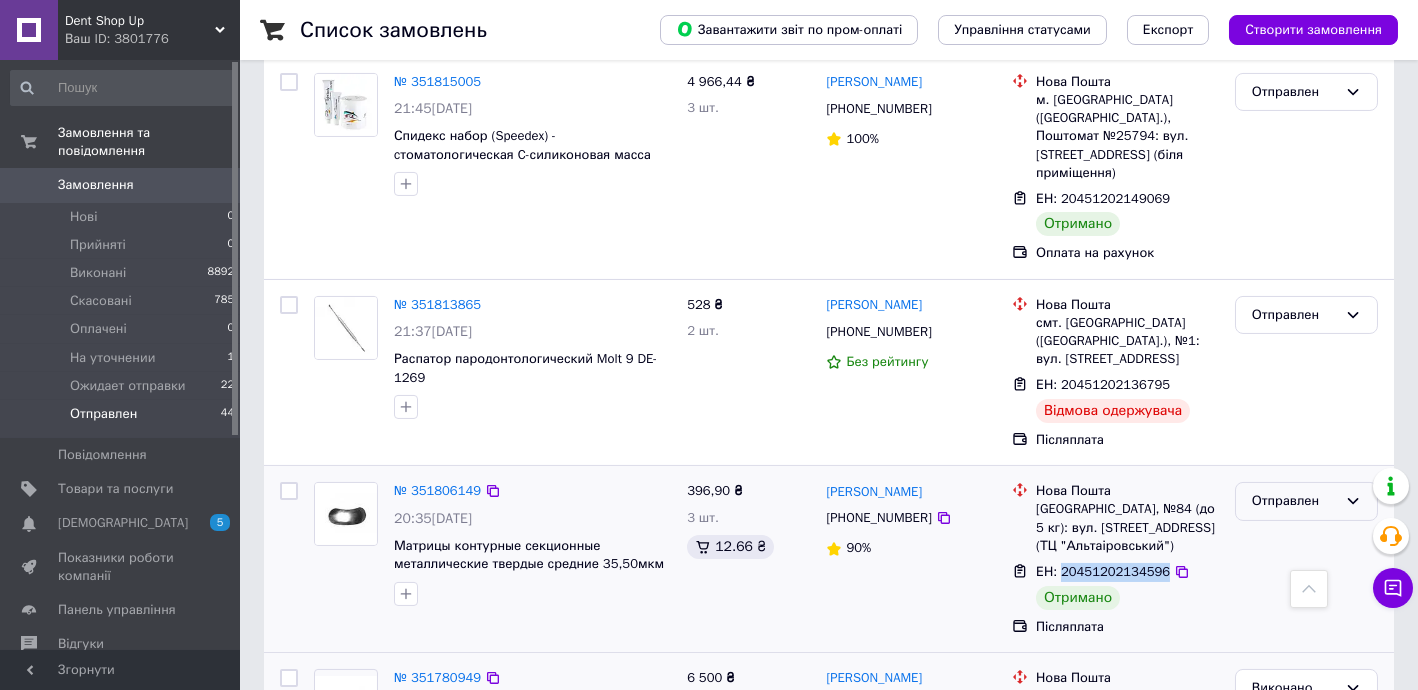drag, startPoint x: 1269, startPoint y: 348, endPoint x: 1277, endPoint y: 361, distance: 15.264338 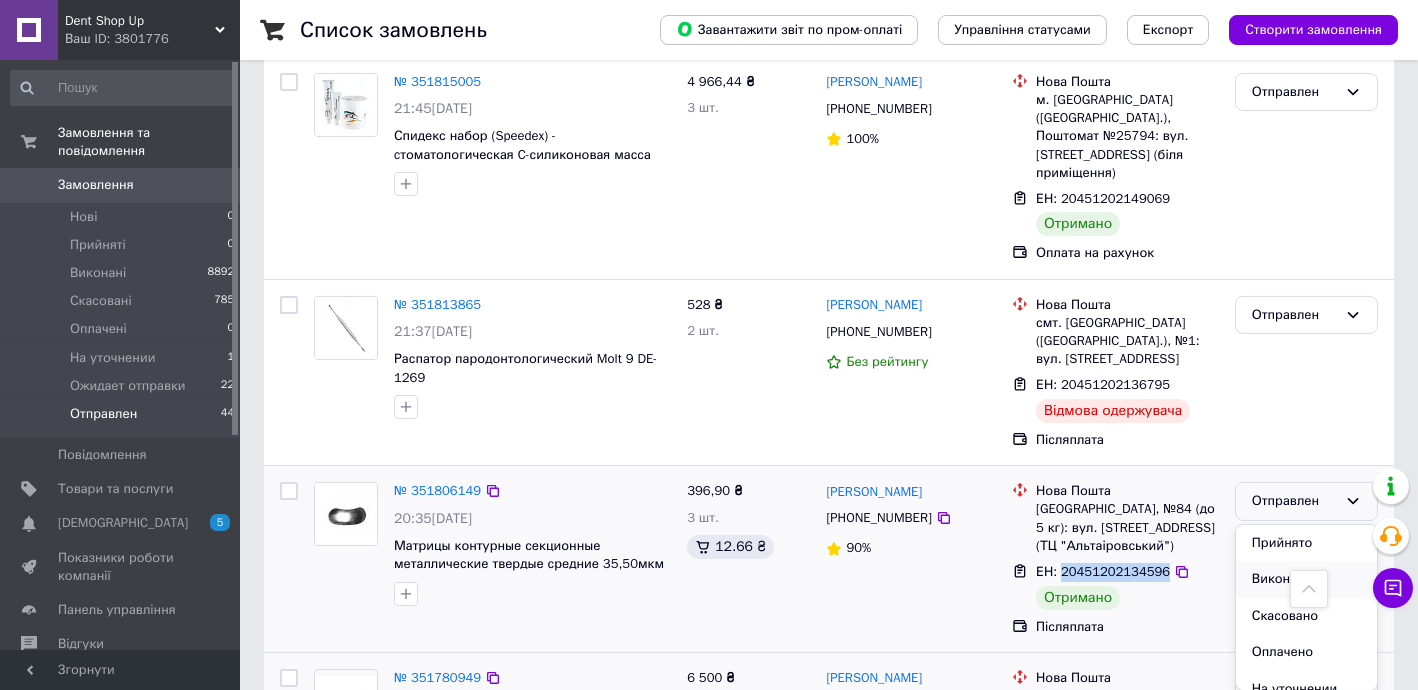 click on "Виконано" at bounding box center [1306, 579] 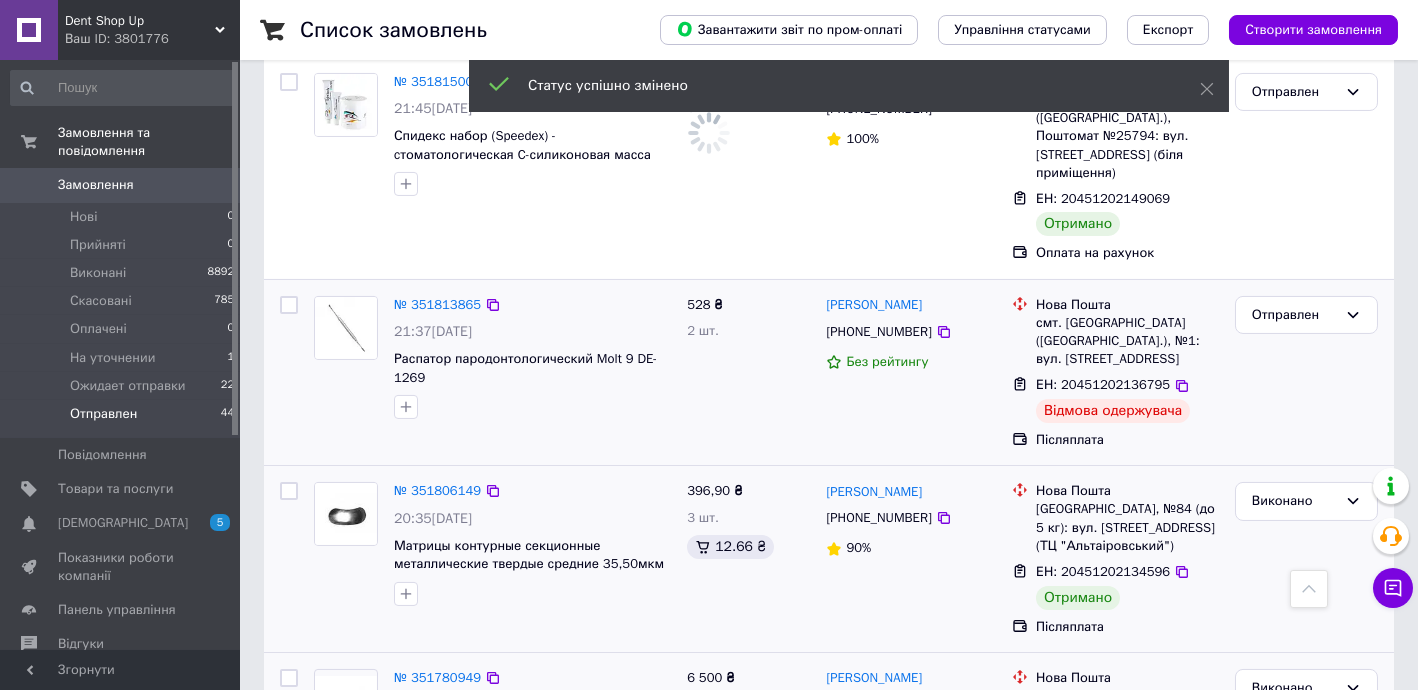 click on "ЕН: 20451202136795" at bounding box center [1103, 384] 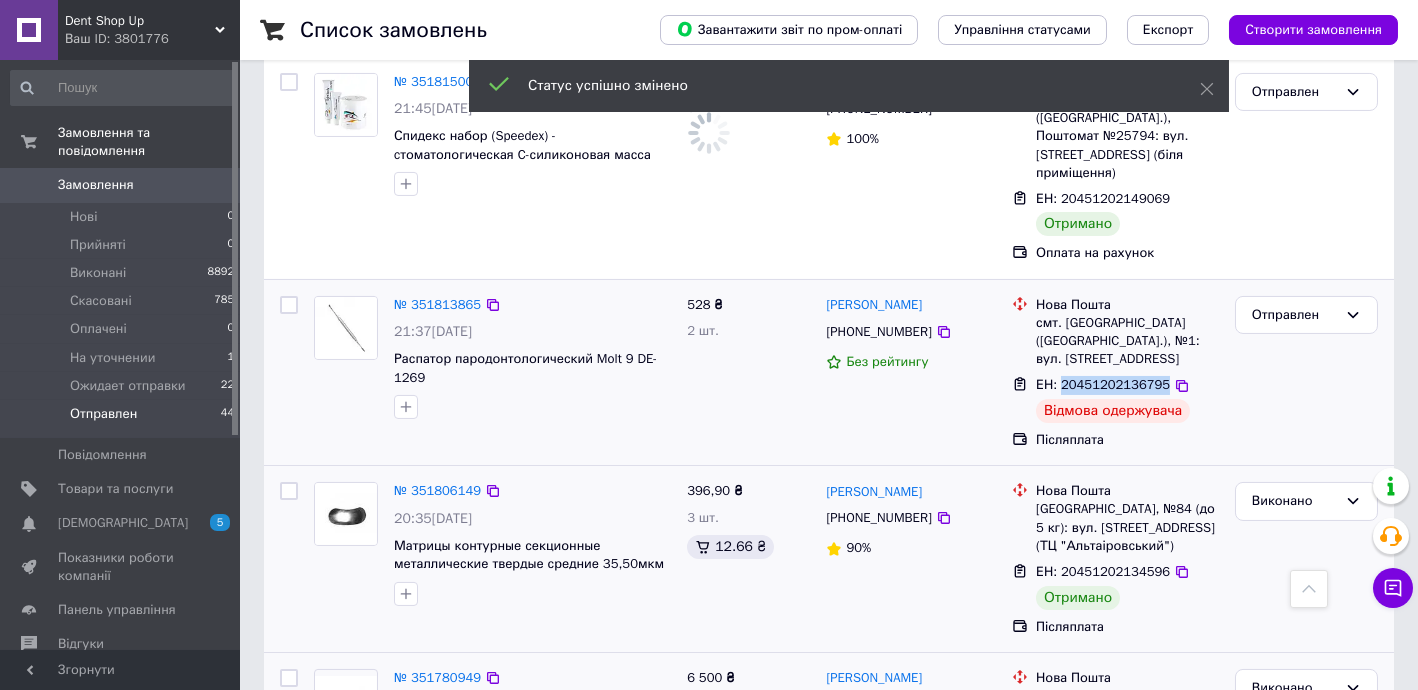 click on "ЕН: 20451202136795" at bounding box center (1103, 384) 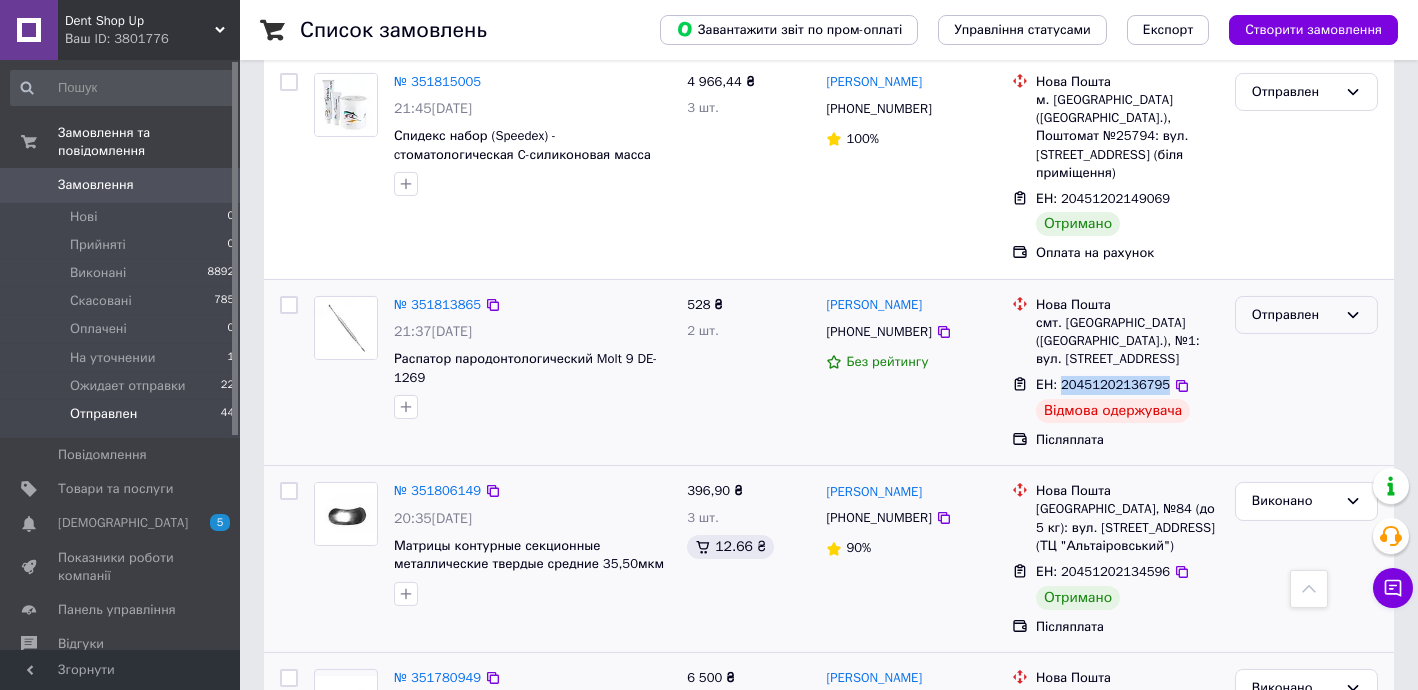 click on "Отправлен" at bounding box center [1294, 315] 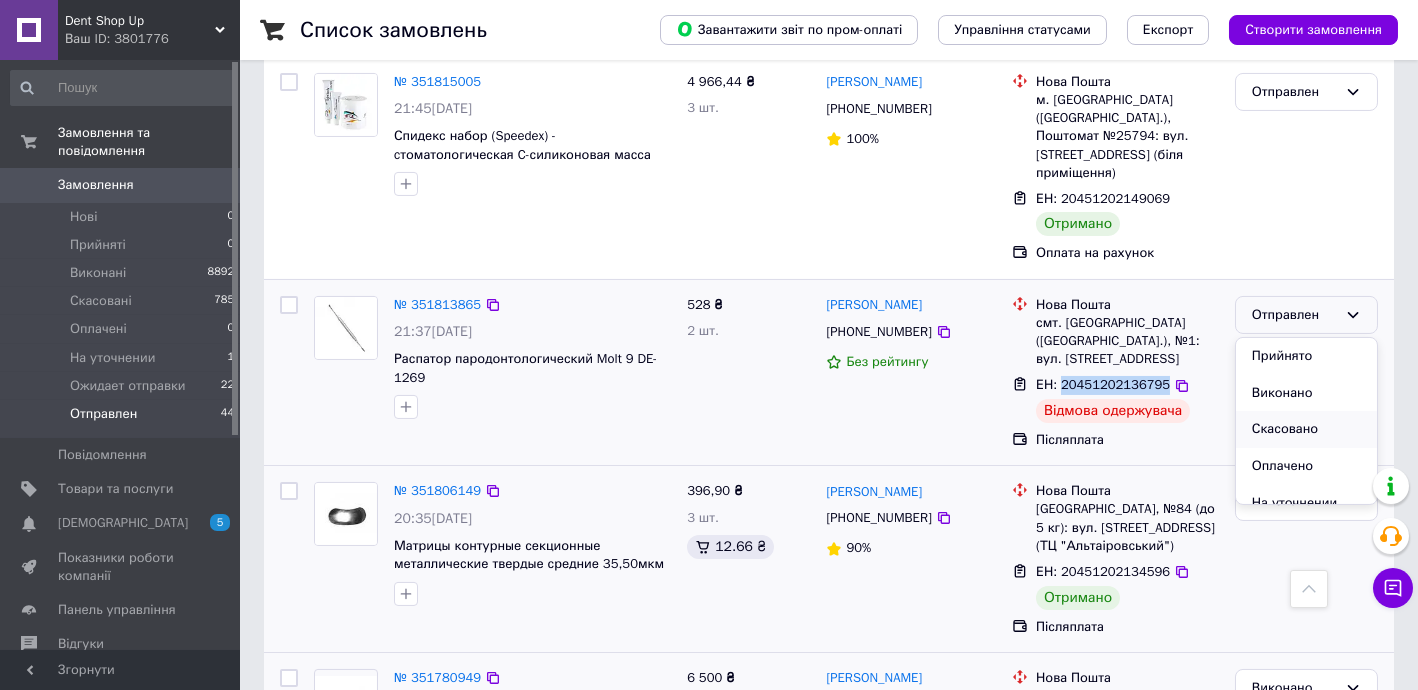click on "Скасовано" at bounding box center [1306, 429] 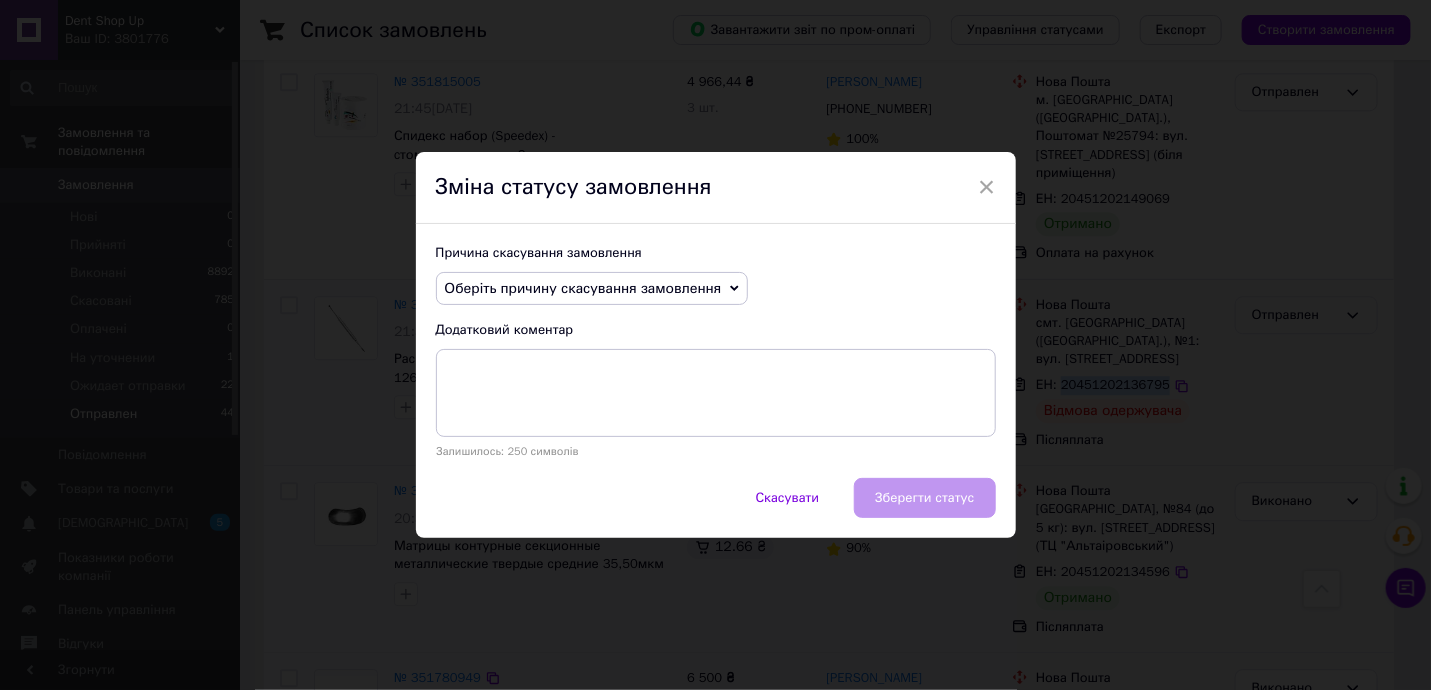 click on "Оберіть причину скасування замовлення" at bounding box center [583, 288] 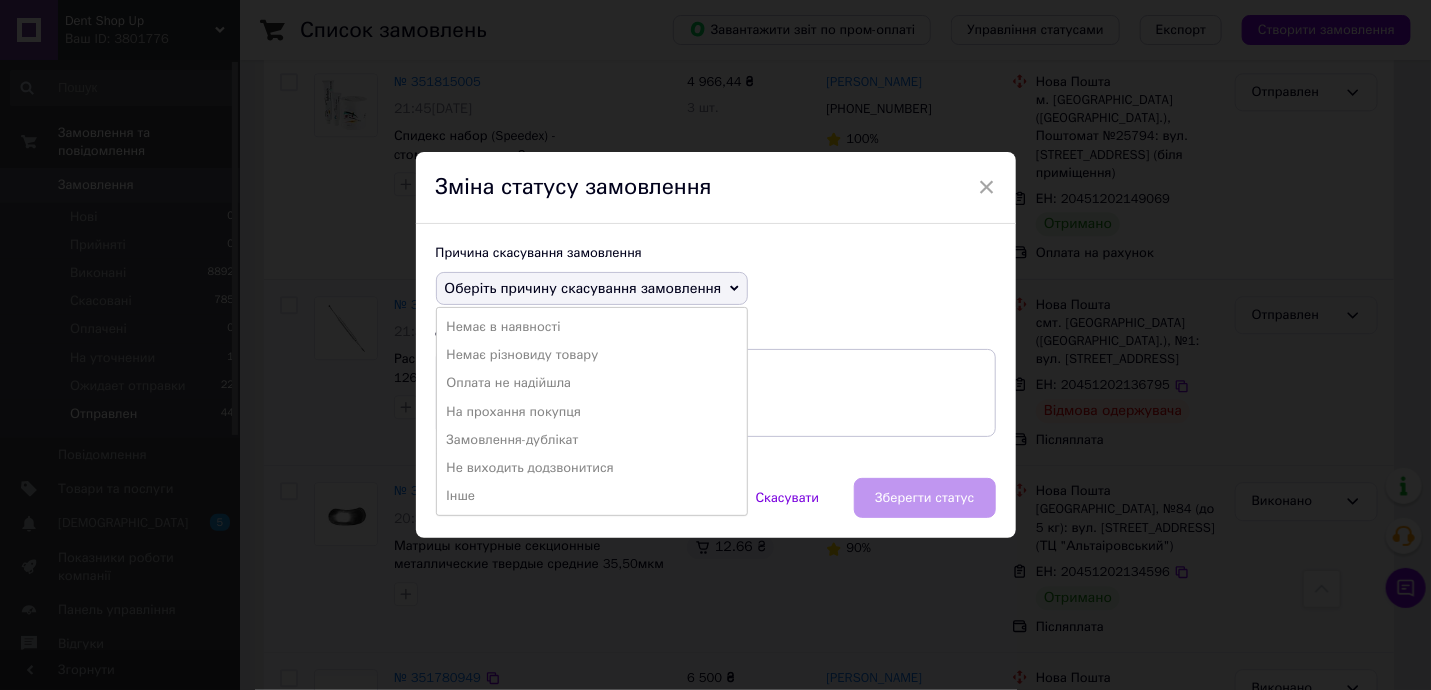 drag, startPoint x: 523, startPoint y: 383, endPoint x: 643, endPoint y: 423, distance: 126.491104 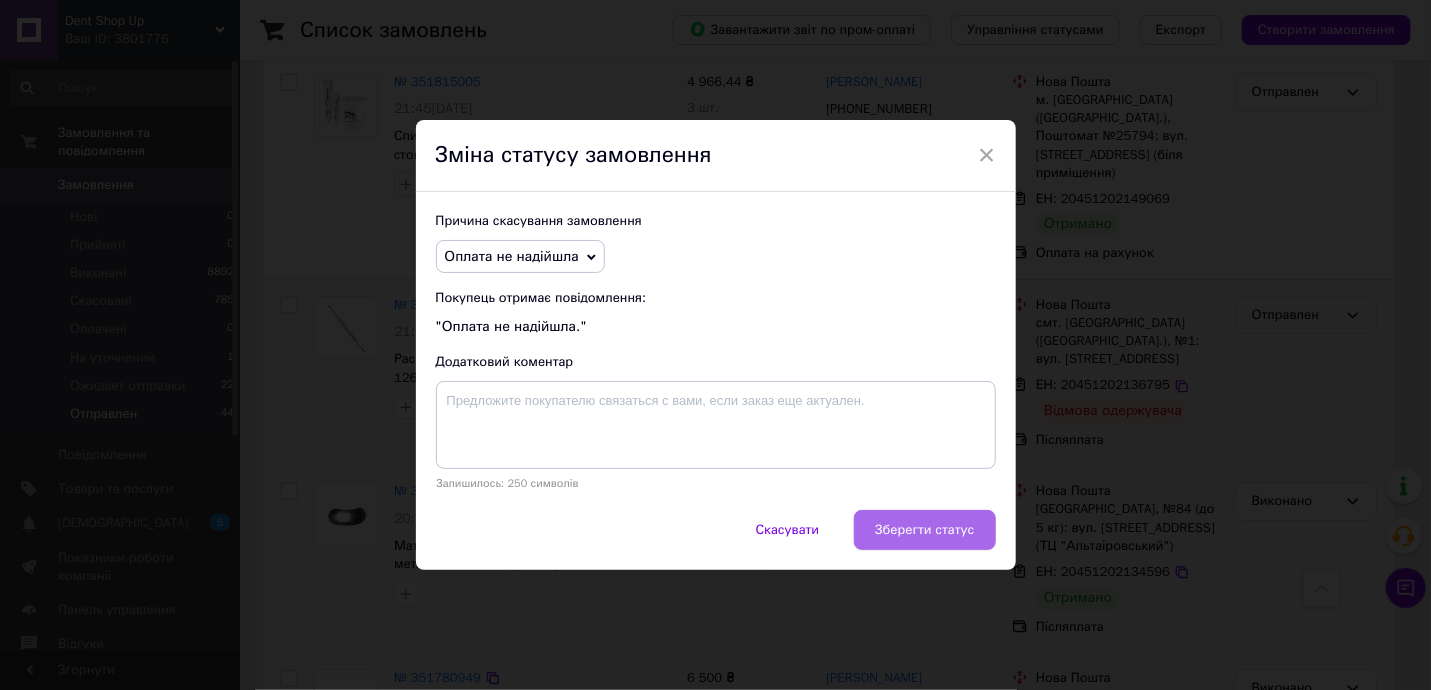 click on "Зберегти статус" at bounding box center (924, 530) 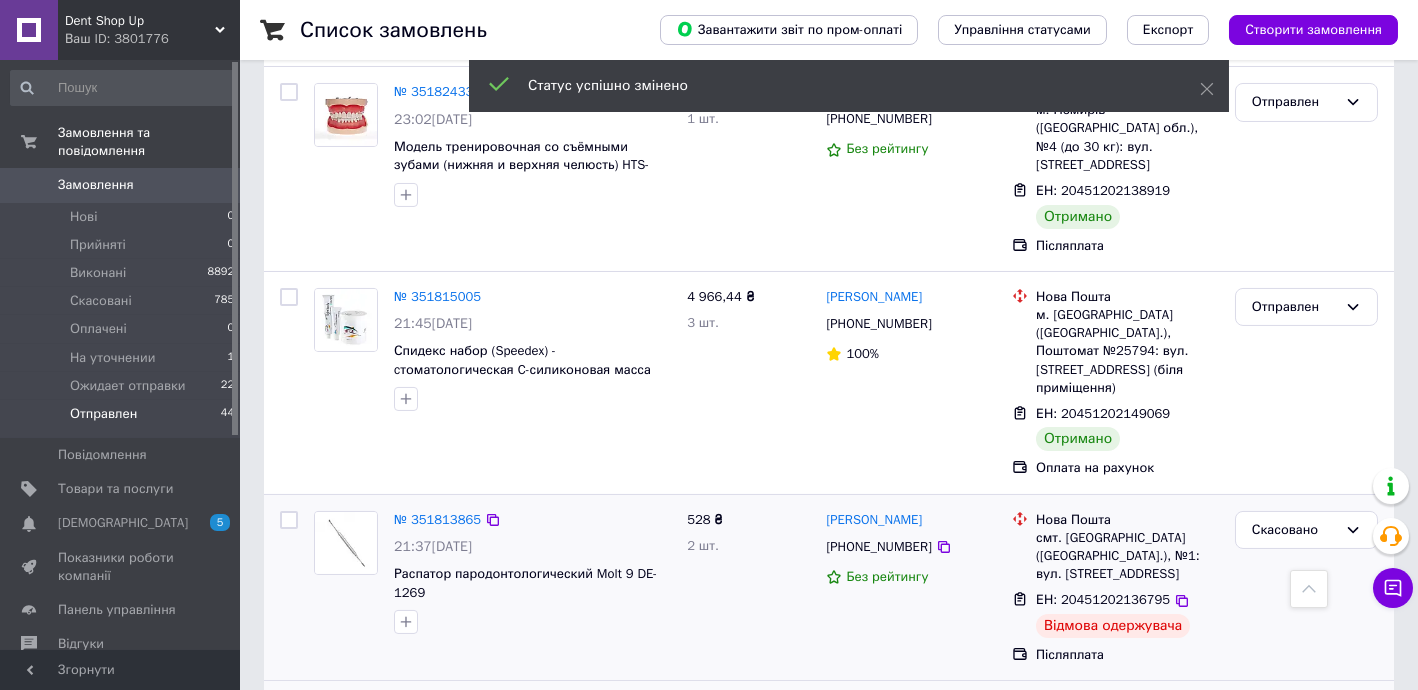 scroll, scrollTop: 1809, scrollLeft: 0, axis: vertical 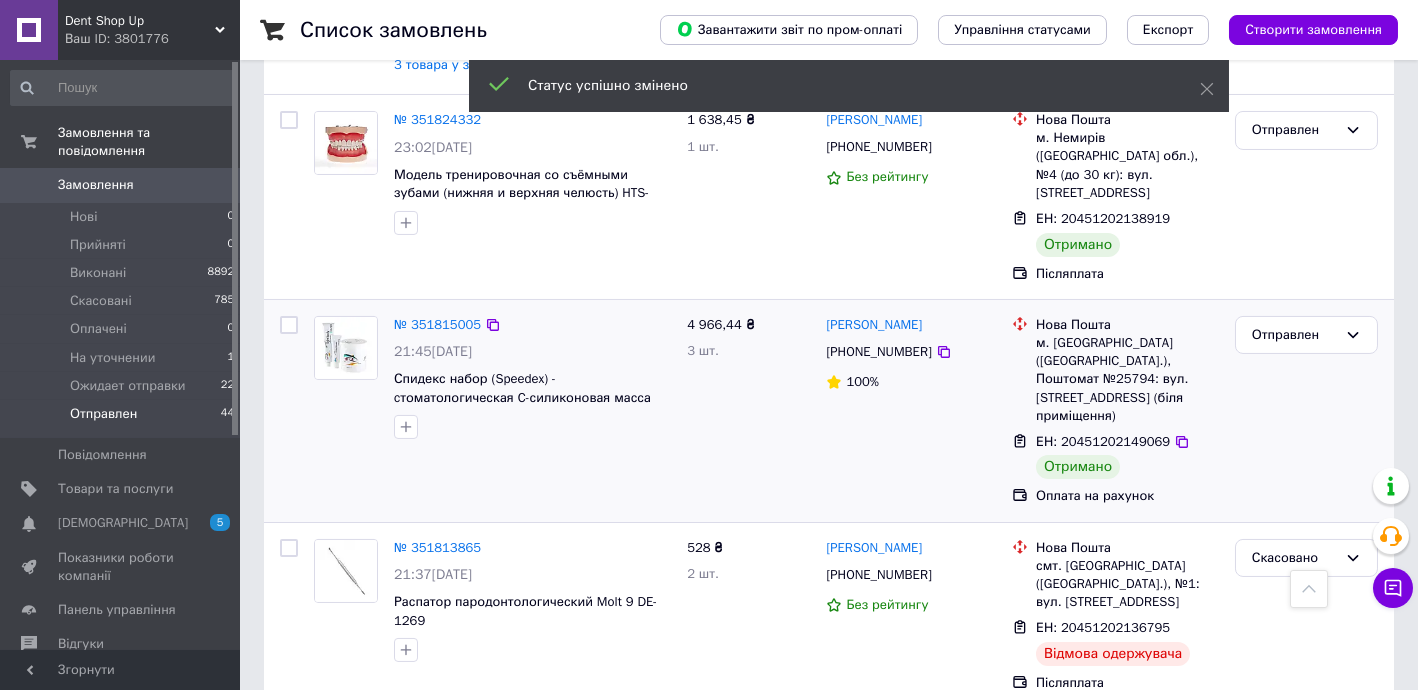 drag, startPoint x: 1285, startPoint y: 212, endPoint x: 1286, endPoint y: 240, distance: 28.01785 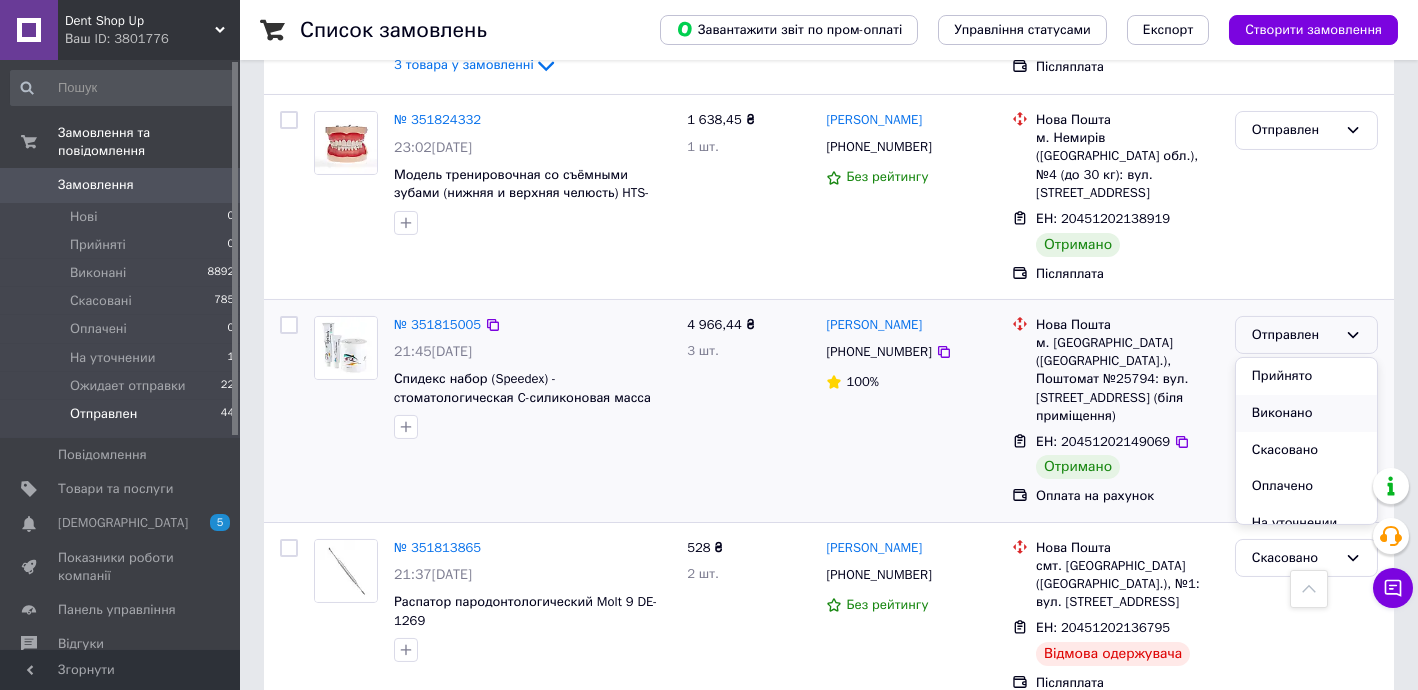click on "Прийнято Виконано Скасовано Оплачено На уточнении Ожидает отправки" at bounding box center (1306, 441) 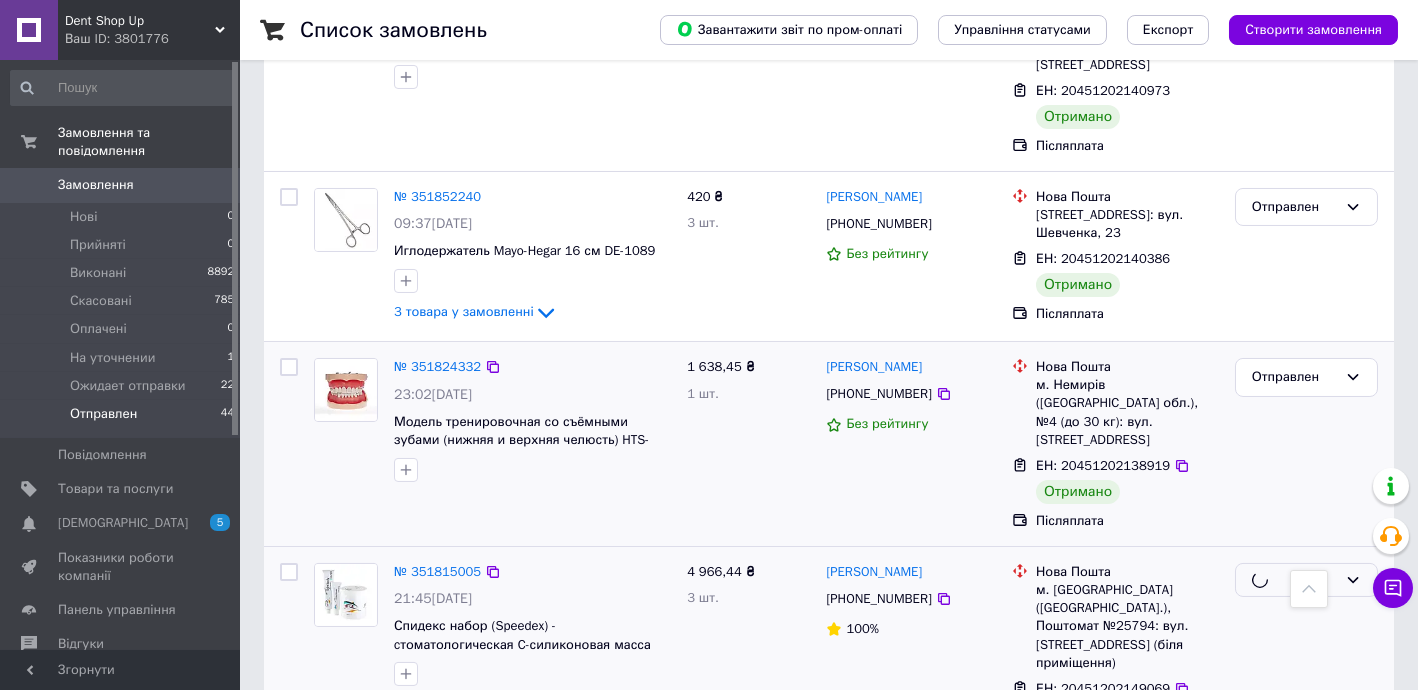 scroll, scrollTop: 1446, scrollLeft: 0, axis: vertical 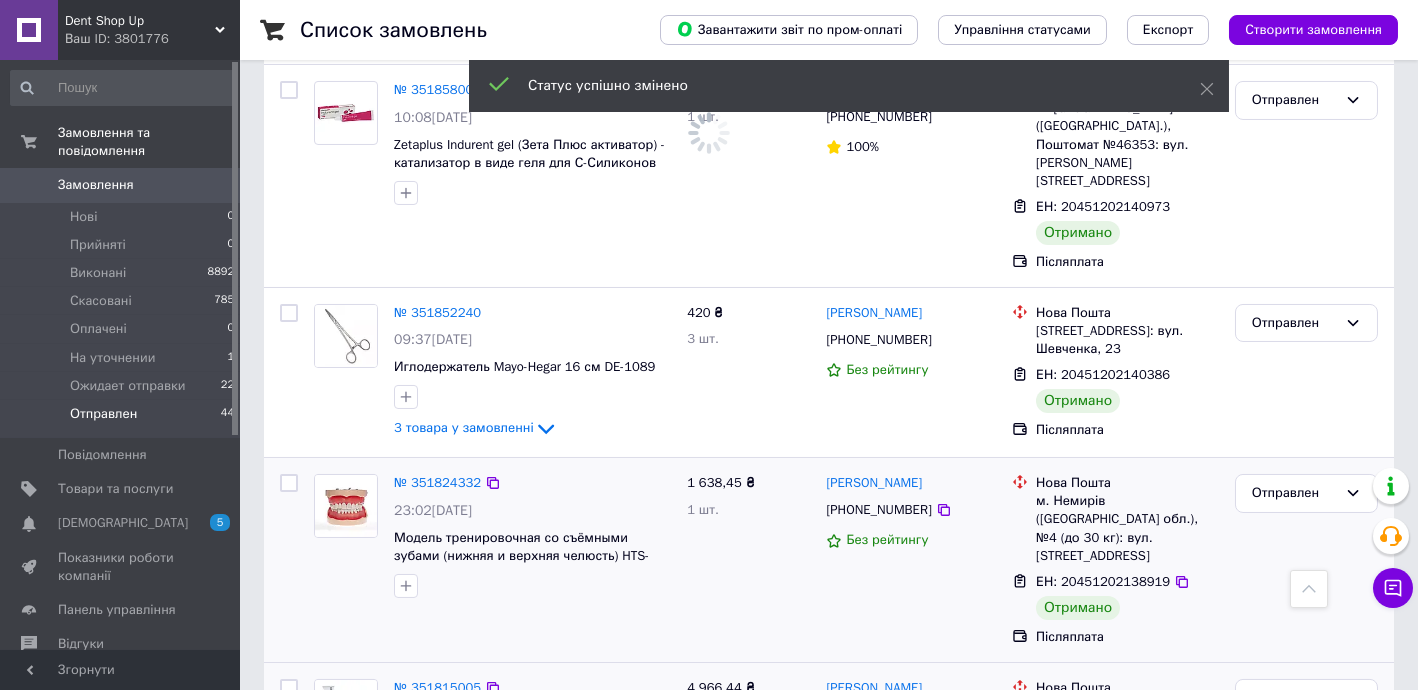 click on "ЕН: 20451202138919" at bounding box center [1103, 581] 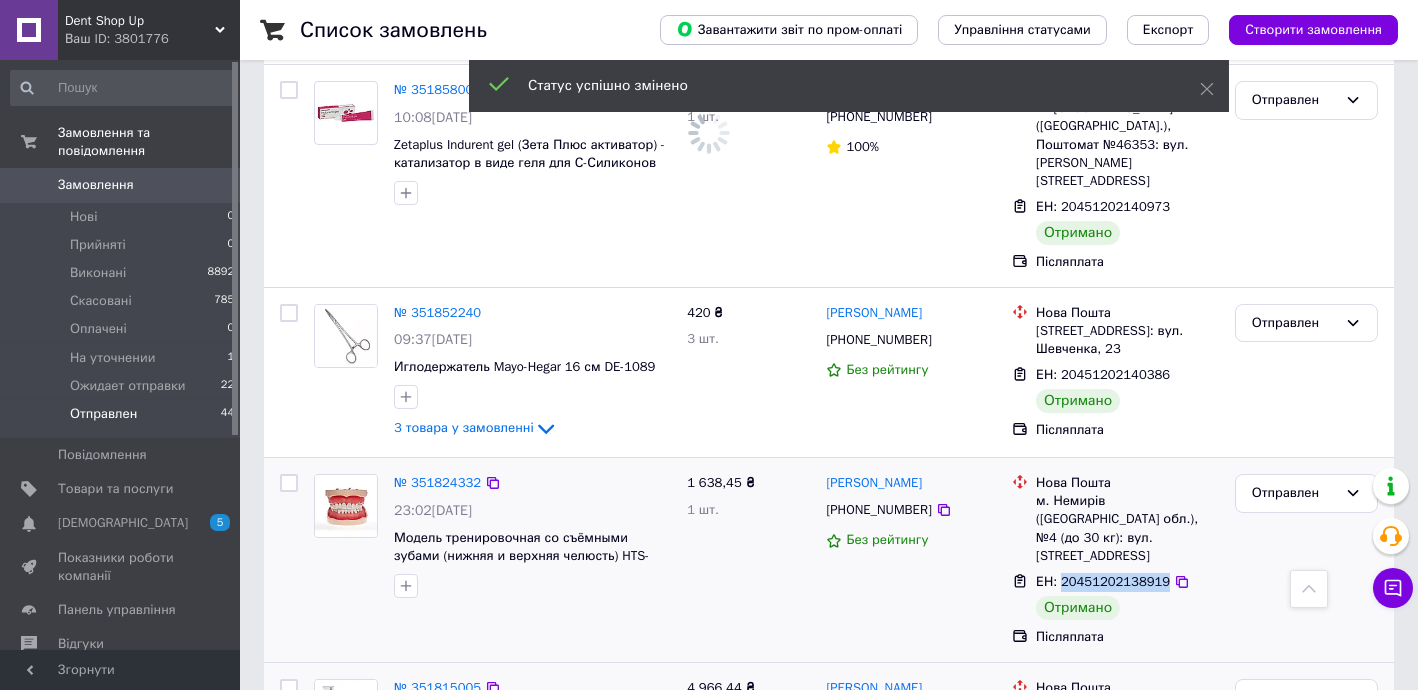 drag, startPoint x: 1107, startPoint y: 470, endPoint x: 1129, endPoint y: 470, distance: 22 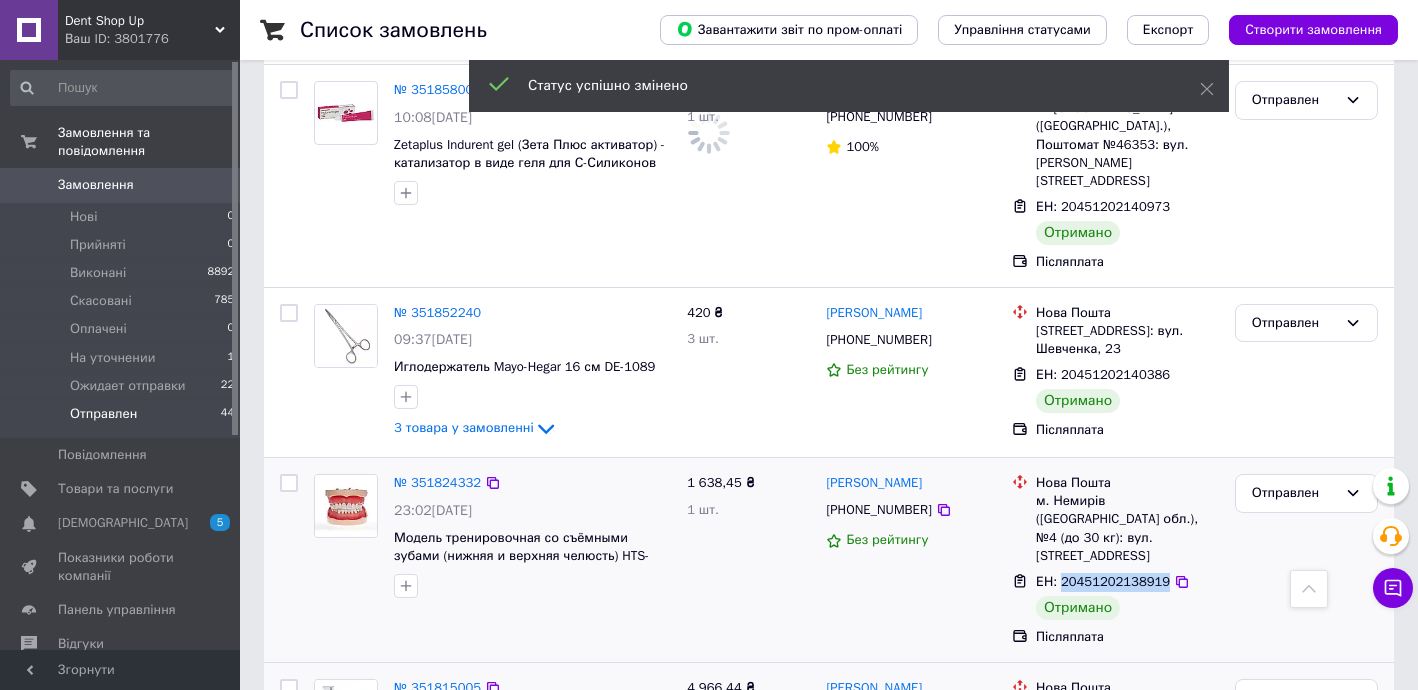 click on "ЕН: 20451202138919" at bounding box center (1103, 581) 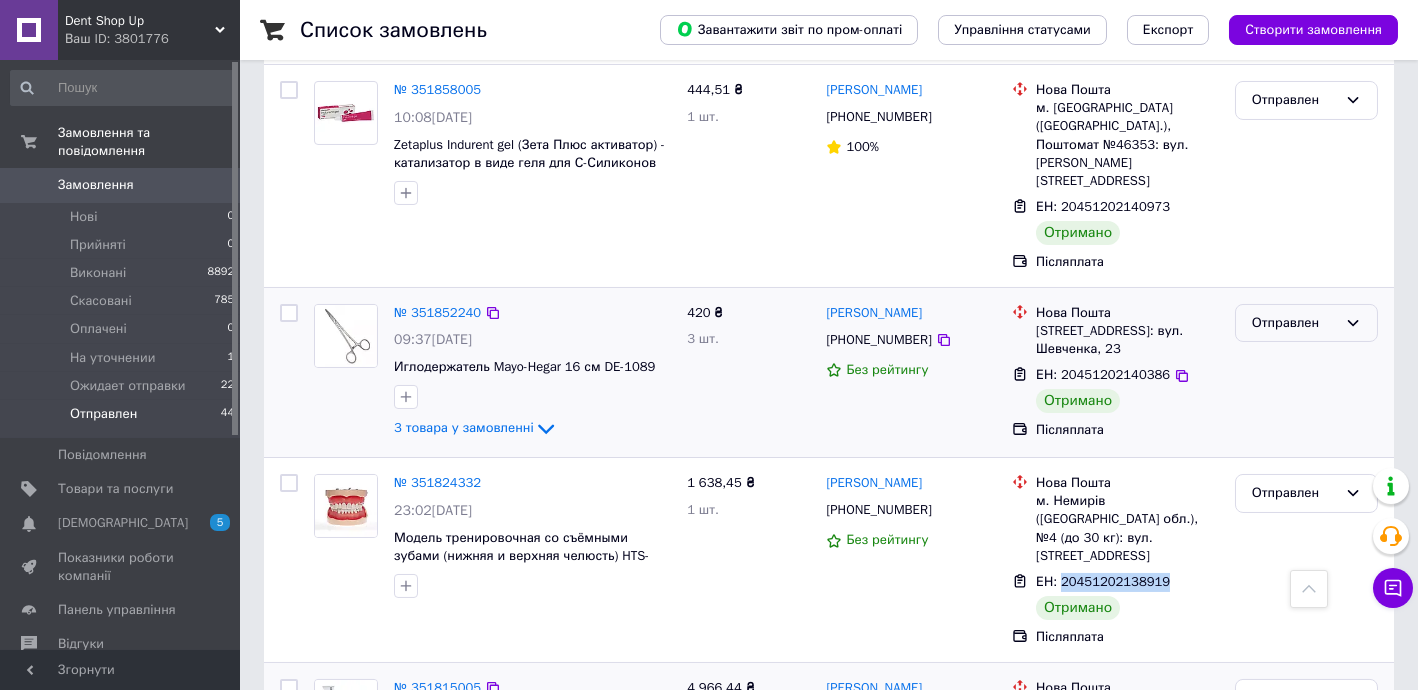 drag, startPoint x: 1274, startPoint y: 218, endPoint x: 1278, endPoint y: 245, distance: 27.294687 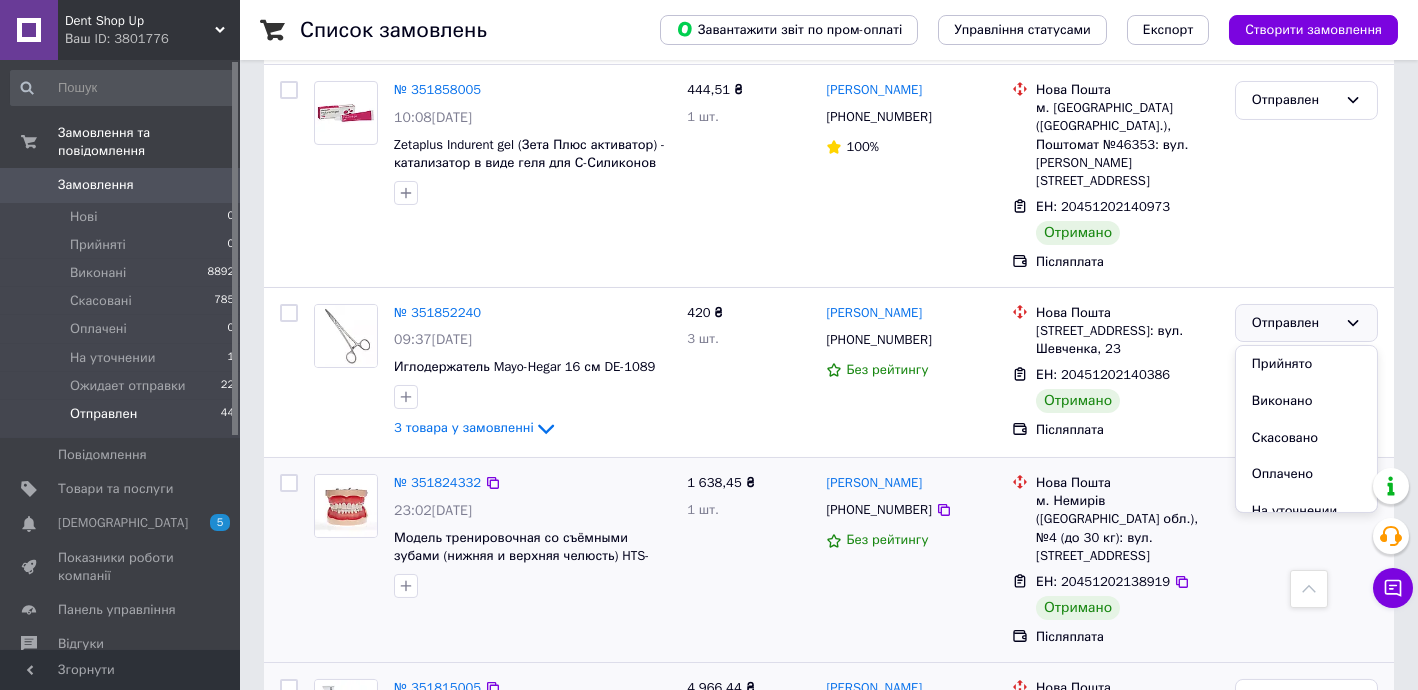 click on "Нова Пошта м. Немирів (Вінницька обл.), №4 (до 30 кг): вул. Острівська, 113-А ЕН: 20451202138919 Отримано Післяплата" at bounding box center [1115, 560] 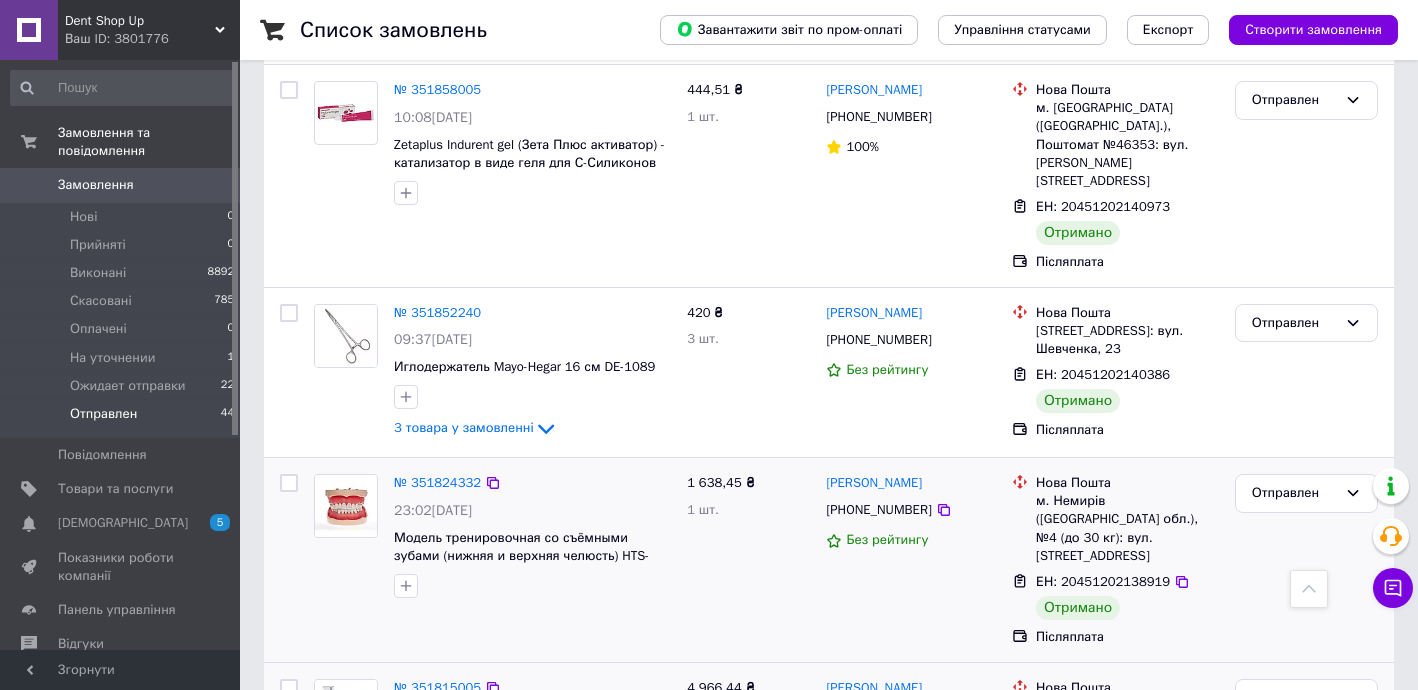 drag, startPoint x: 1270, startPoint y: 408, endPoint x: 1274, endPoint y: 418, distance: 10.770329 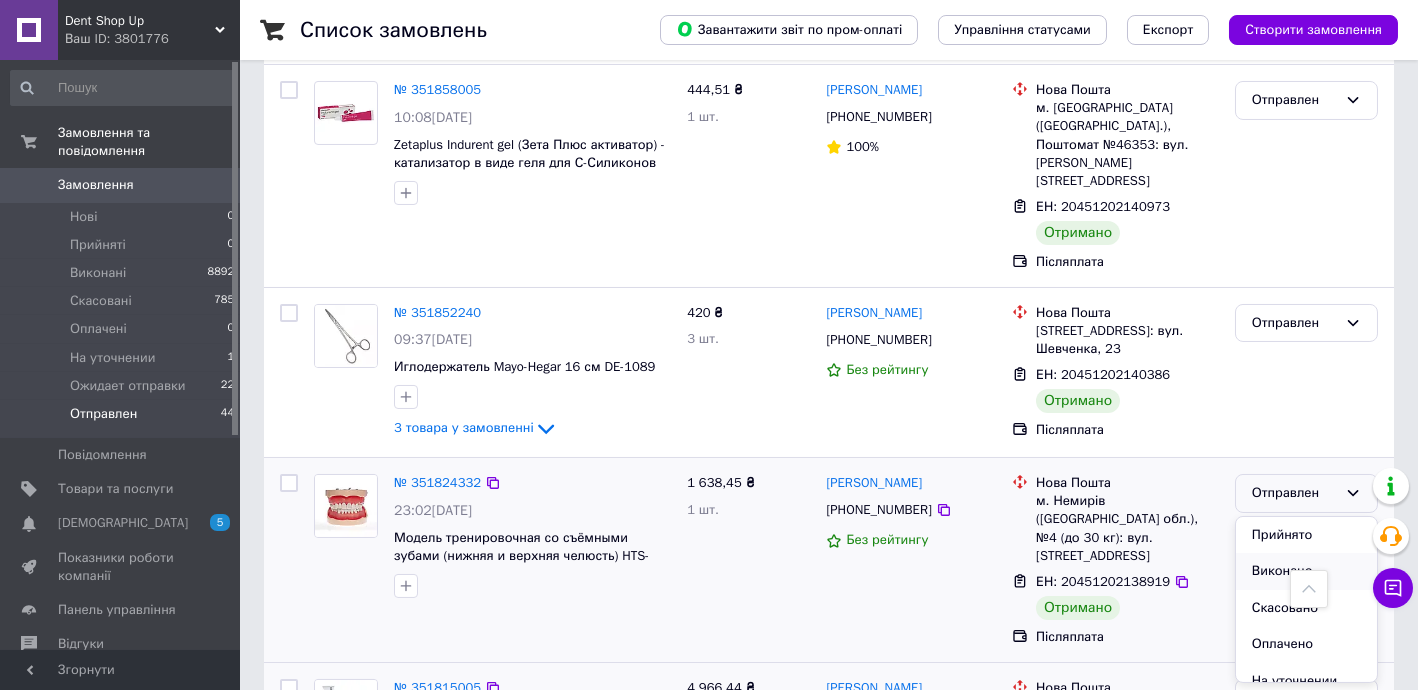 click on "Виконано" at bounding box center (1306, 571) 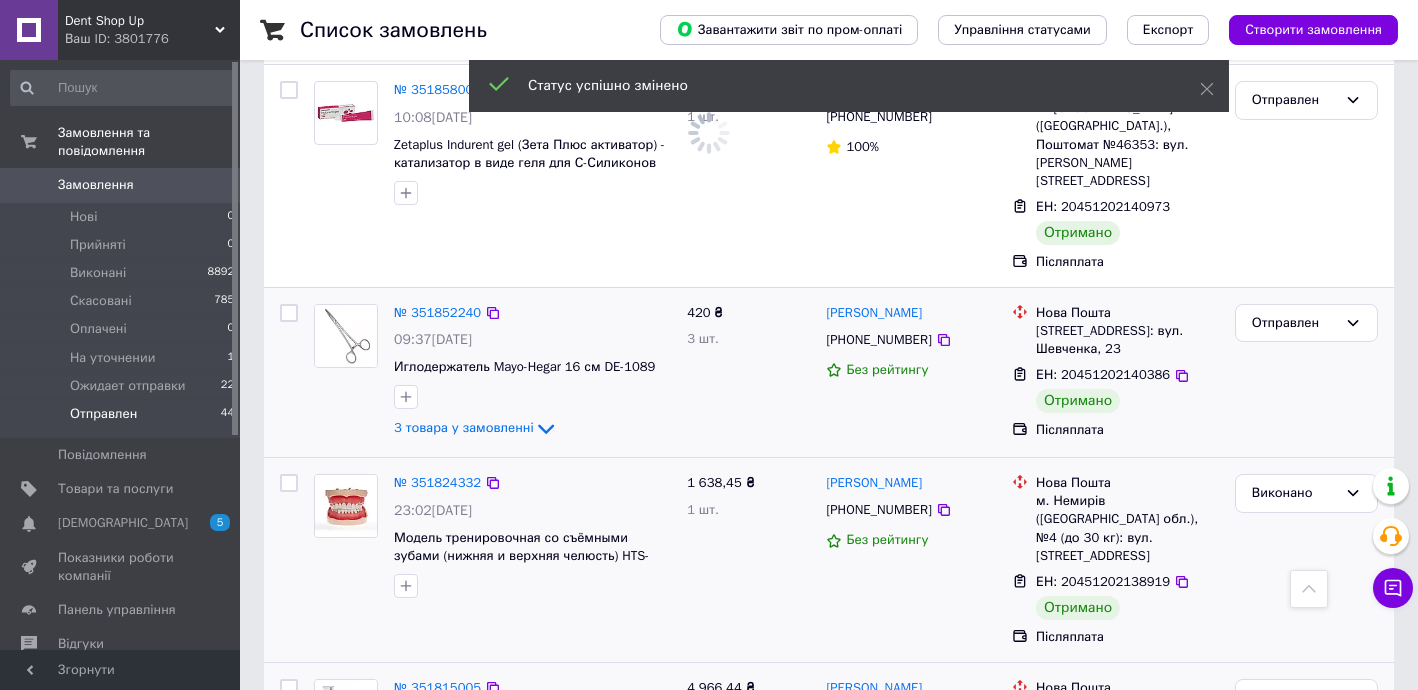 click on "ЕН: 20451202140386" at bounding box center (1103, 374) 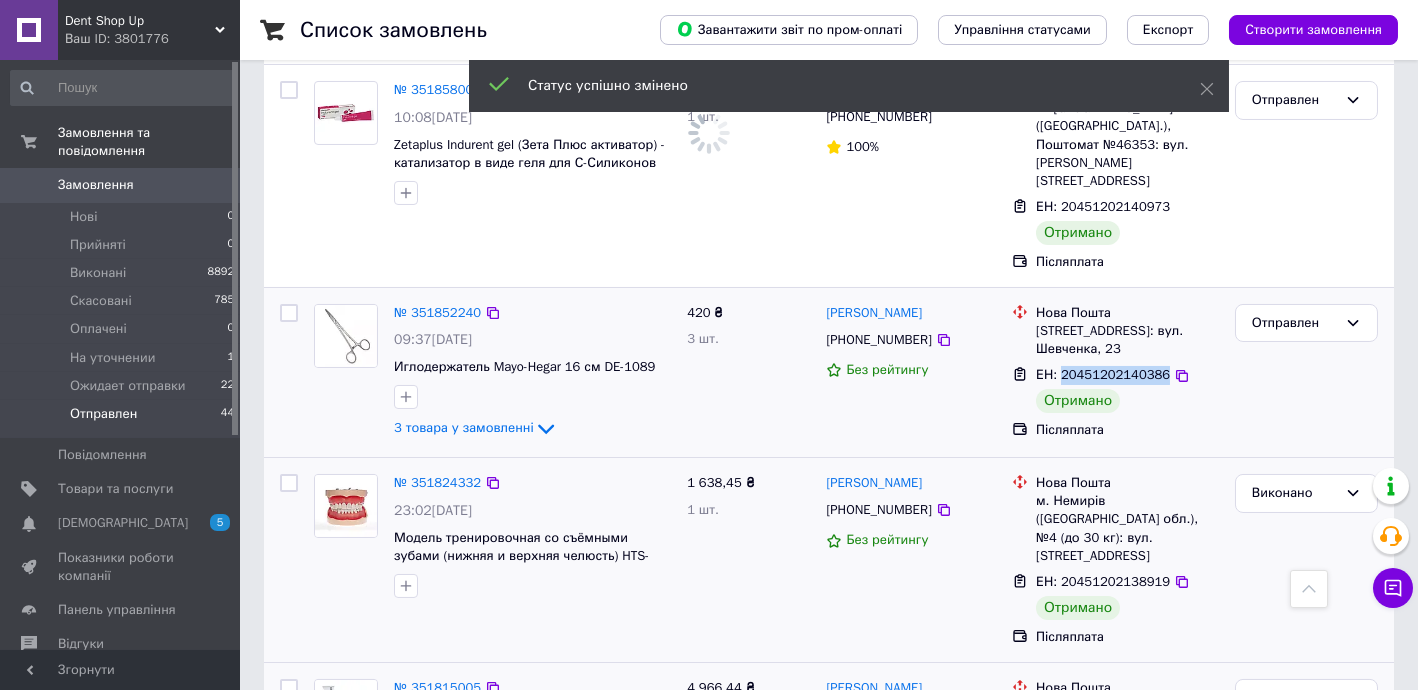 click on "ЕН: 20451202140386" at bounding box center (1103, 374) 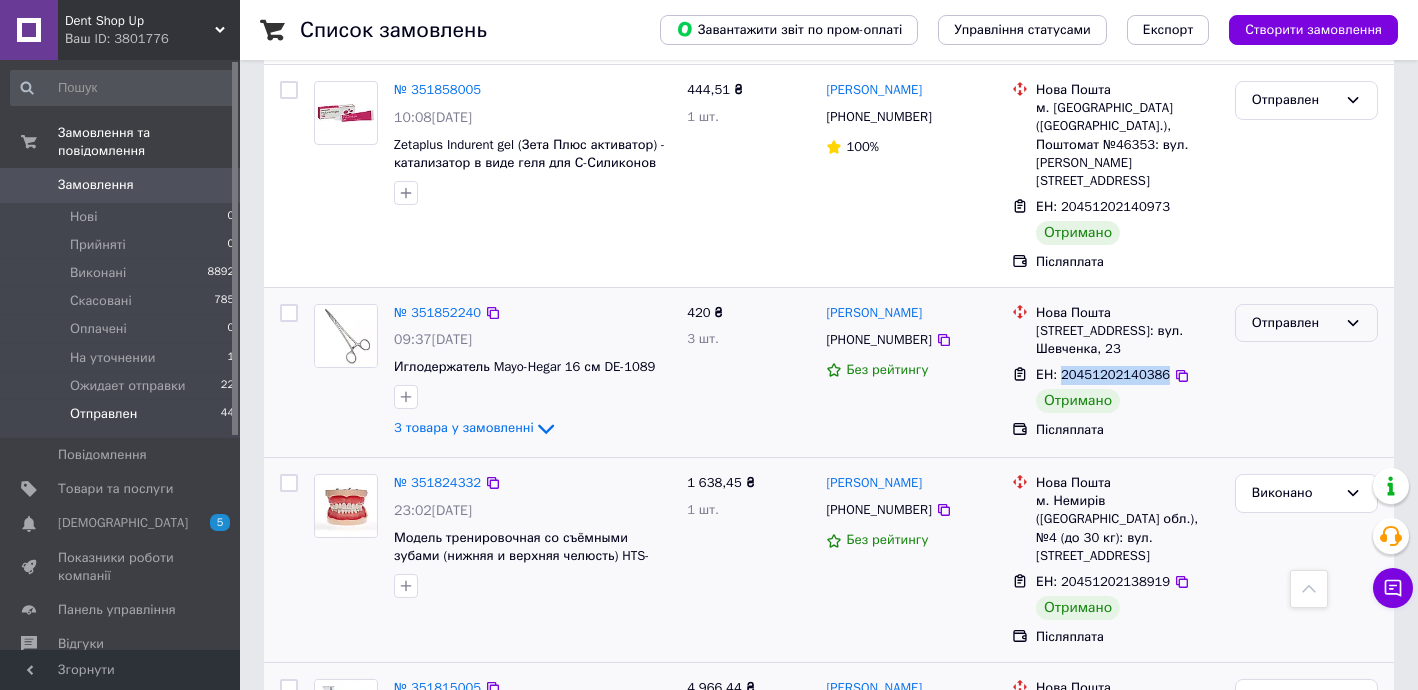 click on "Отправлен" at bounding box center (1294, 323) 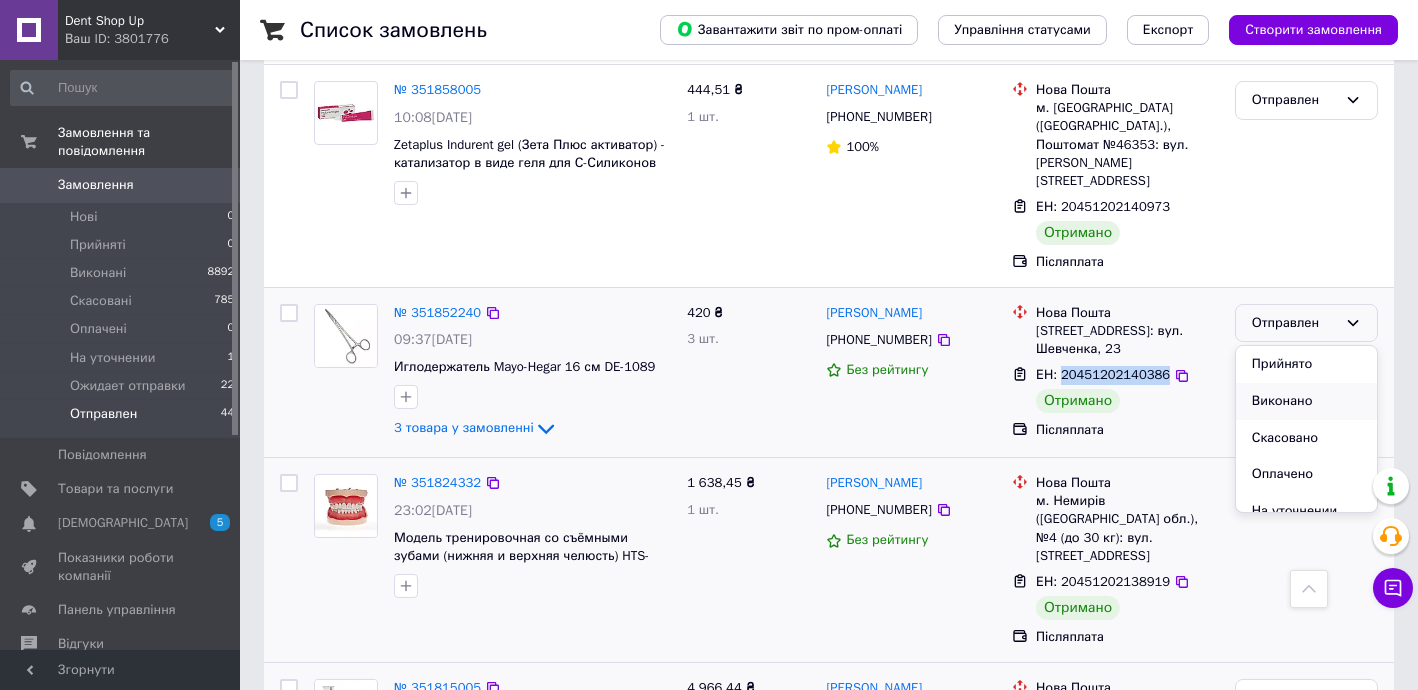 click on "Виконано" at bounding box center [1306, 401] 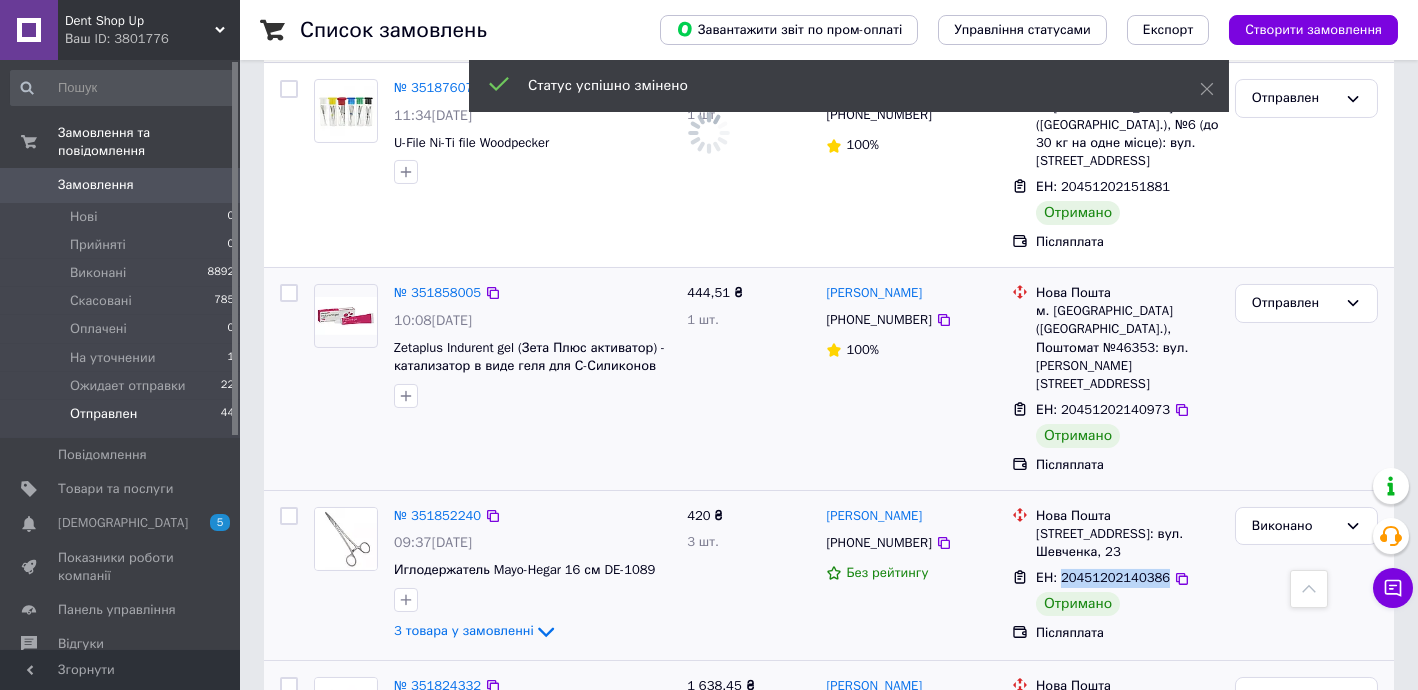 scroll, scrollTop: 1204, scrollLeft: 0, axis: vertical 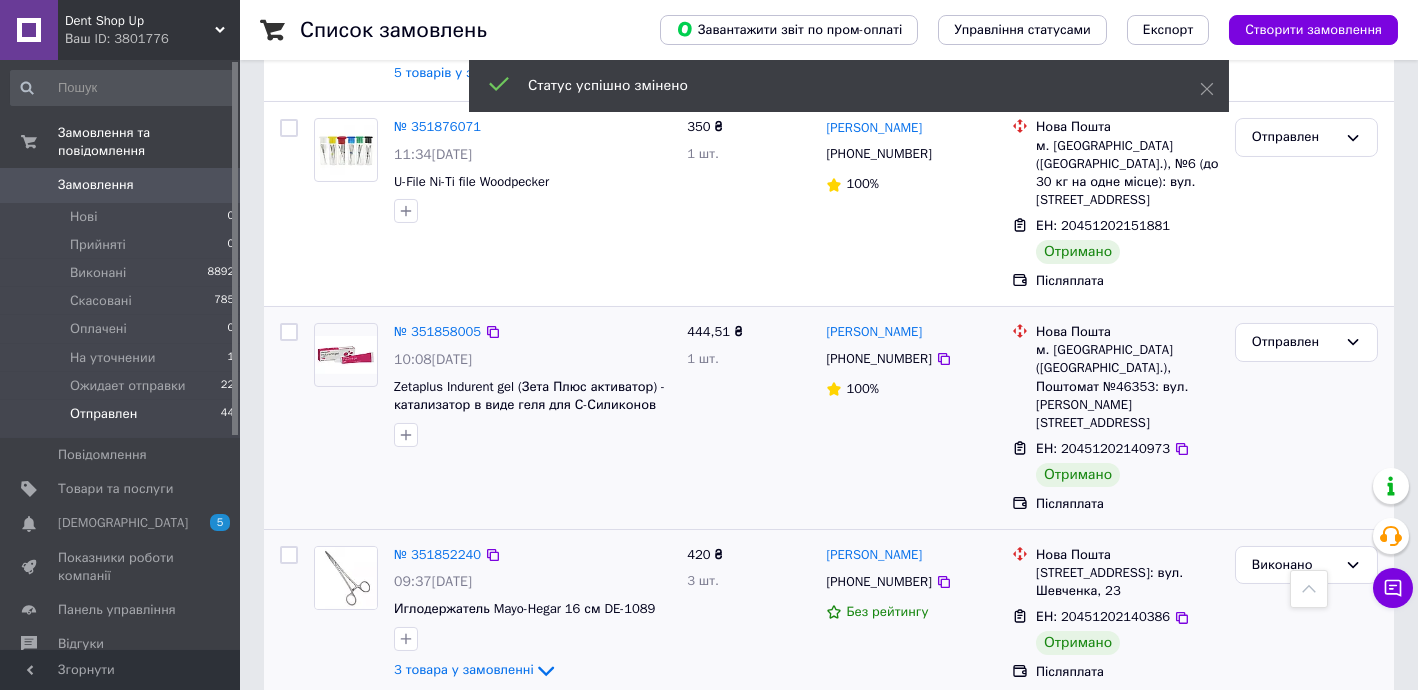click on "ЕН: 20451202140973" at bounding box center (1103, 448) 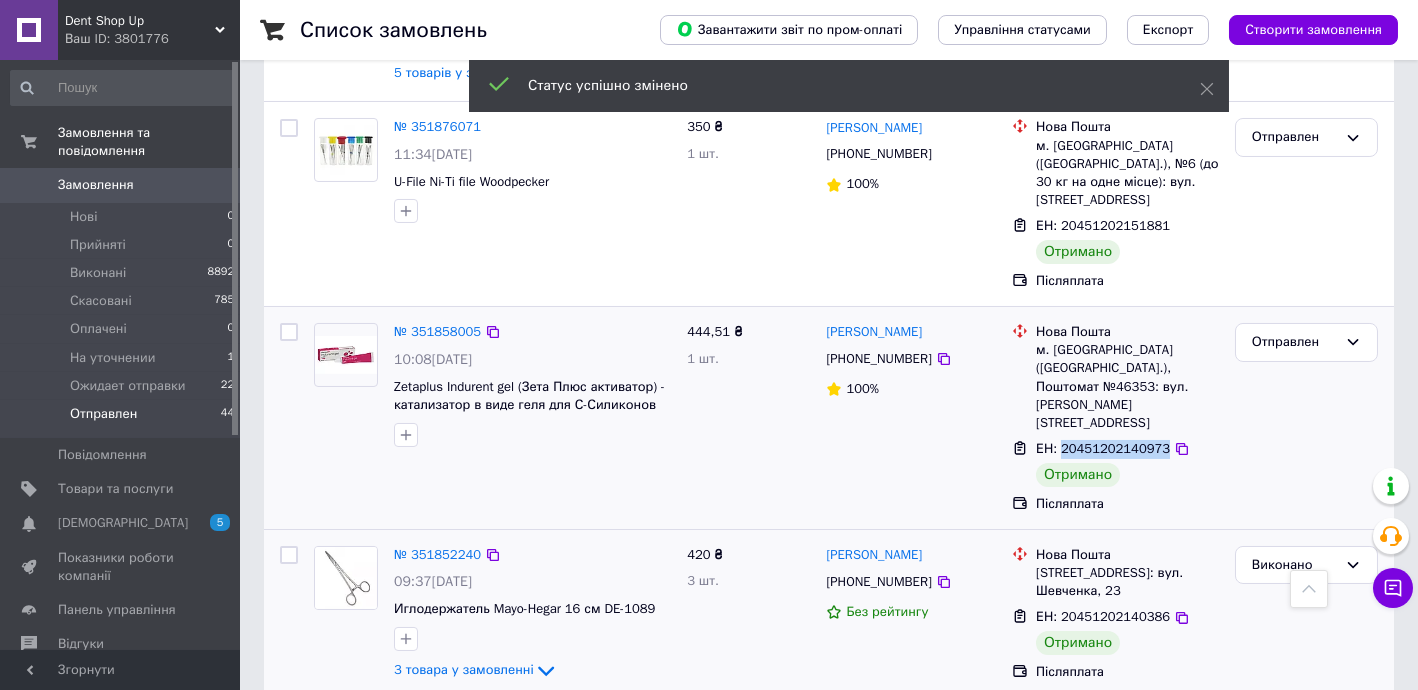 click on "ЕН: 20451202140973" at bounding box center (1103, 448) 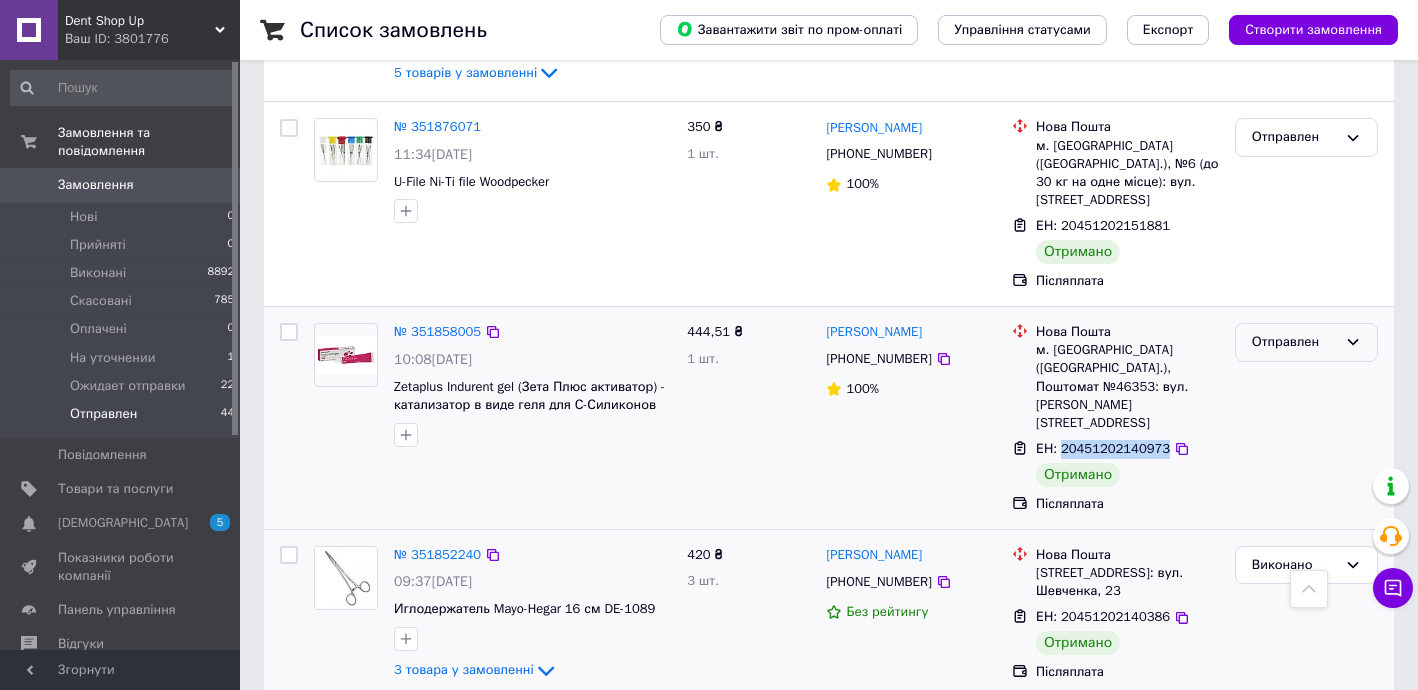 click on "Отправлен" at bounding box center [1294, 342] 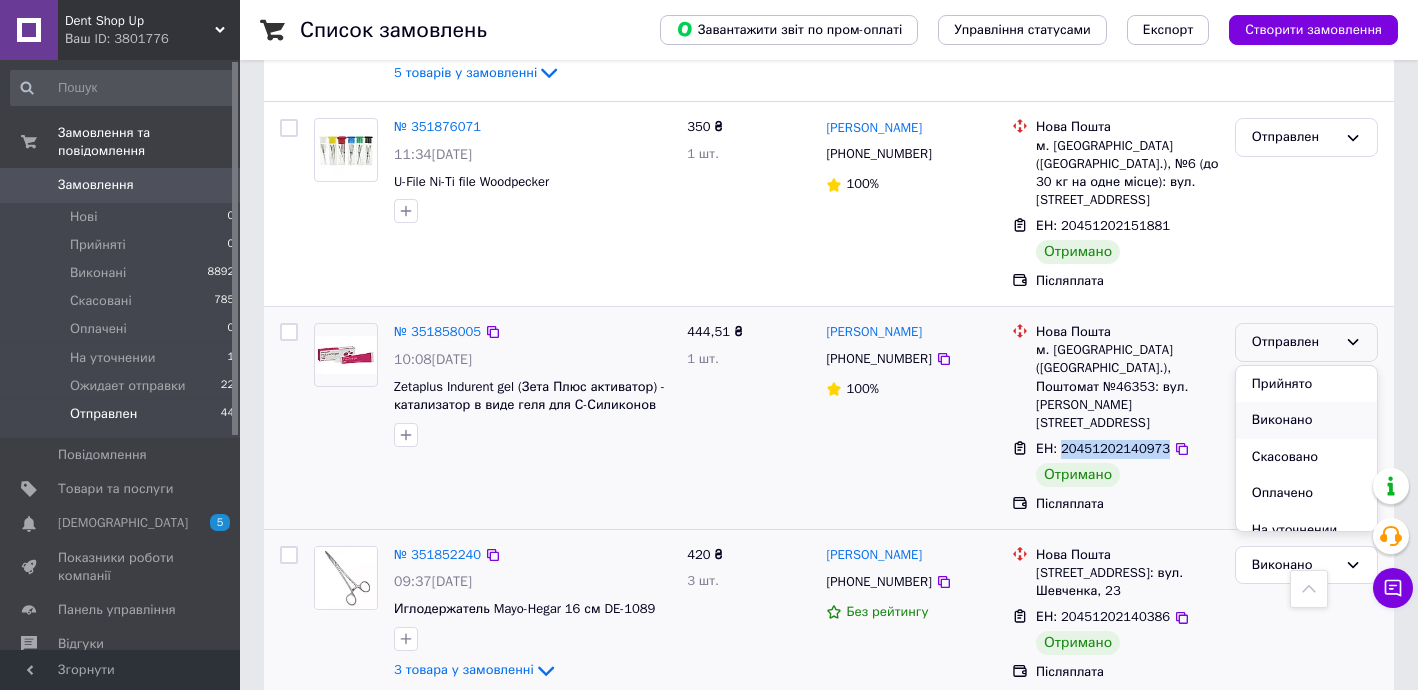 click on "Виконано" at bounding box center (1306, 420) 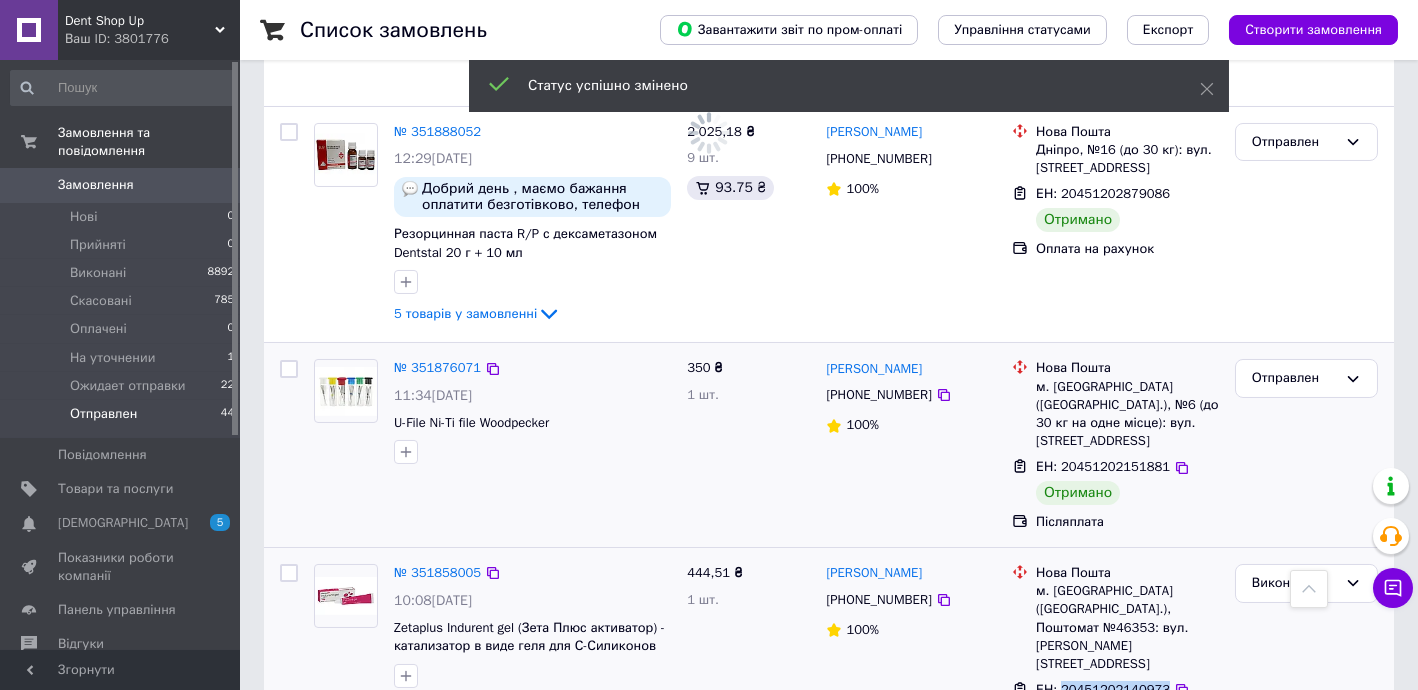 scroll, scrollTop: 961, scrollLeft: 0, axis: vertical 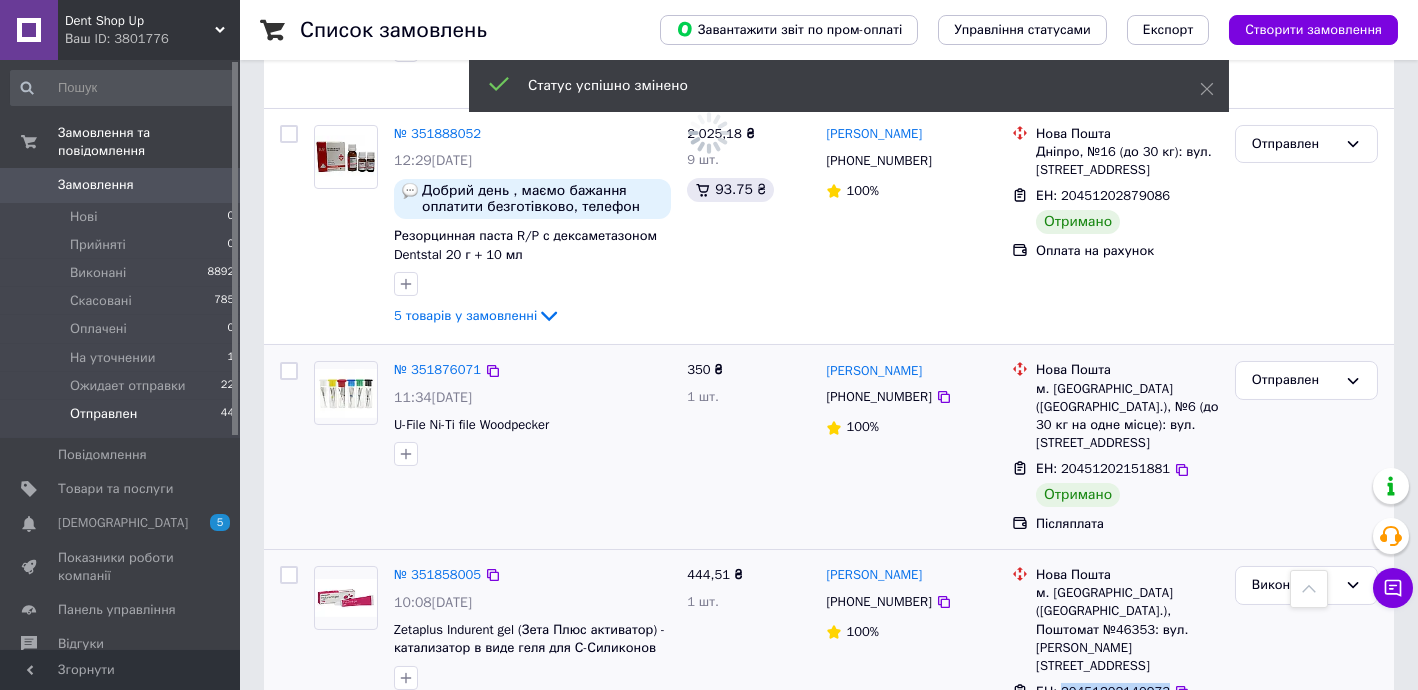 click on "ЕН: 20451202151881" at bounding box center [1103, 468] 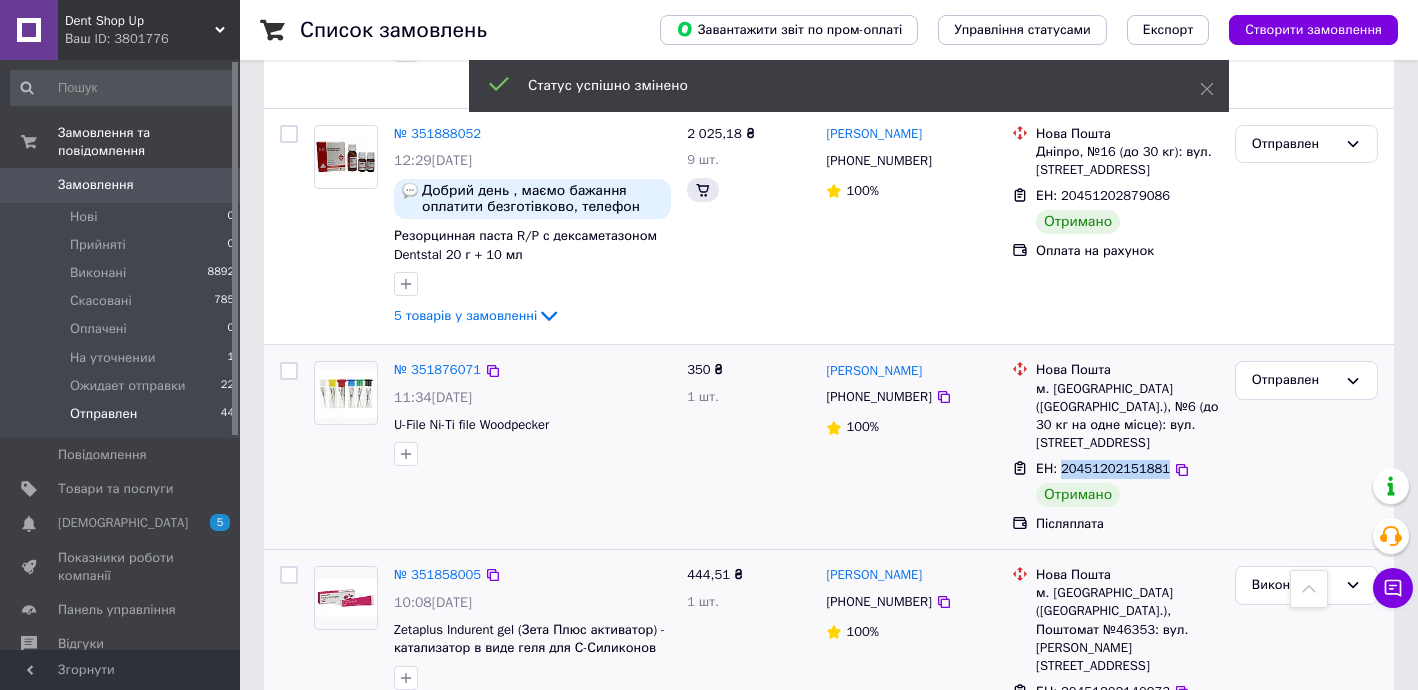 click on "ЕН: 20451202151881" at bounding box center [1103, 468] 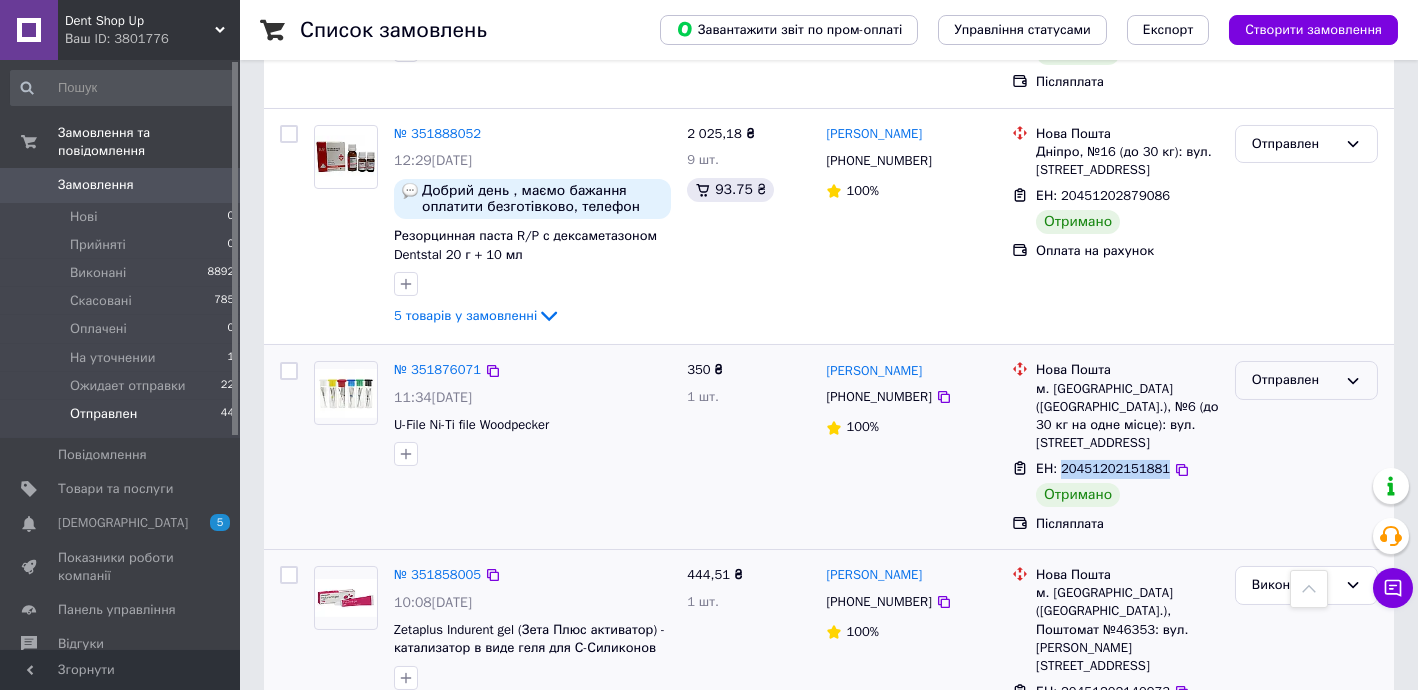 drag, startPoint x: 1281, startPoint y: 325, endPoint x: 1281, endPoint y: 338, distance: 13 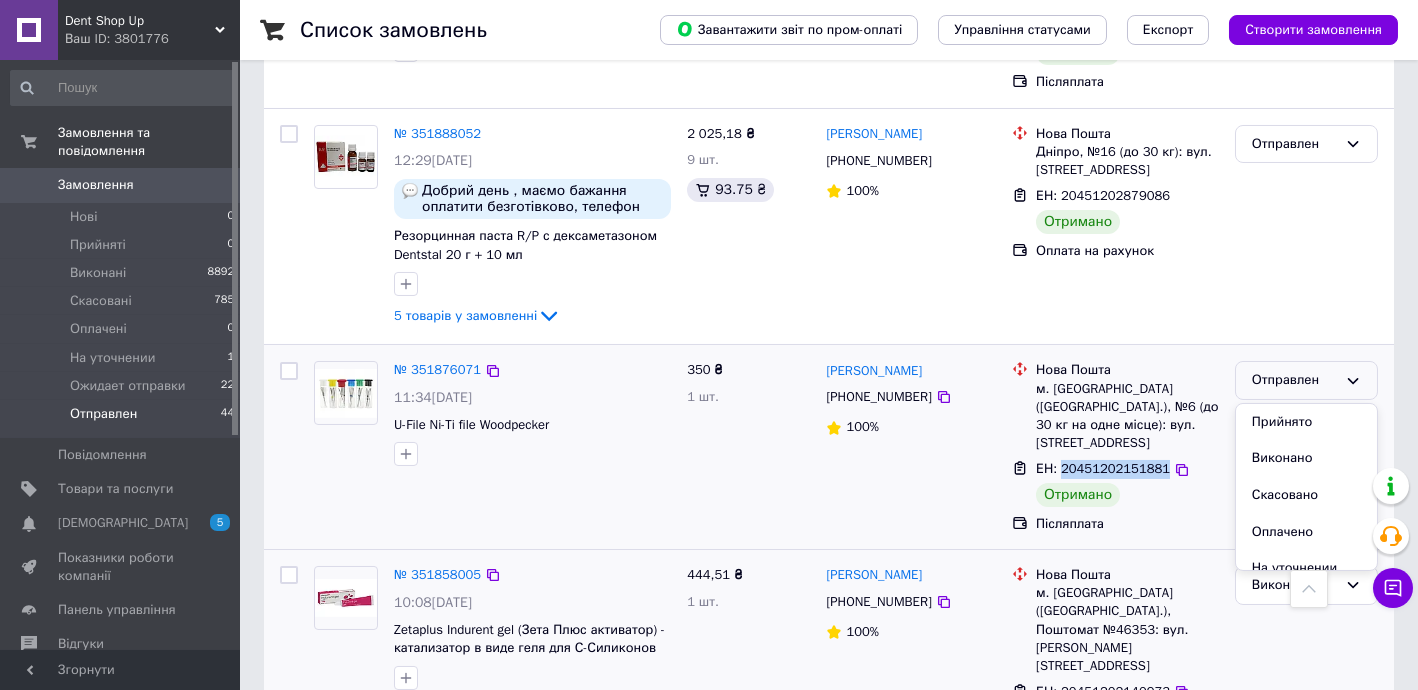 click on "Виконано" at bounding box center (1306, 458) 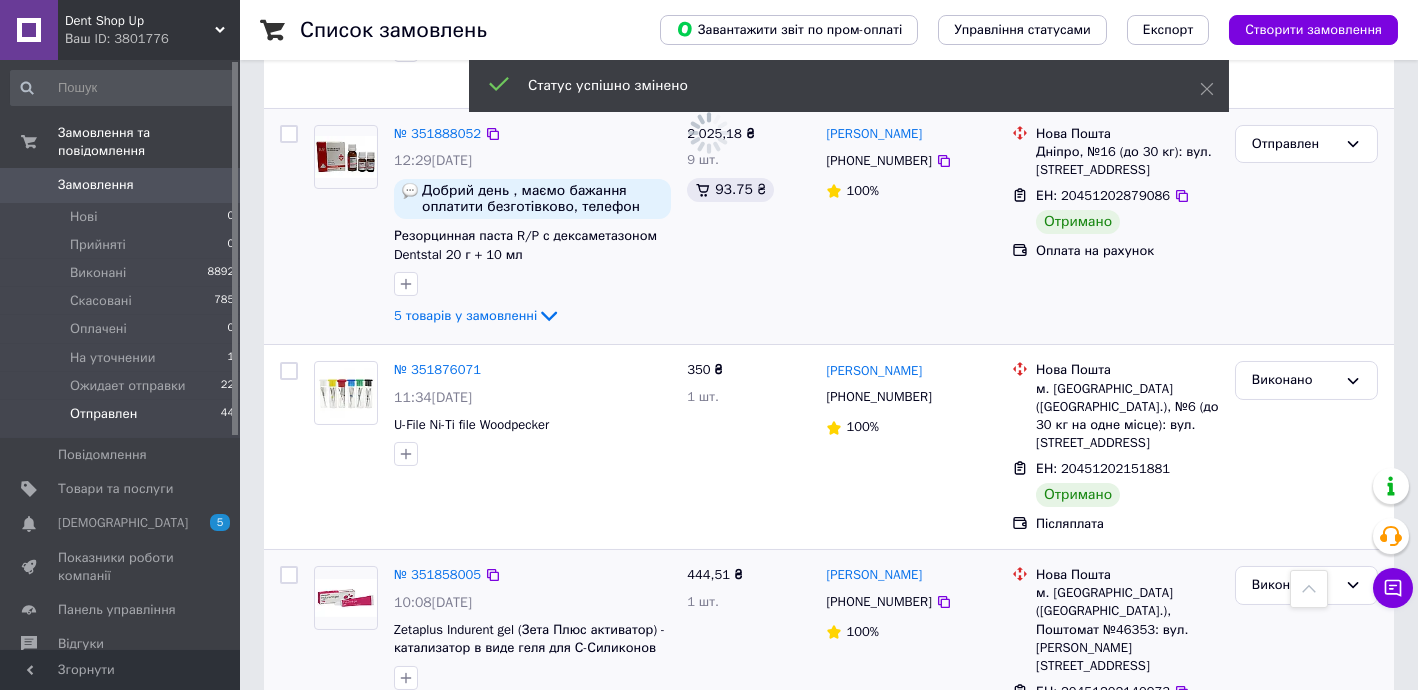click on "ЕН: 20451202879086" at bounding box center [1103, 195] 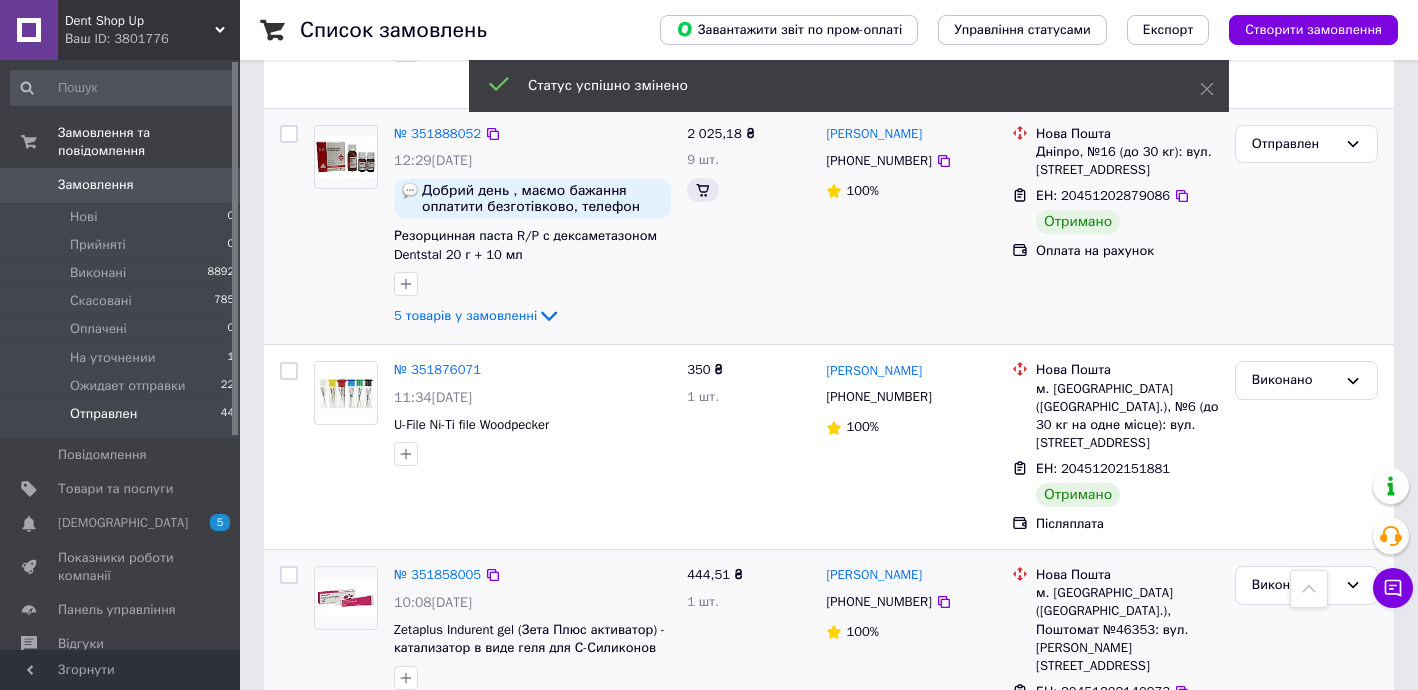 drag, startPoint x: 1278, startPoint y: 112, endPoint x: 1284, endPoint y: 122, distance: 11.661903 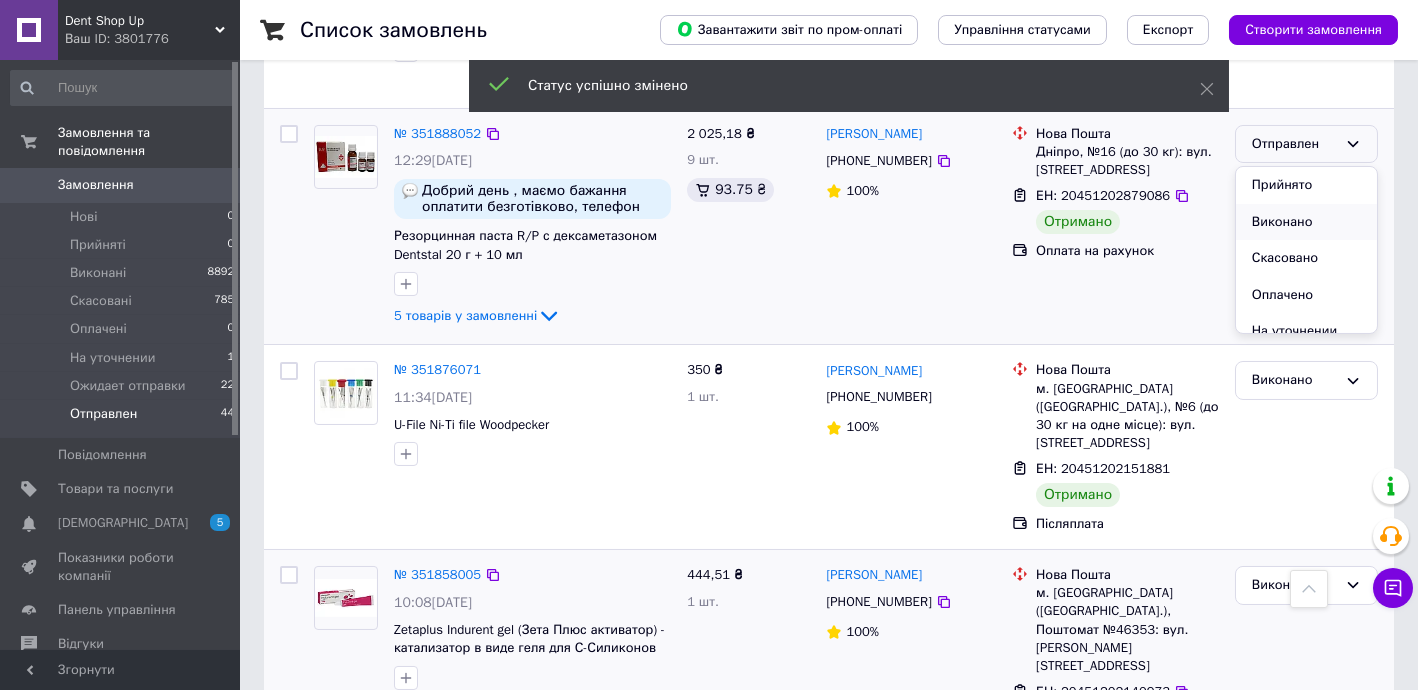 click on "Виконано" at bounding box center [1306, 222] 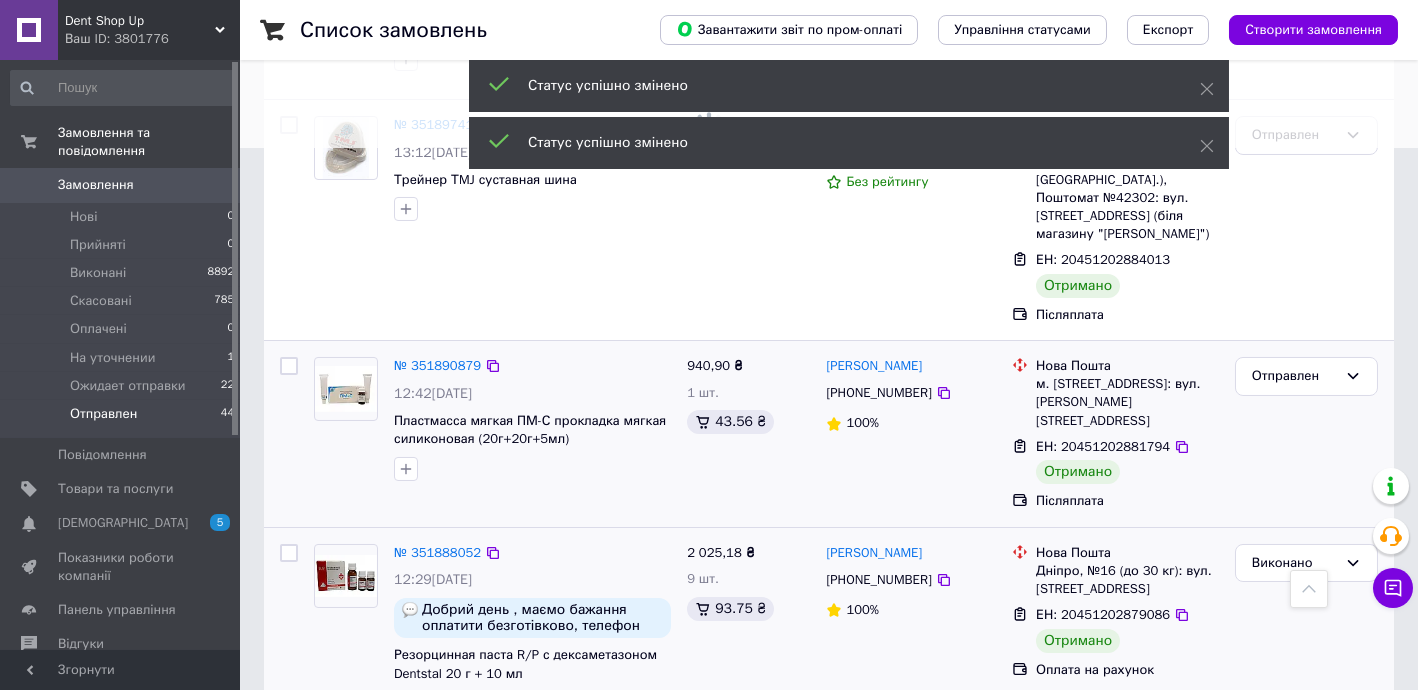 scroll, scrollTop: 476, scrollLeft: 0, axis: vertical 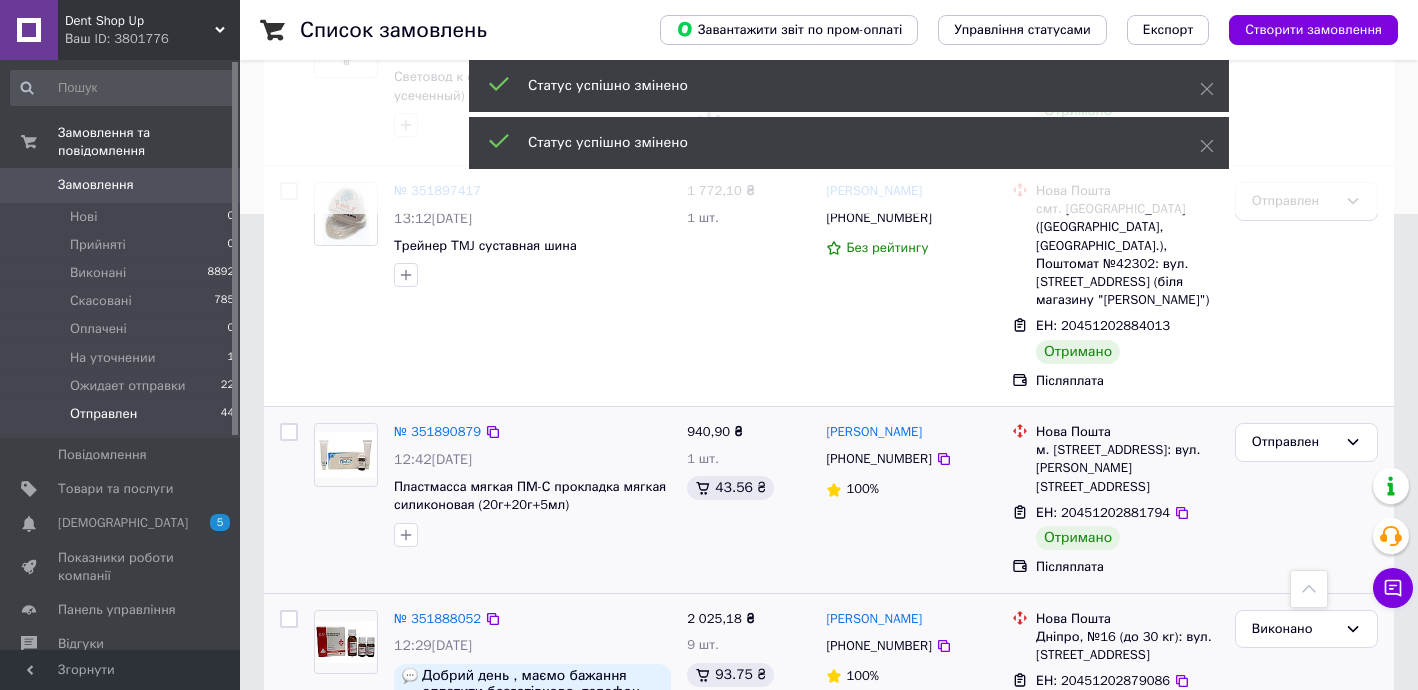 click on "ЕН: 20451202881794" at bounding box center [1103, 512] 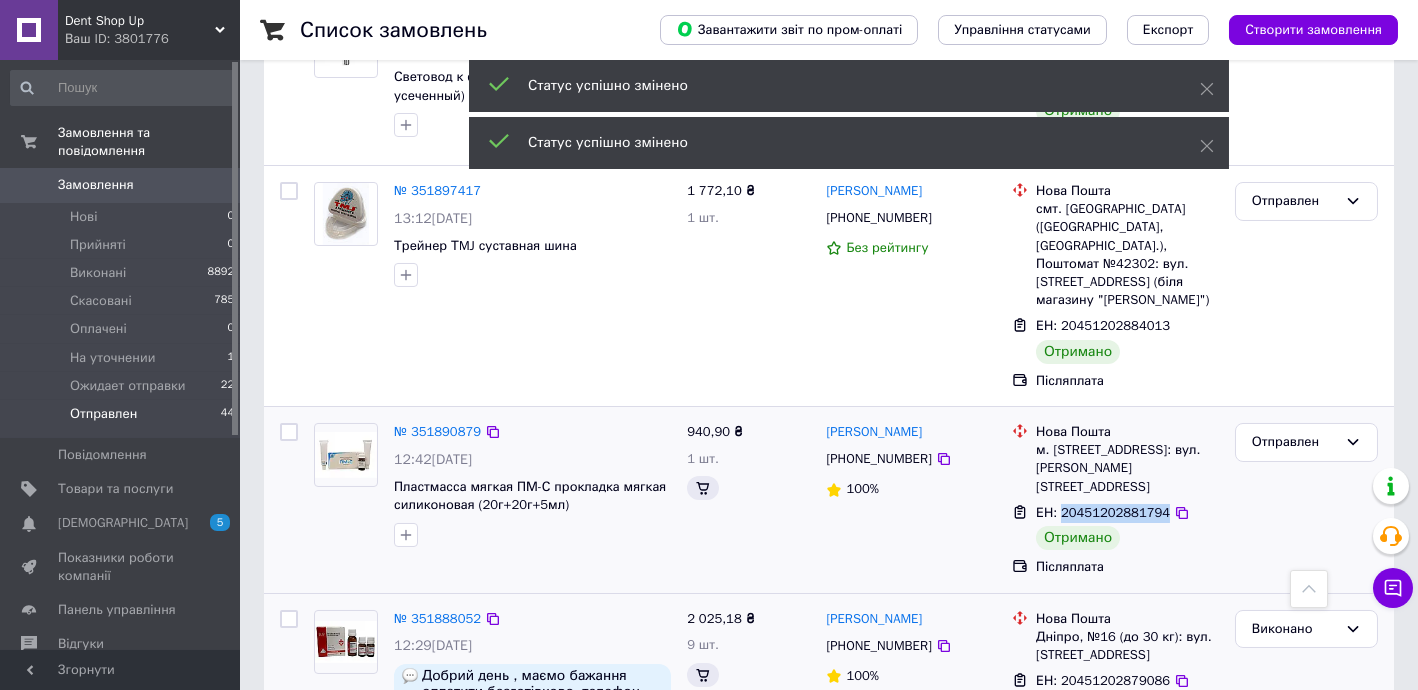 click on "ЕН: 20451202881794" at bounding box center [1103, 512] 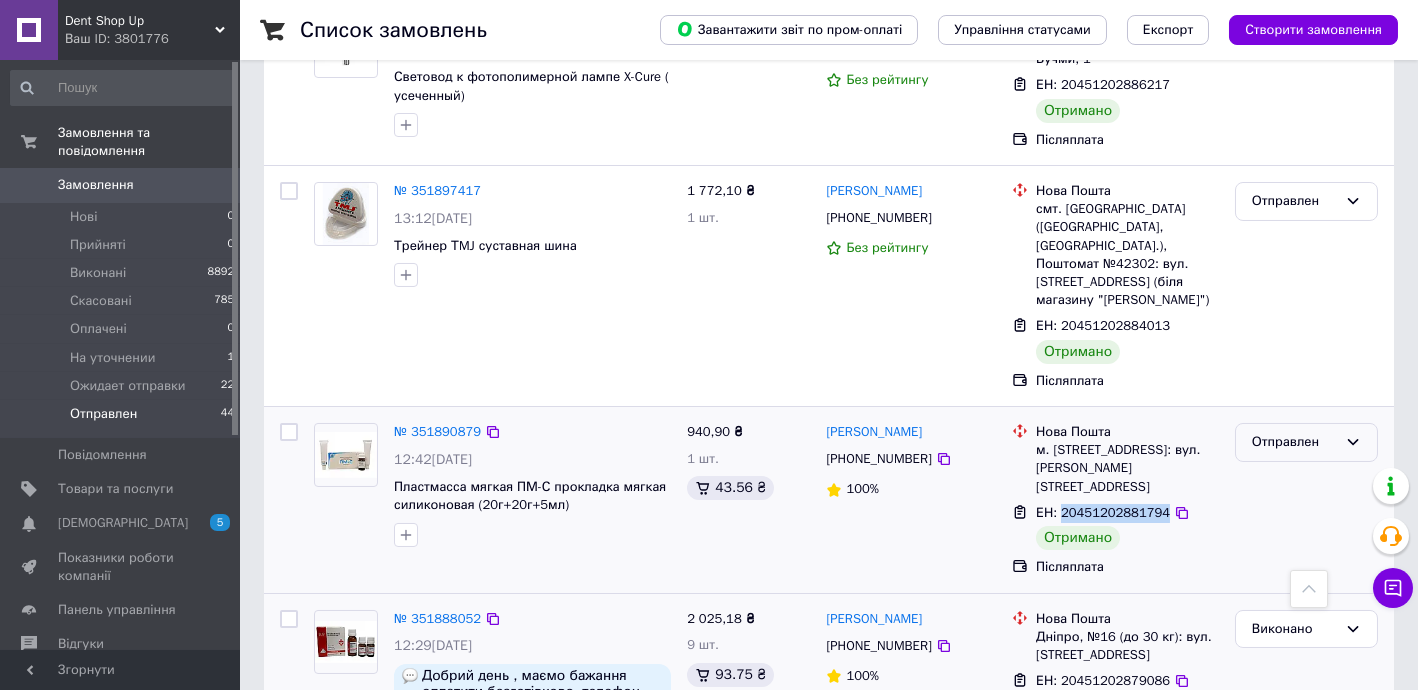 click on "Отправлен" at bounding box center (1306, 442) 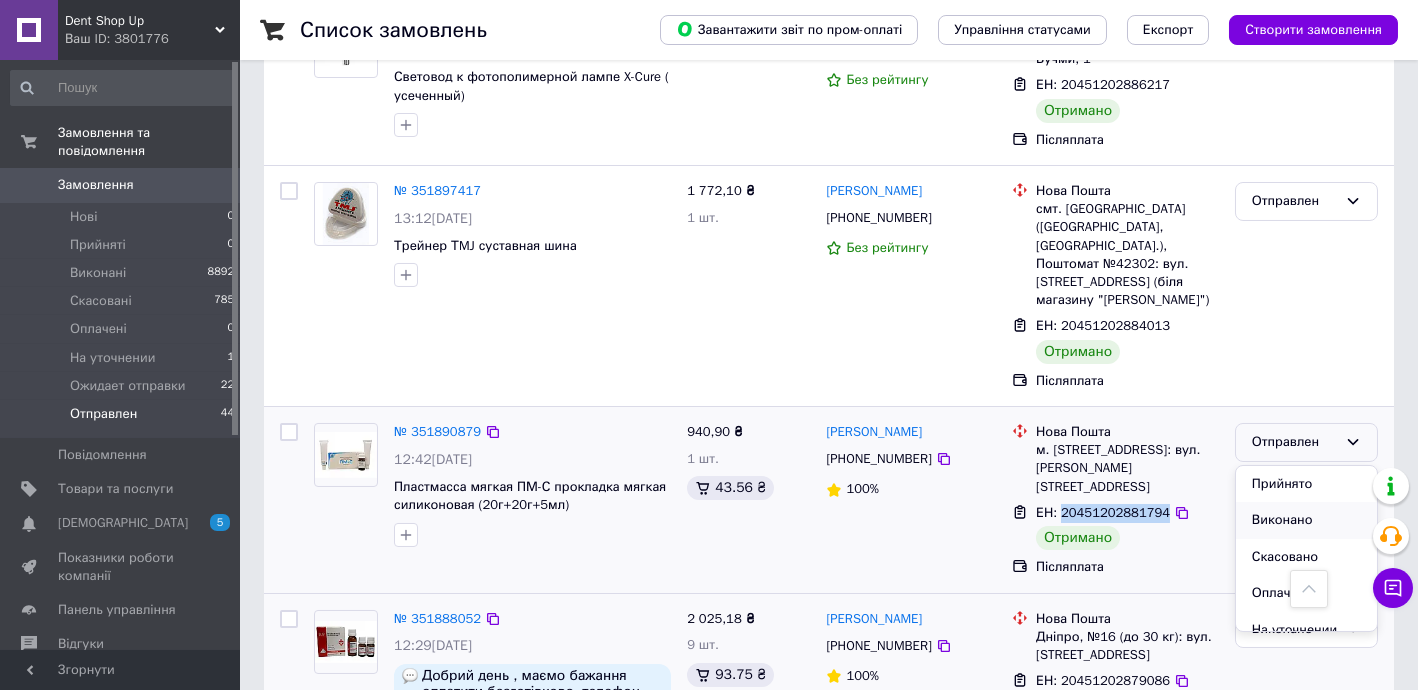 click on "Виконано" at bounding box center (1306, 520) 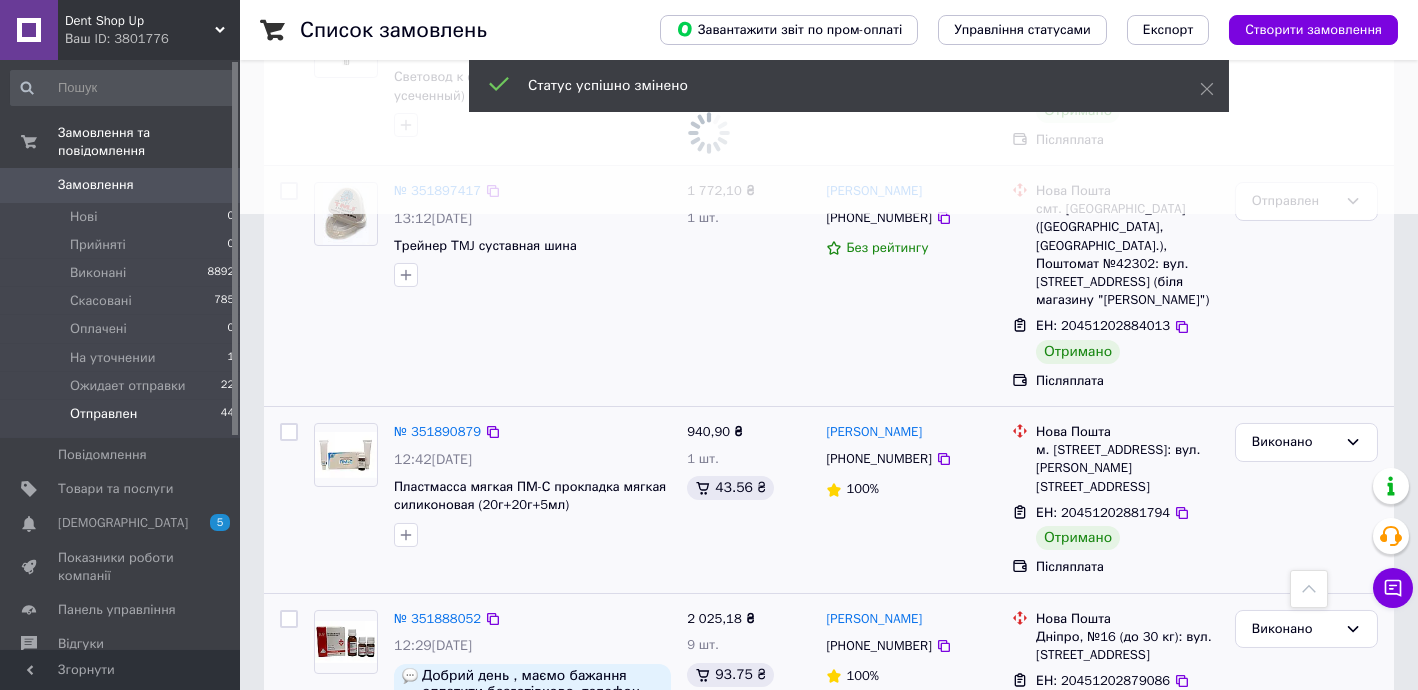 click on "ЕН: 20451202884013" at bounding box center (1103, 325) 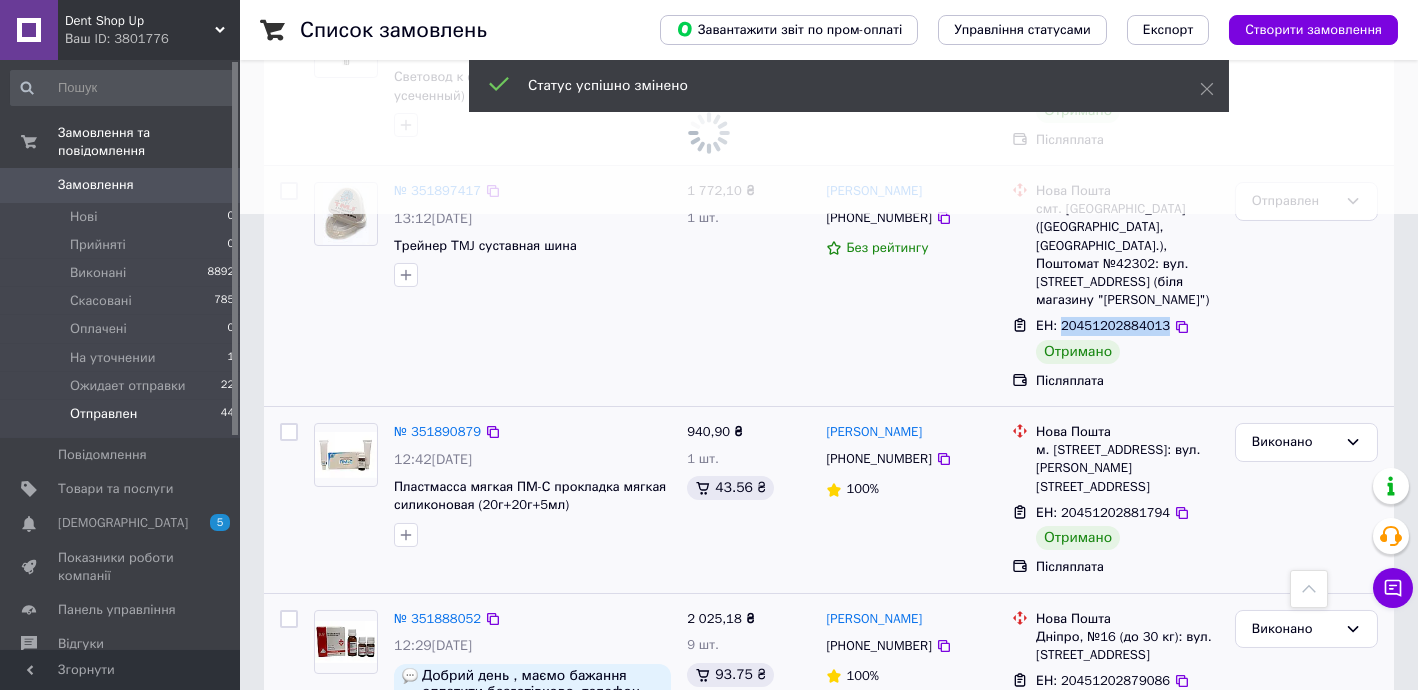 click on "ЕН: 20451202884013" at bounding box center (1103, 325) 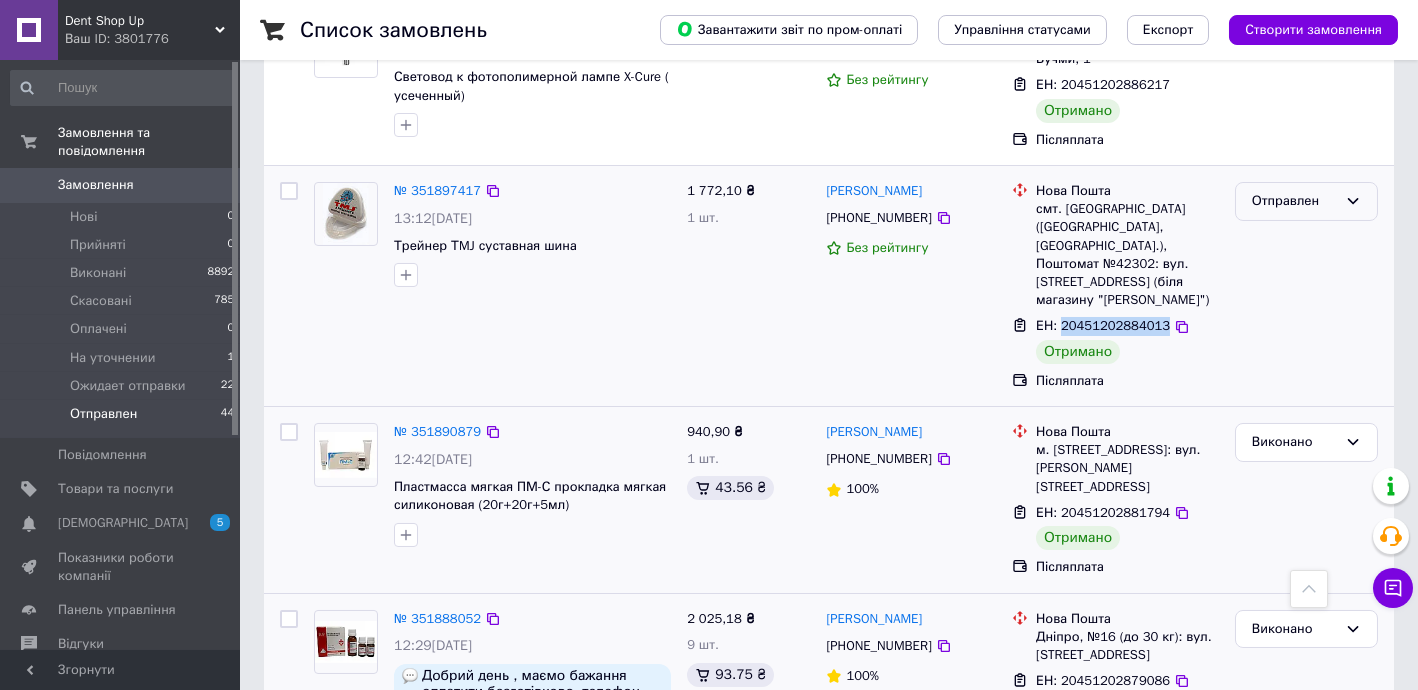 click on "Отправлен" at bounding box center [1294, 201] 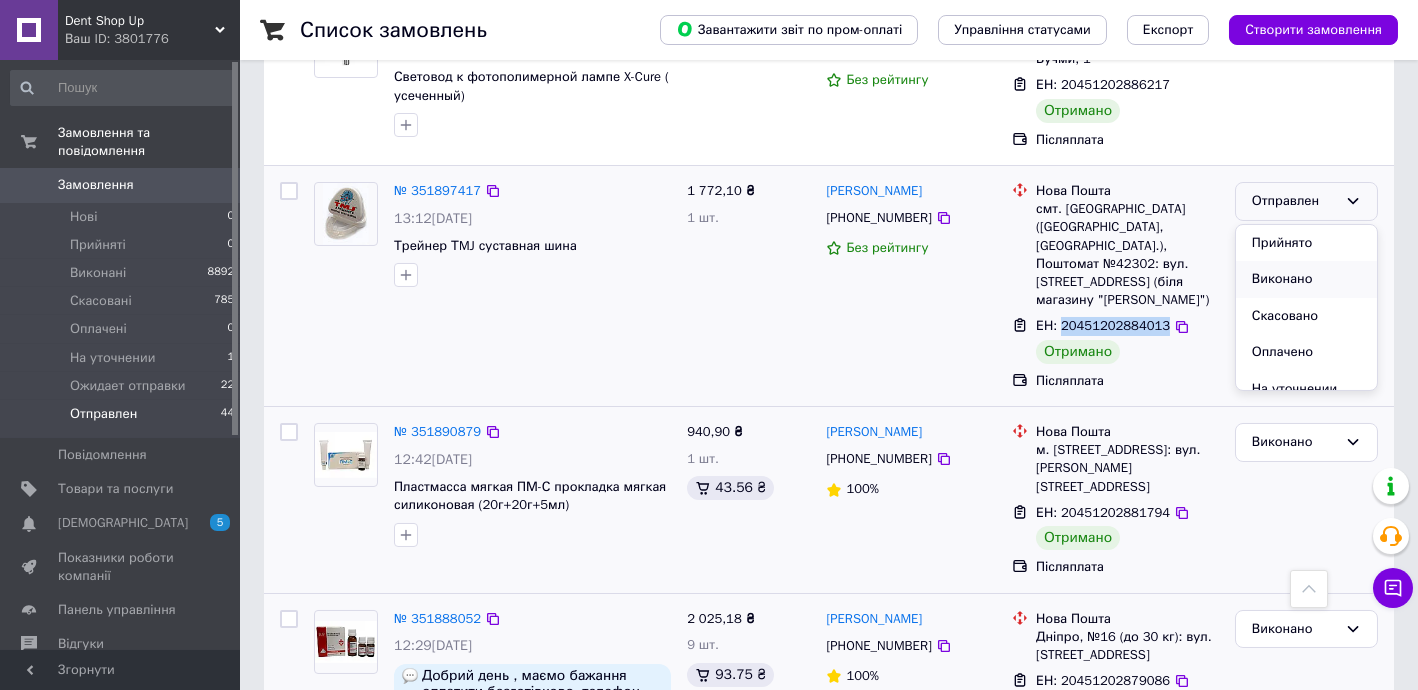 click on "Виконано" at bounding box center [1306, 279] 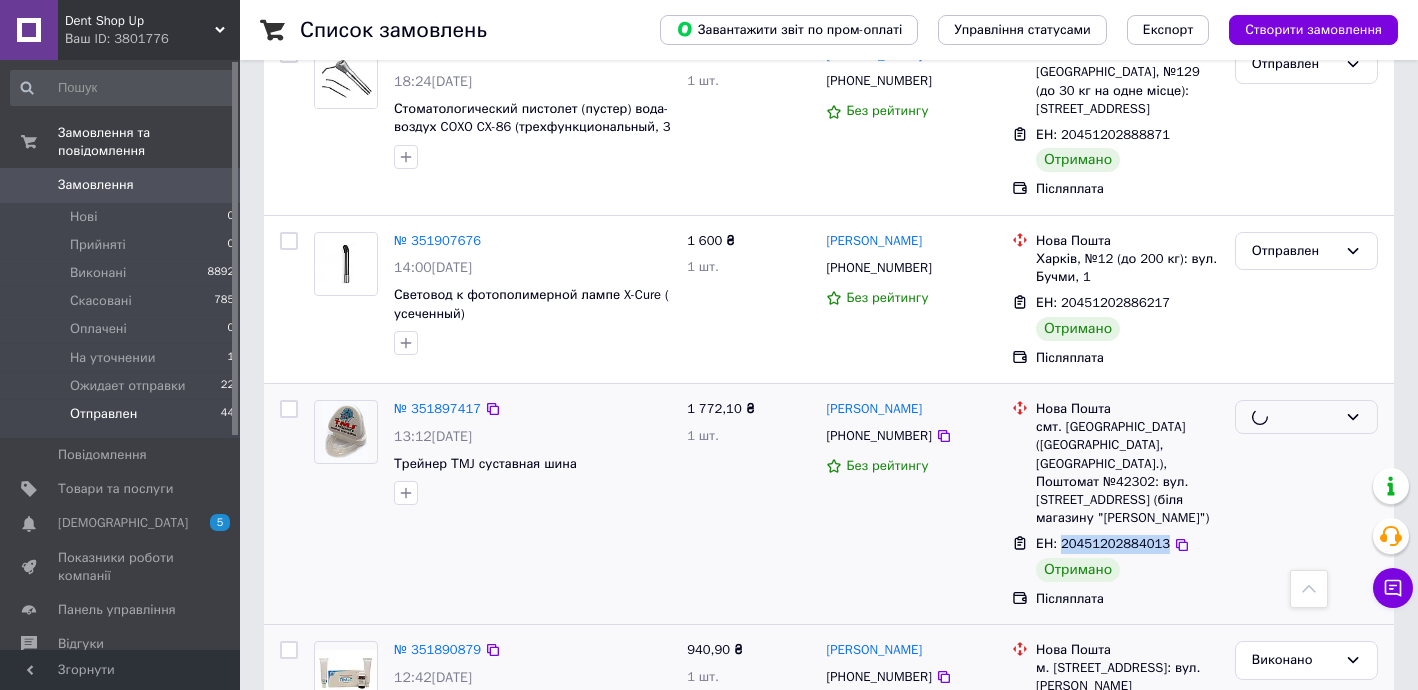 scroll, scrollTop: 234, scrollLeft: 0, axis: vertical 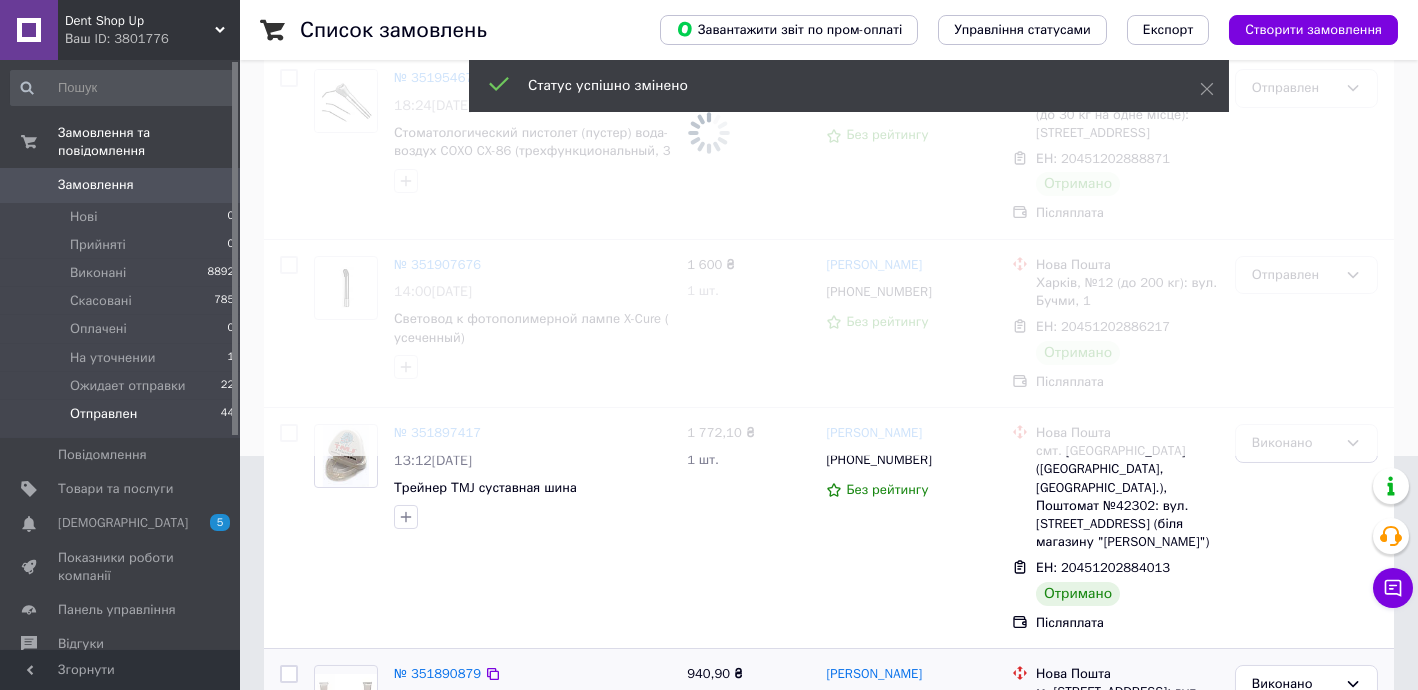 click on "ЕН: 20451202886217" at bounding box center [1103, 326] 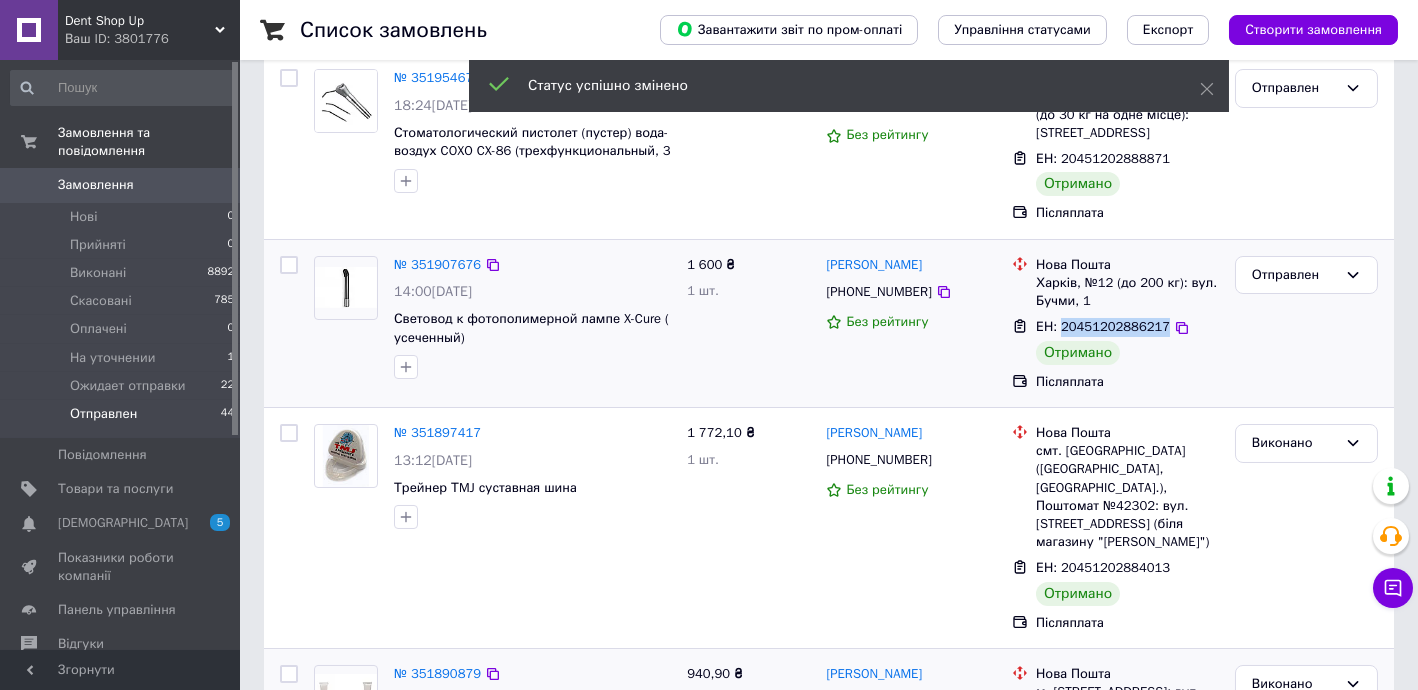 click on "ЕН: 20451202886217" at bounding box center (1103, 326) 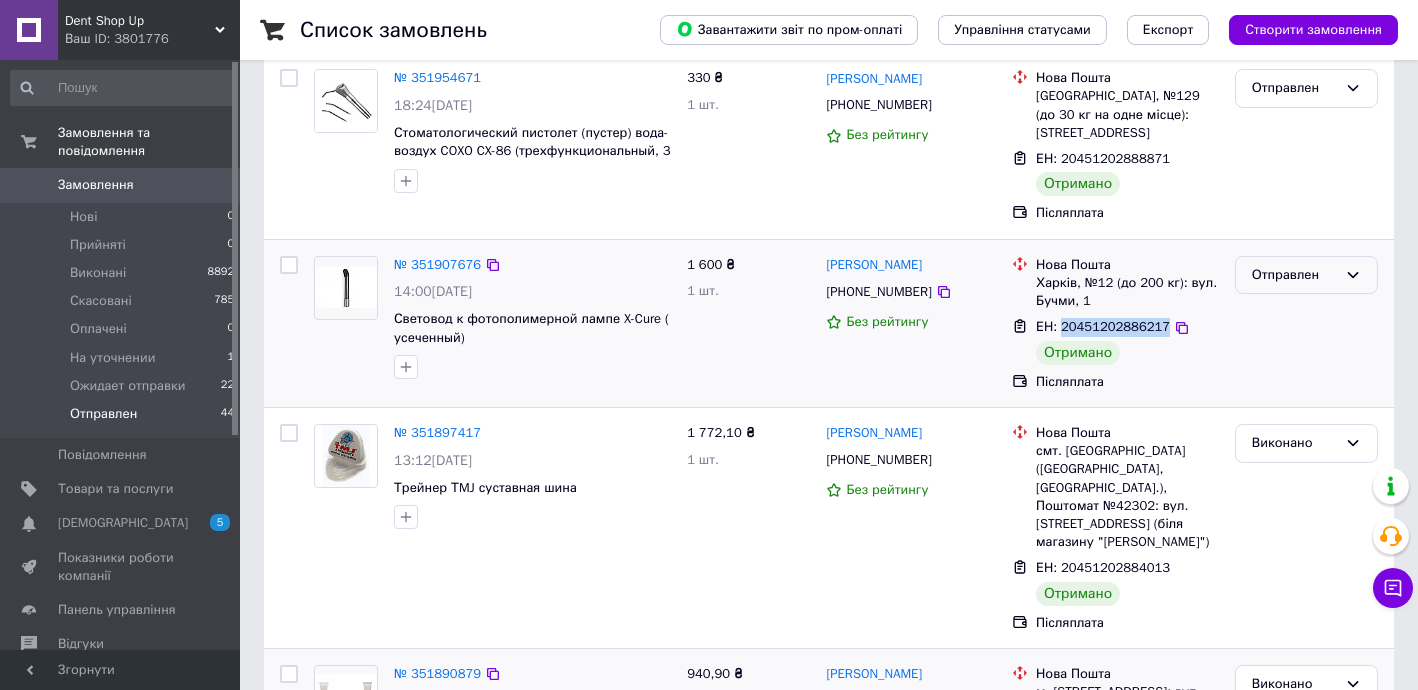 click on "Отправлен" at bounding box center (1294, 275) 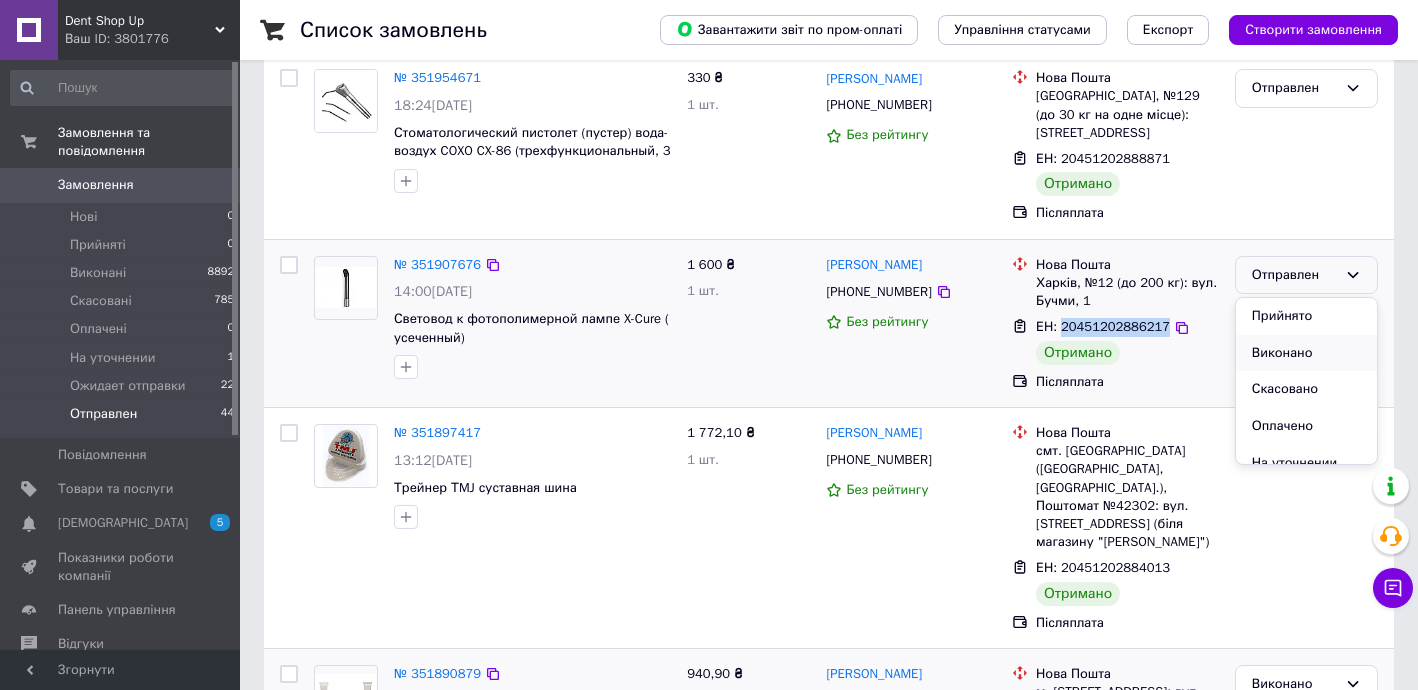 click on "Виконано" at bounding box center [1306, 353] 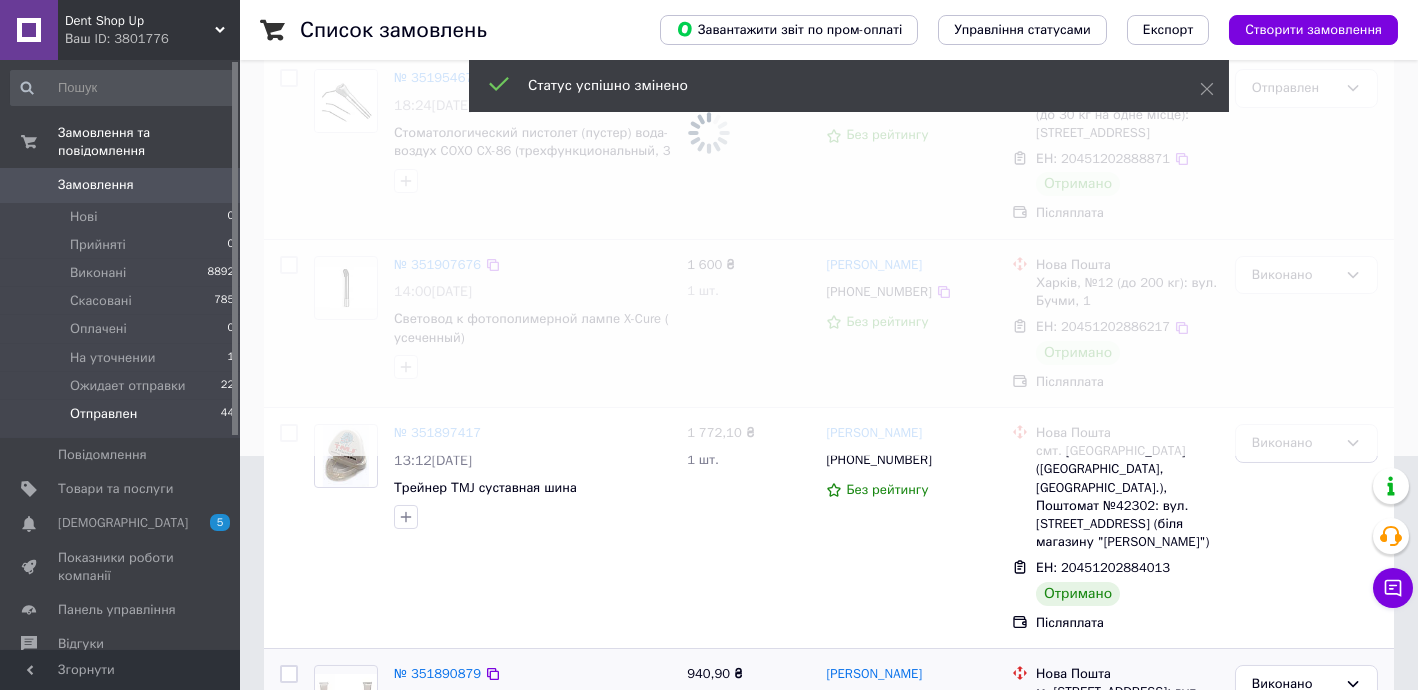 click at bounding box center [709, 111] 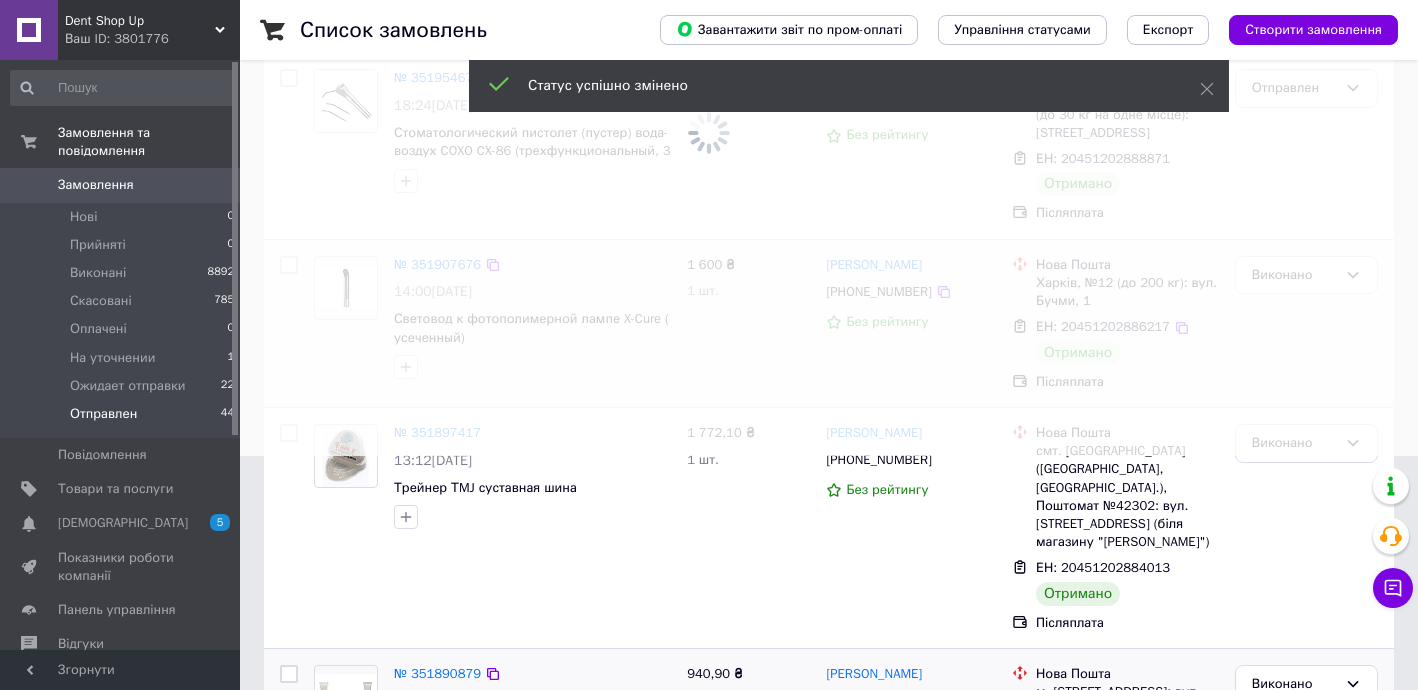 click at bounding box center [709, 111] 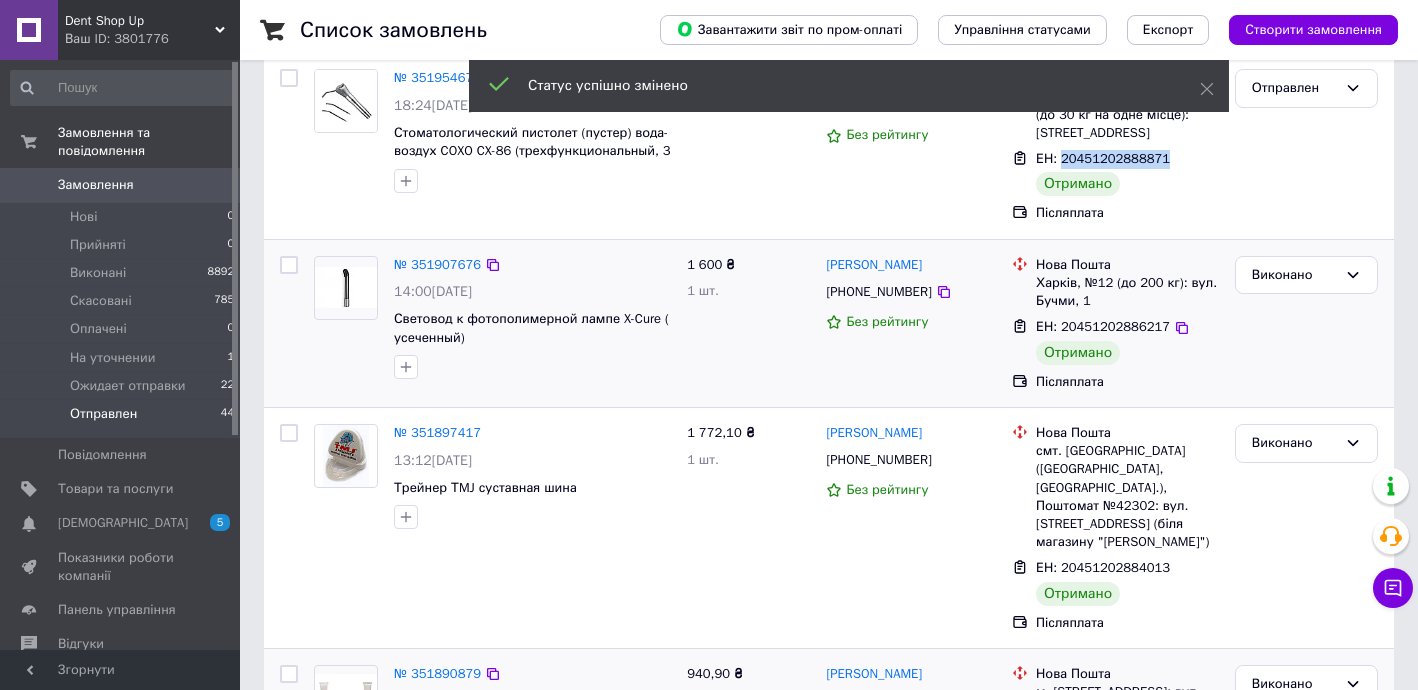 click on "ЕН: 20451202888871" at bounding box center (1103, 158) 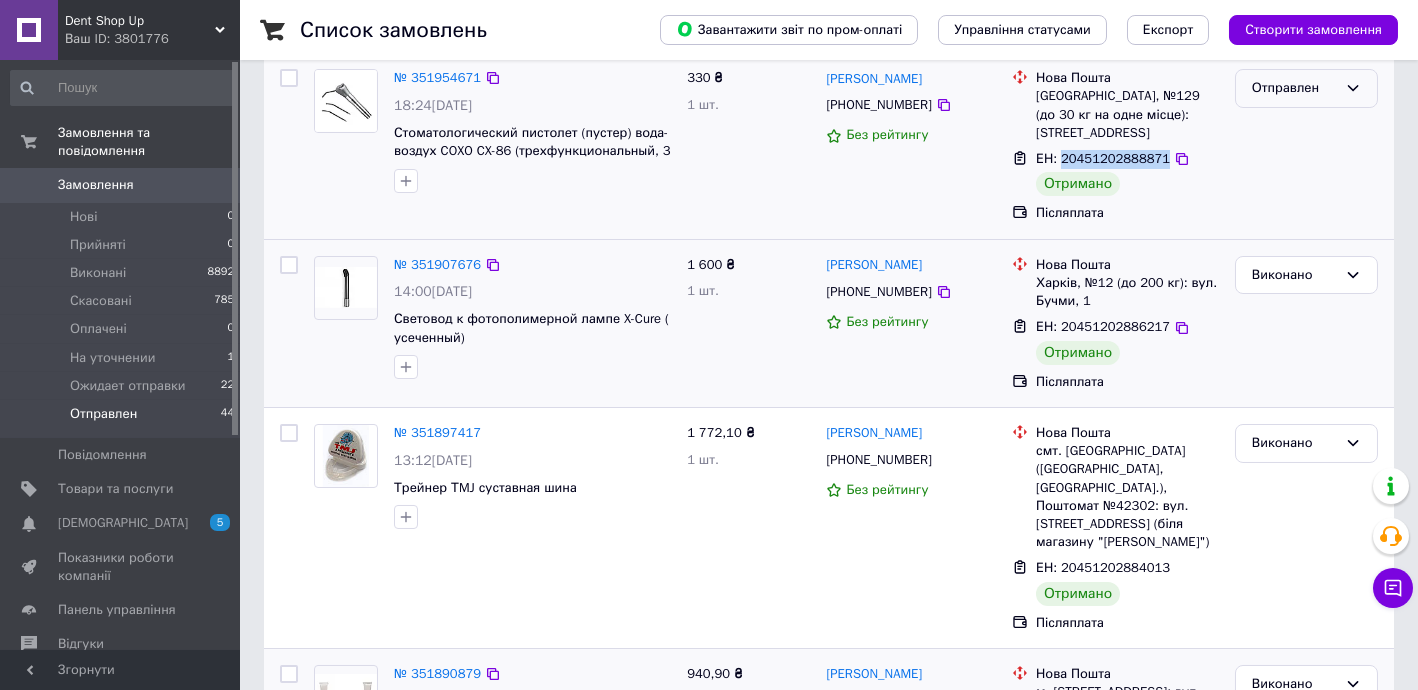 click on "Отправлен" at bounding box center [1294, 88] 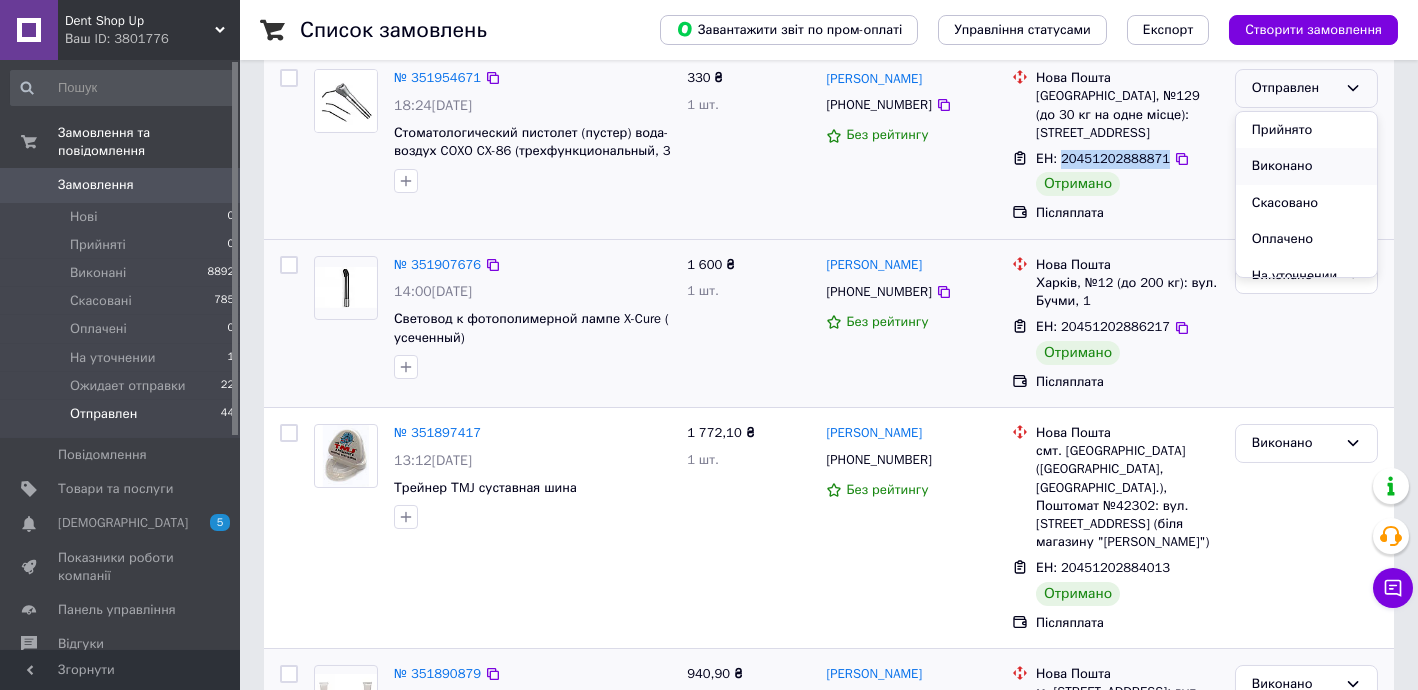click on "Виконано" at bounding box center (1306, 166) 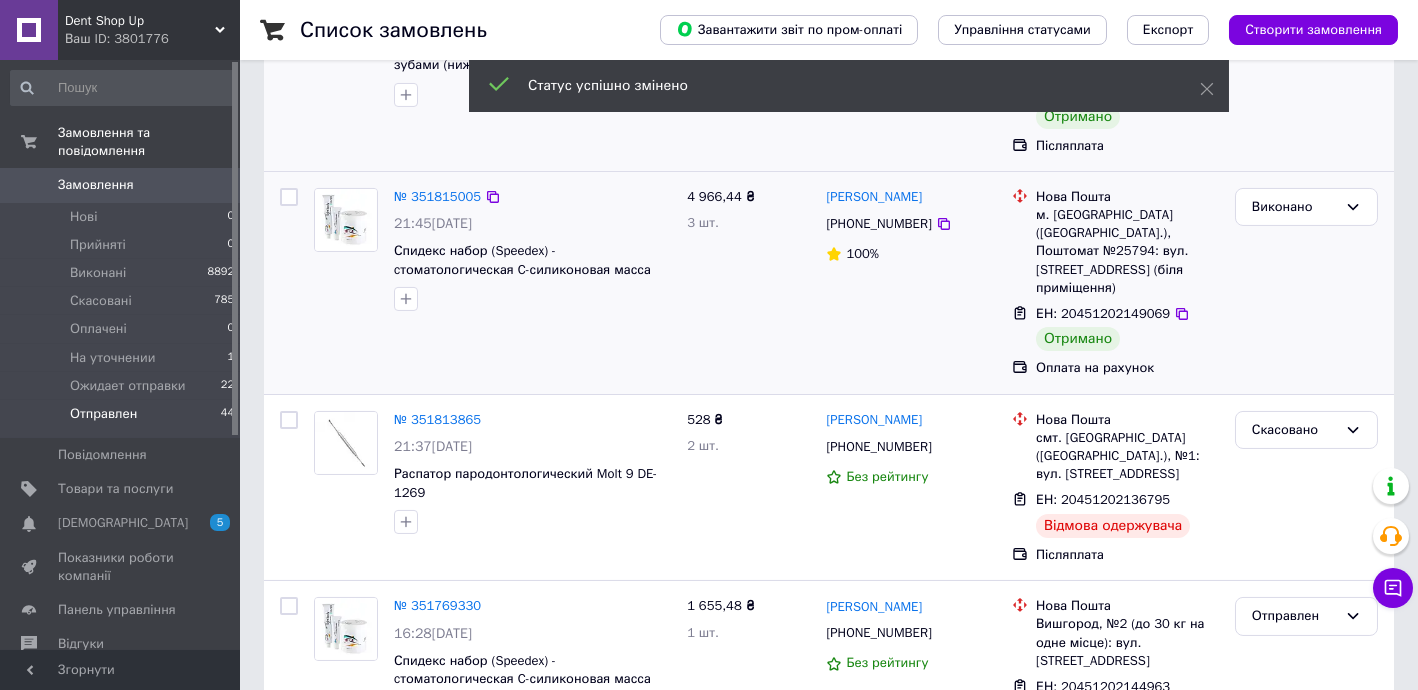 scroll, scrollTop: 2136, scrollLeft: 0, axis: vertical 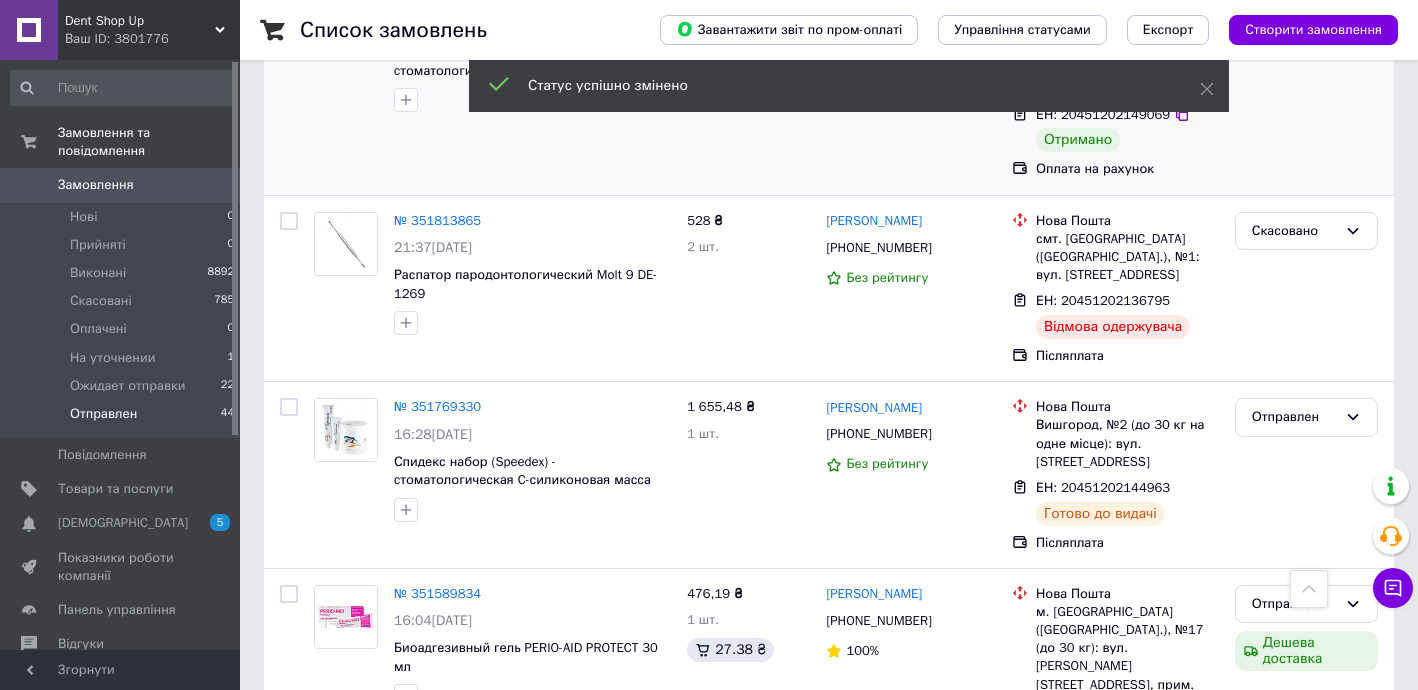click on "1" at bounding box center [404, 854] 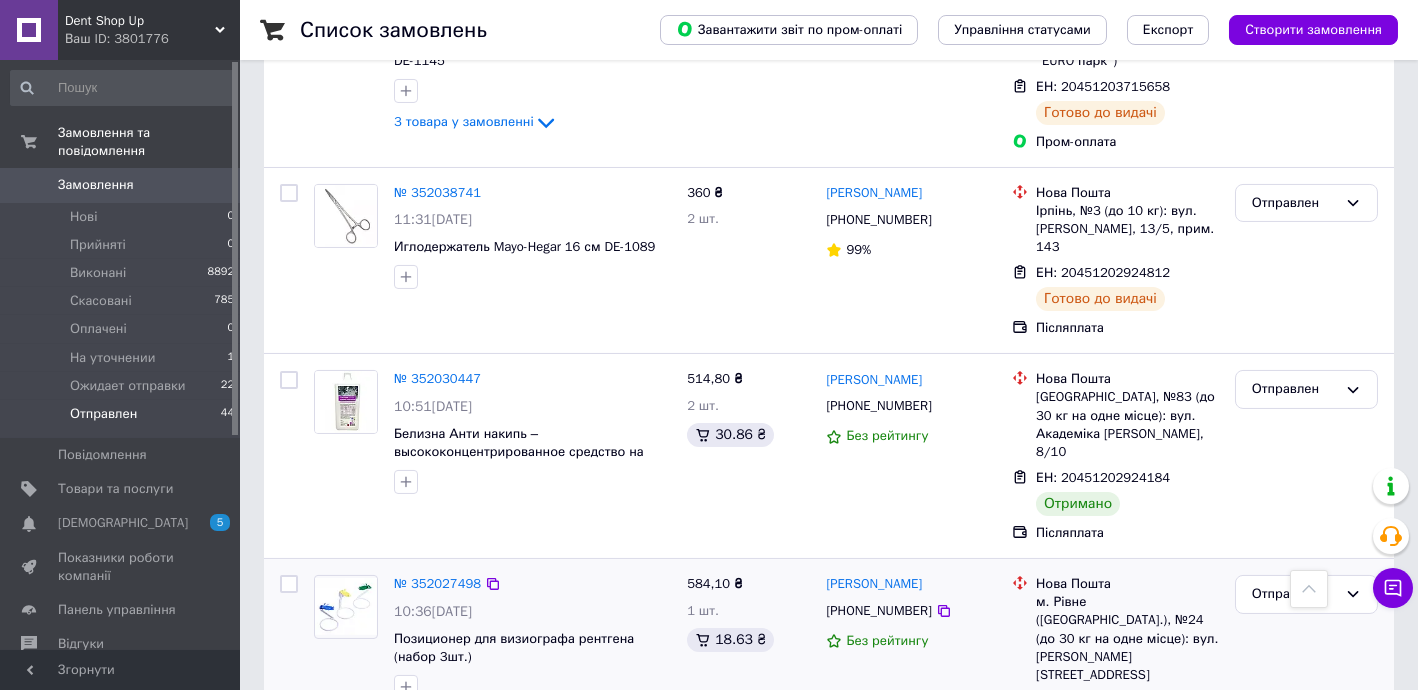 scroll, scrollTop: 1939, scrollLeft: 0, axis: vertical 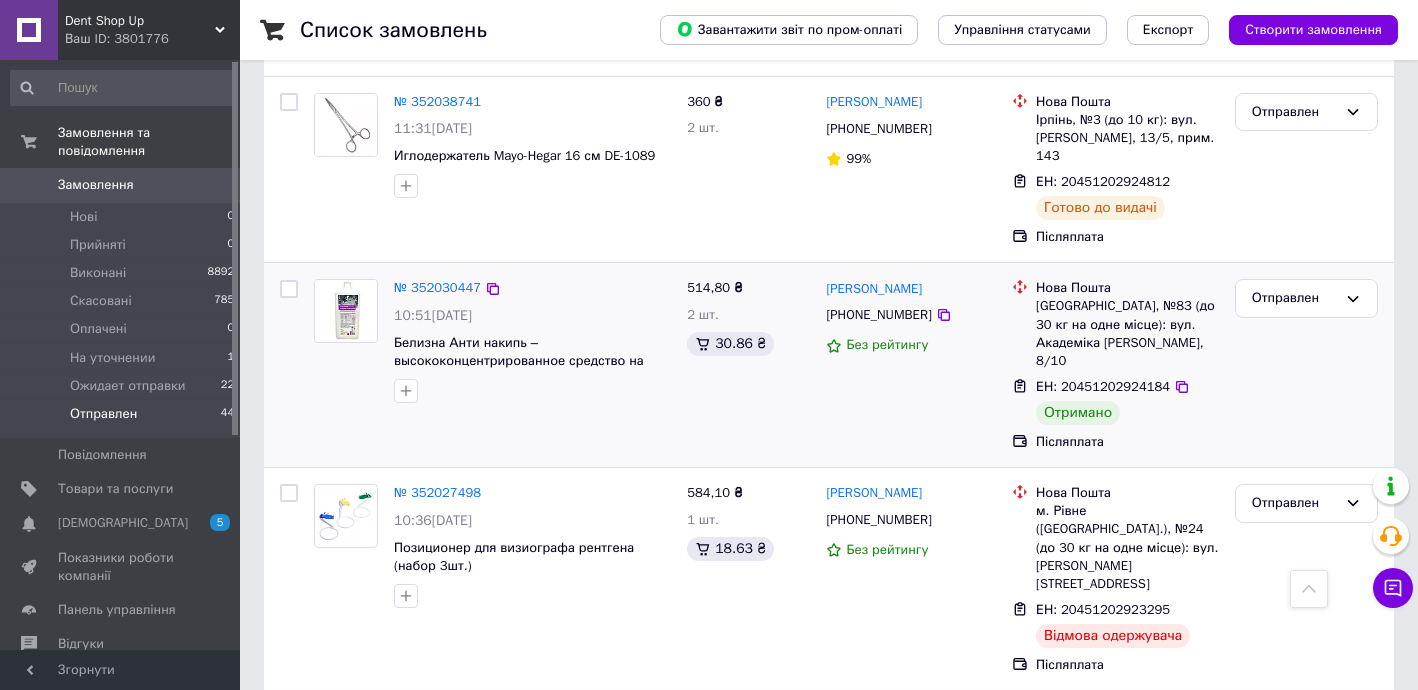 click on "ЕН: 20451202924184" at bounding box center (1103, 386) 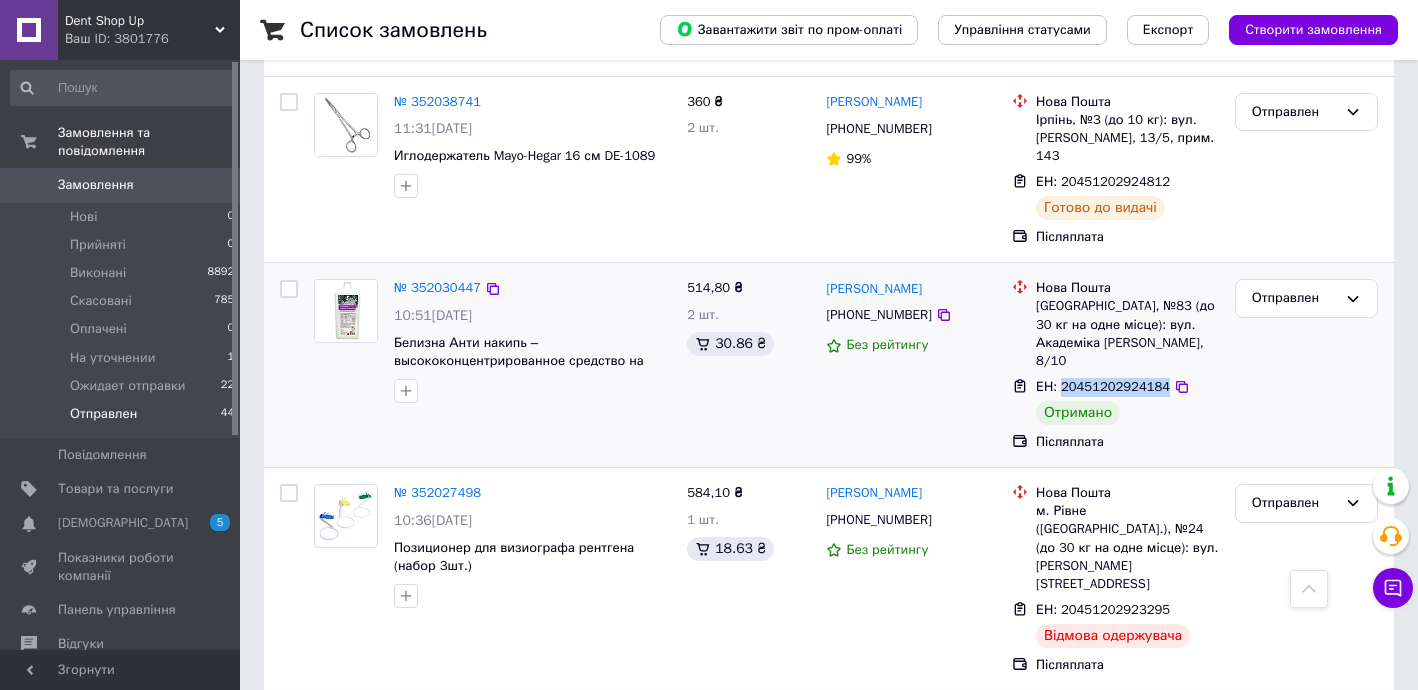 click on "ЕН: 20451202924184" at bounding box center [1103, 386] 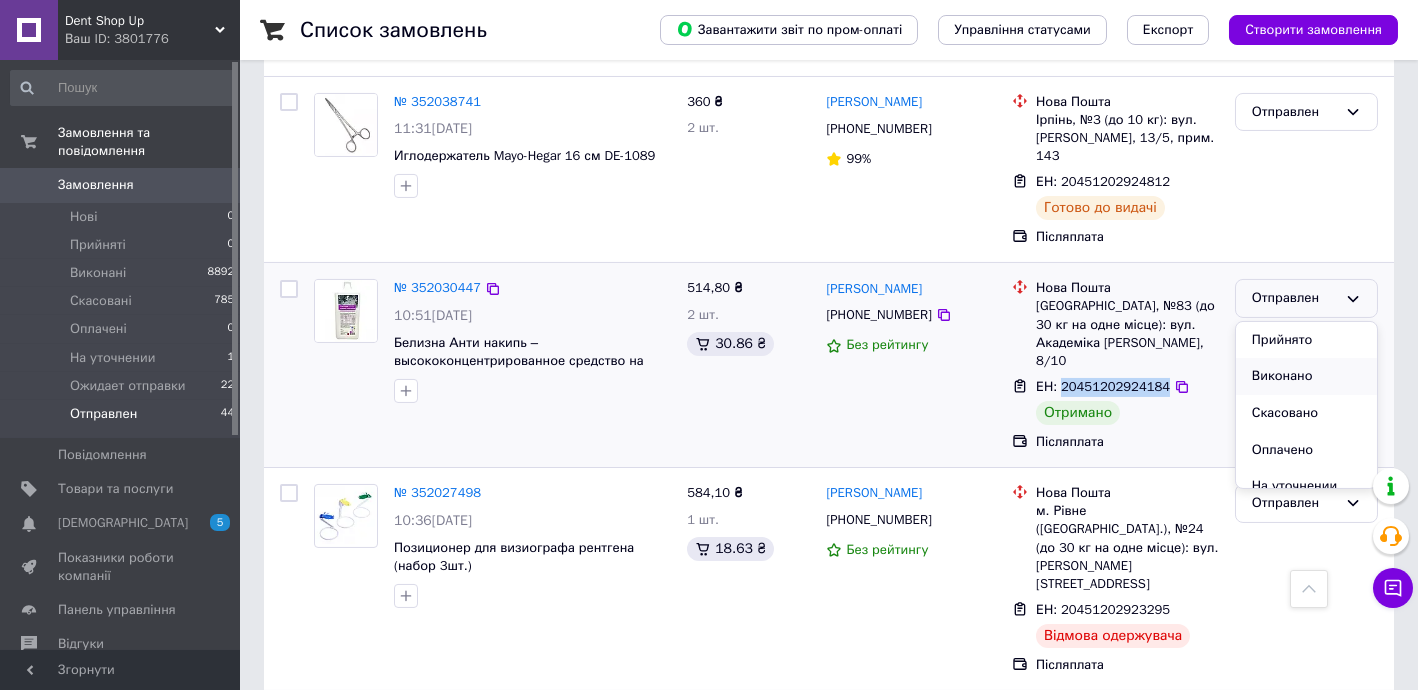 click on "Виконано" at bounding box center (1306, 376) 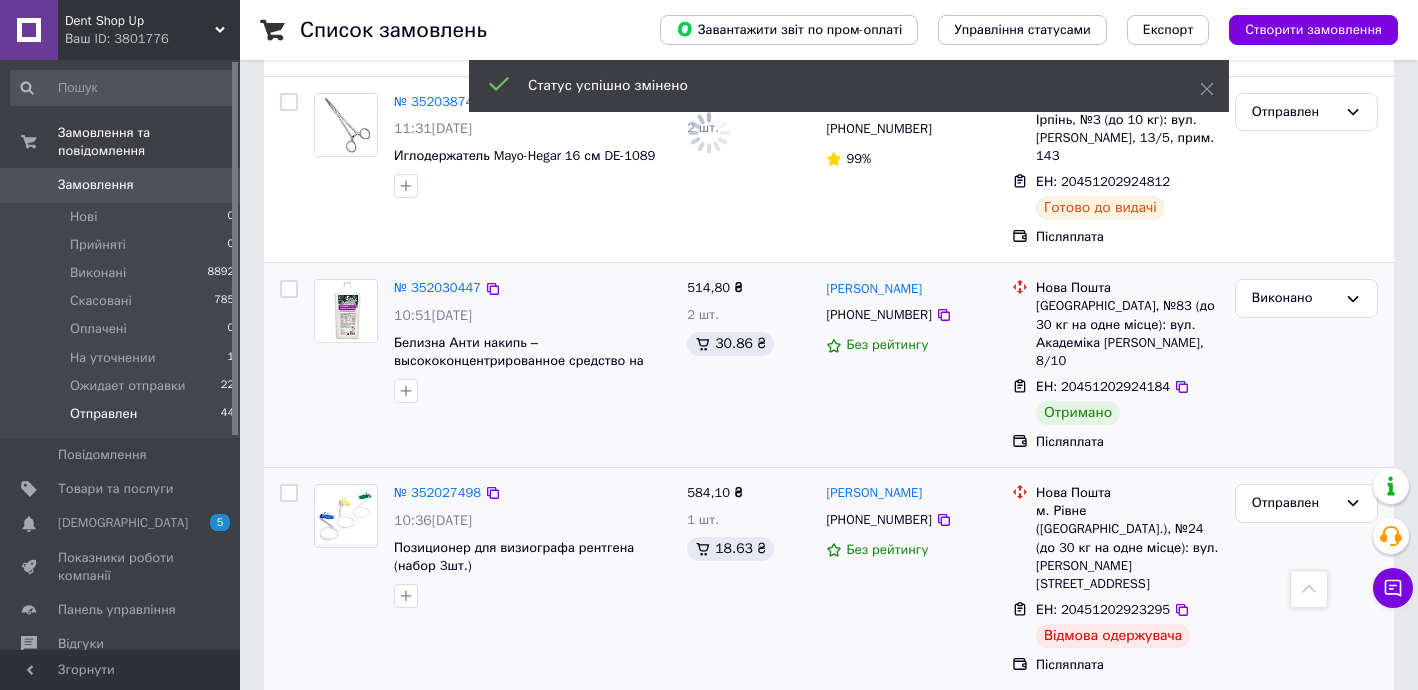 click on "ЕН: 20451202923295" at bounding box center (1103, 609) 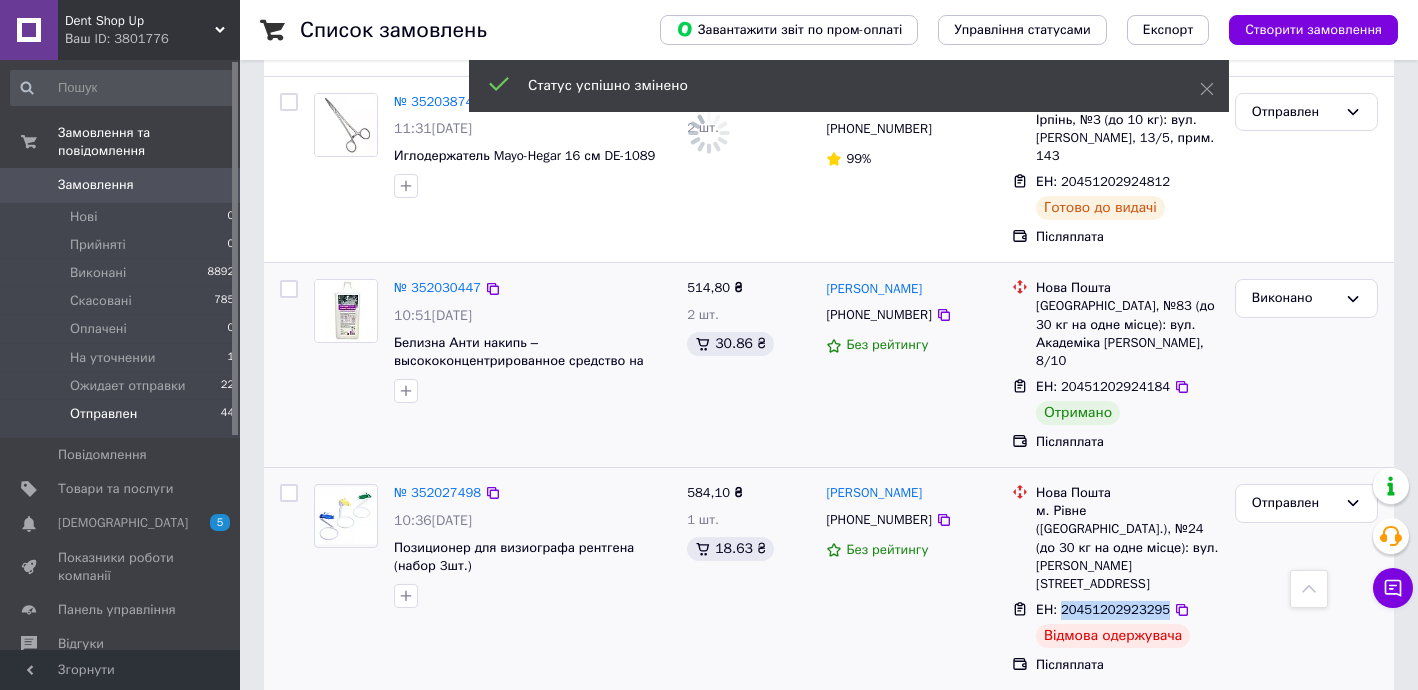 click on "ЕН: 20451202923295" at bounding box center (1103, 609) 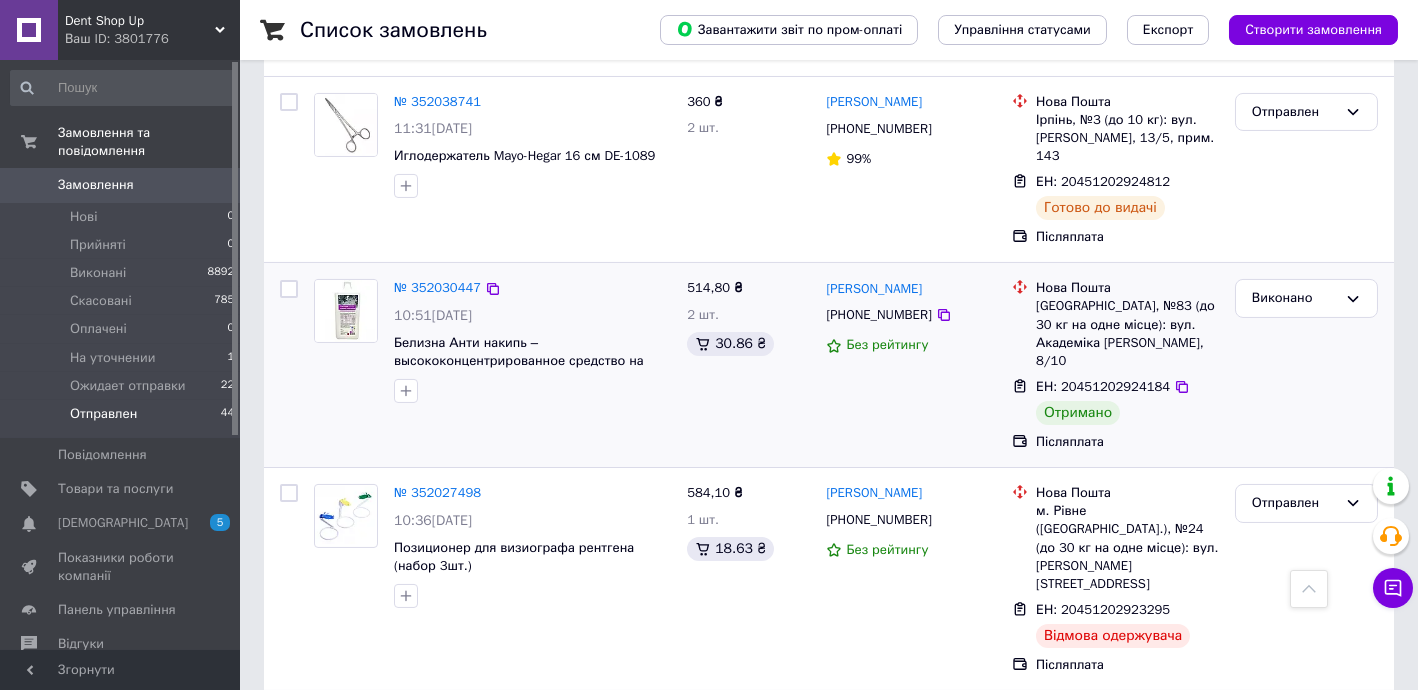 click on "ЕН: 20451202927601" at bounding box center (1103, 814) 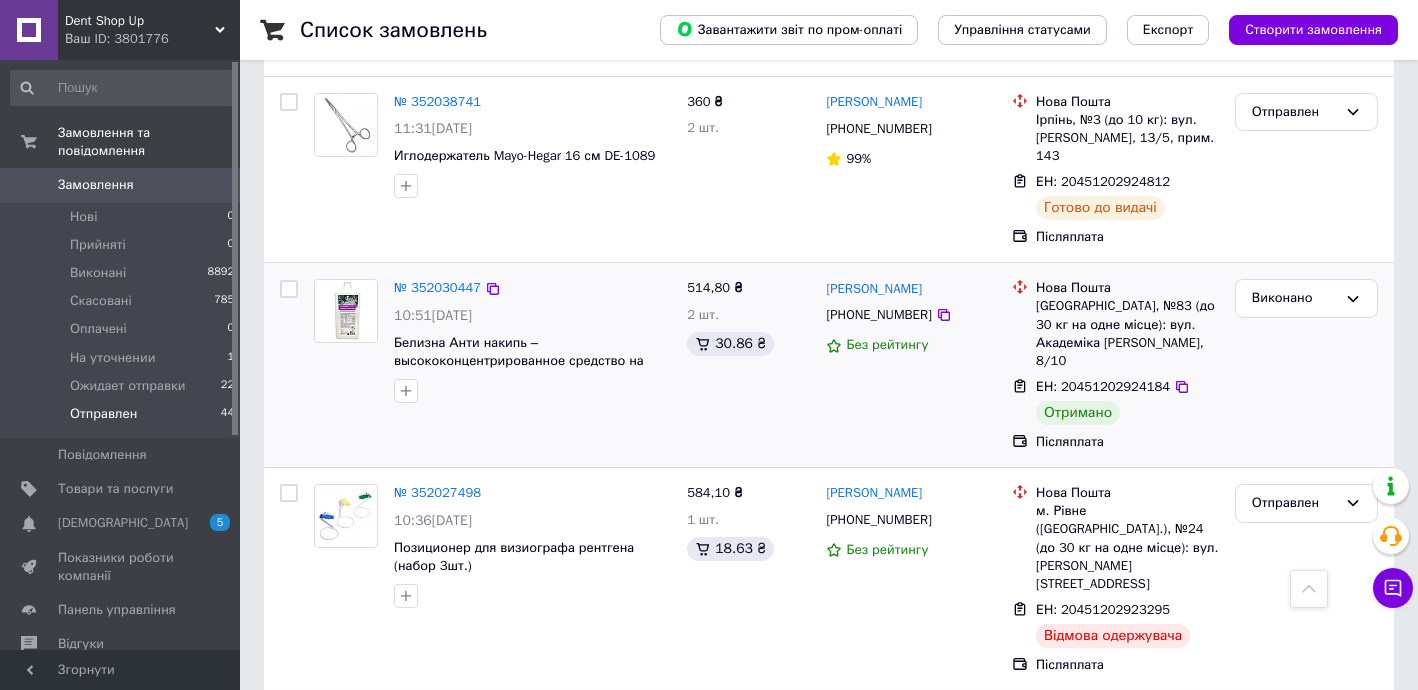 click on "Отправлен" at bounding box center (1294, 726) 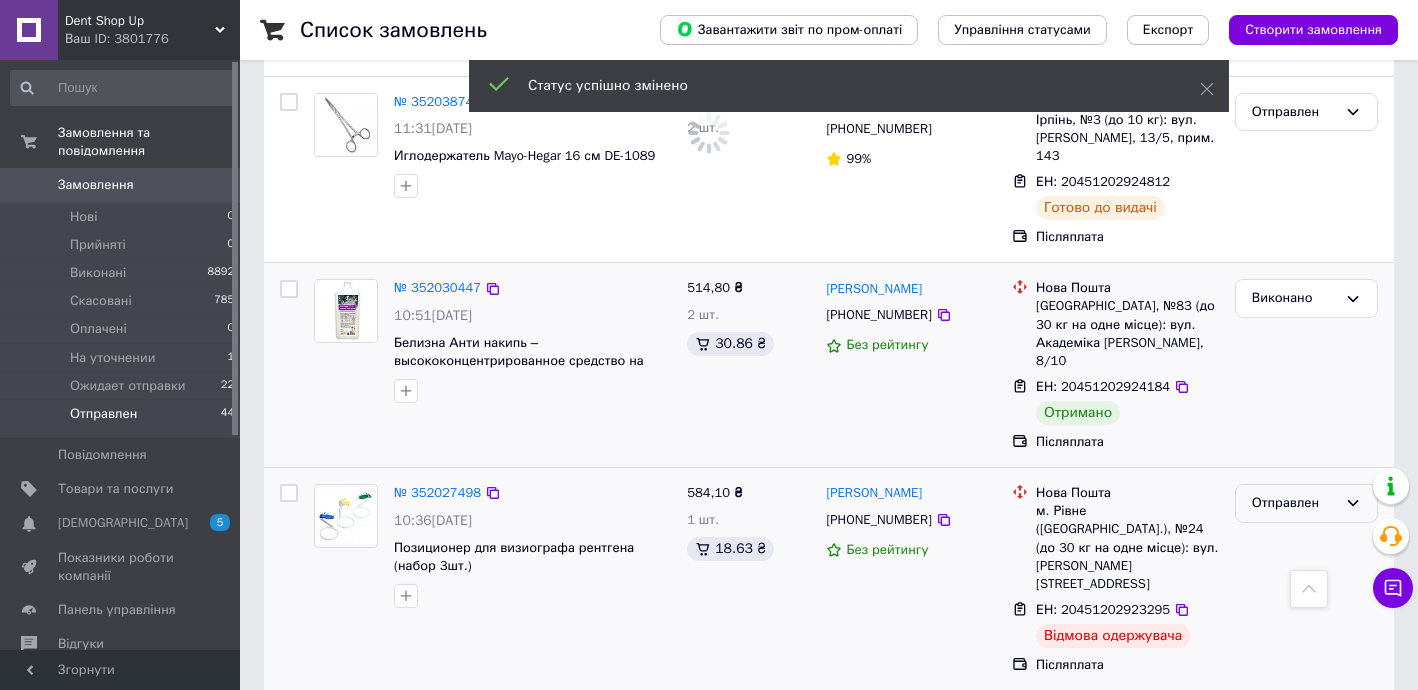 click on "Отправлен" at bounding box center (1306, 503) 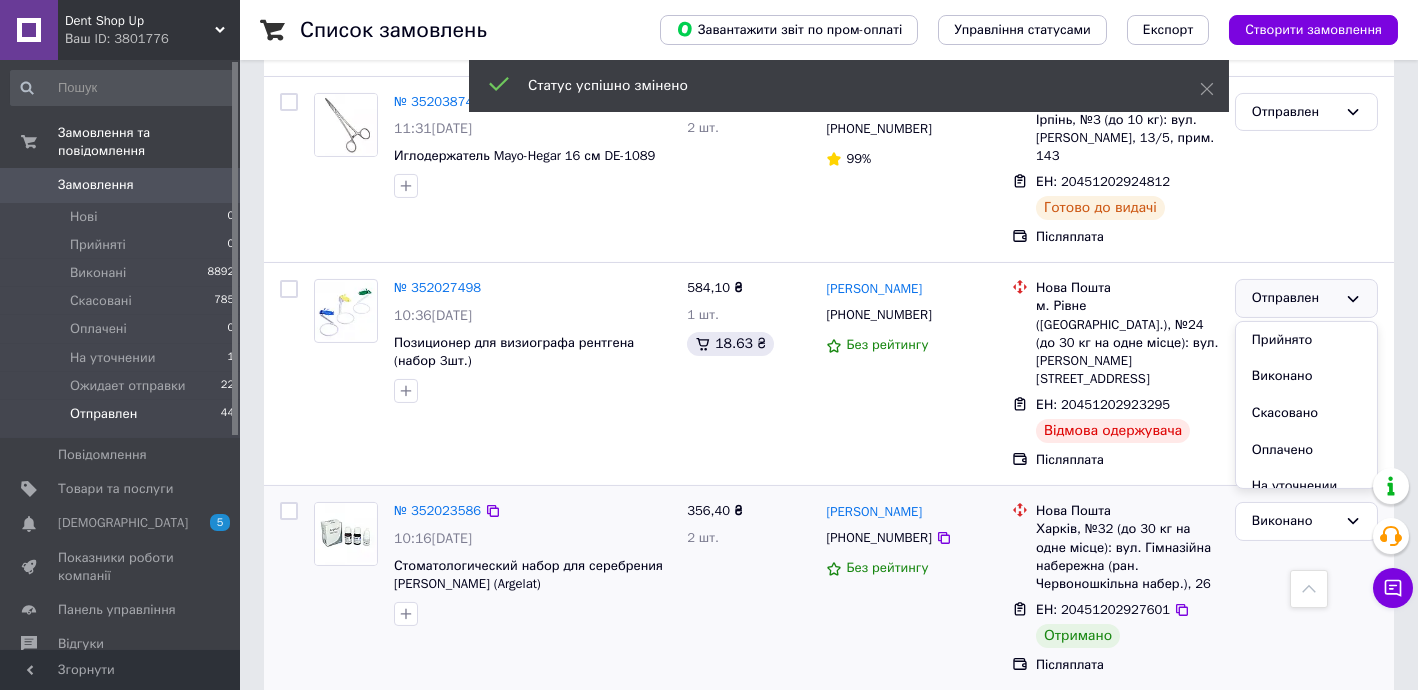 click on "Виконано" at bounding box center (1306, 588) 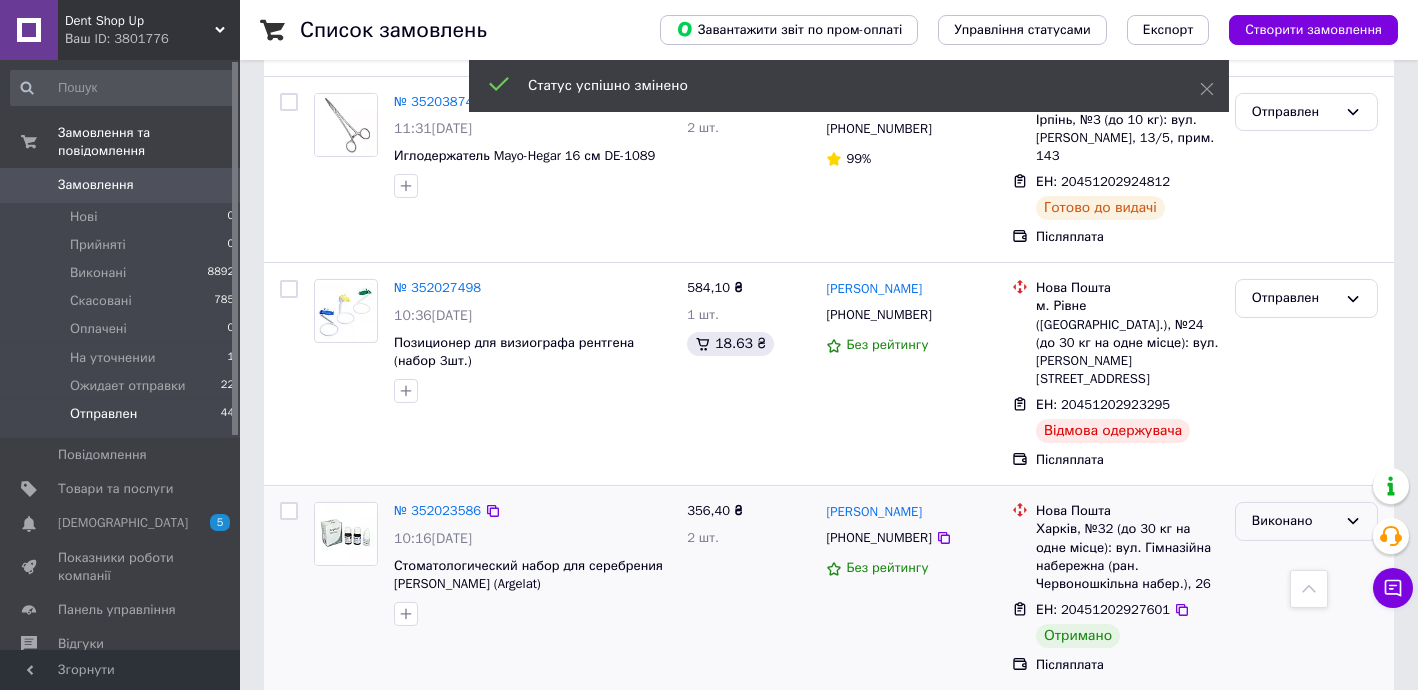 click on "Виконано" at bounding box center (1306, 521) 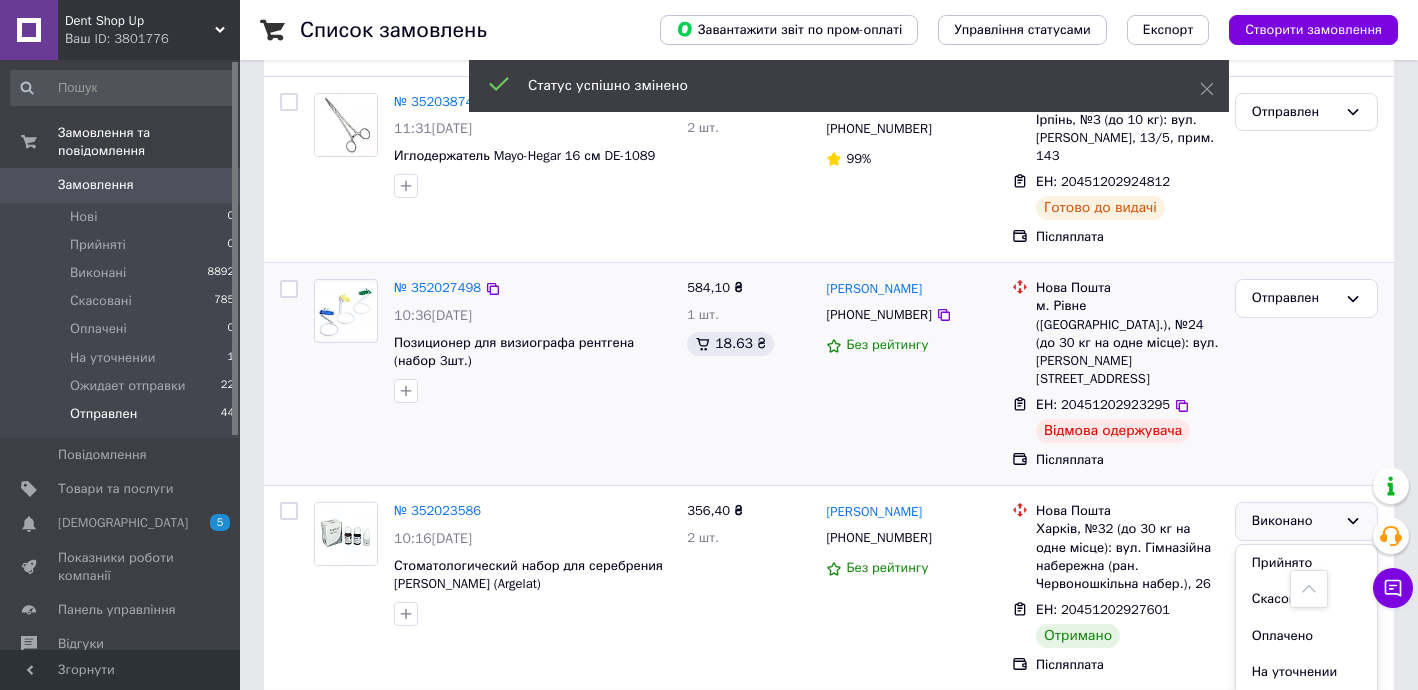 drag, startPoint x: 1298, startPoint y: 131, endPoint x: 1315, endPoint y: 156, distance: 30.232433 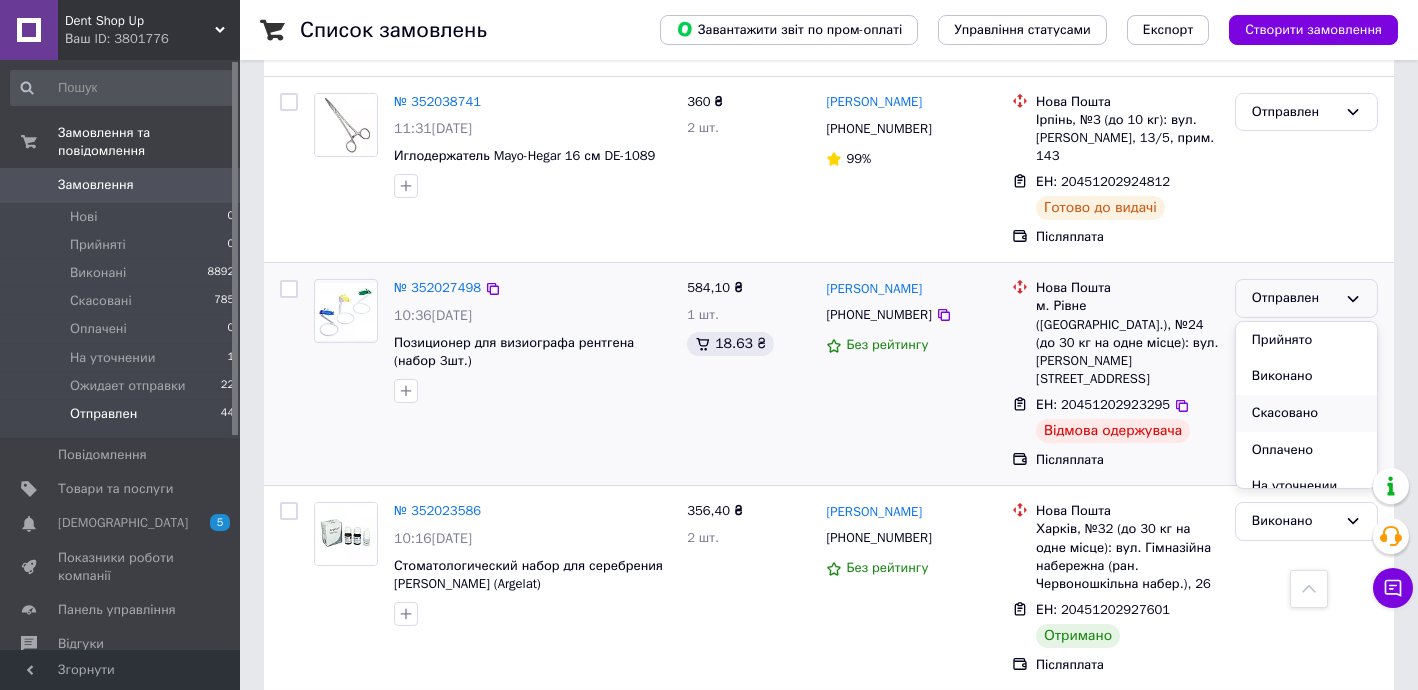 click on "Скасовано" at bounding box center [1306, 413] 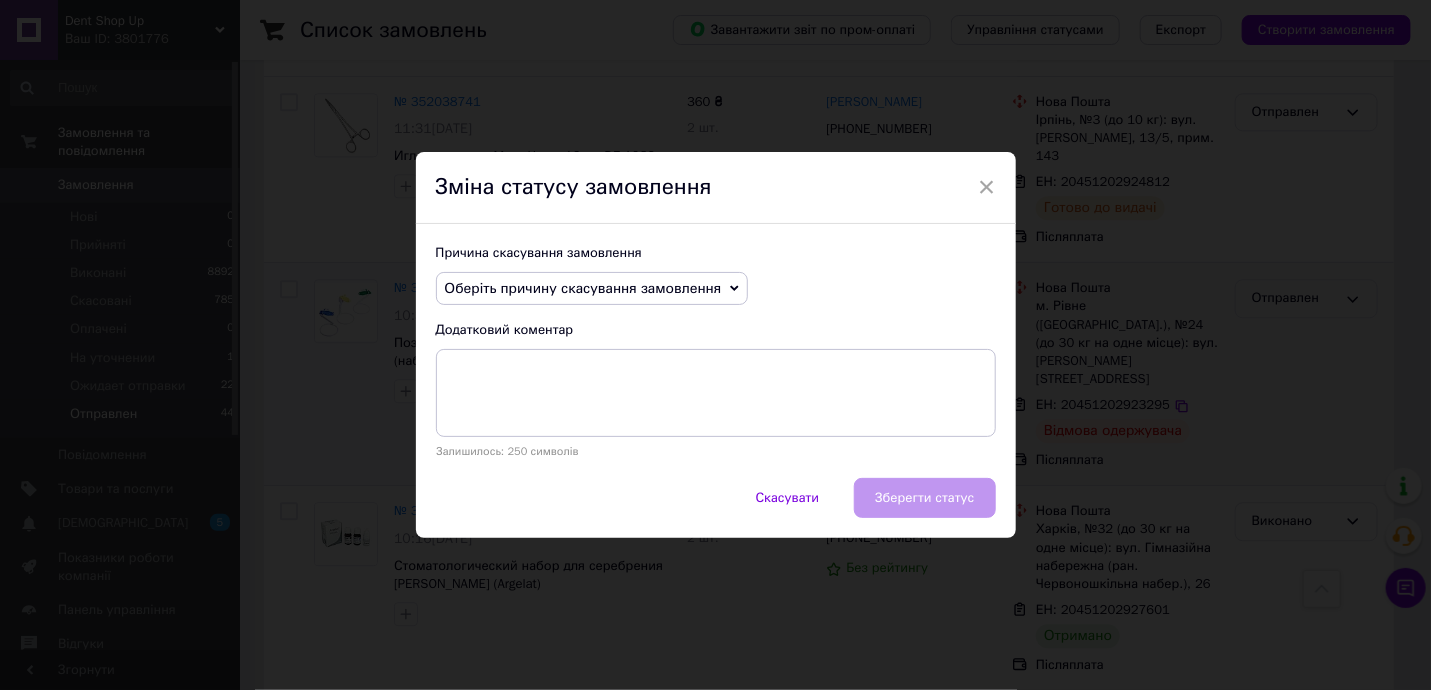 click on "Оберіть причину скасування замовлення" at bounding box center [583, 288] 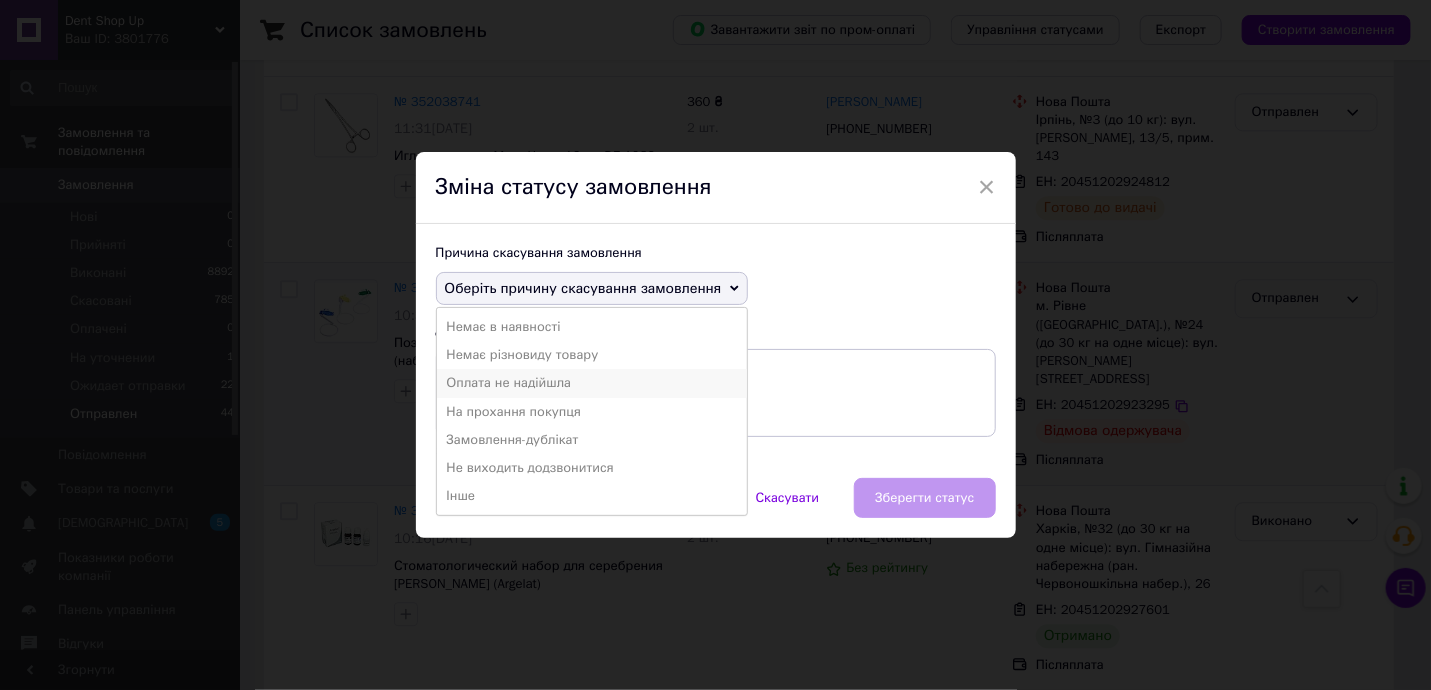 click on "Оплата не надійшла" at bounding box center [592, 383] 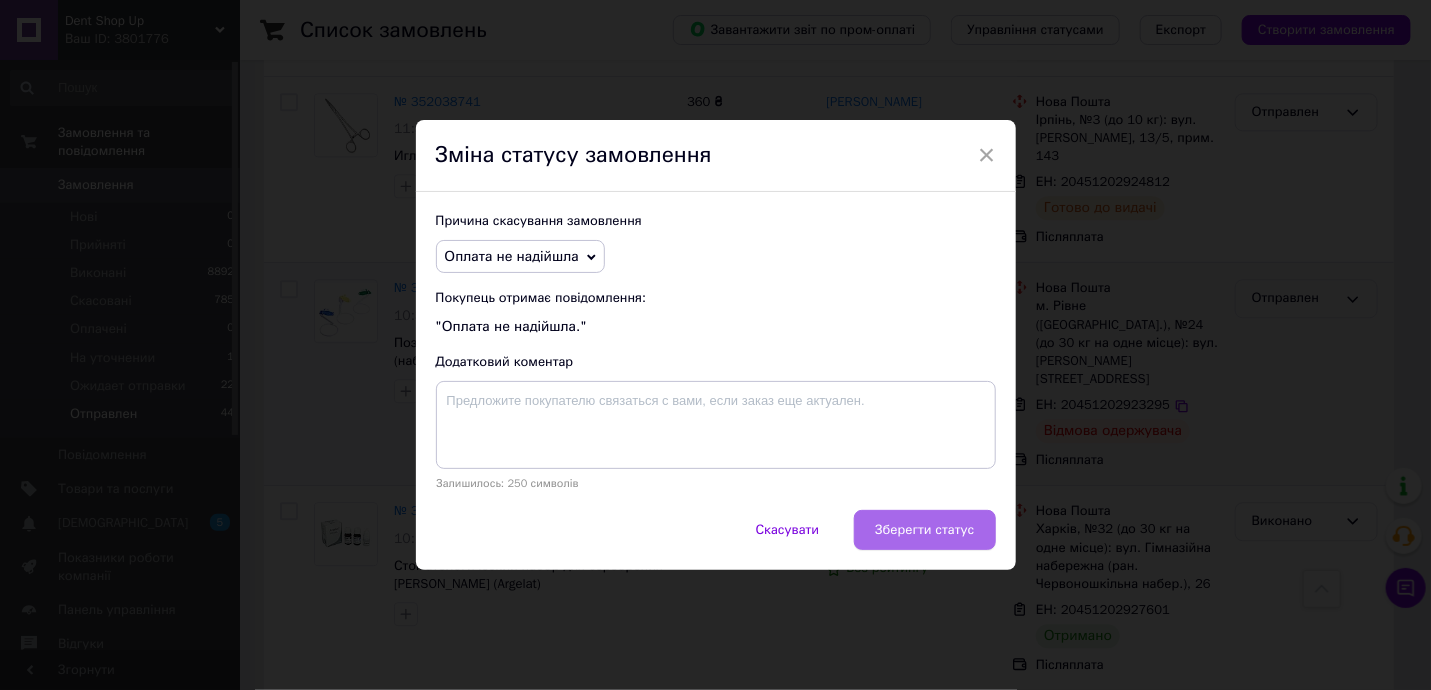 click on "Зберегти статус" at bounding box center [924, 530] 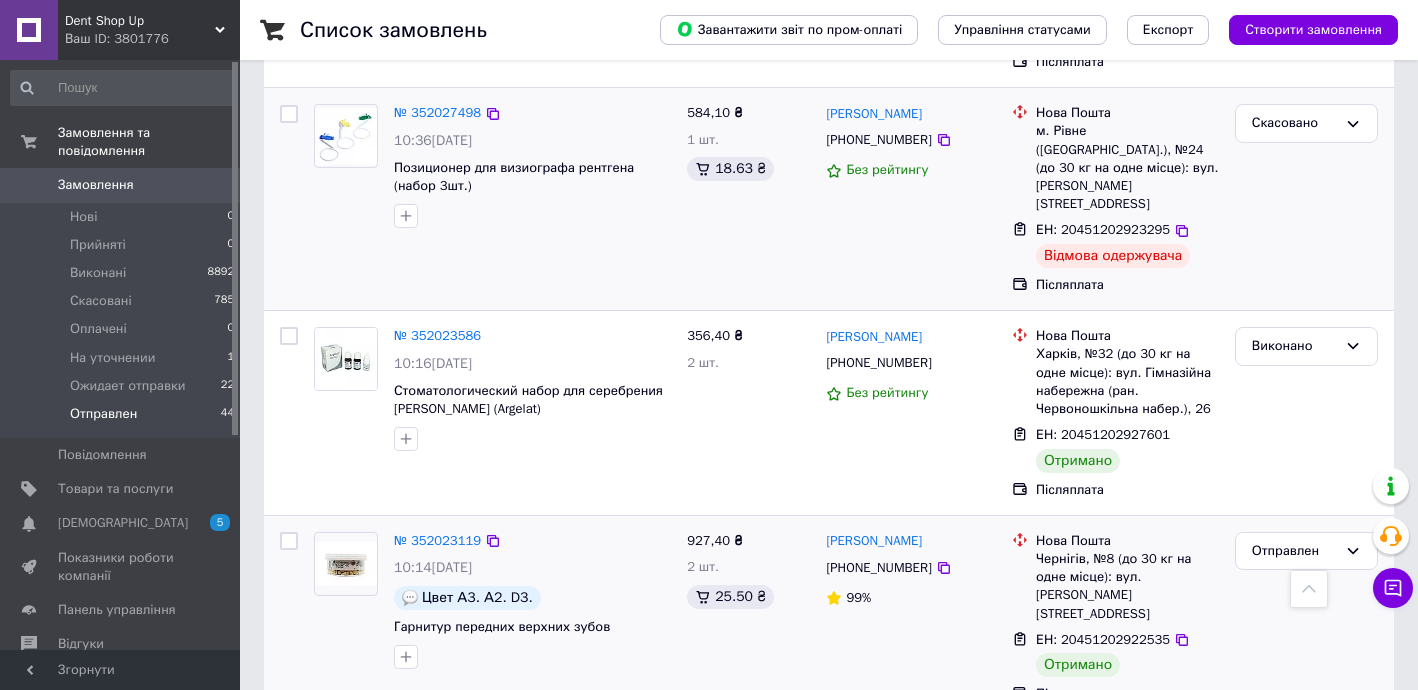scroll, scrollTop: 2181, scrollLeft: 0, axis: vertical 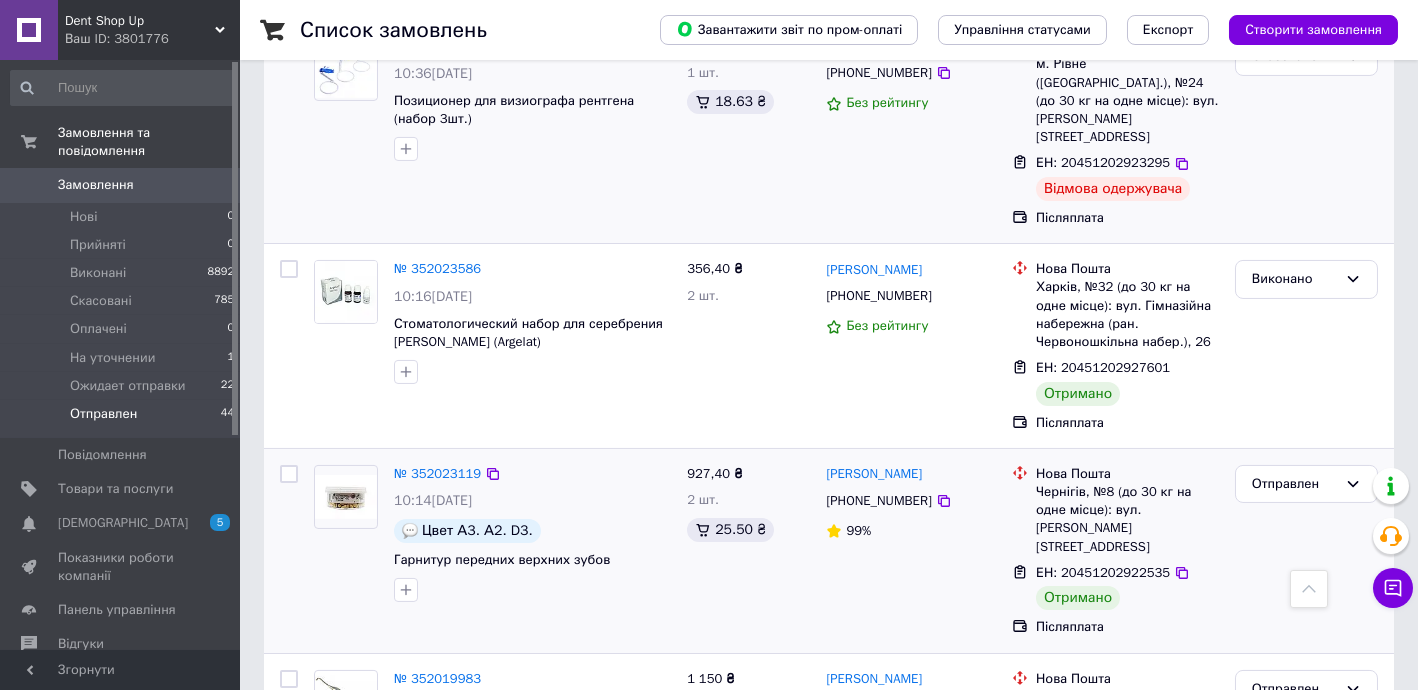 click on "ЕН: 20451202922535" at bounding box center (1103, 572) 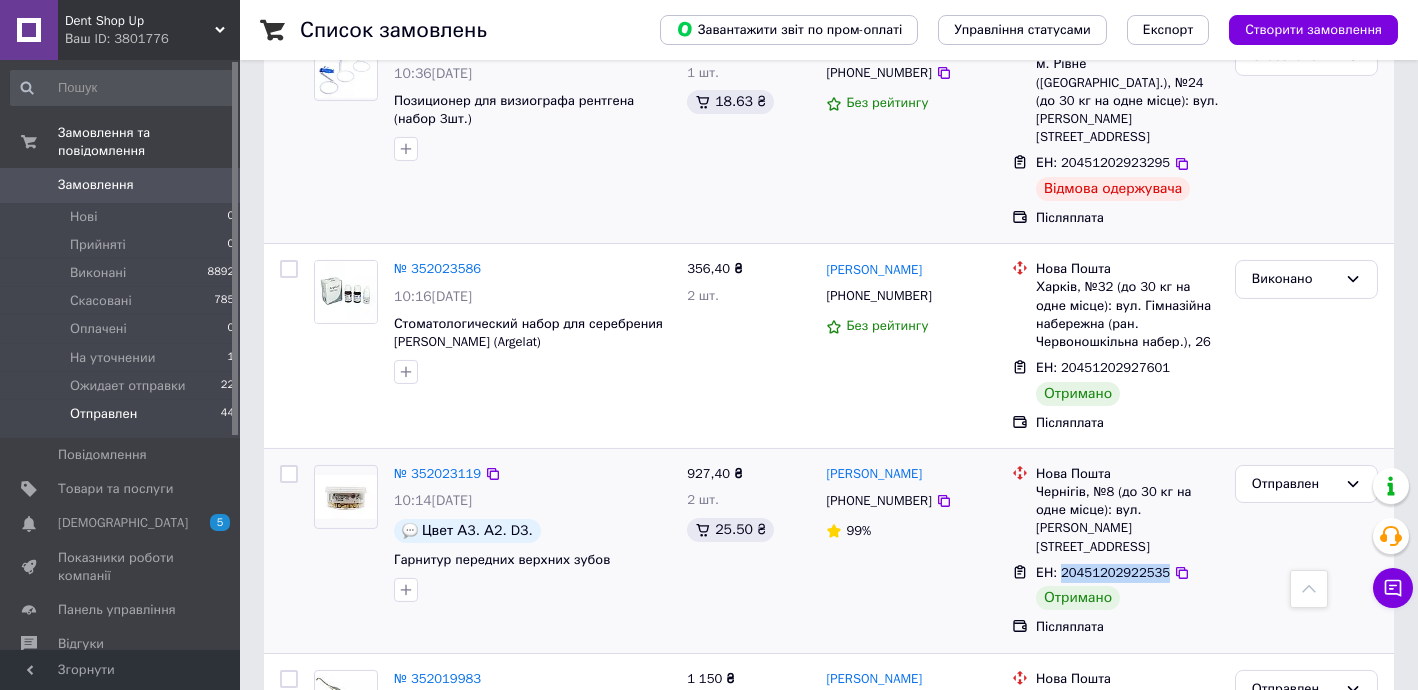 click on "ЕН: 20451202922535" at bounding box center (1103, 572) 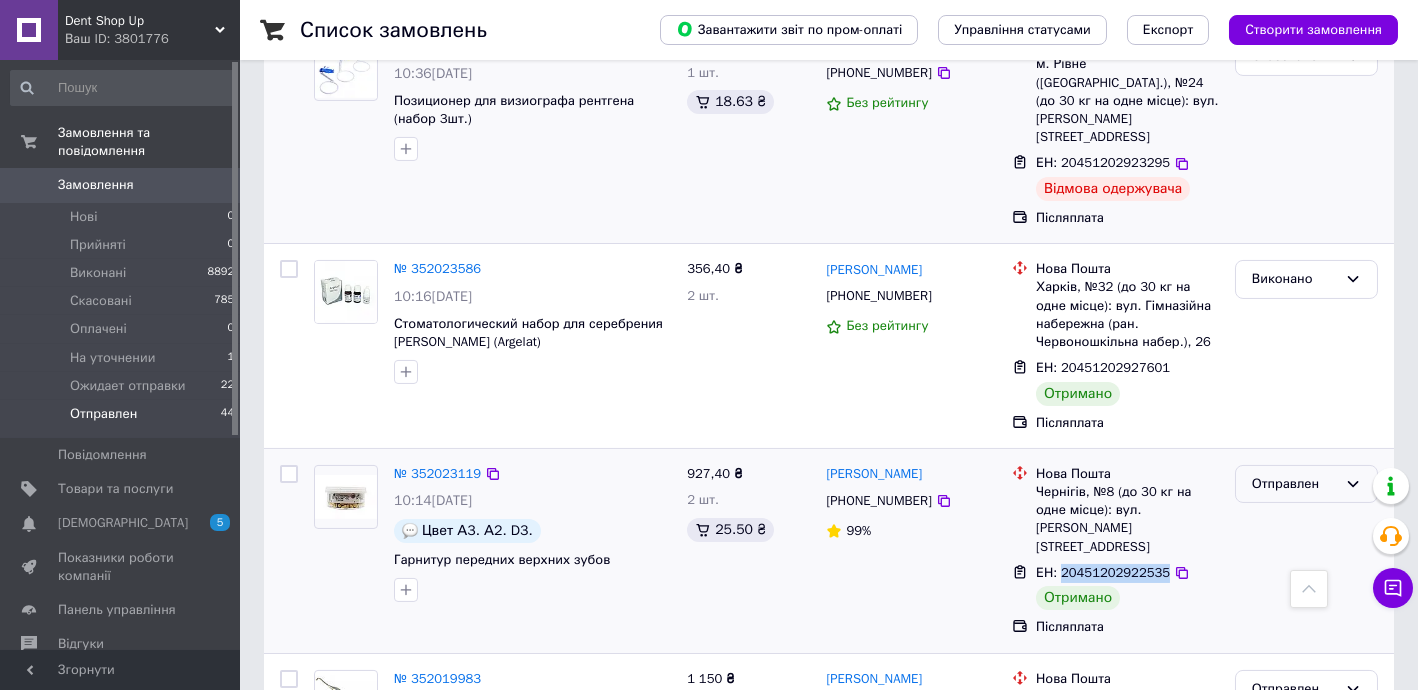 click on "Отправлен" at bounding box center (1294, 484) 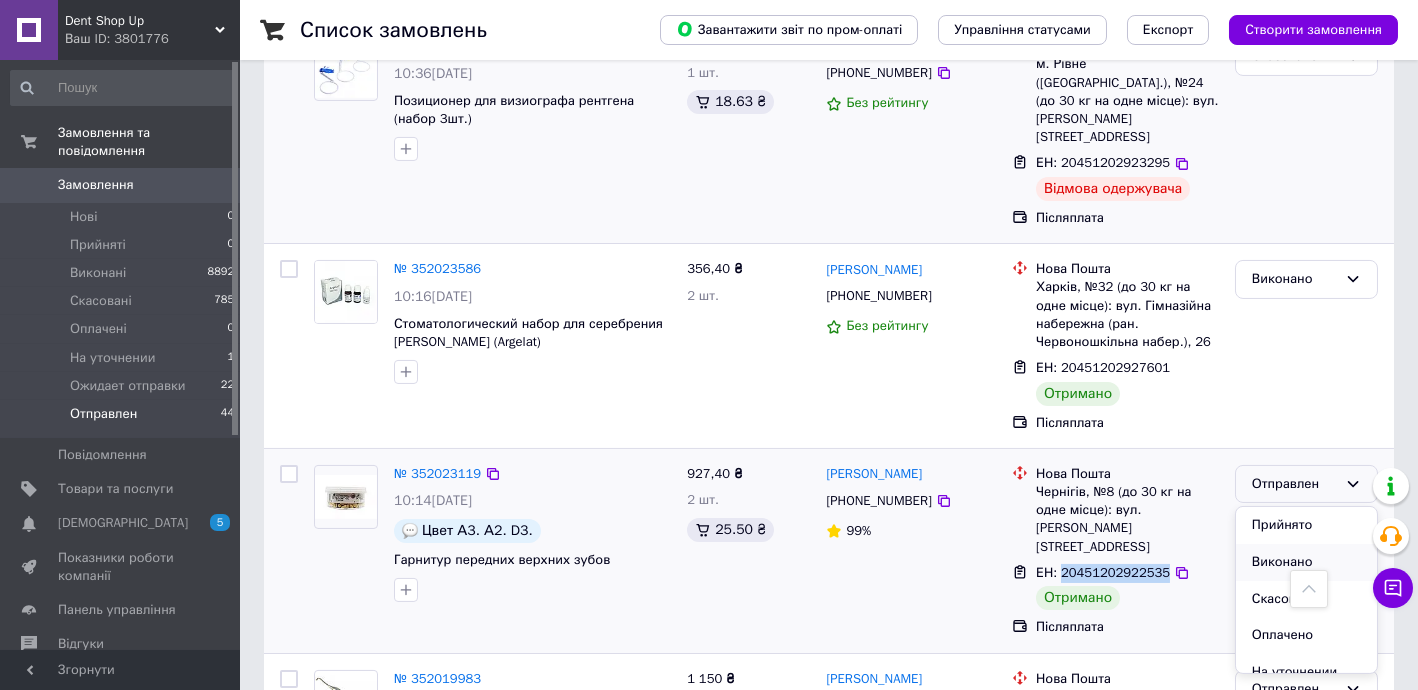 click on "Виконано" at bounding box center [1306, 562] 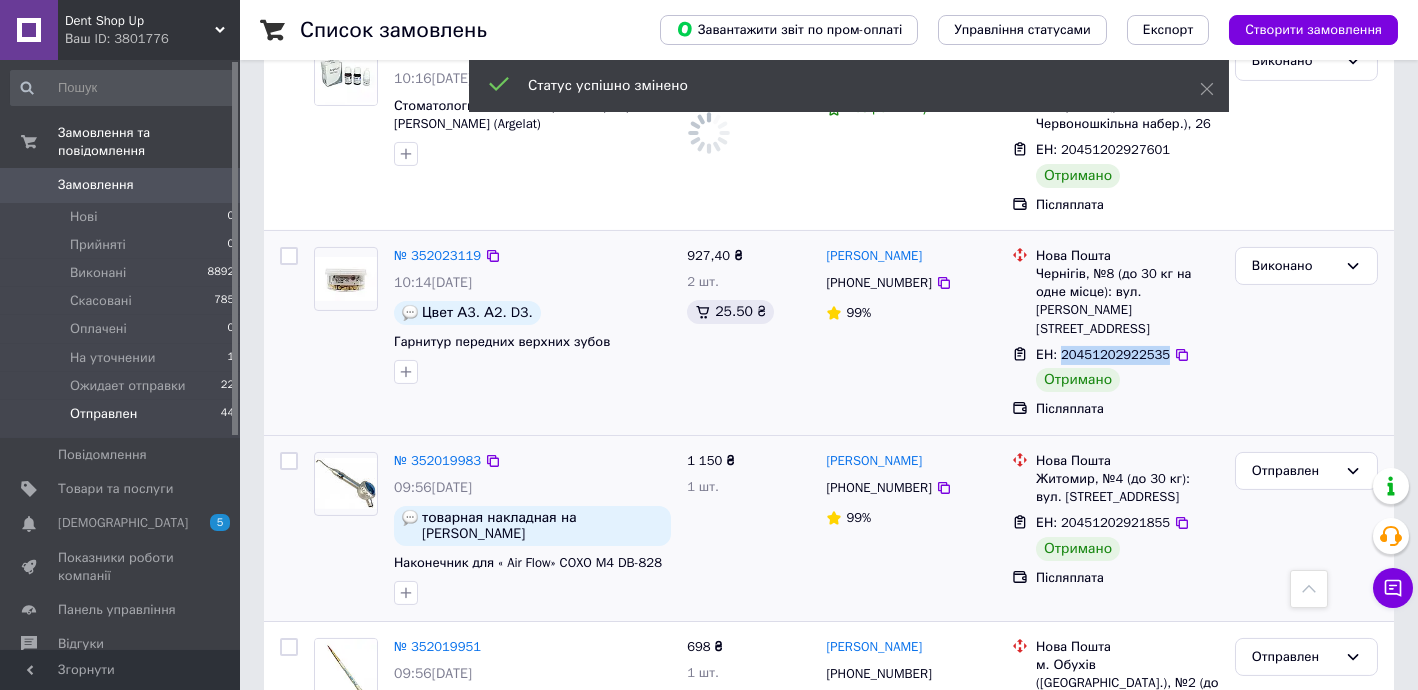 scroll, scrollTop: 2423, scrollLeft: 0, axis: vertical 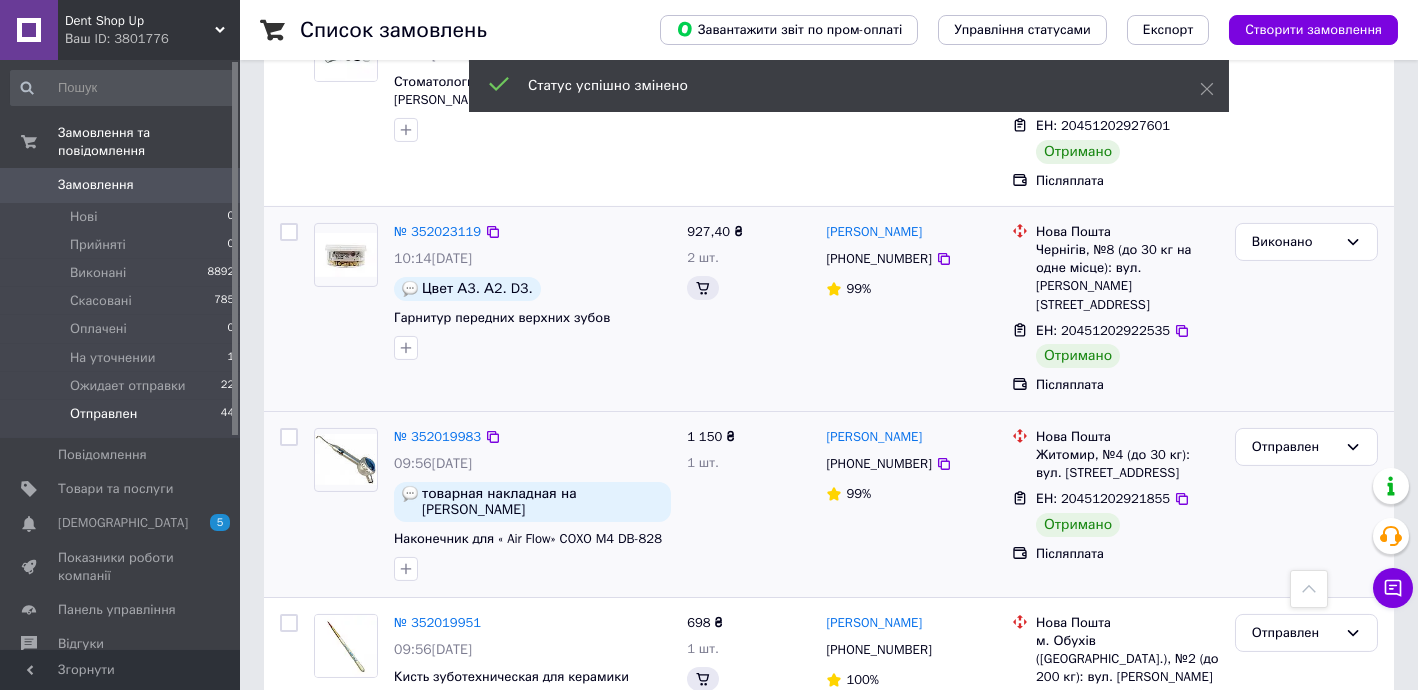 click on "ЕН: 20451202921855" at bounding box center (1103, 498) 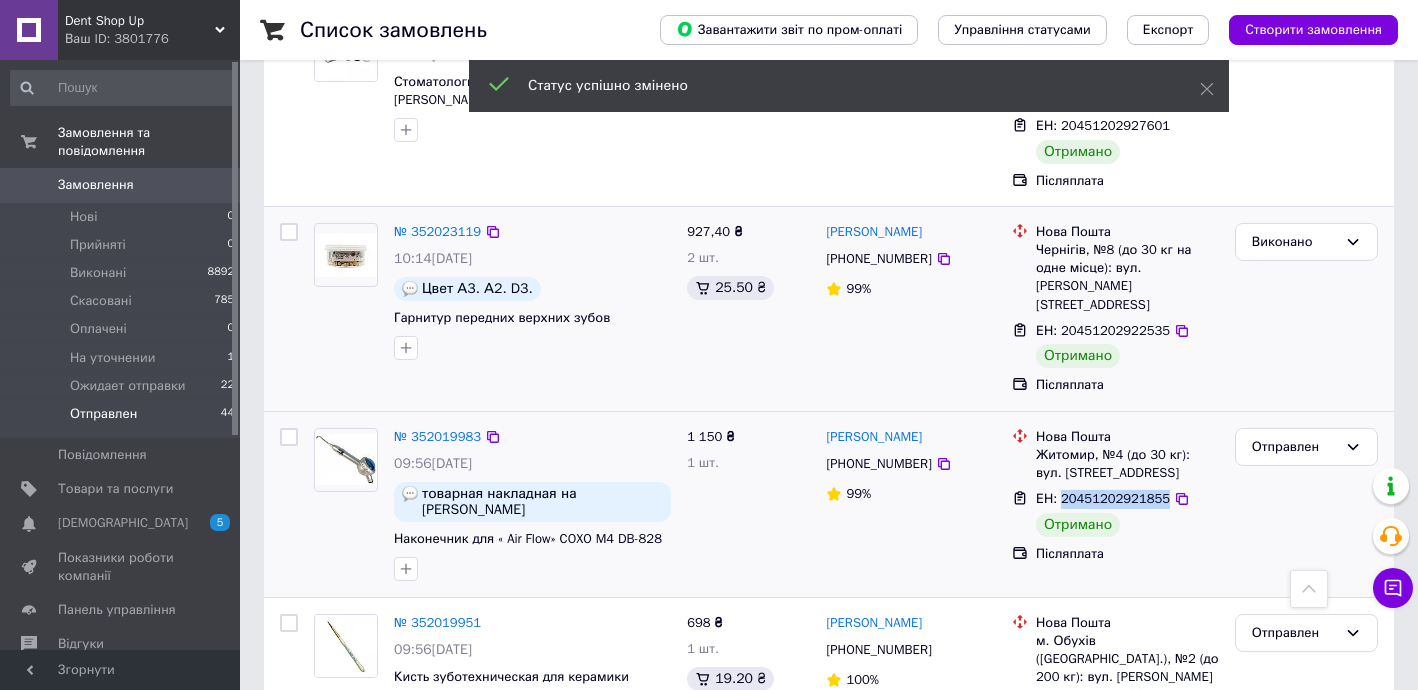 click on "ЕН: 20451202921855" at bounding box center [1103, 498] 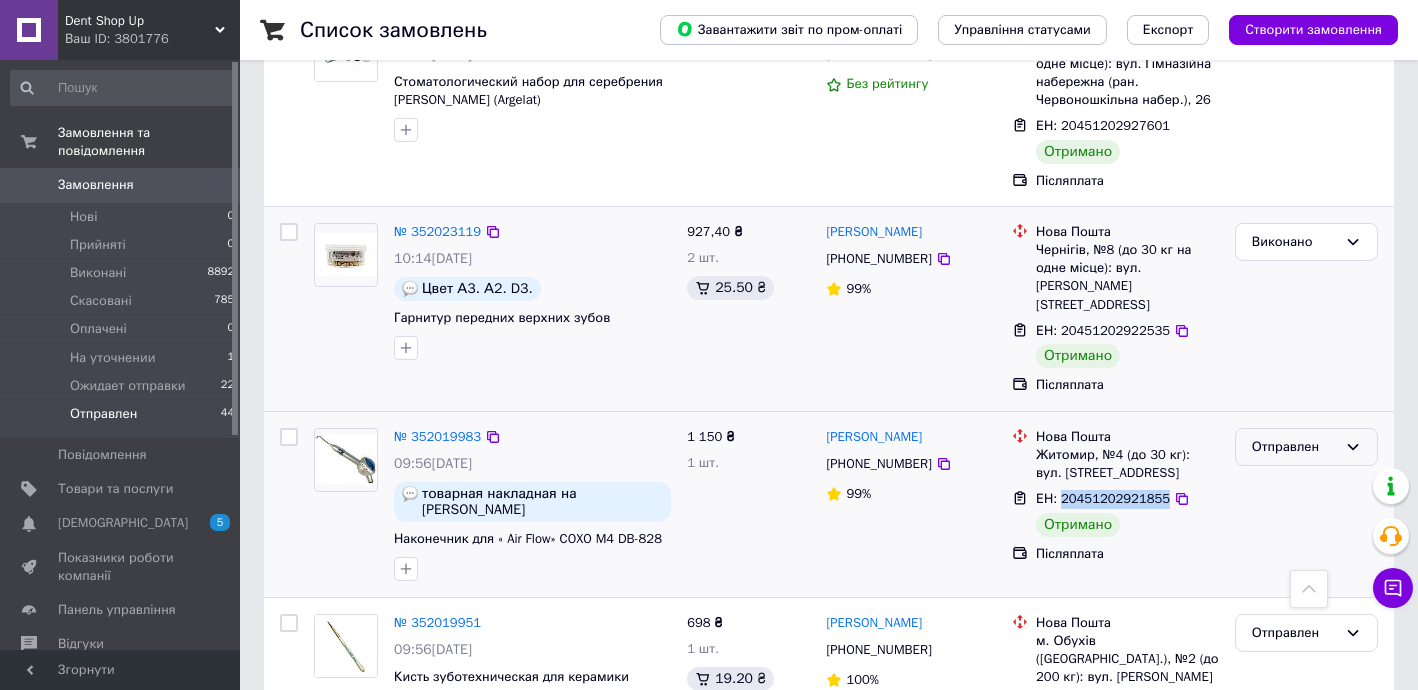 click on "Отправлен" at bounding box center [1294, 447] 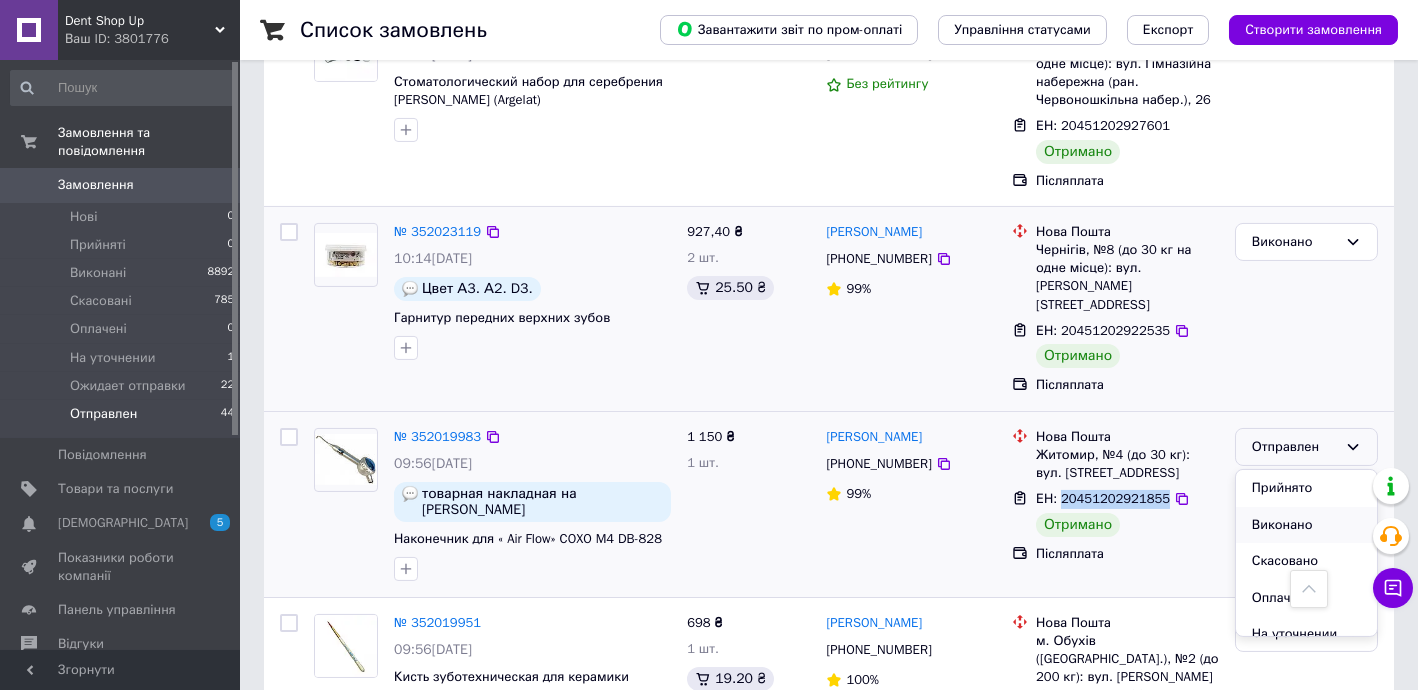 click on "Виконано" at bounding box center (1306, 525) 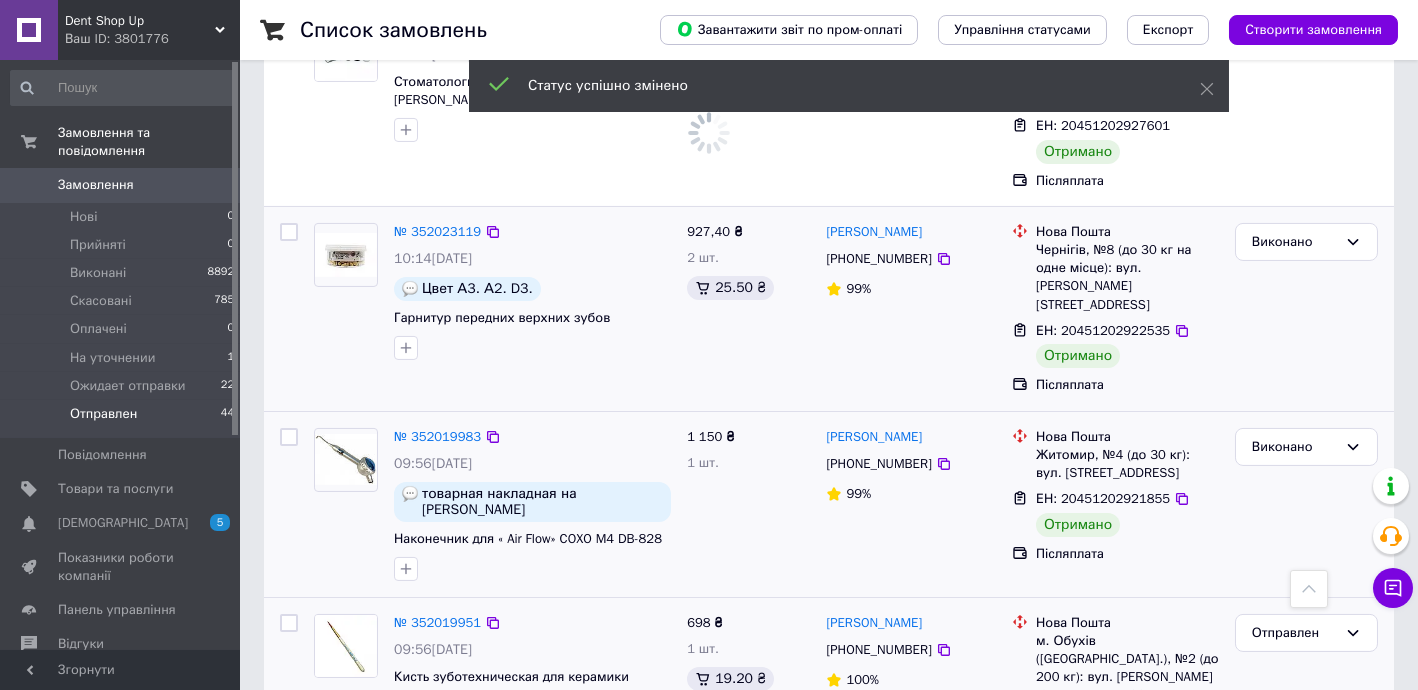 click on "ЕН: 20451202921272" at bounding box center [1103, 721] 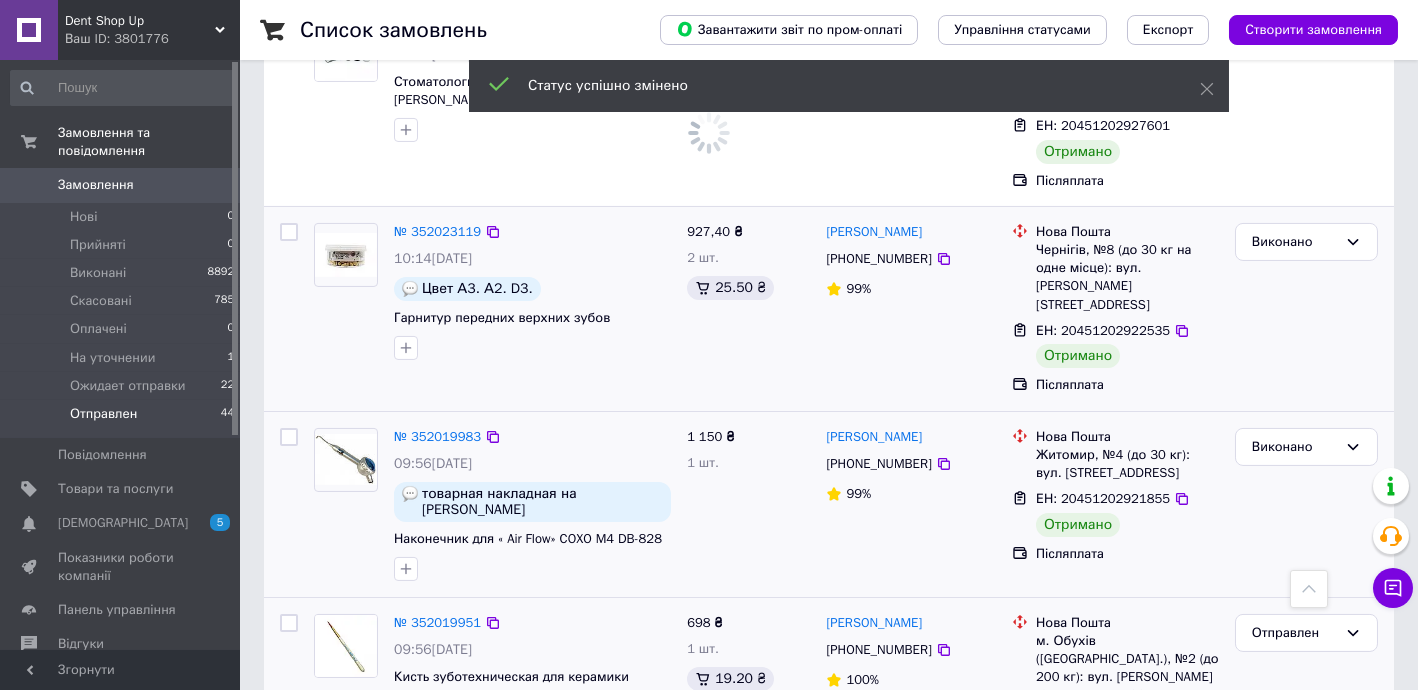click on "ЕН: 20451202921272" at bounding box center (1103, 721) 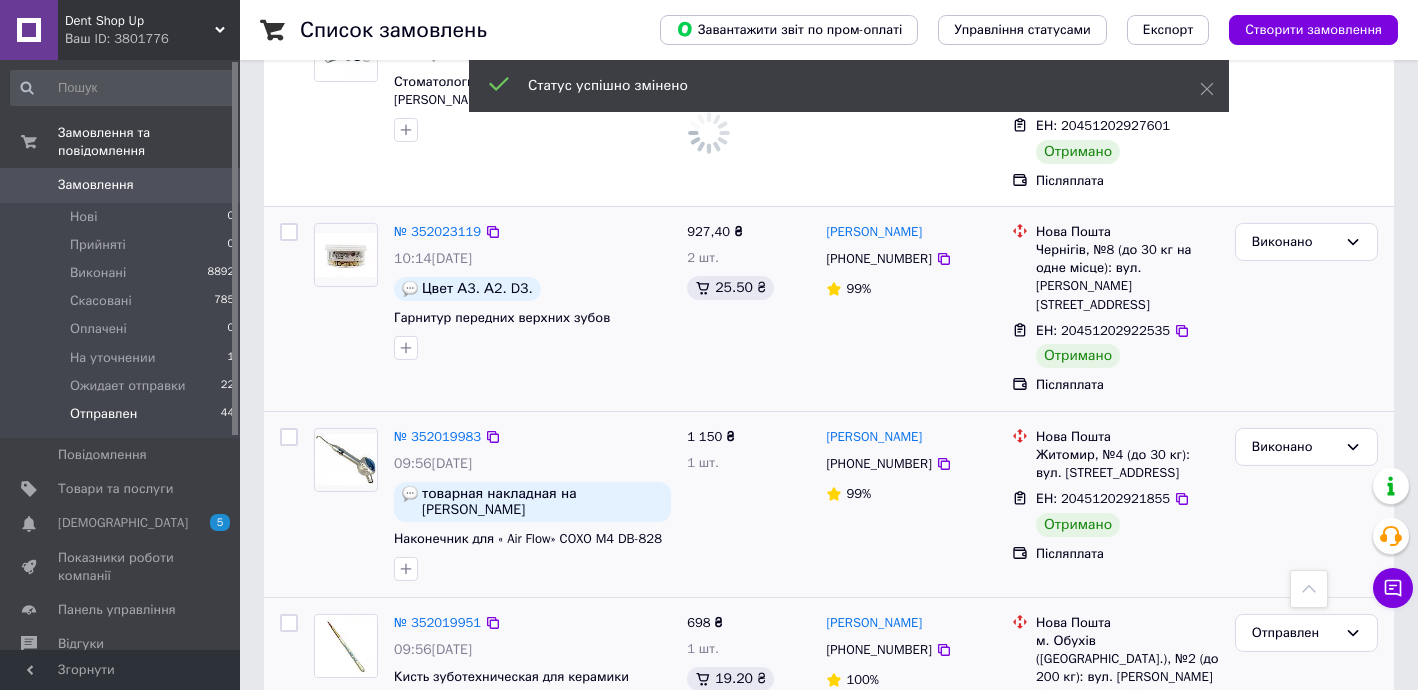 click on "ЕН: 20451202921272" at bounding box center [1103, 721] 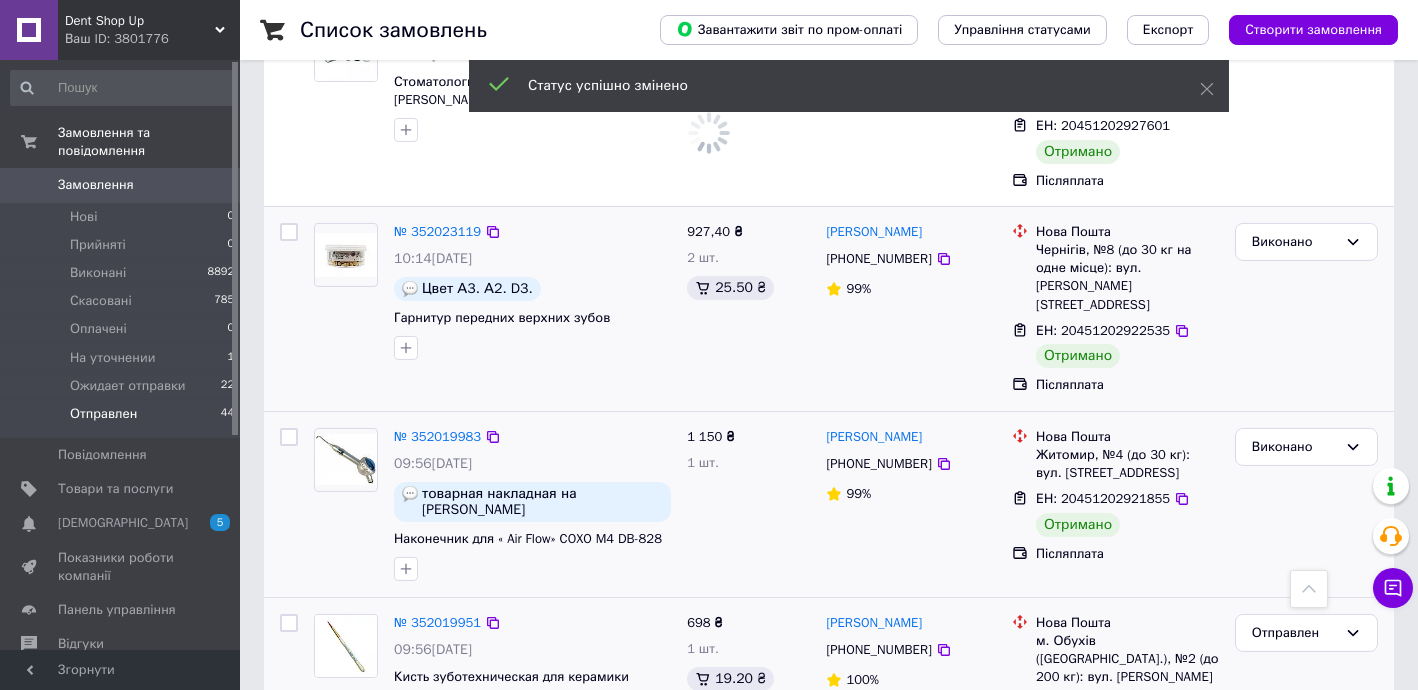click on "ЕН: 20451202921272" at bounding box center (1103, 721) 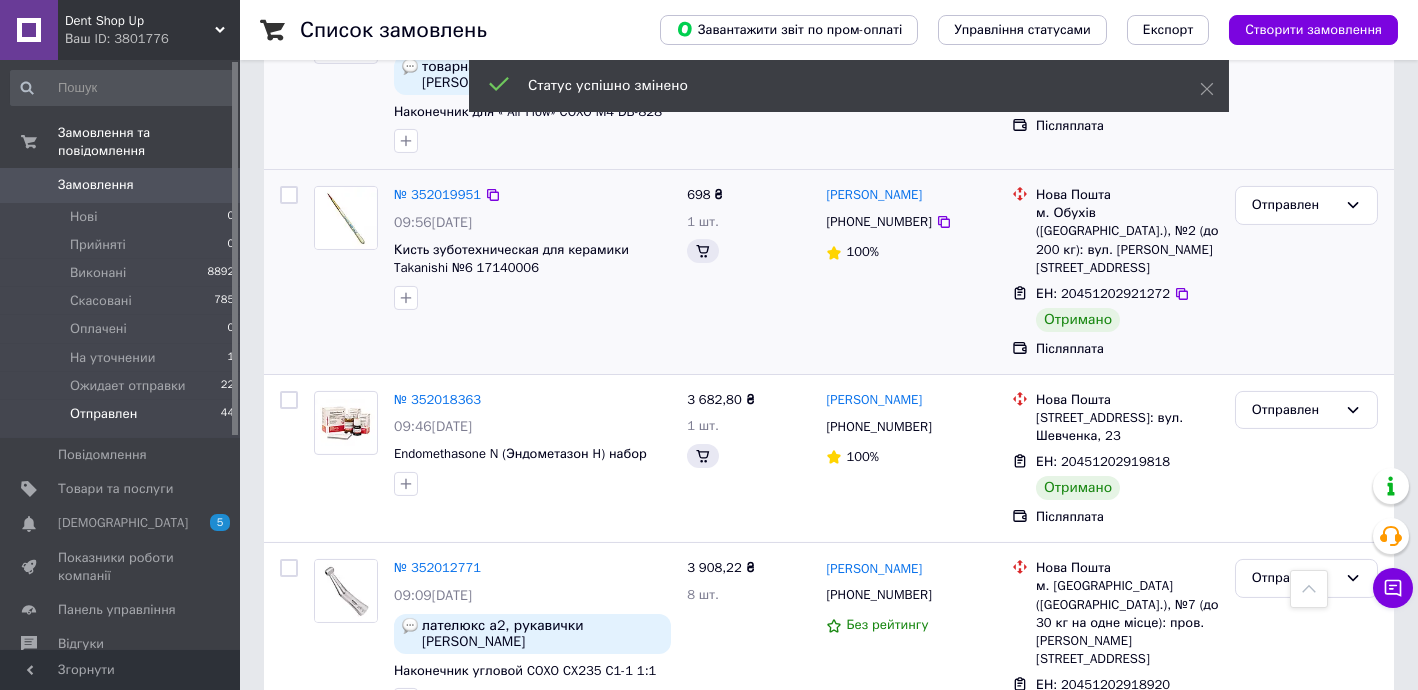 scroll, scrollTop: 2033, scrollLeft: 0, axis: vertical 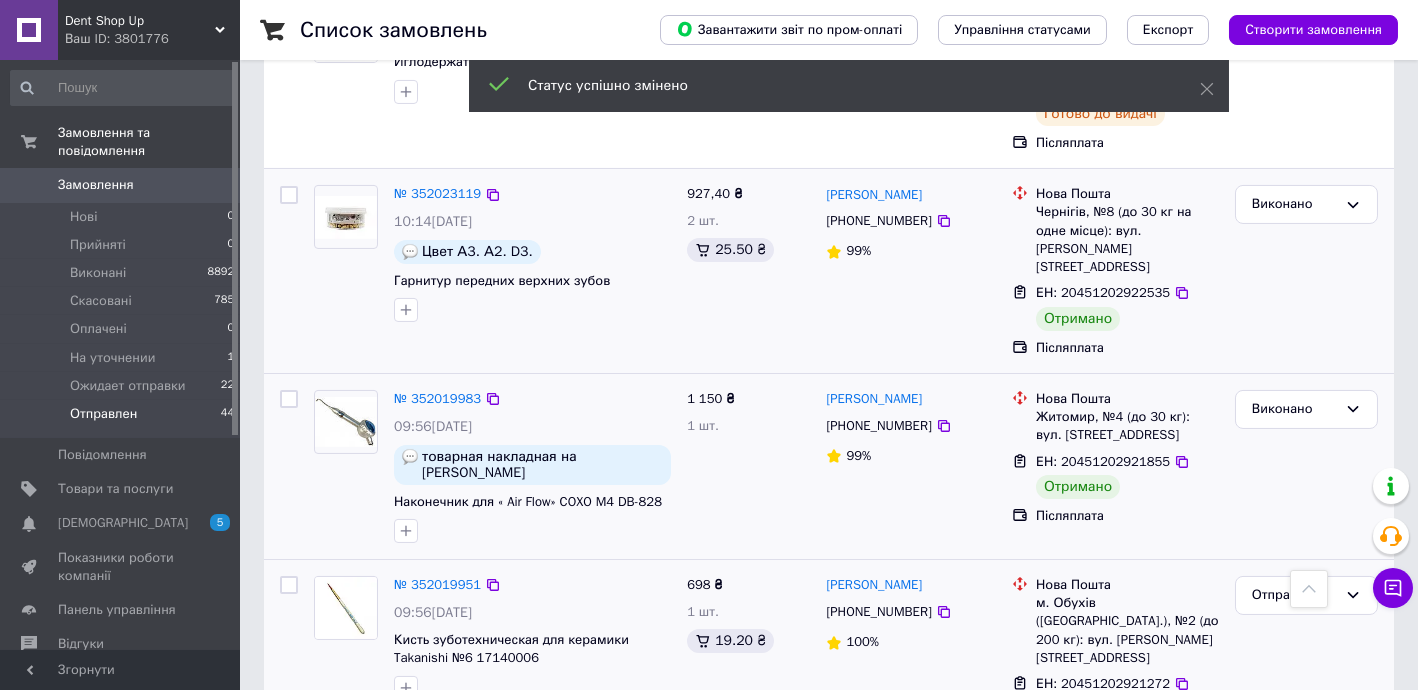 click on "ЕН: 20451202921272" at bounding box center (1103, 683) 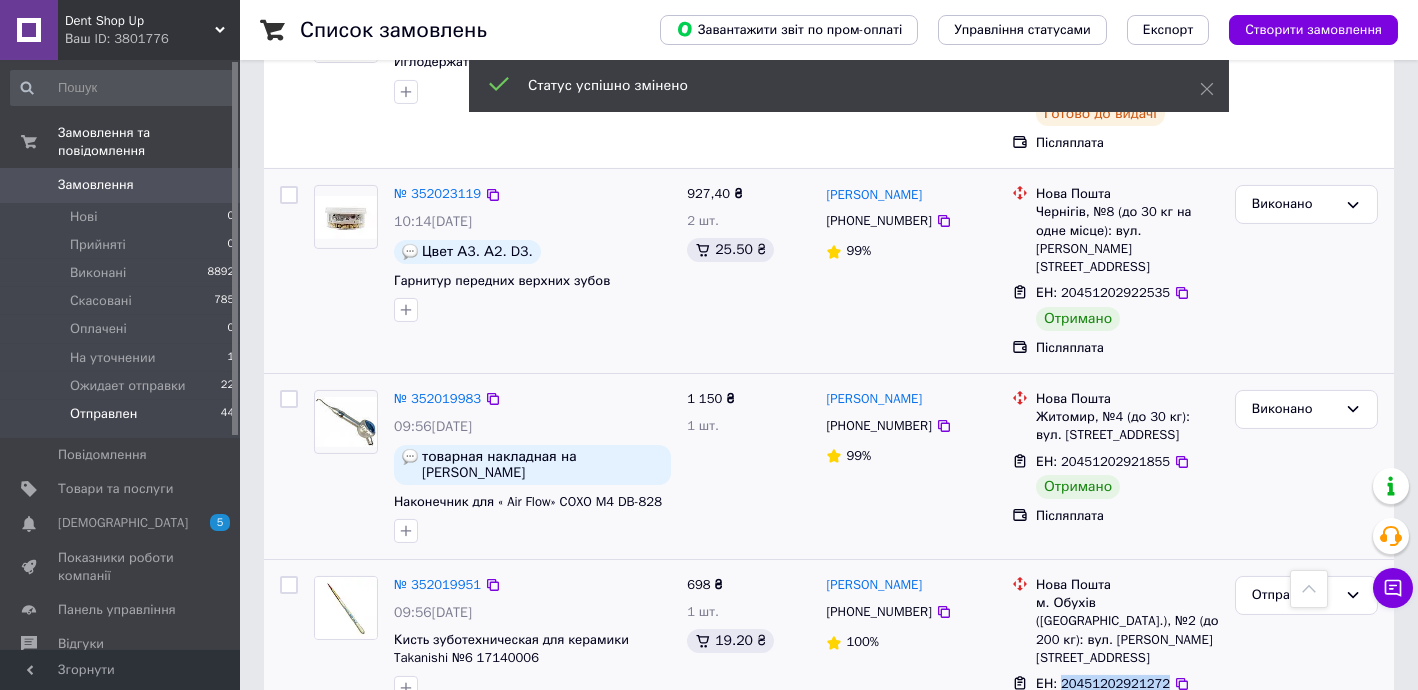 click on "ЕН: 20451202921272" at bounding box center (1103, 683) 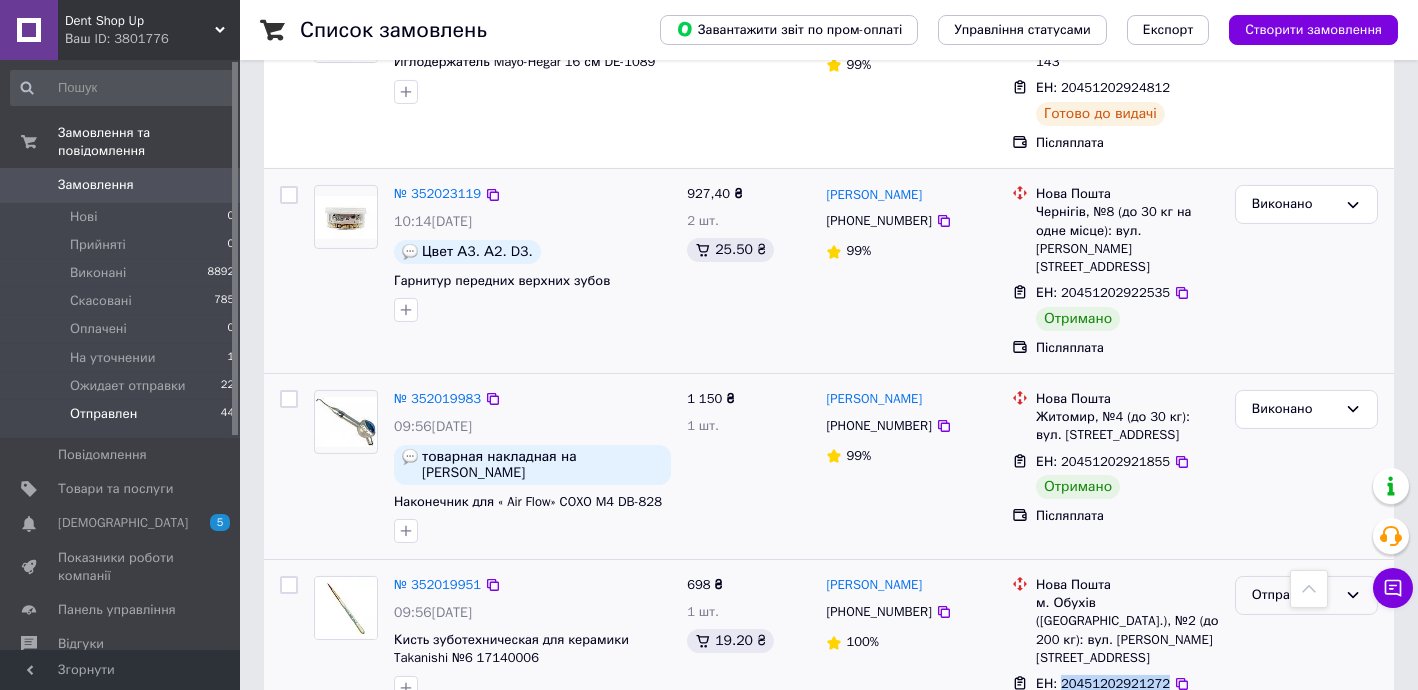 click on "Отправлен" at bounding box center (1294, 595) 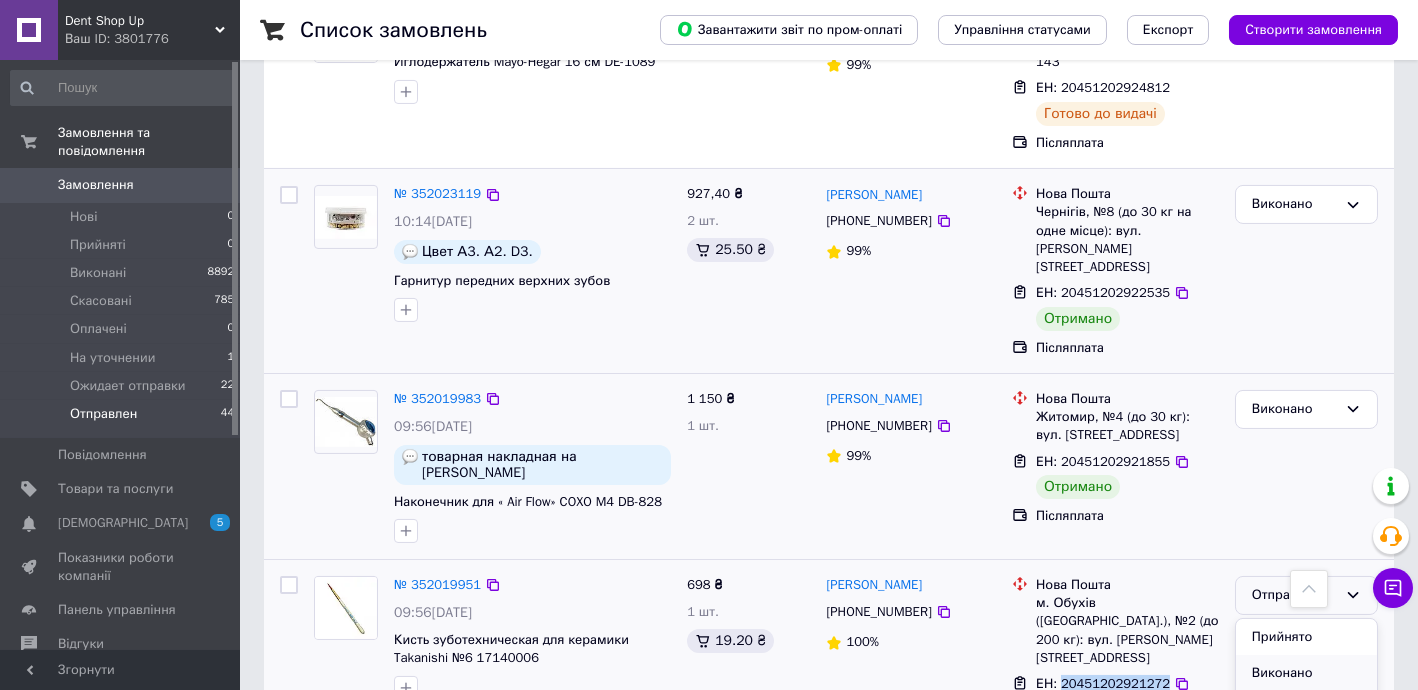 click on "Виконано" at bounding box center (1306, 673) 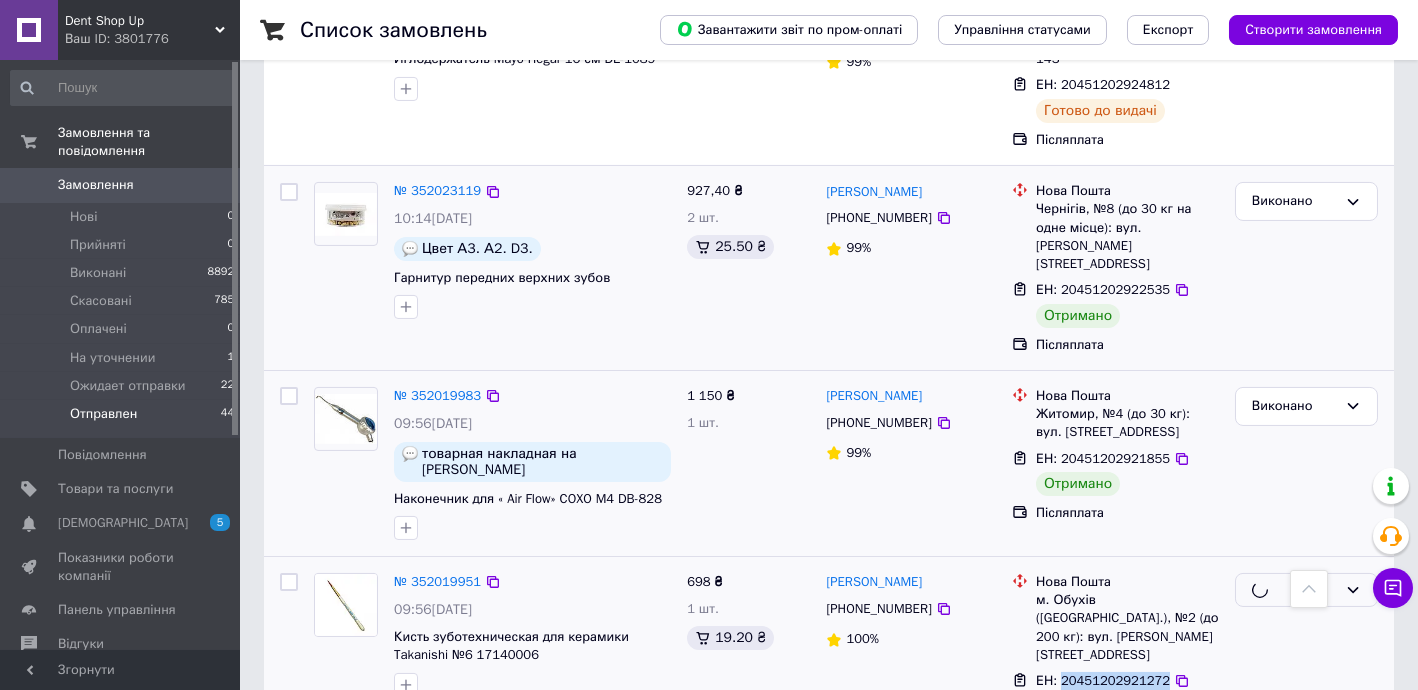 scroll, scrollTop: 2276, scrollLeft: 0, axis: vertical 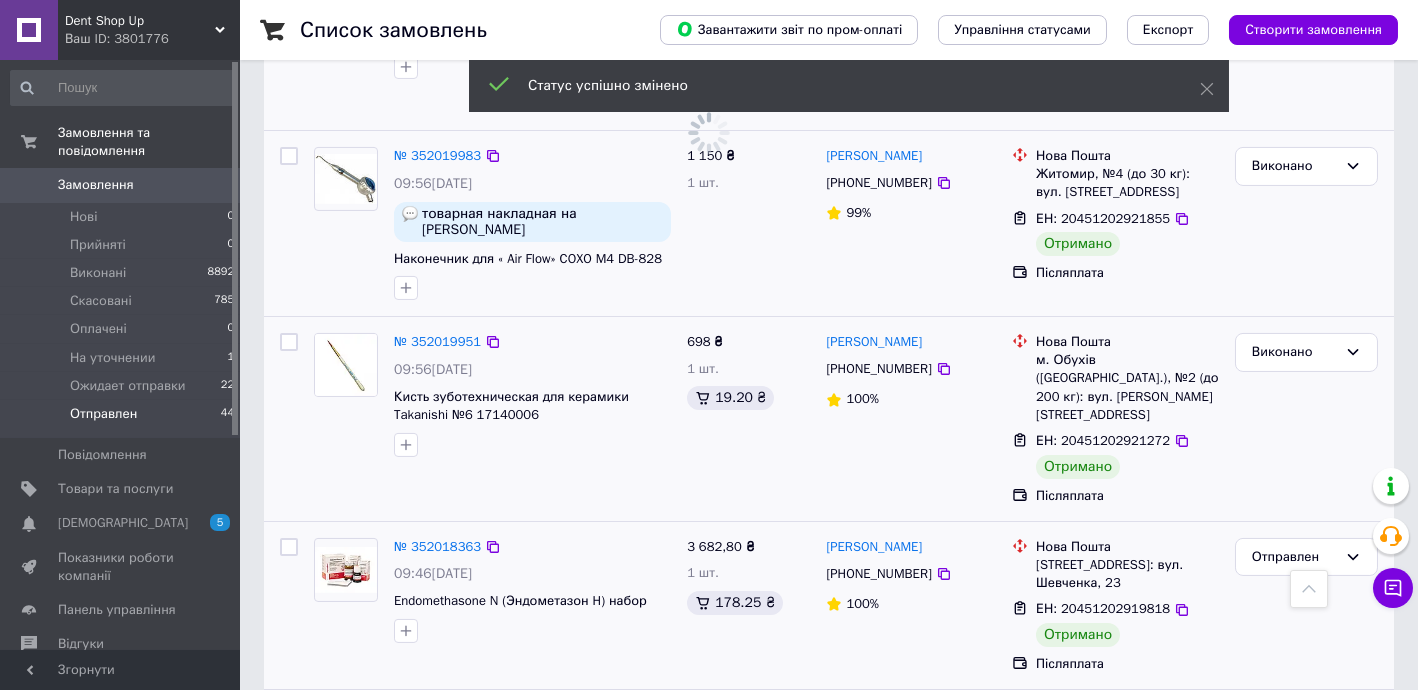 click on "ЕН: 20451202919818" at bounding box center [1103, 608] 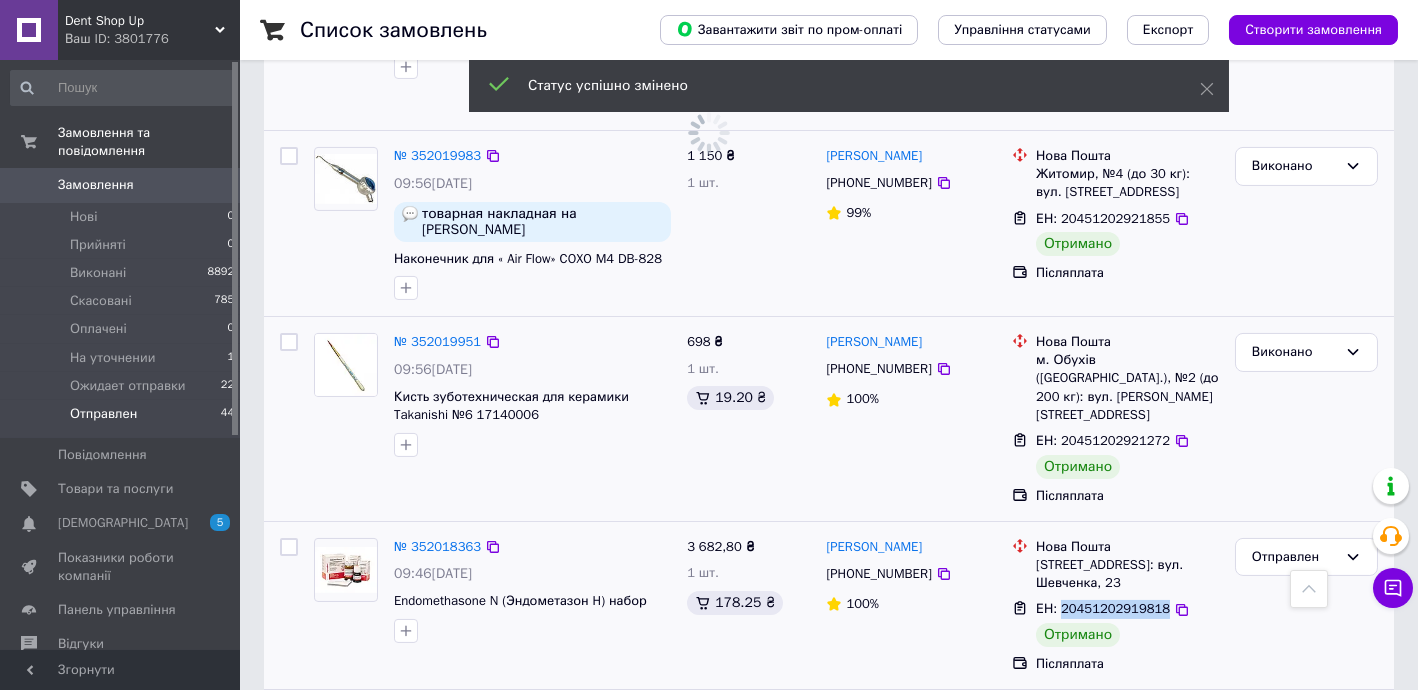 drag, startPoint x: 1116, startPoint y: 378, endPoint x: 1157, endPoint y: 380, distance: 41.04875 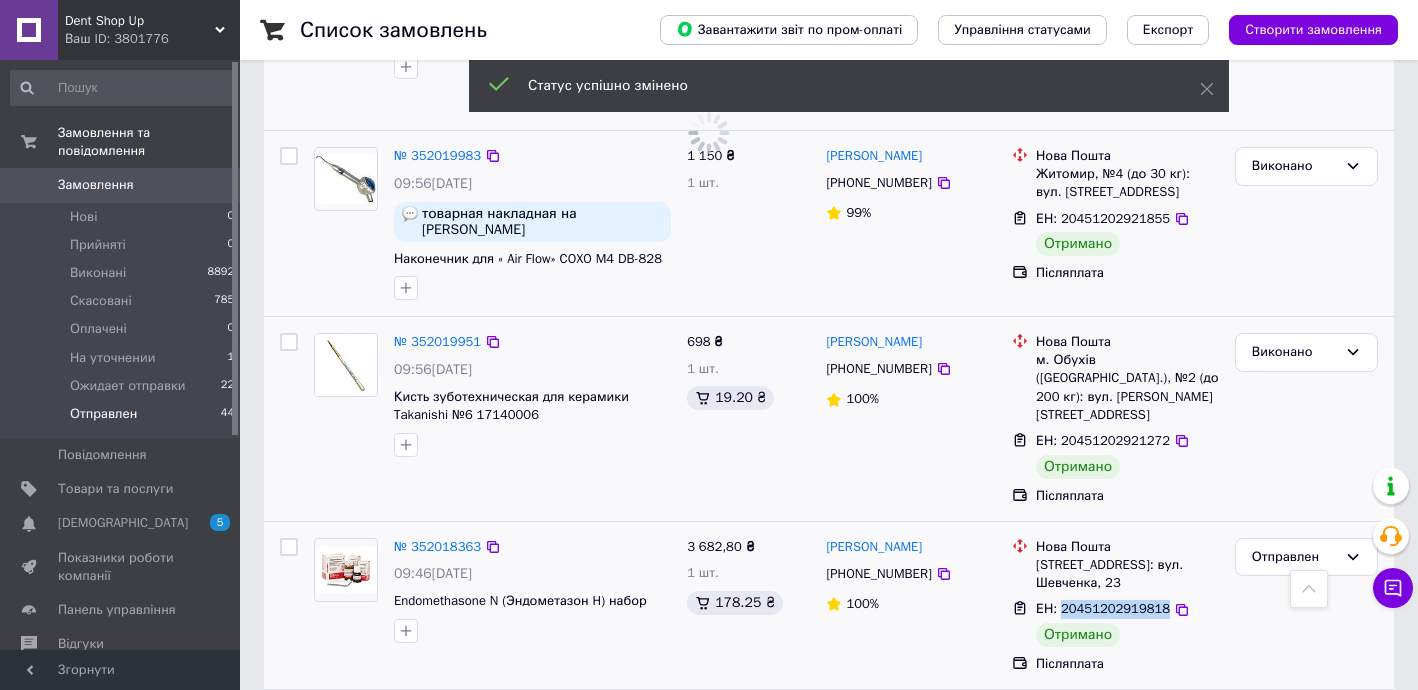 click on "ЕН: 20451202919818" at bounding box center (1103, 608) 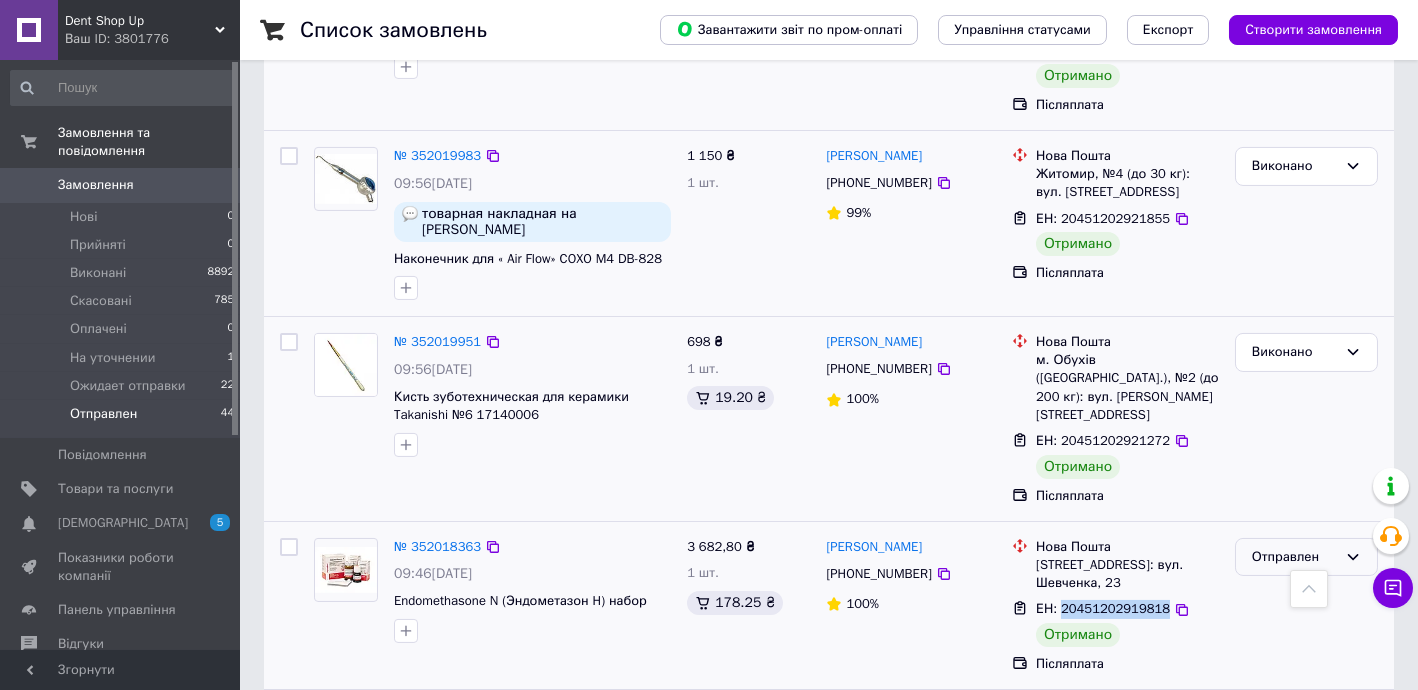 click on "Отправлен" at bounding box center [1306, 557] 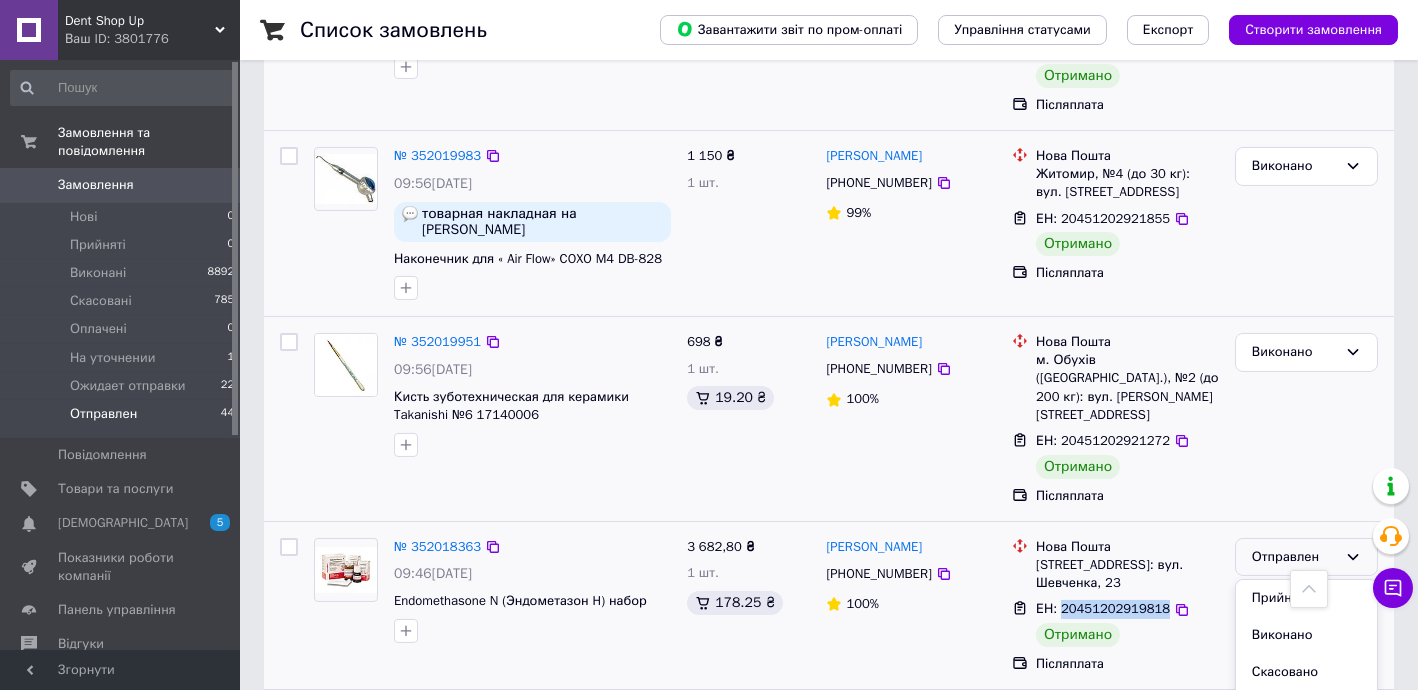 click on "Виконано" at bounding box center (1306, 635) 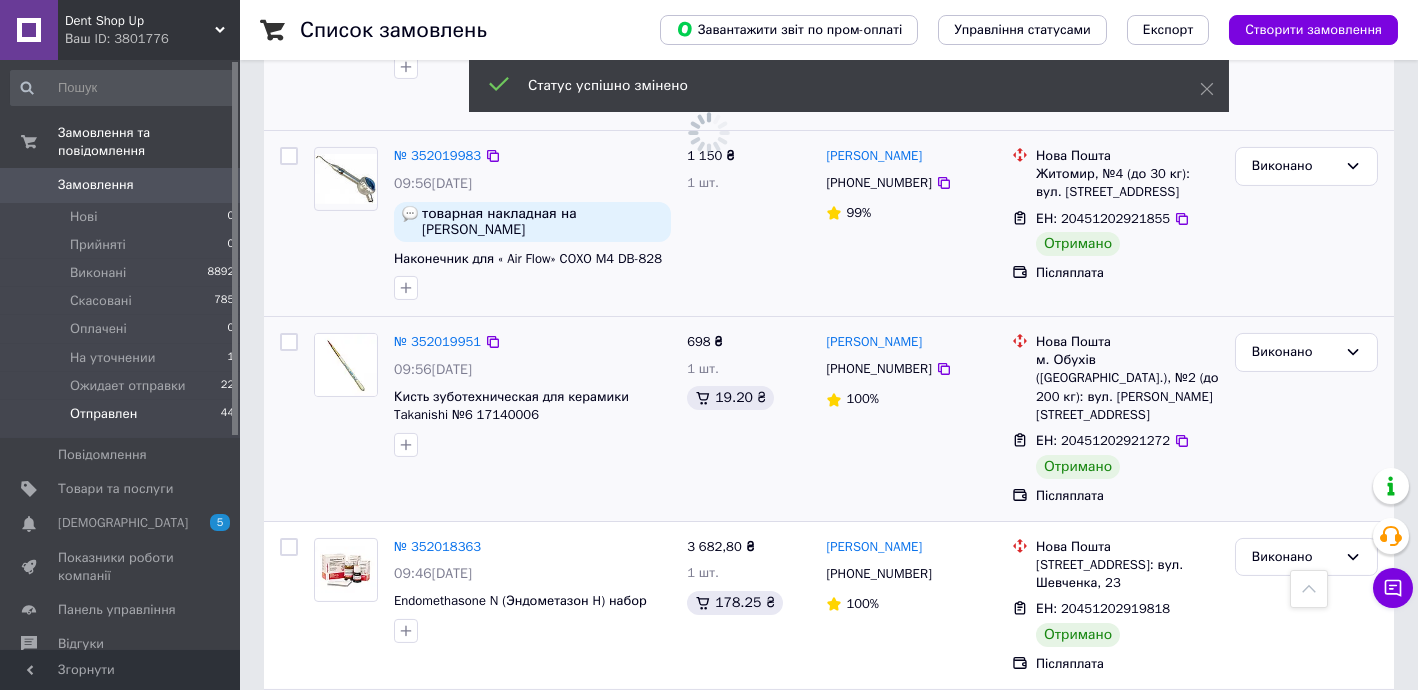 click on "ЕН: 20451202918920" at bounding box center [1103, 832] 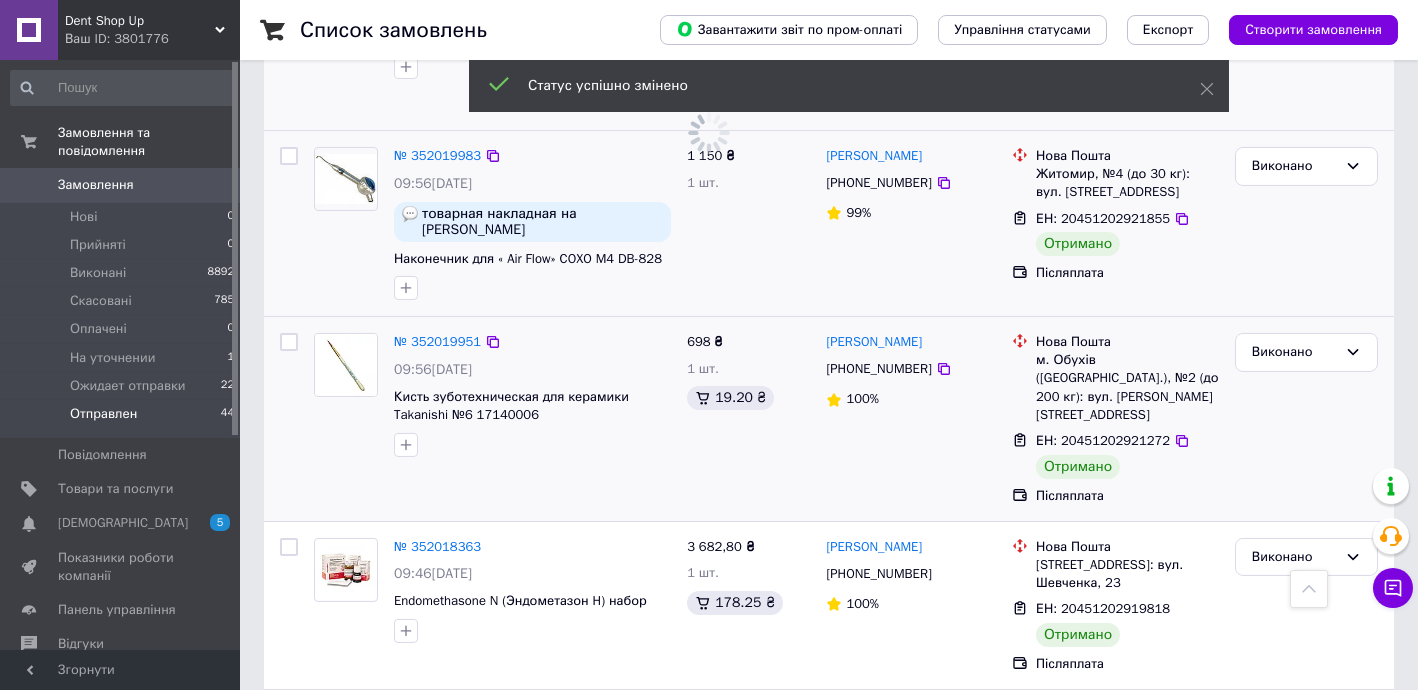 click on "ЕН: 20451202918920" at bounding box center [1103, 832] 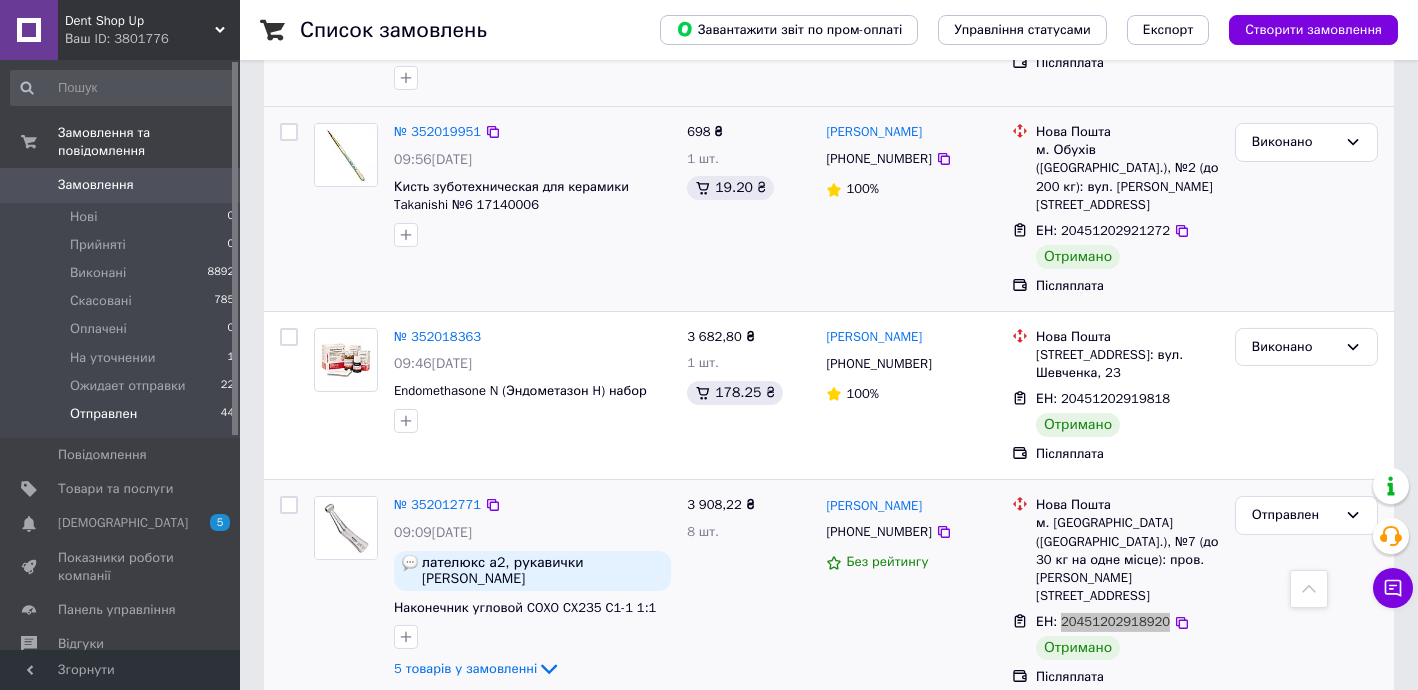 scroll, scrollTop: 2518, scrollLeft: 0, axis: vertical 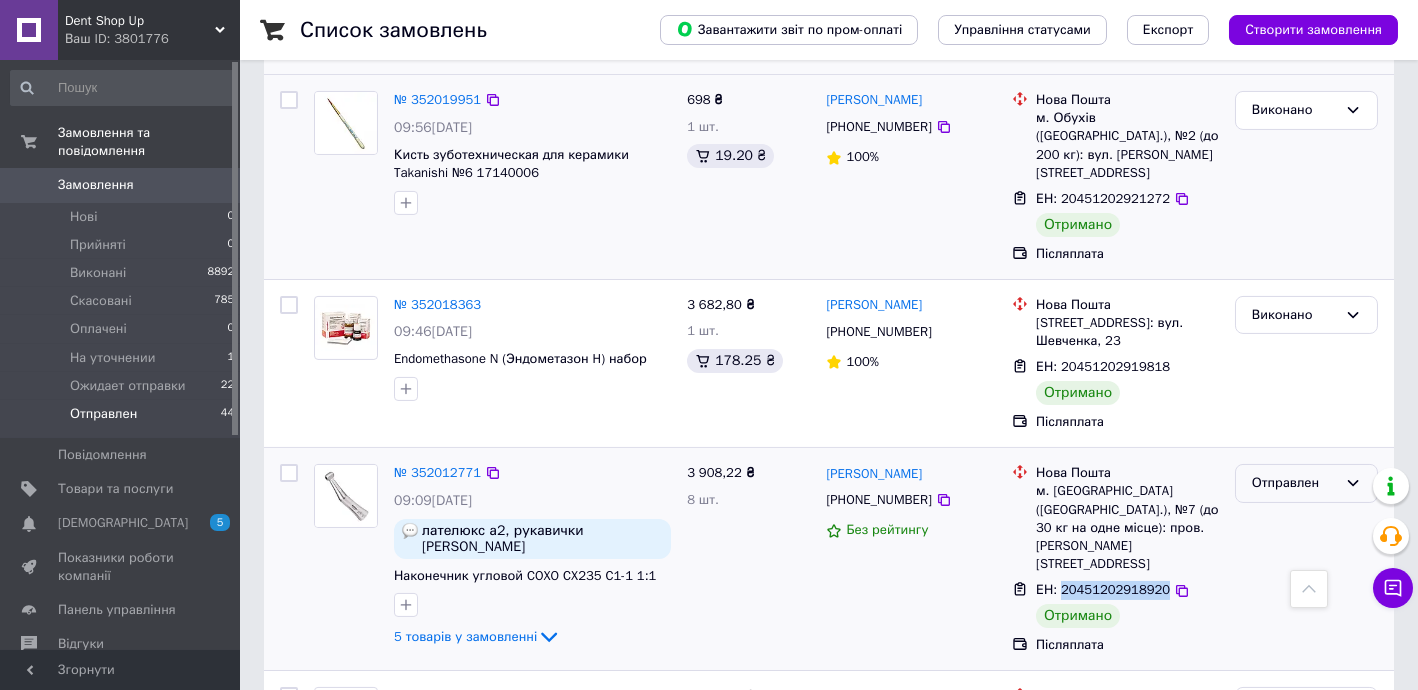 click on "Отправлен" at bounding box center [1306, 483] 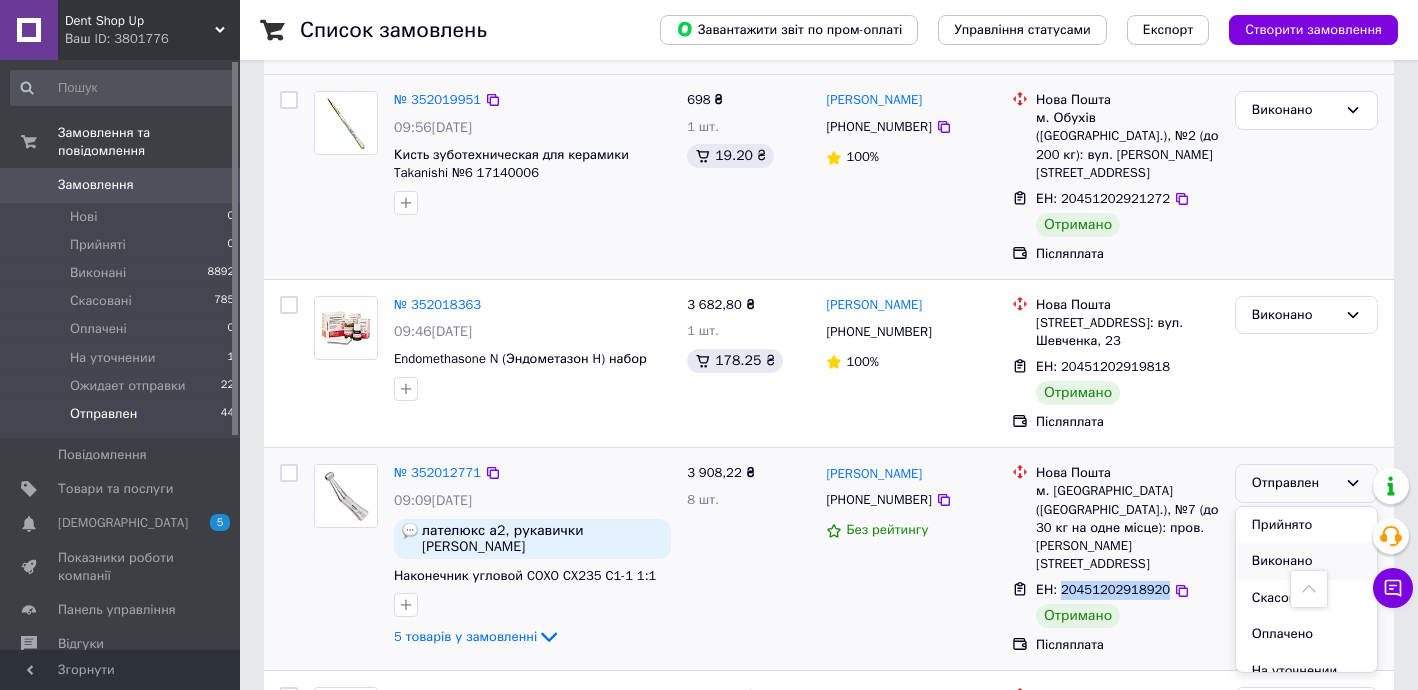 click on "Виконано" at bounding box center (1306, 561) 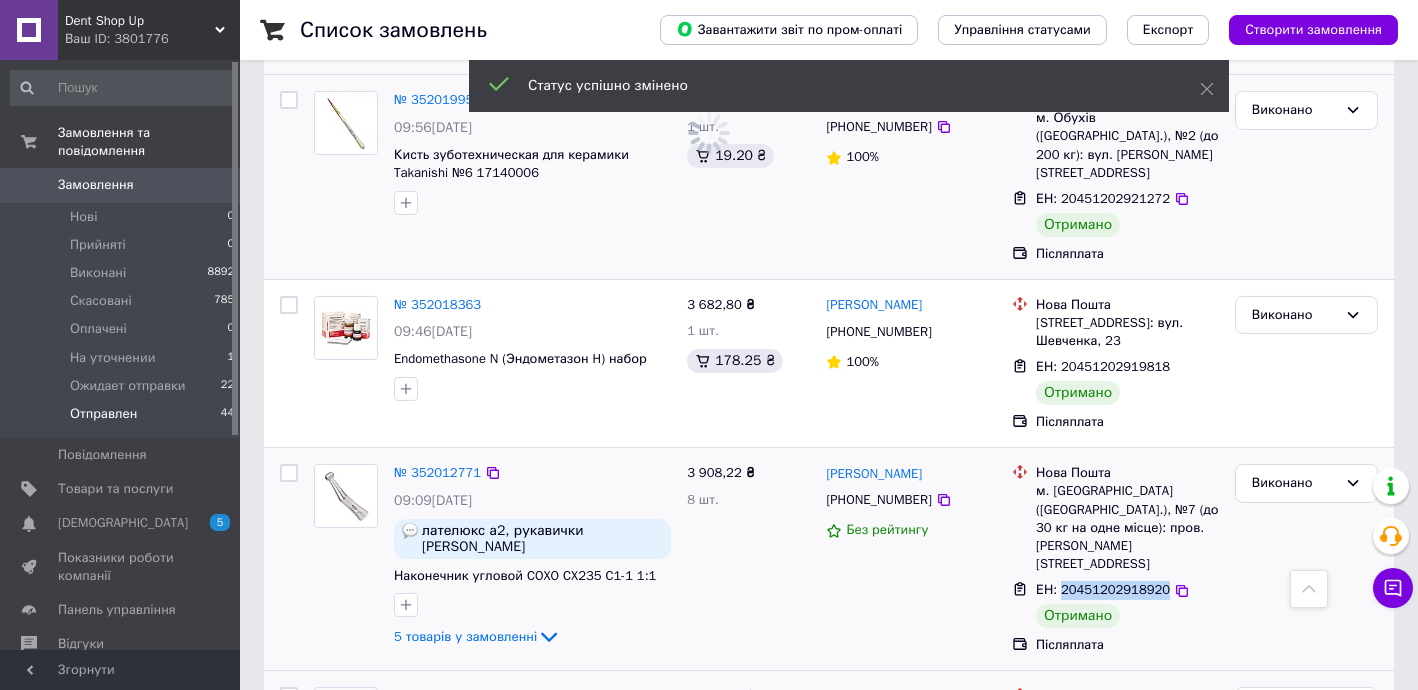 click on "ЕН: 20451202915397" at bounding box center [1103, 830] 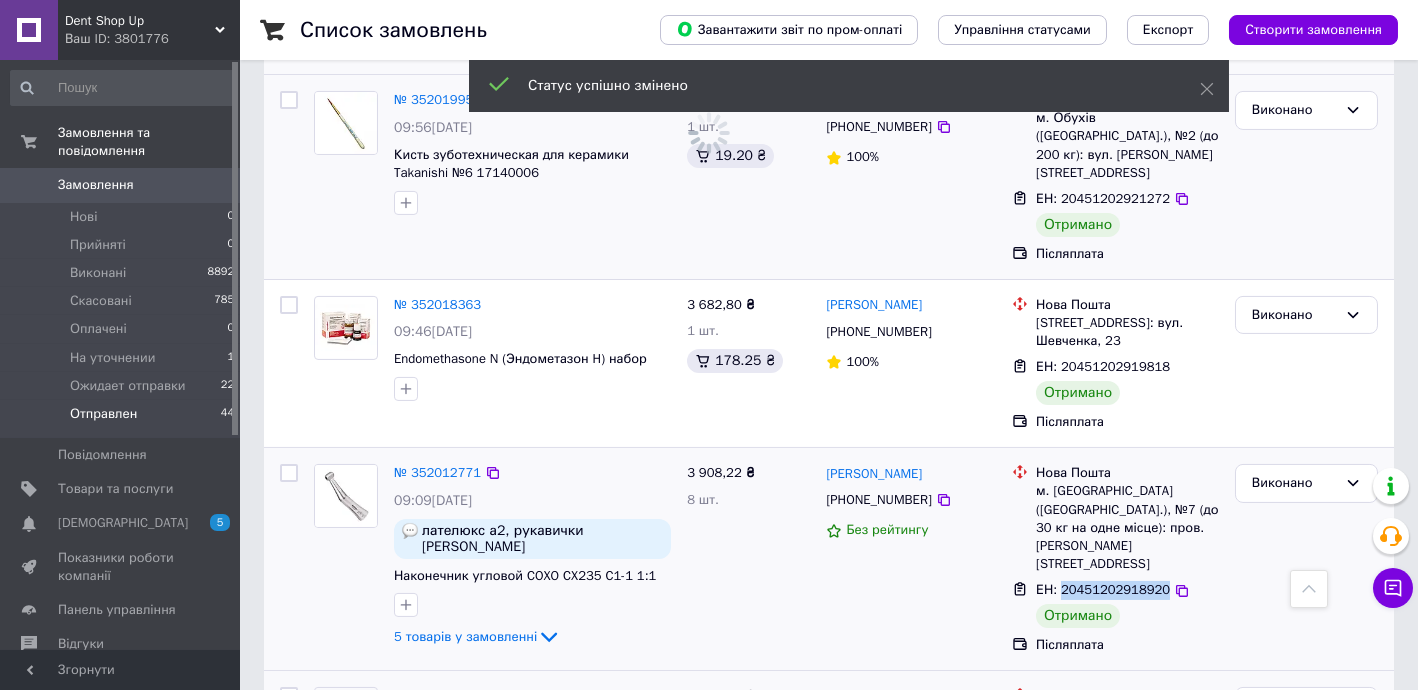 scroll, scrollTop: 1826, scrollLeft: 0, axis: vertical 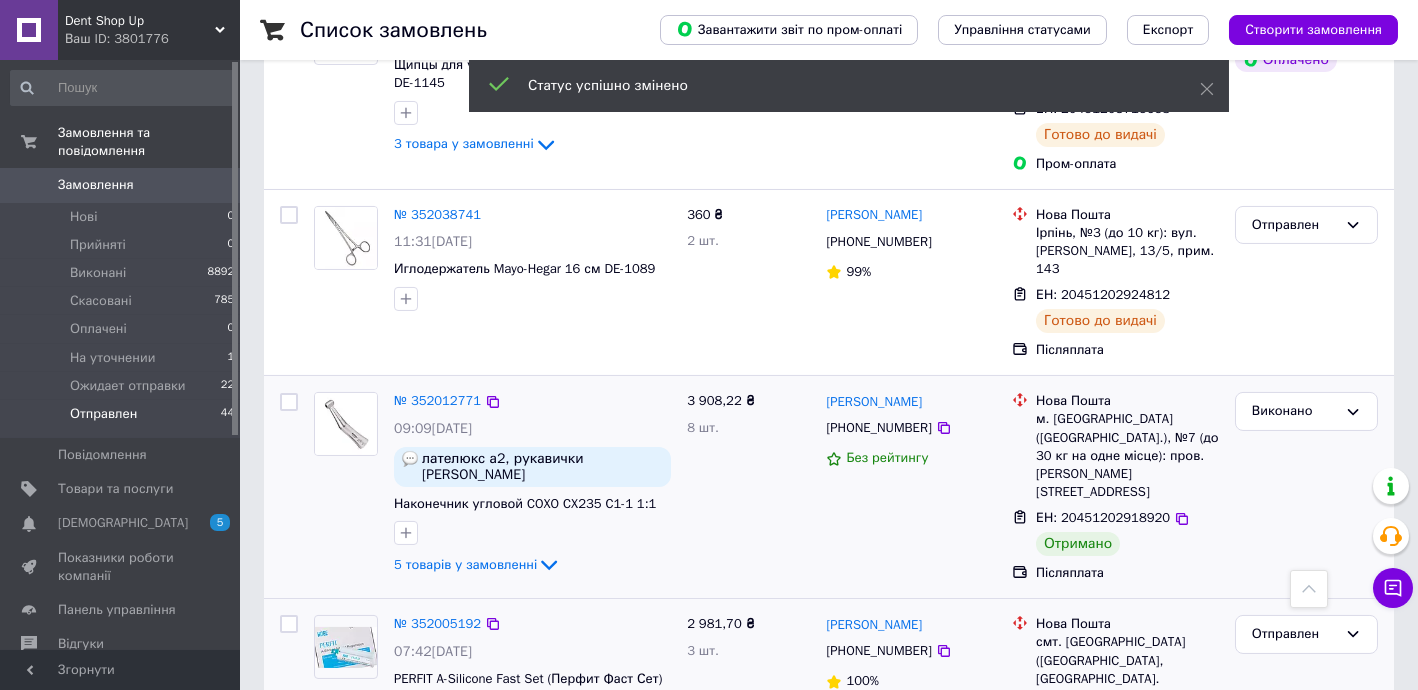 click on "ЕН: 20451202915397" at bounding box center (1103, 758) 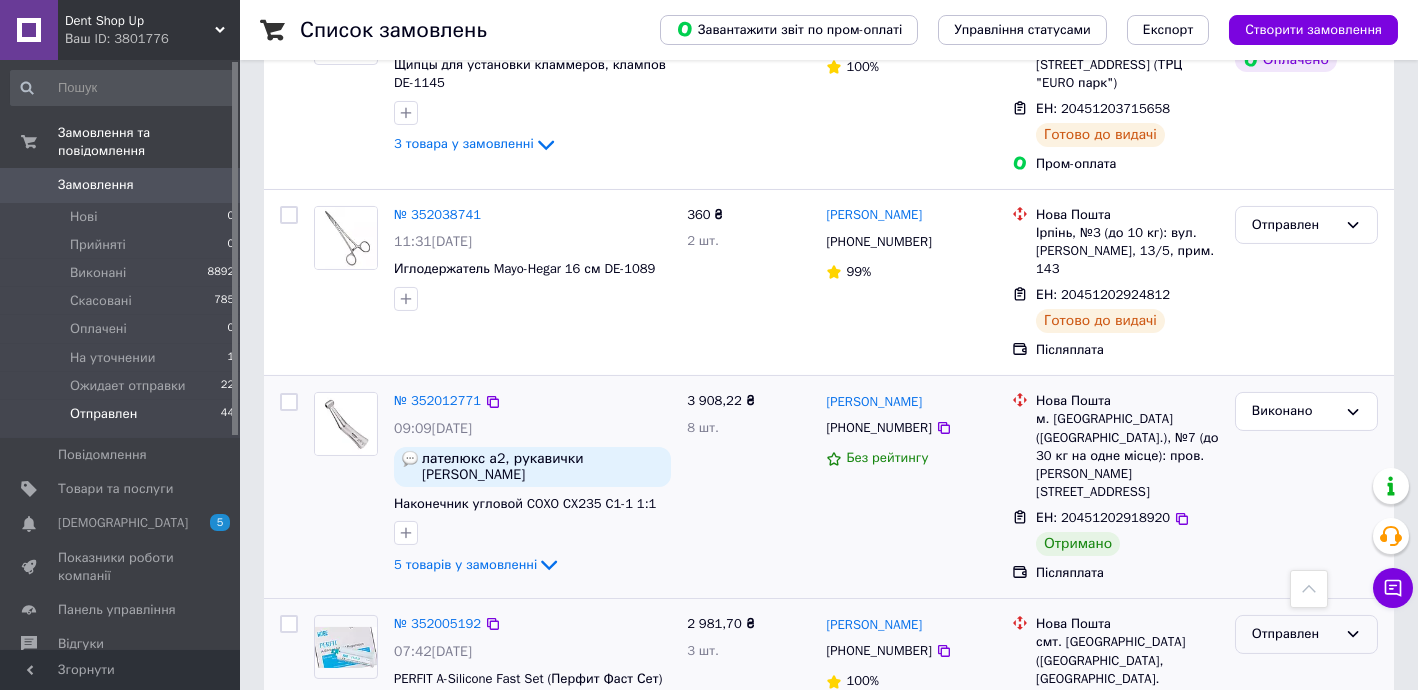 click on "Отправлен" at bounding box center [1306, 634] 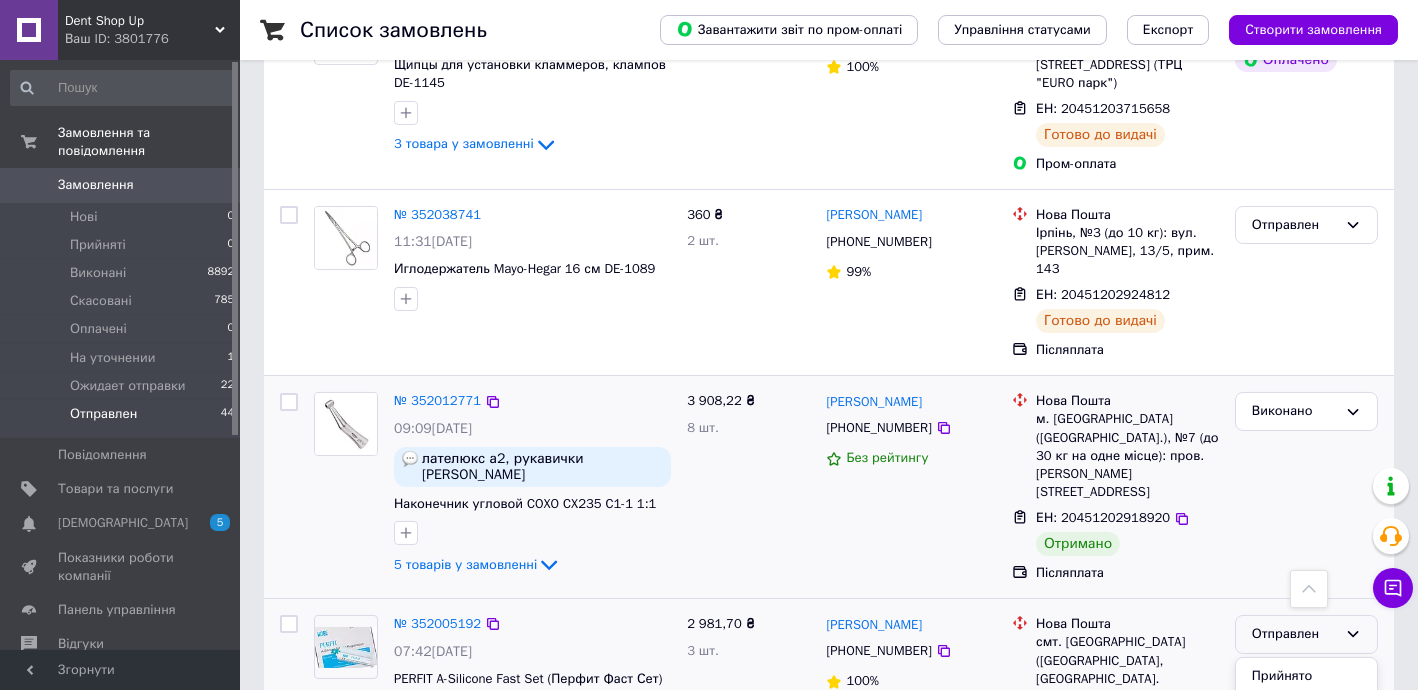 click on "Виконано" at bounding box center [1306, 712] 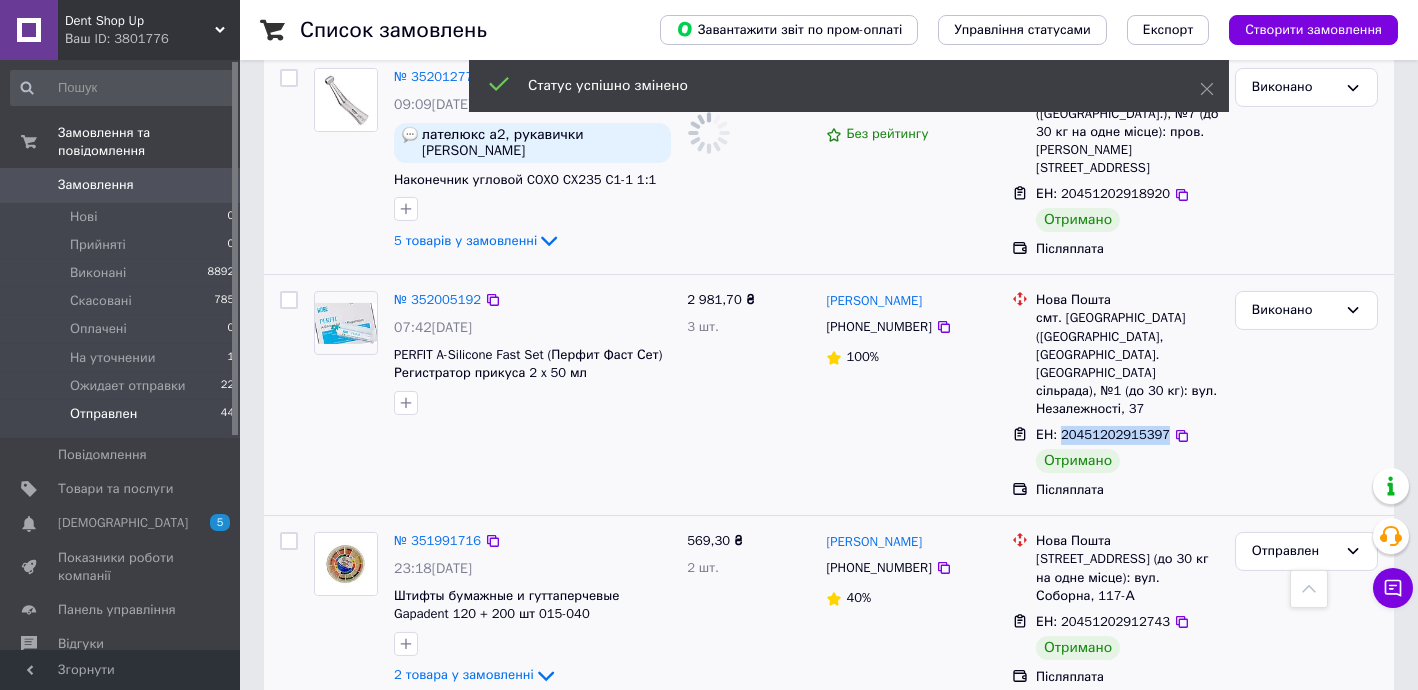 scroll, scrollTop: 2190, scrollLeft: 0, axis: vertical 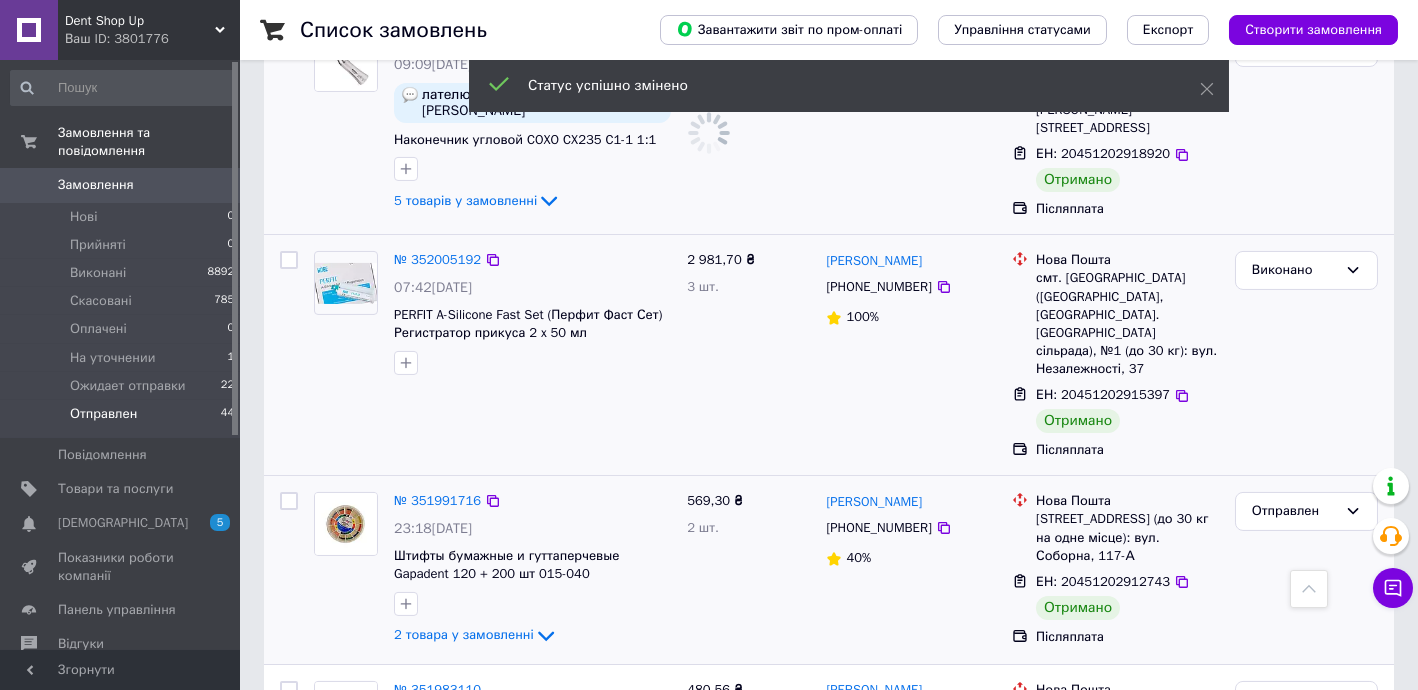 click on "Нова Пошта Петропавлівська Борщагівка, №3 (до 30 кг на одне місце): вул. Соборна, 117-А" at bounding box center [1115, 528] 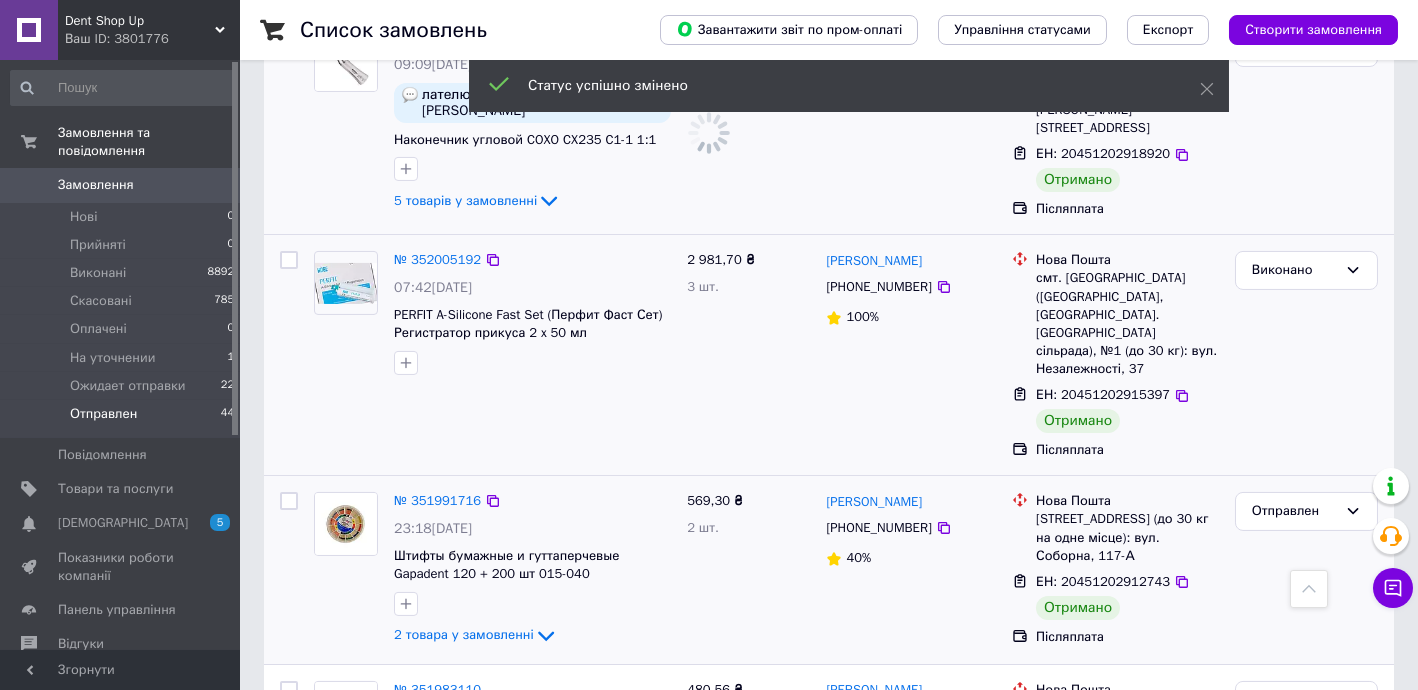 click on "Нова Пошта Петропавлівська Борщагівка, №3 (до 30 кг на одне місце): вул. Соборна, 117-А" at bounding box center [1115, 528] 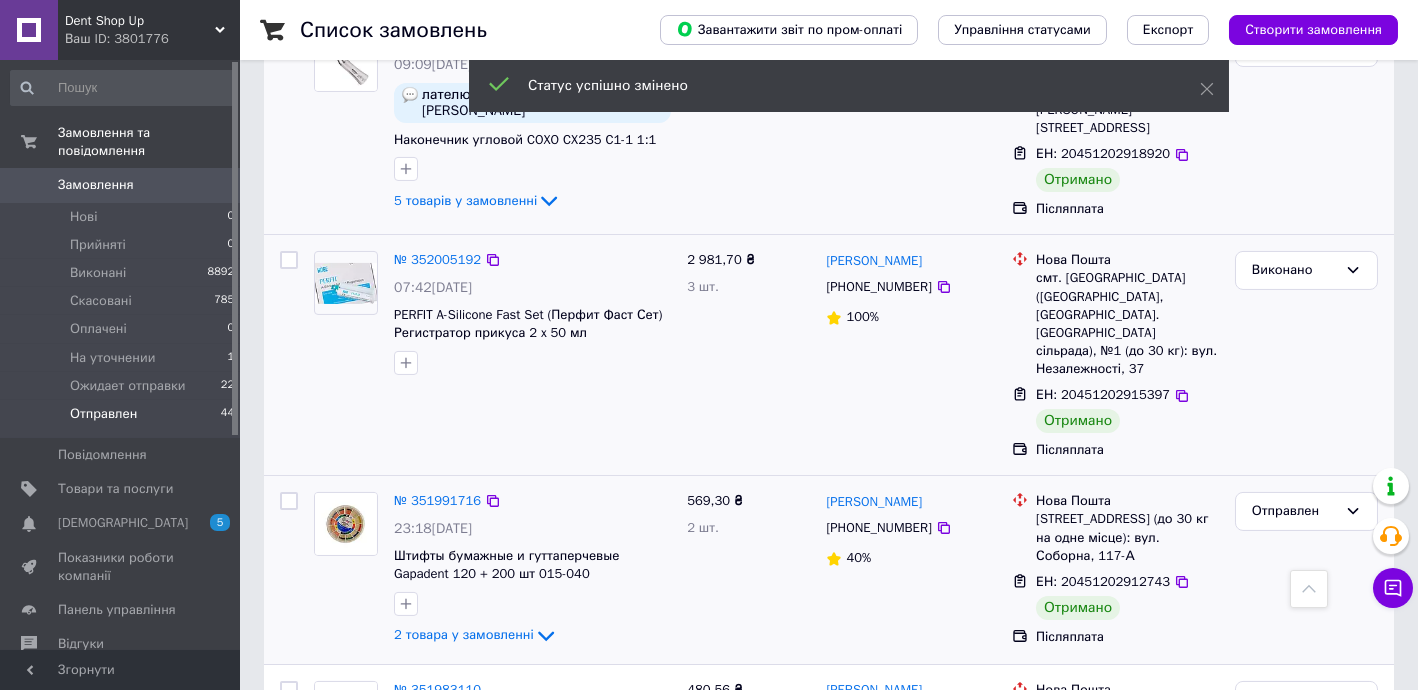 click on "ЕН: 20451202912743" at bounding box center (1103, 581) 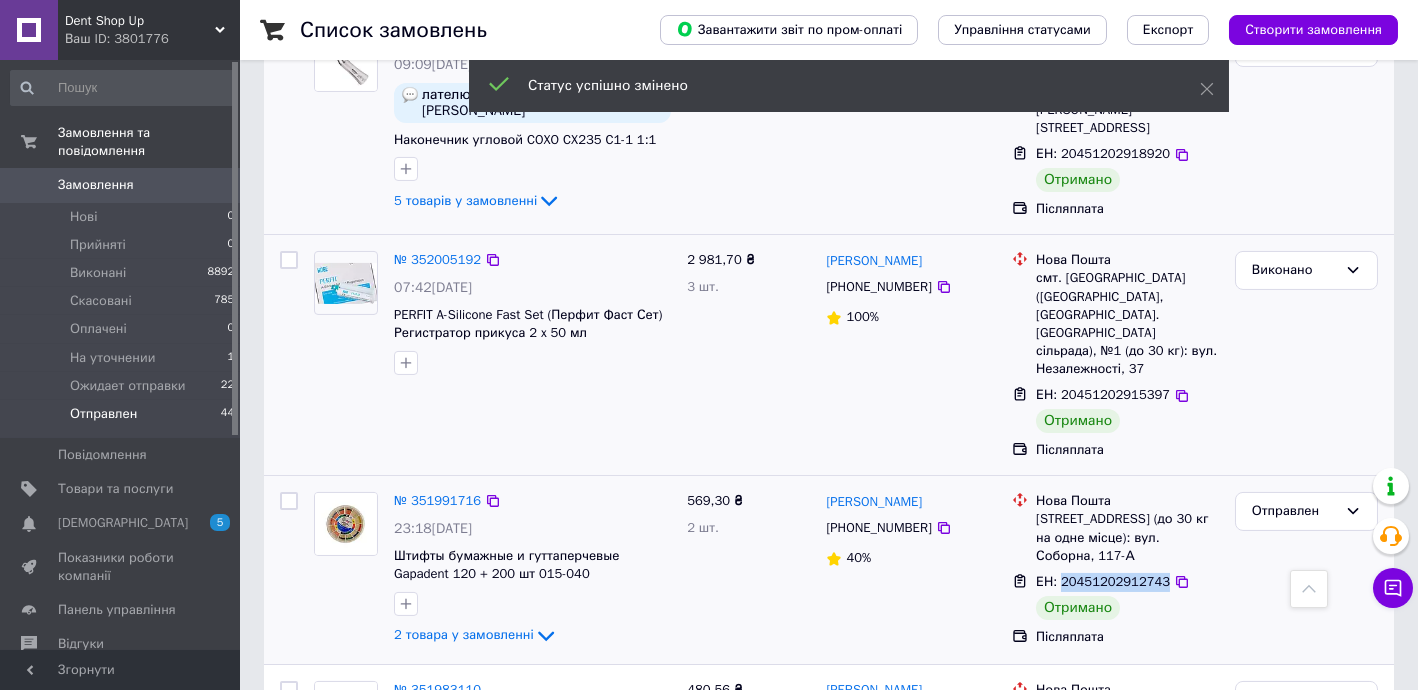 click on "ЕН: 20451202912743" at bounding box center (1103, 581) 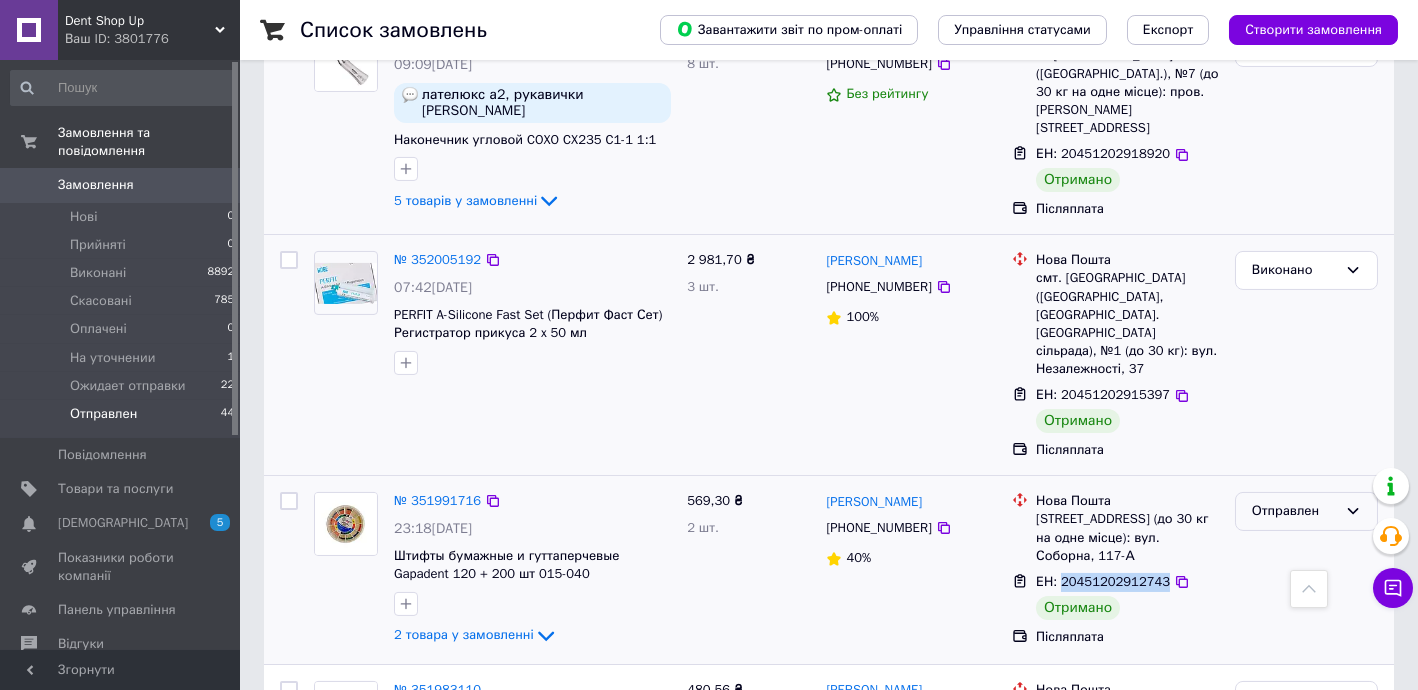 click on "Отправлен" at bounding box center [1294, 511] 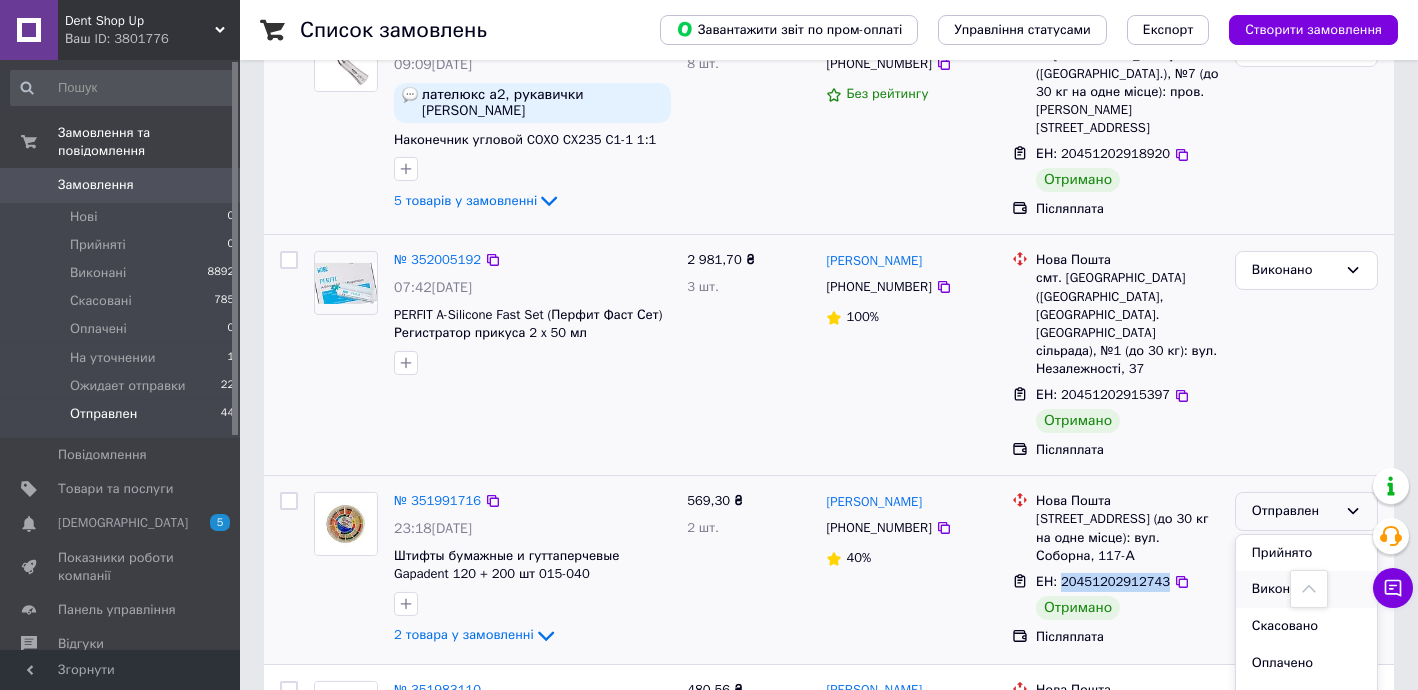 click on "Виконано" at bounding box center (1306, 589) 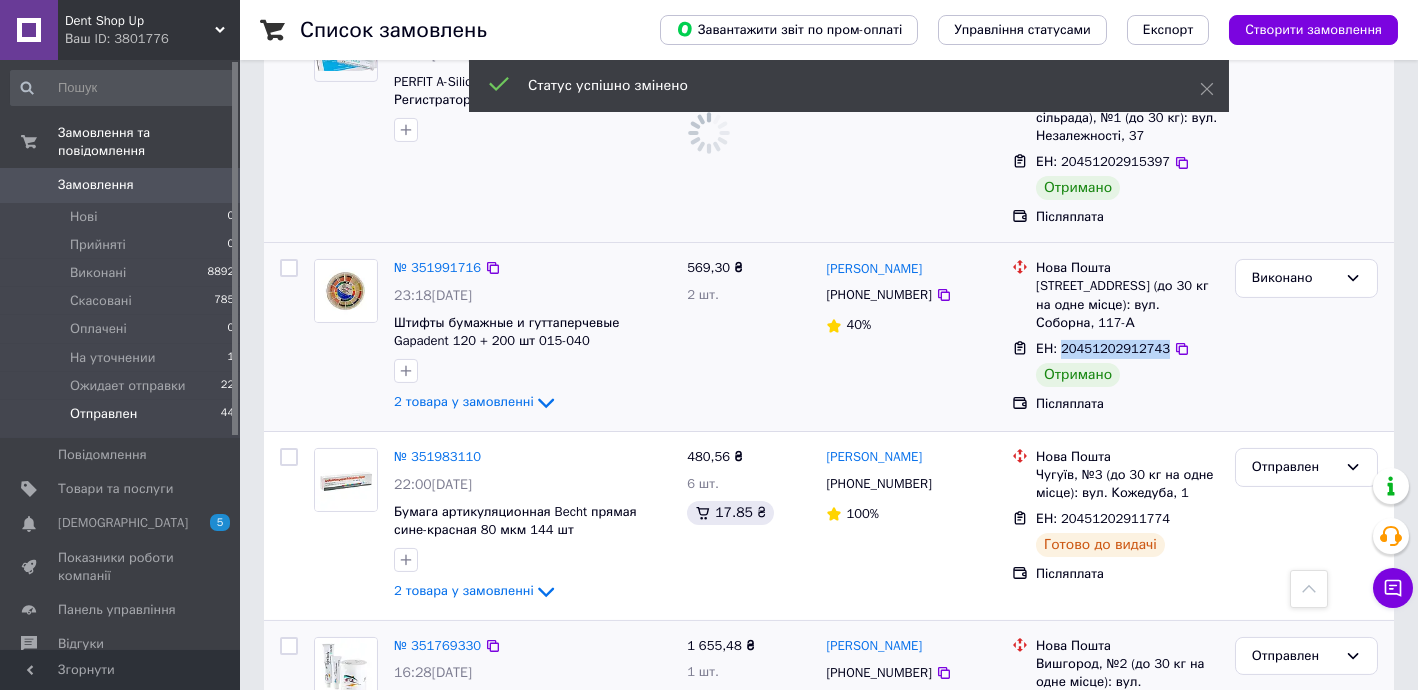 scroll, scrollTop: 2531, scrollLeft: 0, axis: vertical 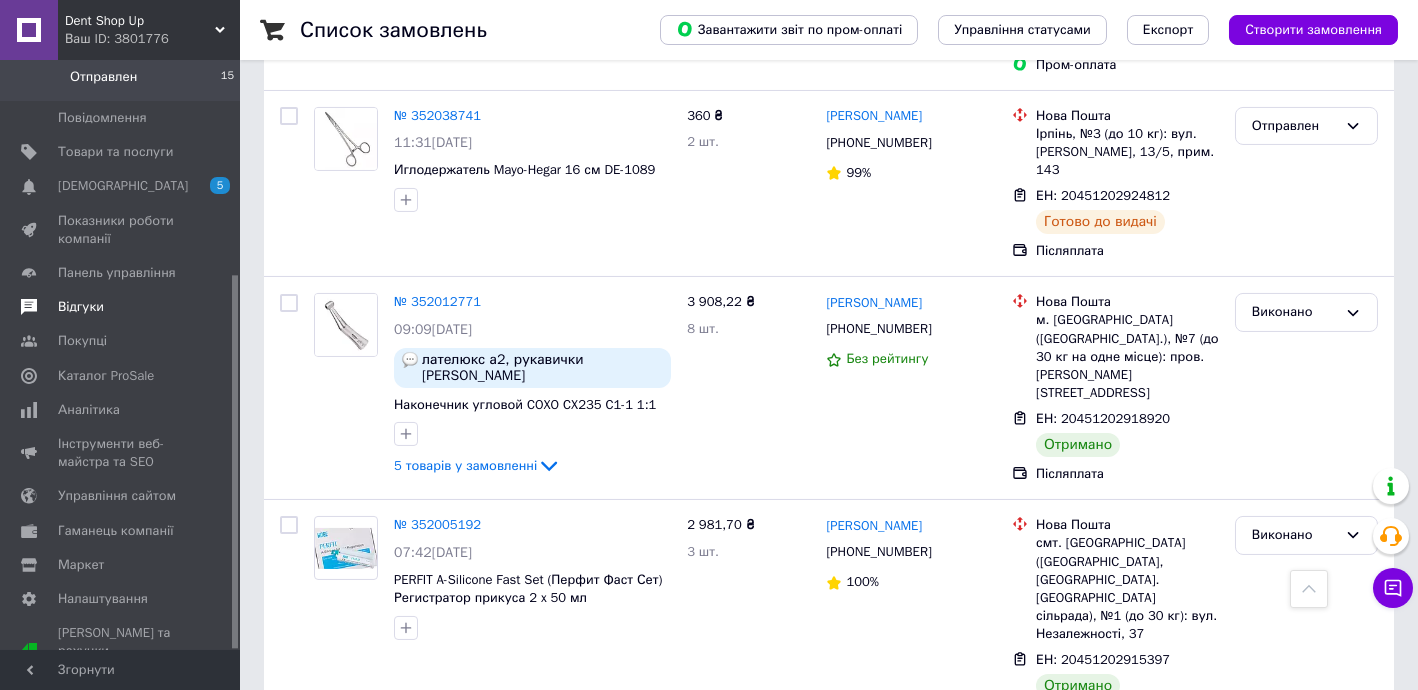 click on "Відгуки" at bounding box center [121, 307] 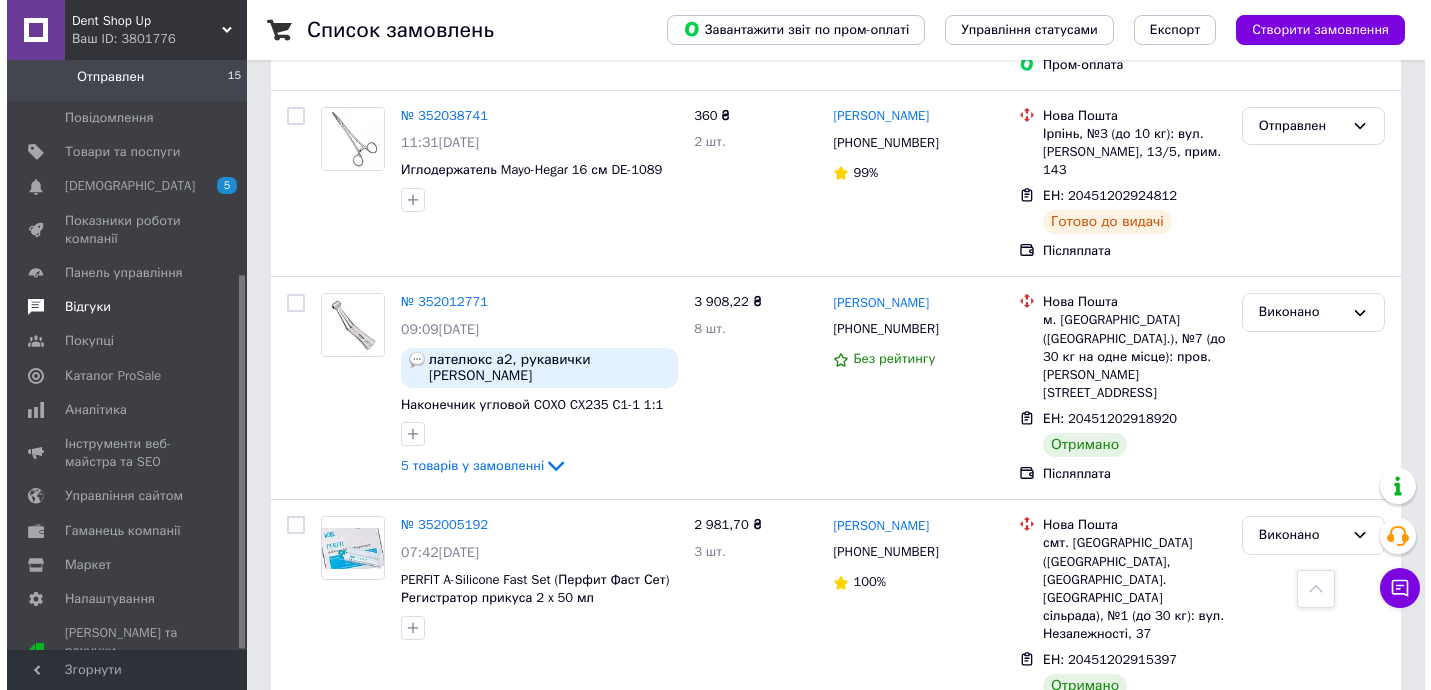 scroll, scrollTop: 0, scrollLeft: 0, axis: both 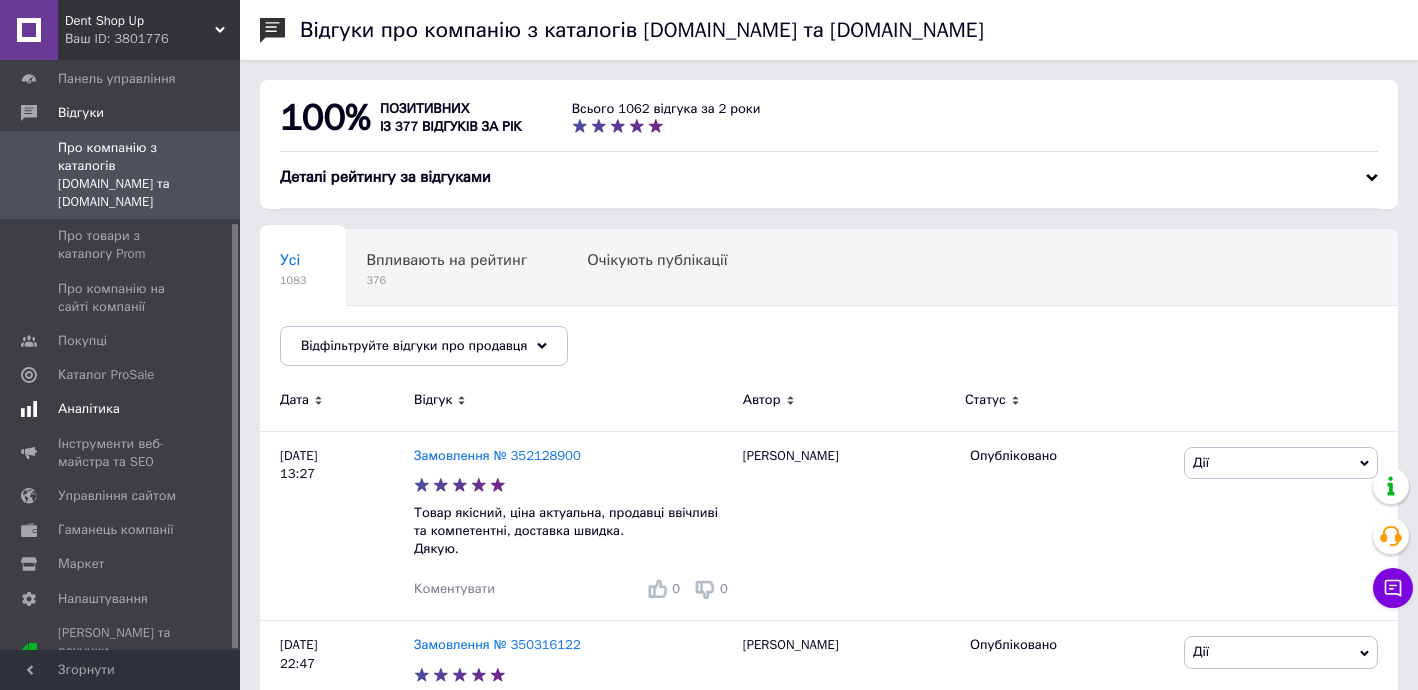 click on "Аналітика" at bounding box center [89, 409] 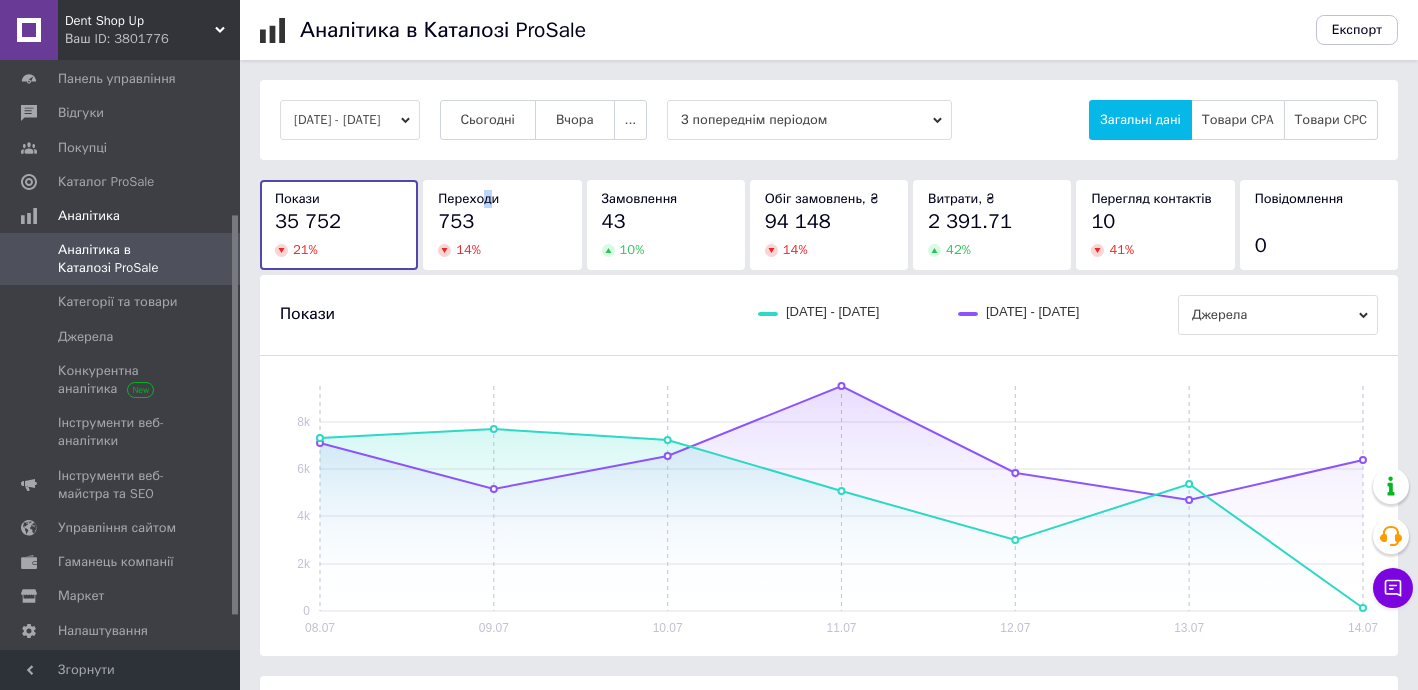click on "Переходи" at bounding box center [468, 198] 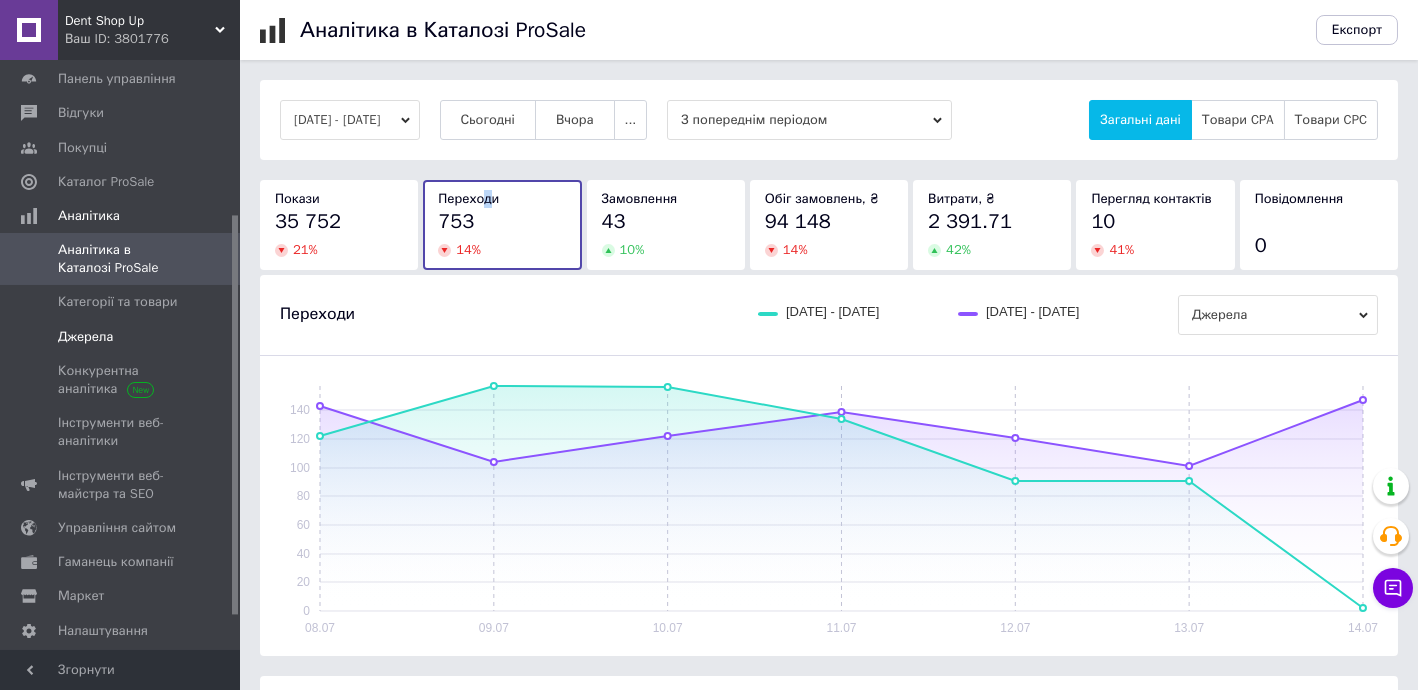 click on "Джерела" at bounding box center (121, 337) 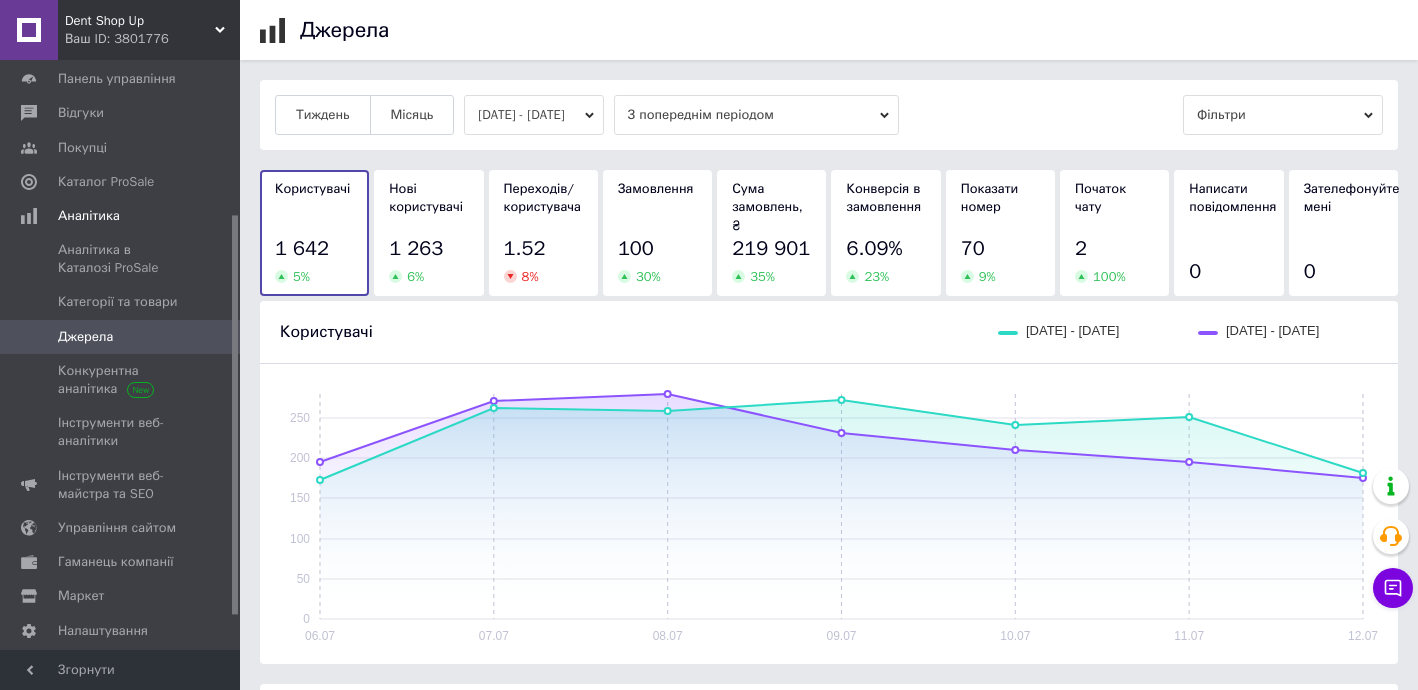 click on "06.07.2025 - 12.07.2025" at bounding box center [534, 115] 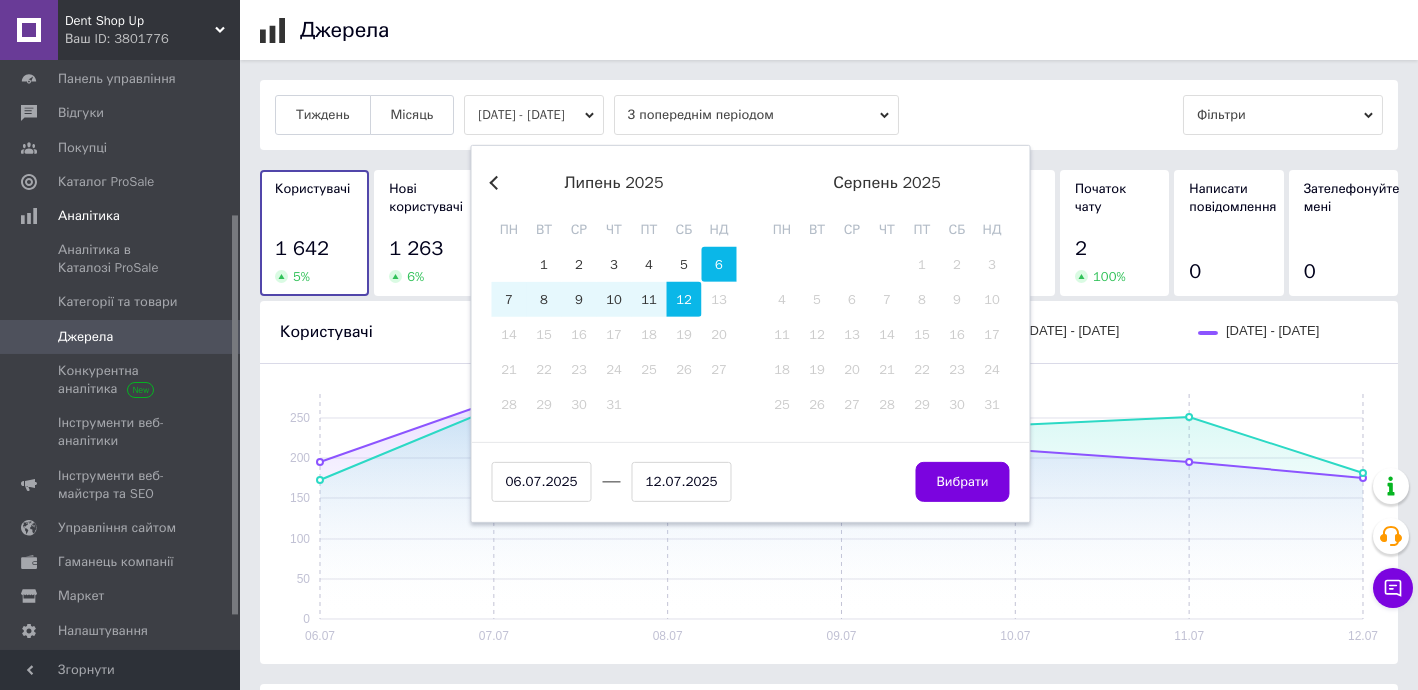 click on "Previous Month липень 2025 пн вт ср чт пт сб нд 30 1 2 3 4 5 6 7 8 9 10 11 12 13 14 15 16 17 18 19 20 21 22 23 24 25 26 27 28 29 30 31 серпень 2025 пн вт ср чт пт сб нд 1 2 3 4 5 6 7 8 9 10 11 12 13 14 15 16 17 18 19 20 21 22 23 24 25 26 27 28 29 30 31 06.07.2025 12.07.2025 Вибрати" at bounding box center [751, 334] 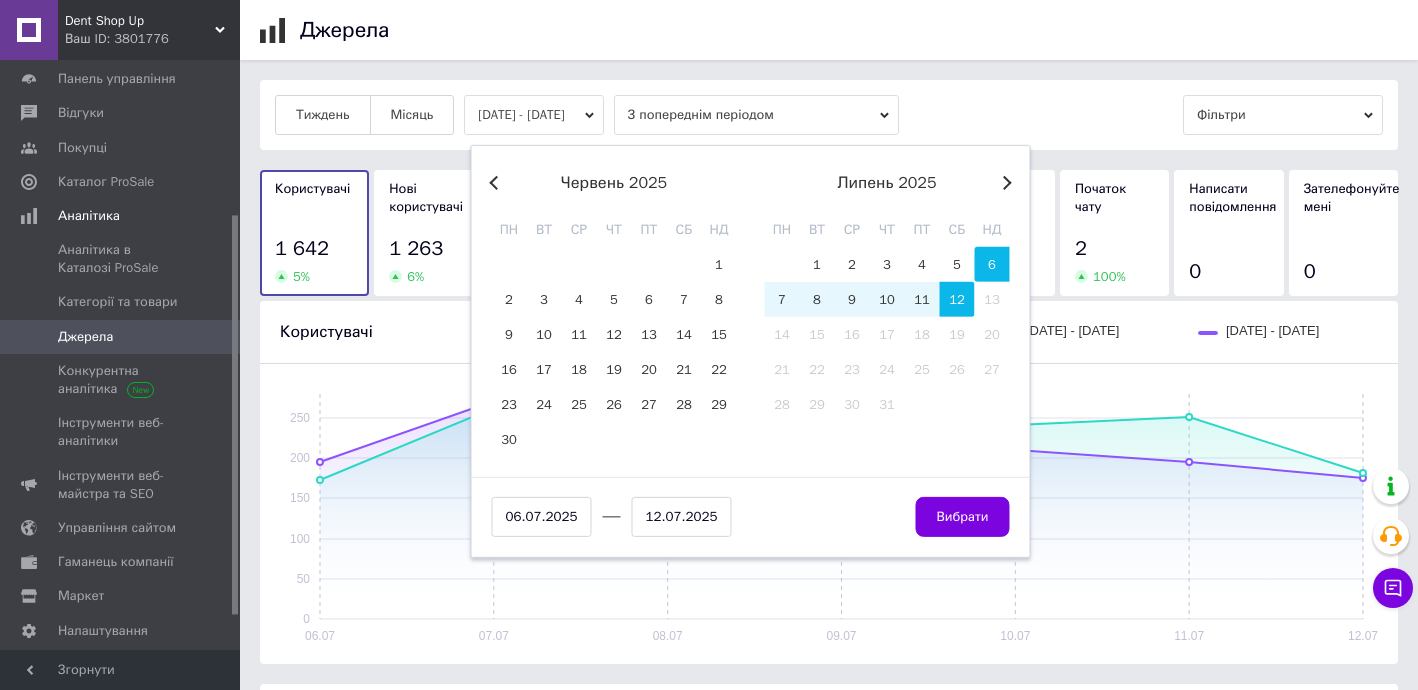 click on "Previous Month" at bounding box center [496, 183] 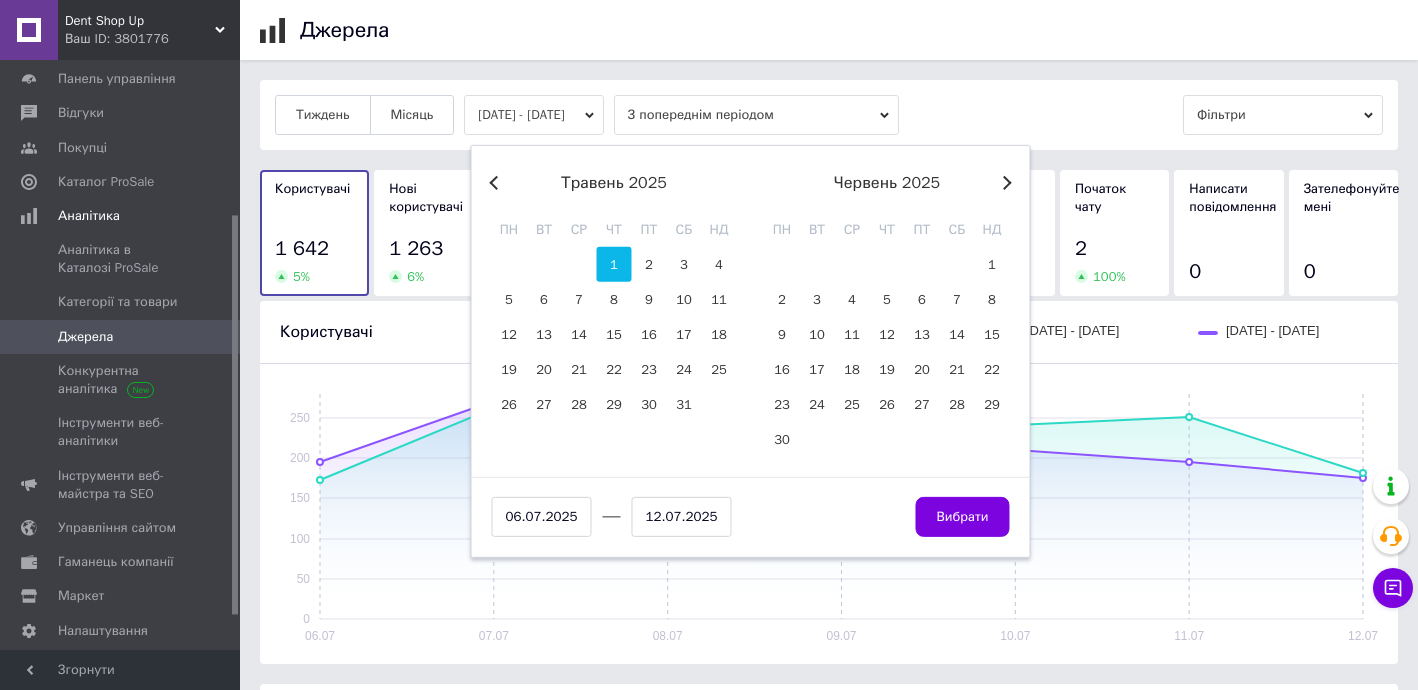 click on "1" at bounding box center (614, 264) 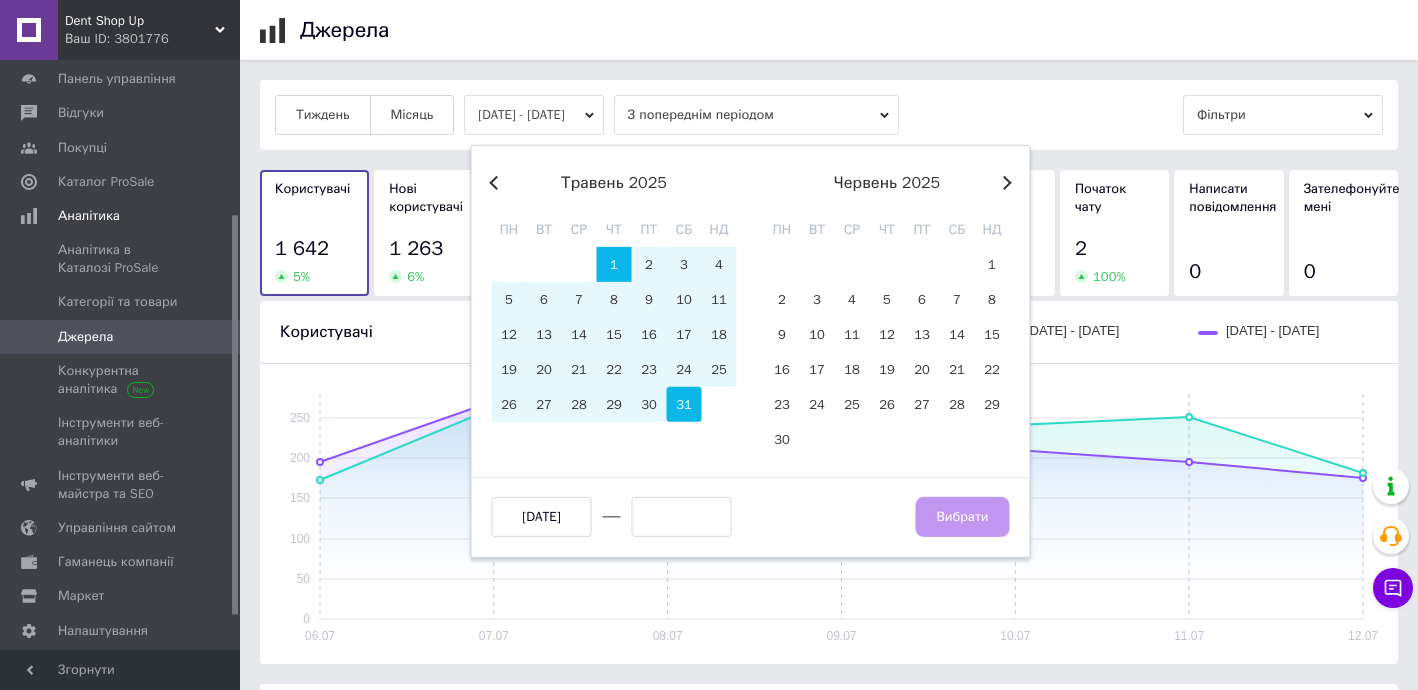 click on "31" at bounding box center (684, 404) 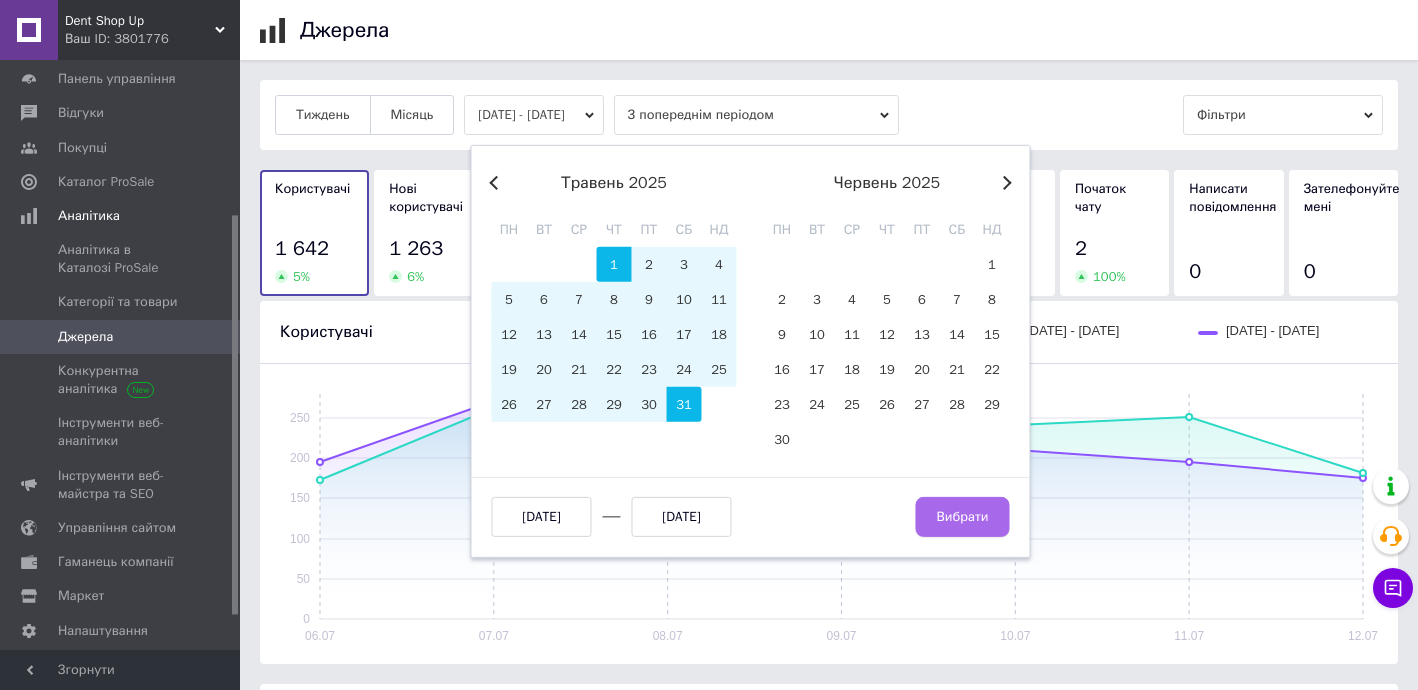 click on "Вибрати" at bounding box center [962, 517] 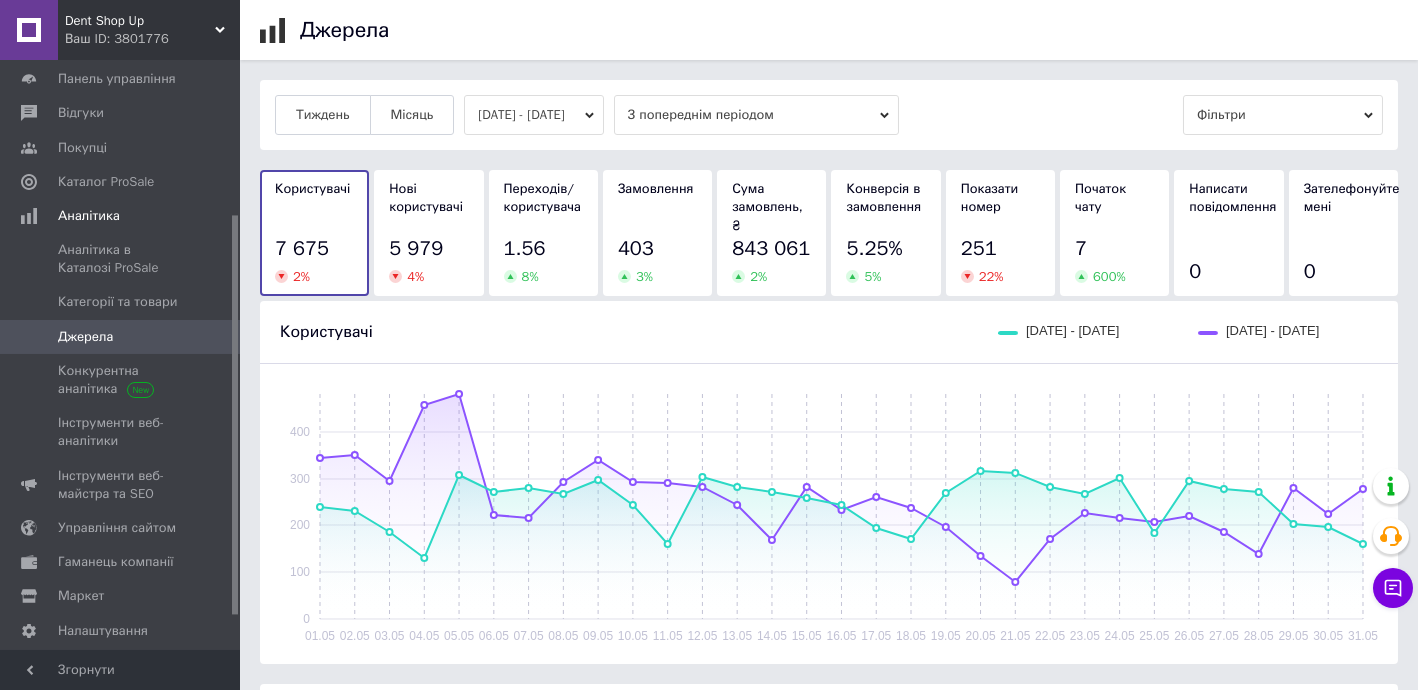 click on "01.05.2025 - 31.05.2025" at bounding box center (534, 115) 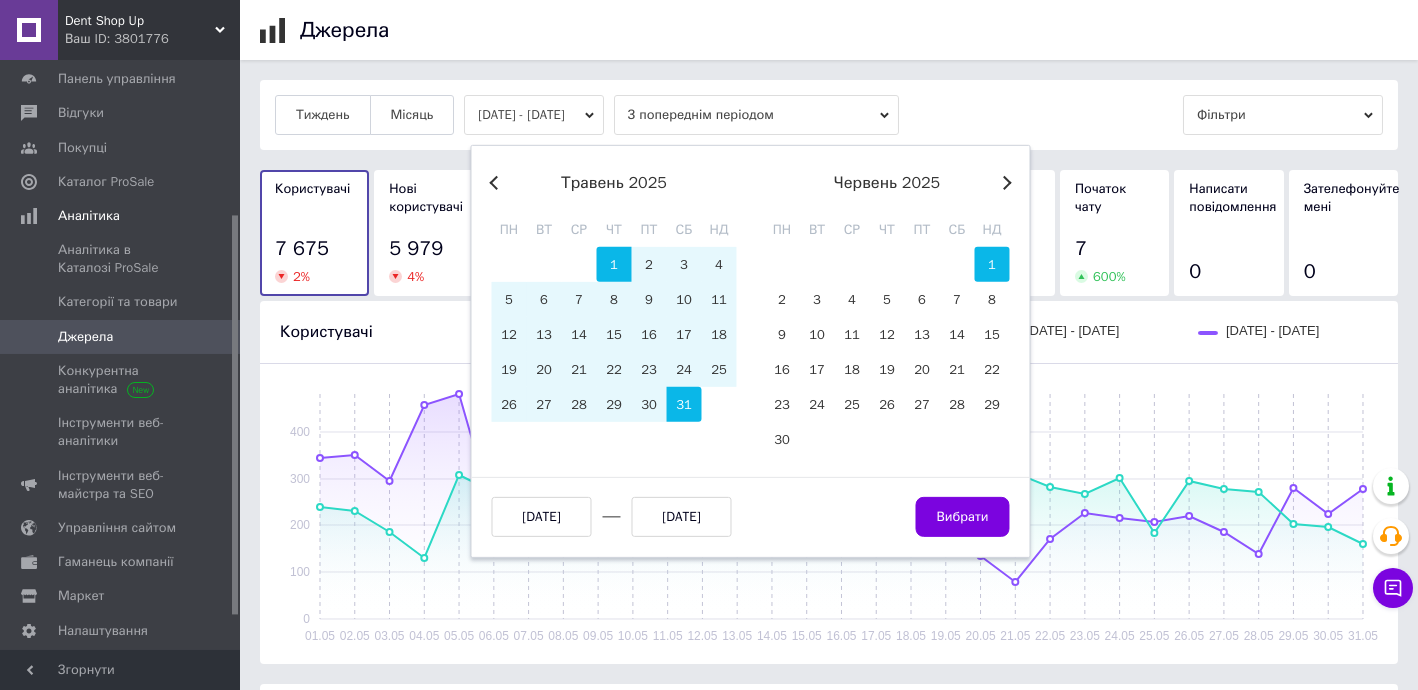 click on "1" at bounding box center (992, 264) 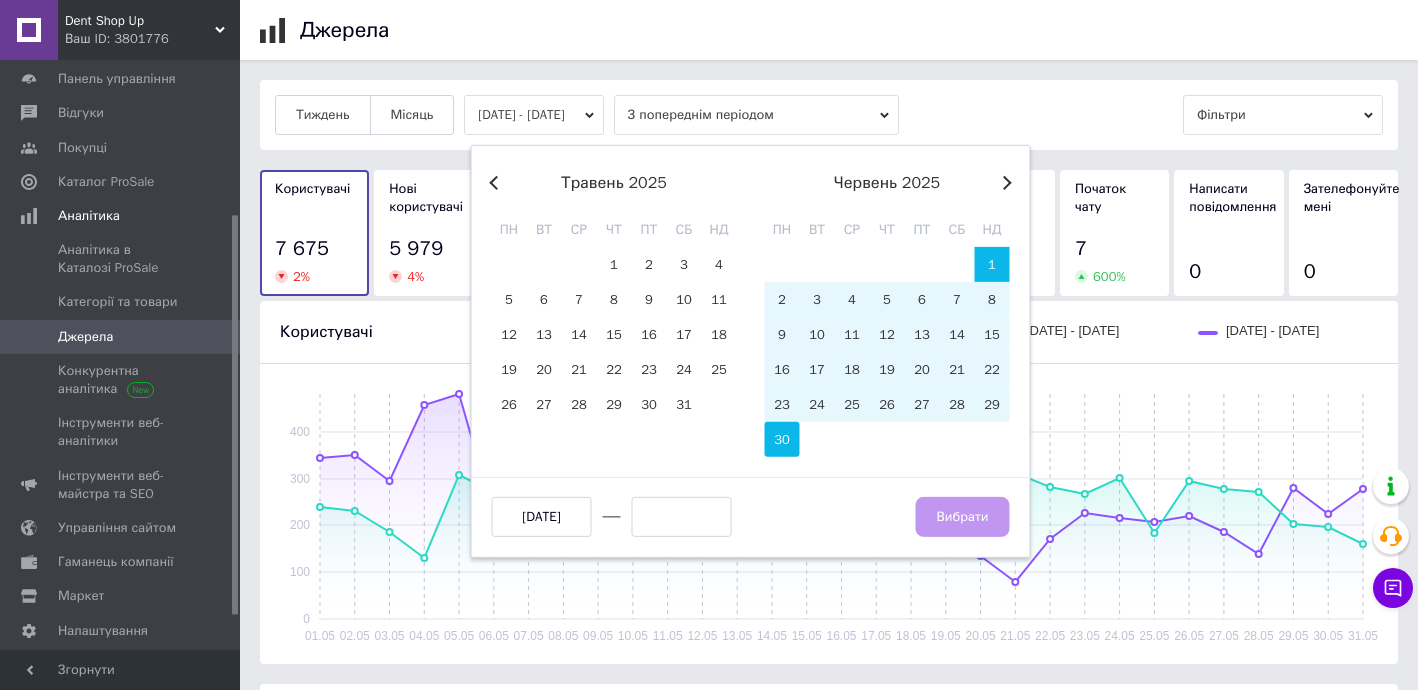 click on "30" at bounding box center [782, 439] 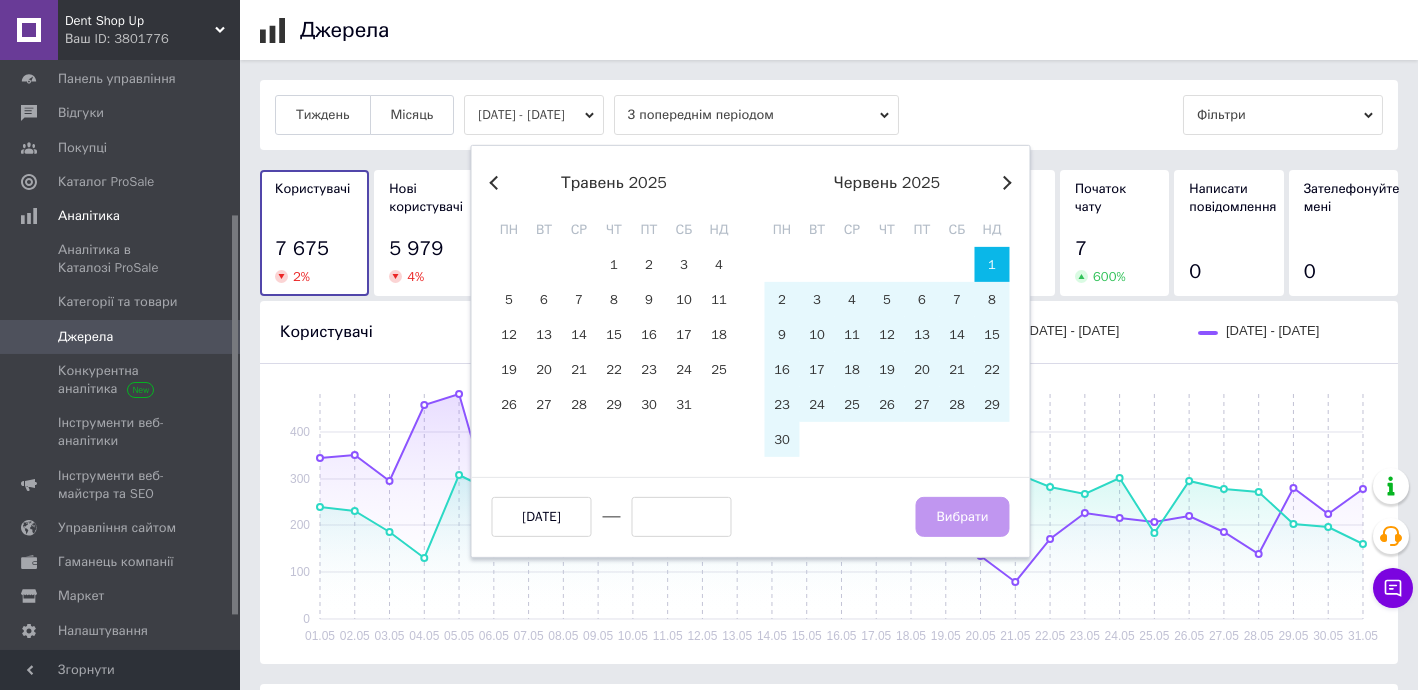 type on "30.06.2025" 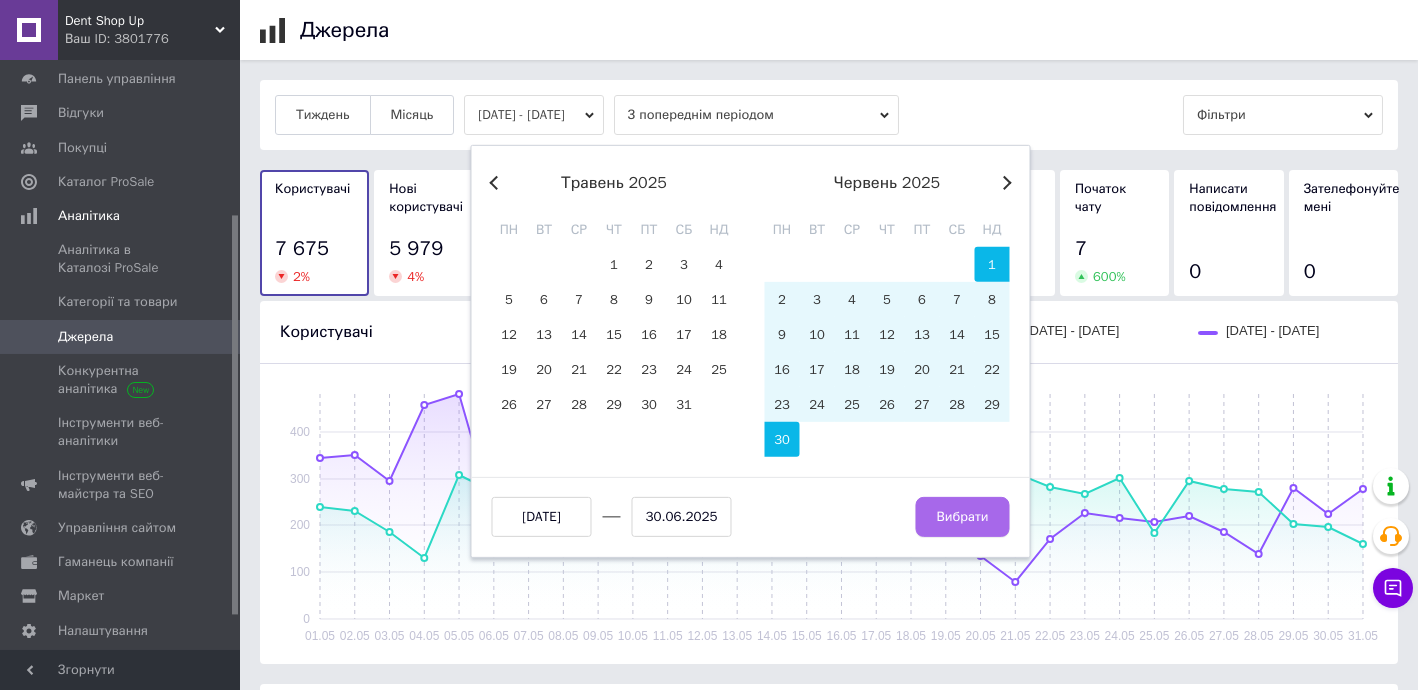 click on "Вибрати" at bounding box center (962, 517) 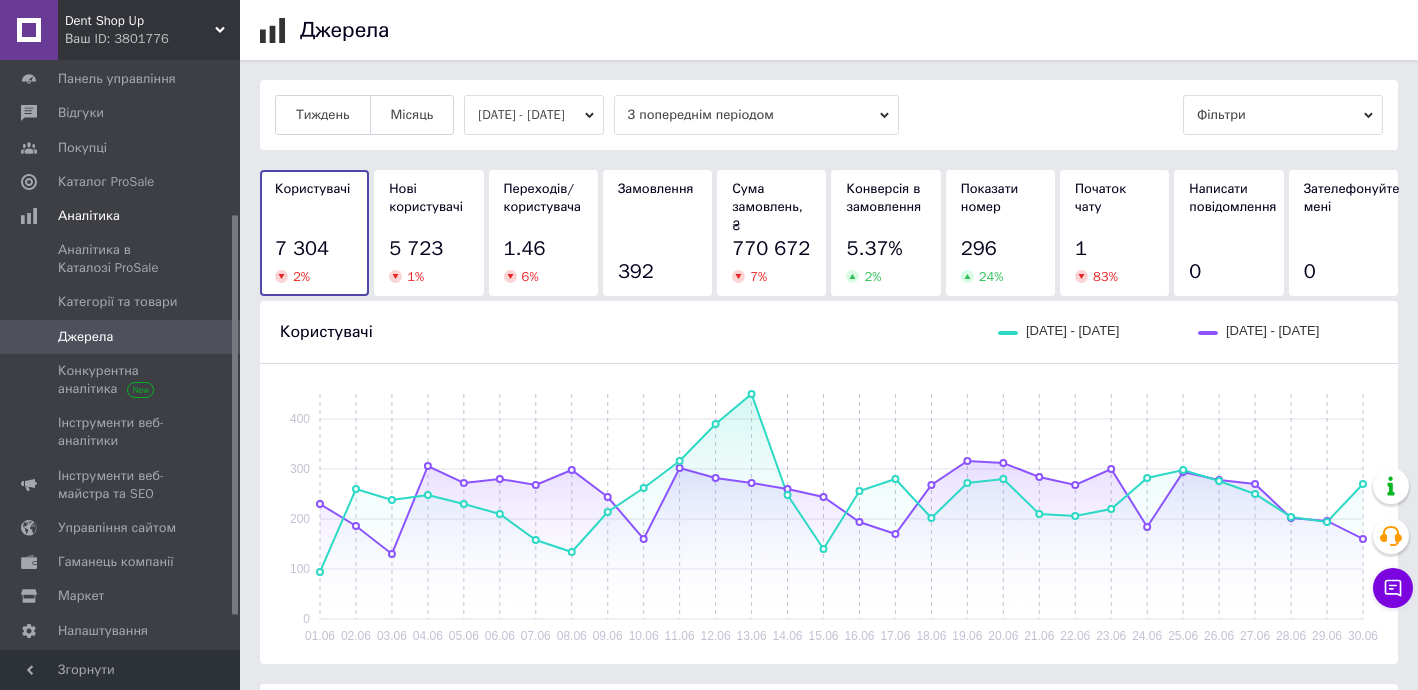 click on "01.06.2025 - 30.06.2025" at bounding box center (534, 115) 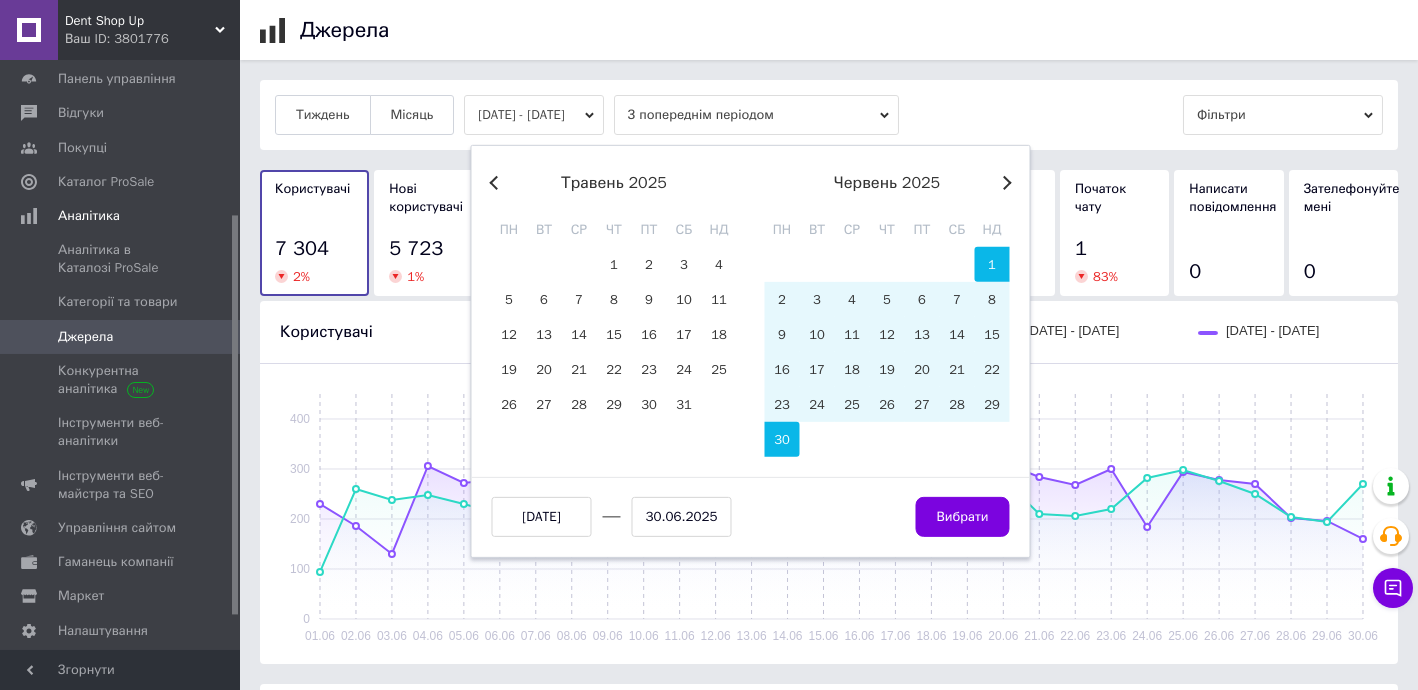 click on "червень 2025" at bounding box center [887, 183] 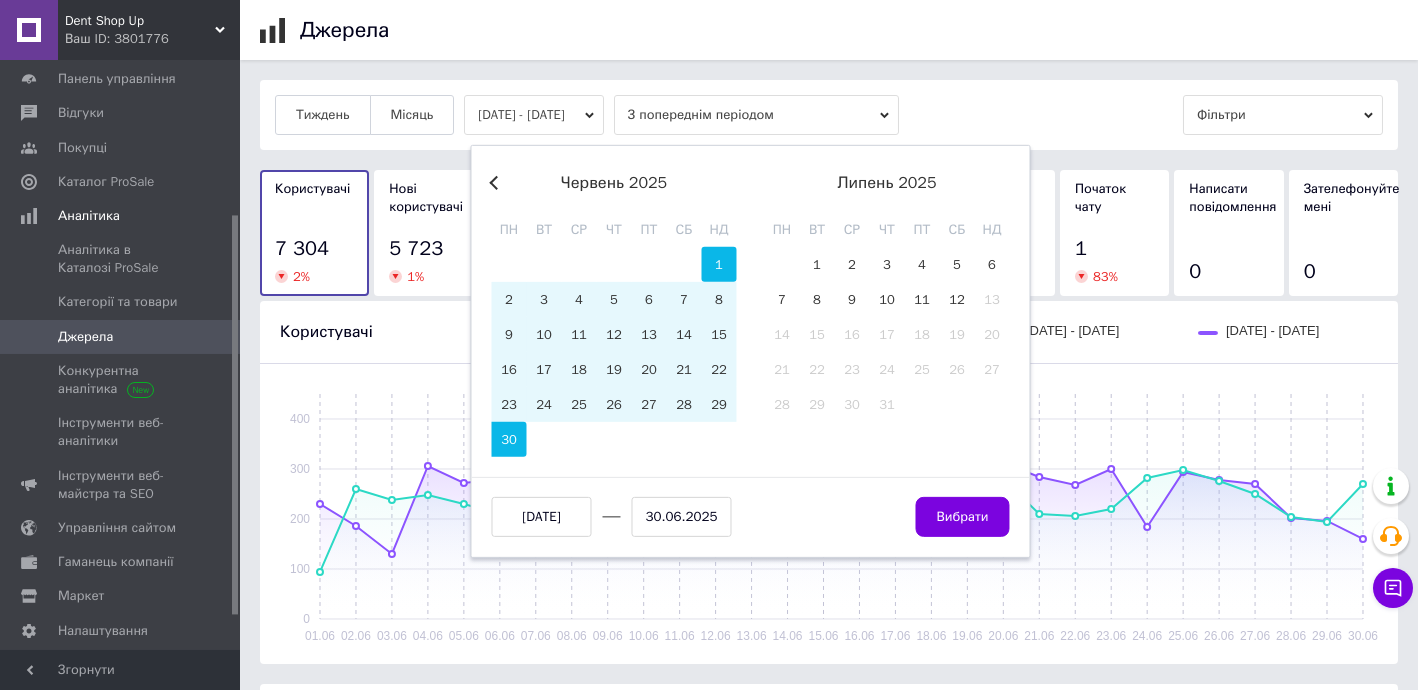 click on "1" at bounding box center [719, 264] 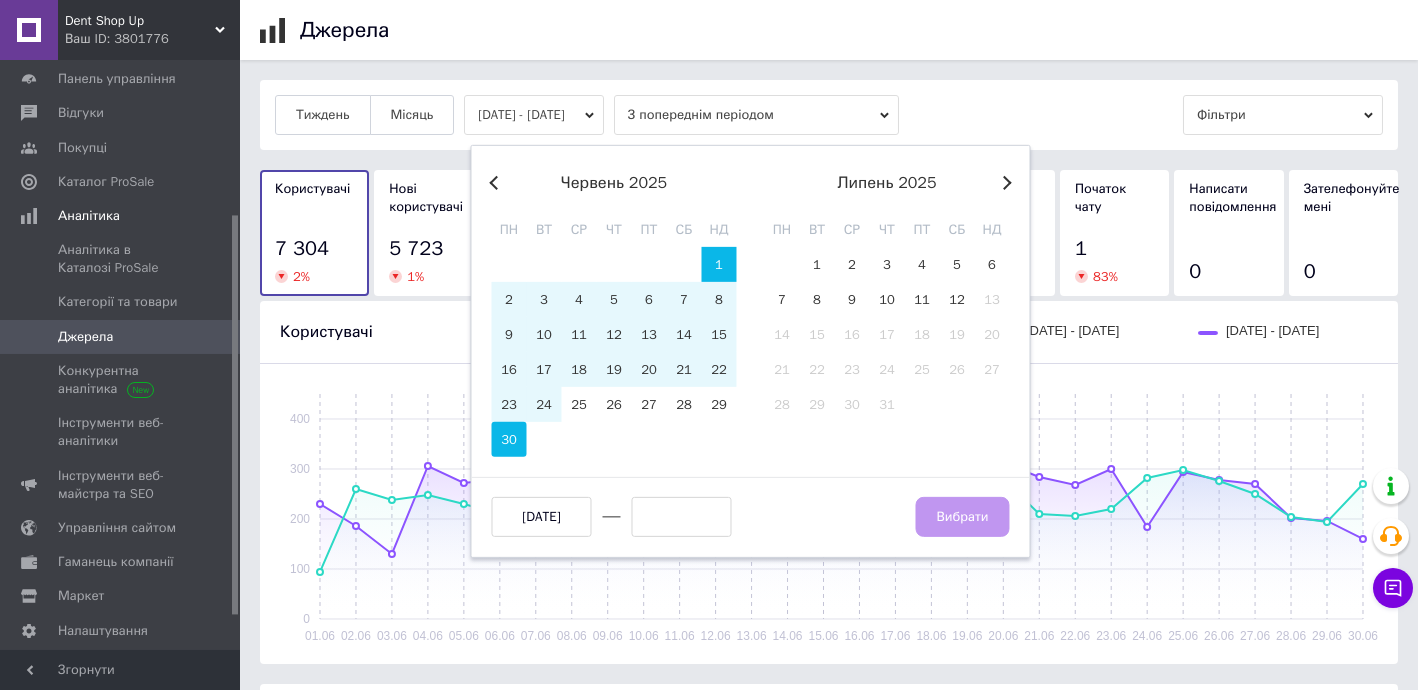 click on "30" at bounding box center [509, 439] 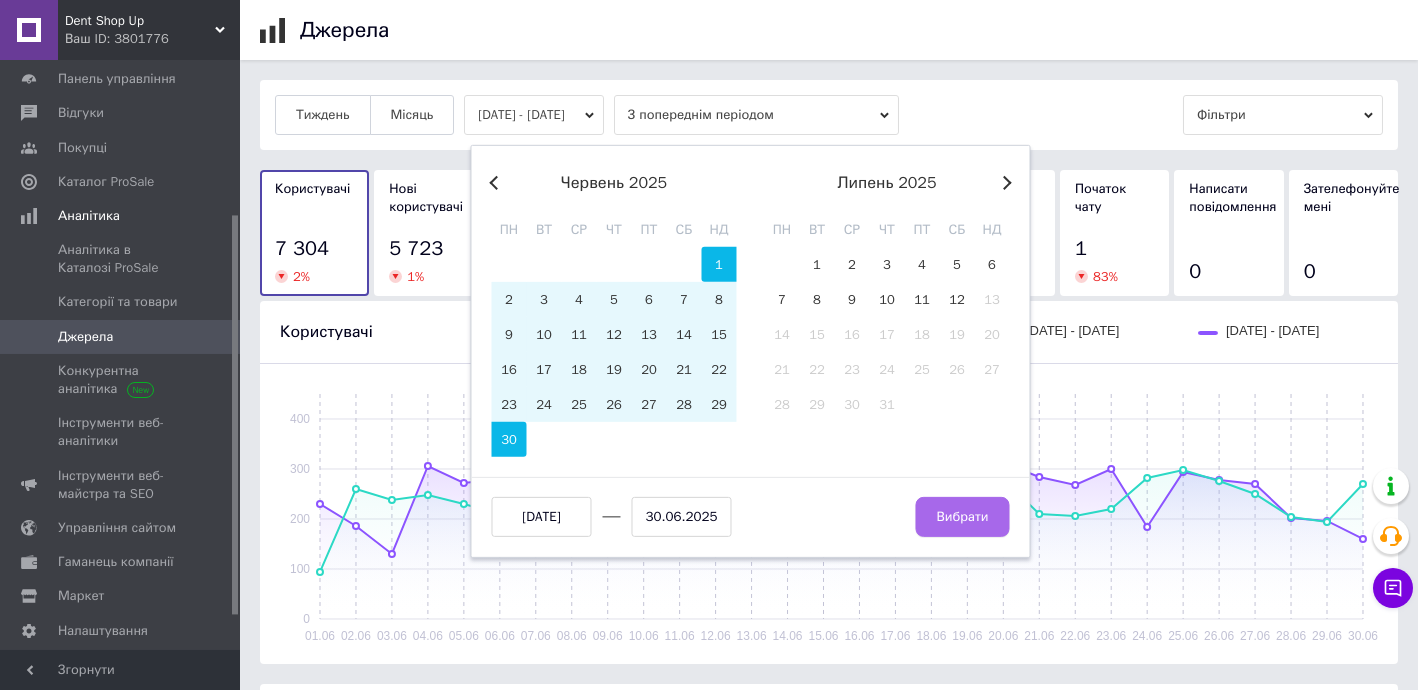 click on "Вибрати" at bounding box center (962, 517) 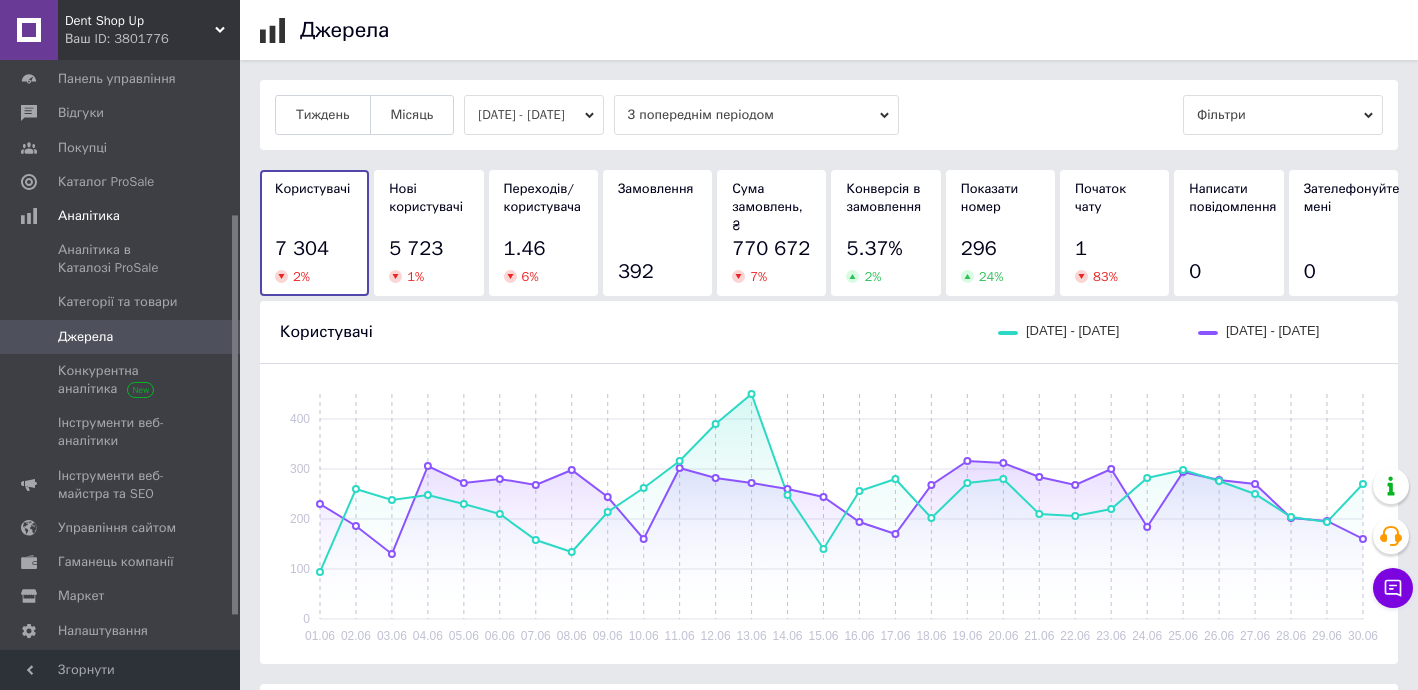 click on "01.06.2025 - 30.06.2025" at bounding box center [534, 115] 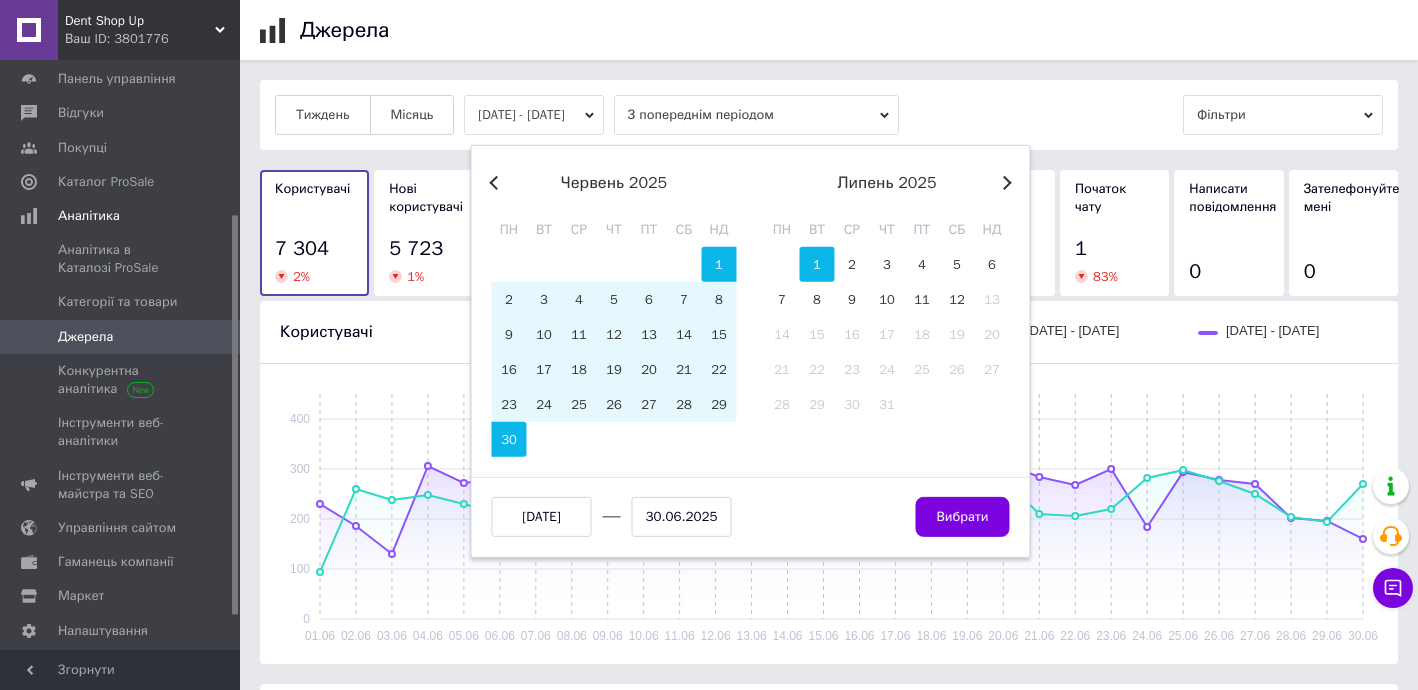 click on "1" at bounding box center (817, 264) 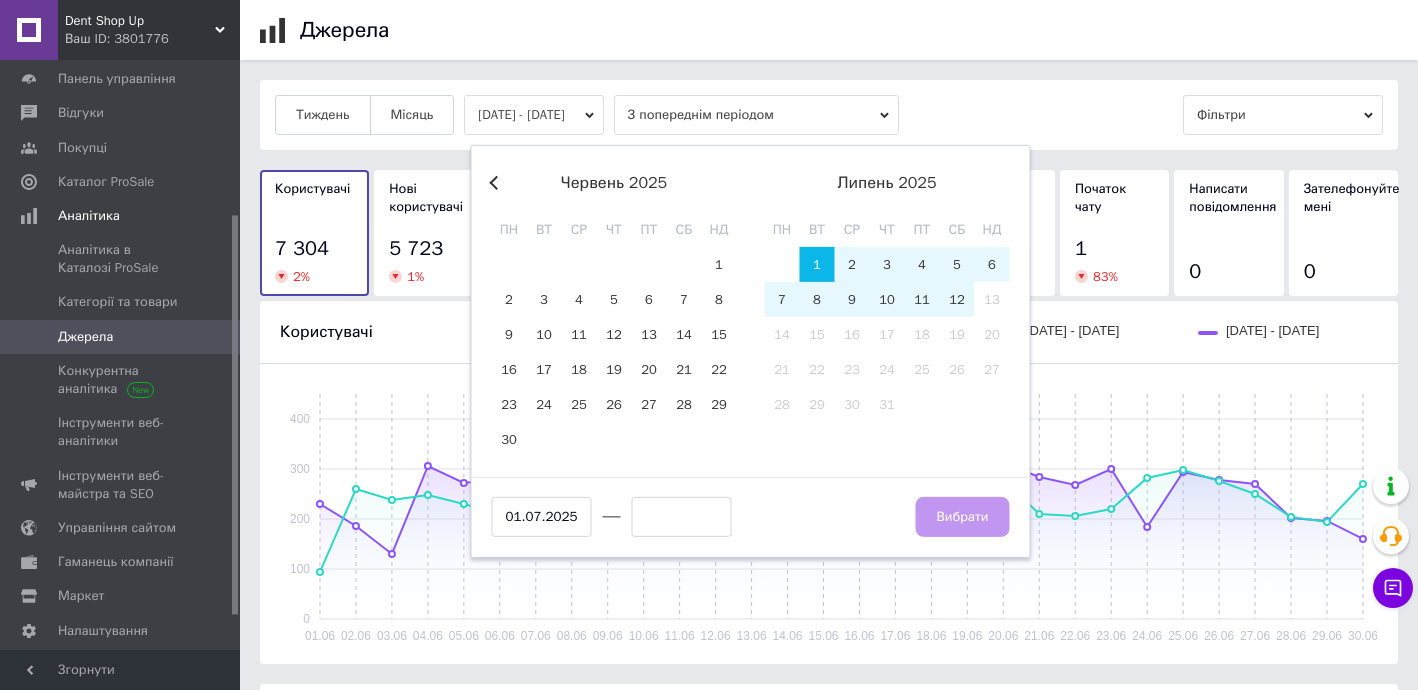 drag, startPoint x: 964, startPoint y: 299, endPoint x: 973, endPoint y: 379, distance: 80.50466 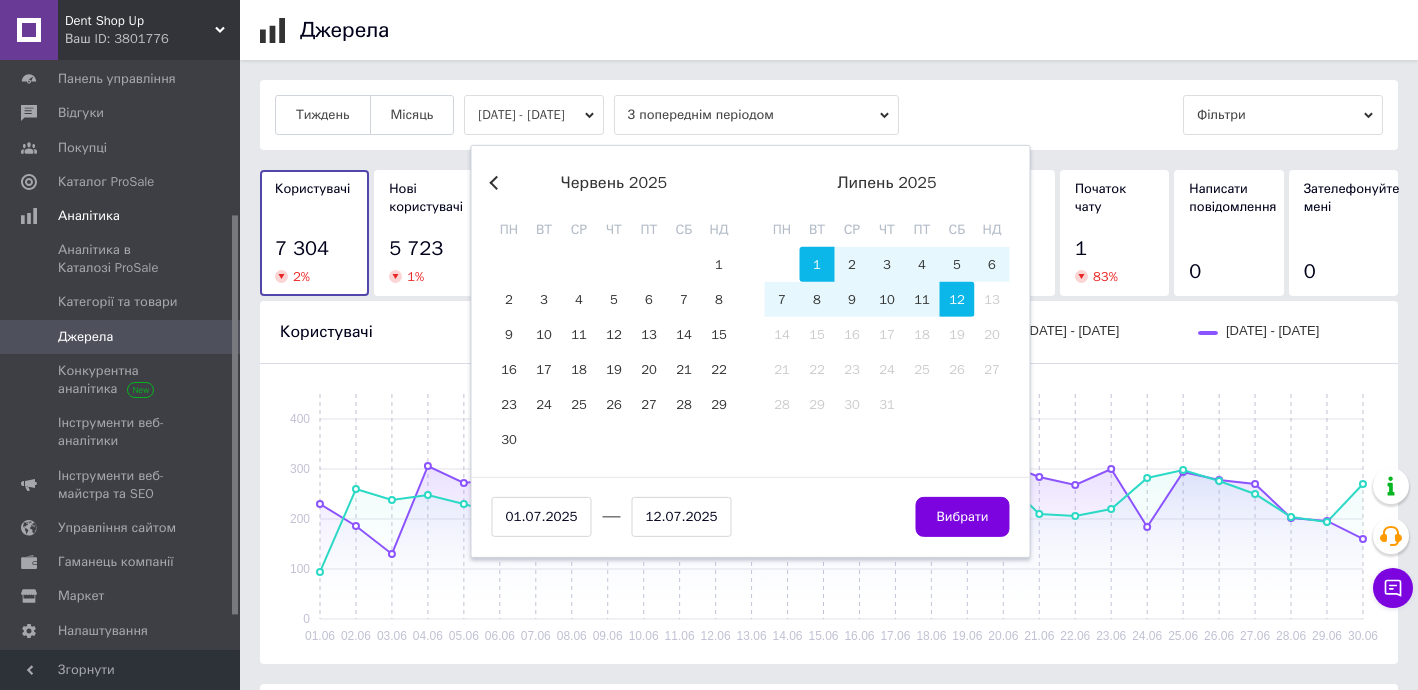click on "Вибрати" at bounding box center (962, 517) 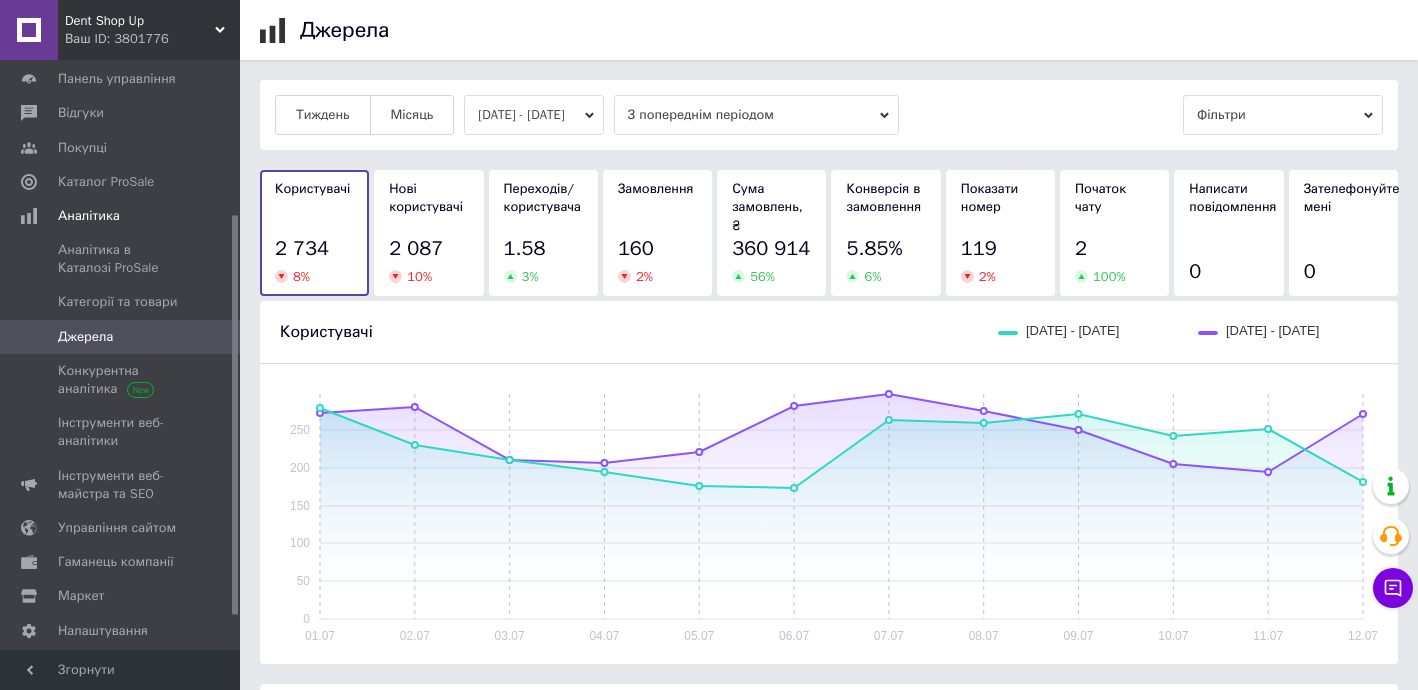 click on "01.07.2025 - 12.07.2025" at bounding box center [534, 115] 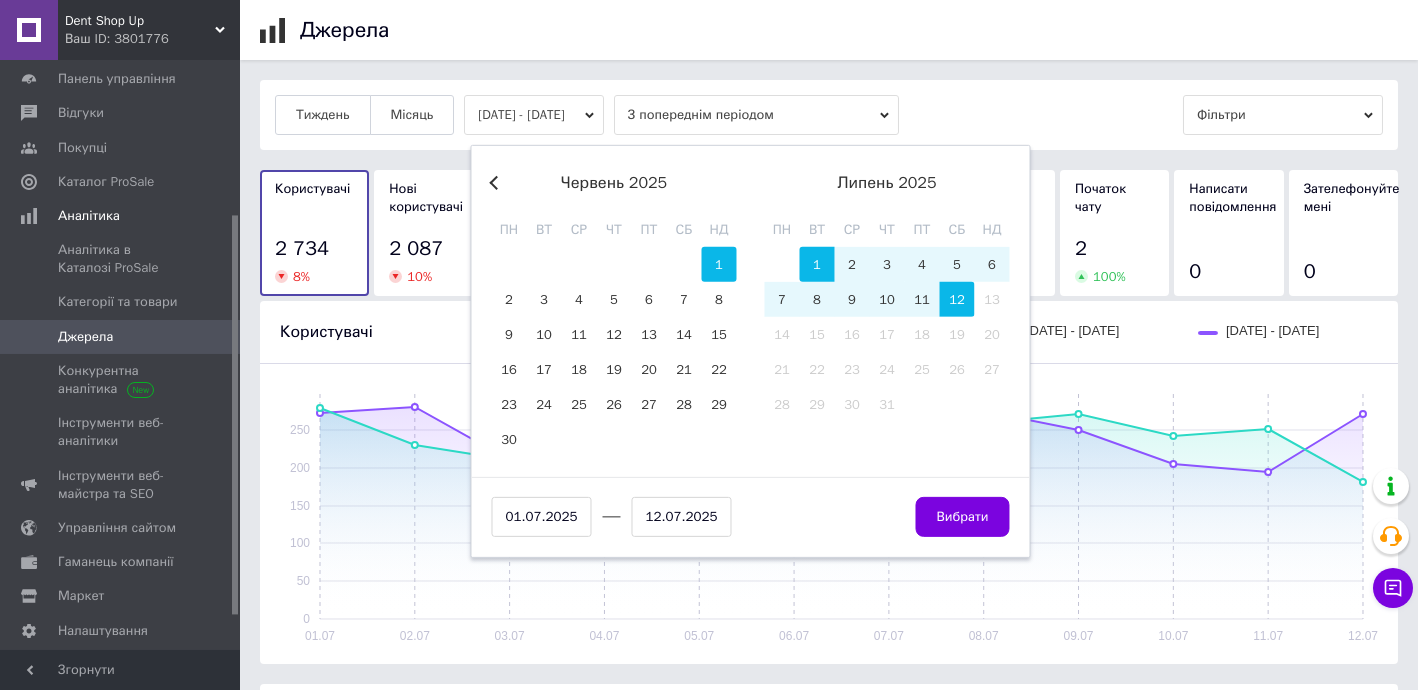 click on "1" at bounding box center [719, 264] 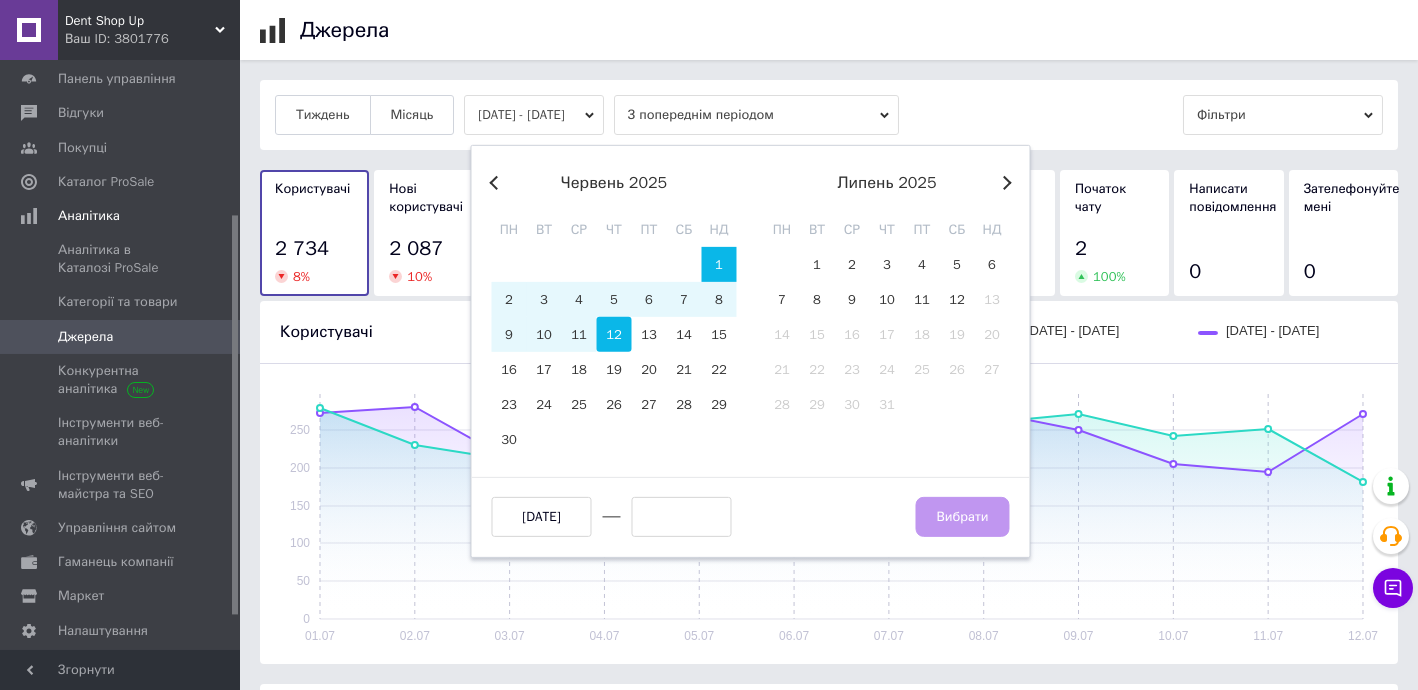 click on "12" at bounding box center (614, 334) 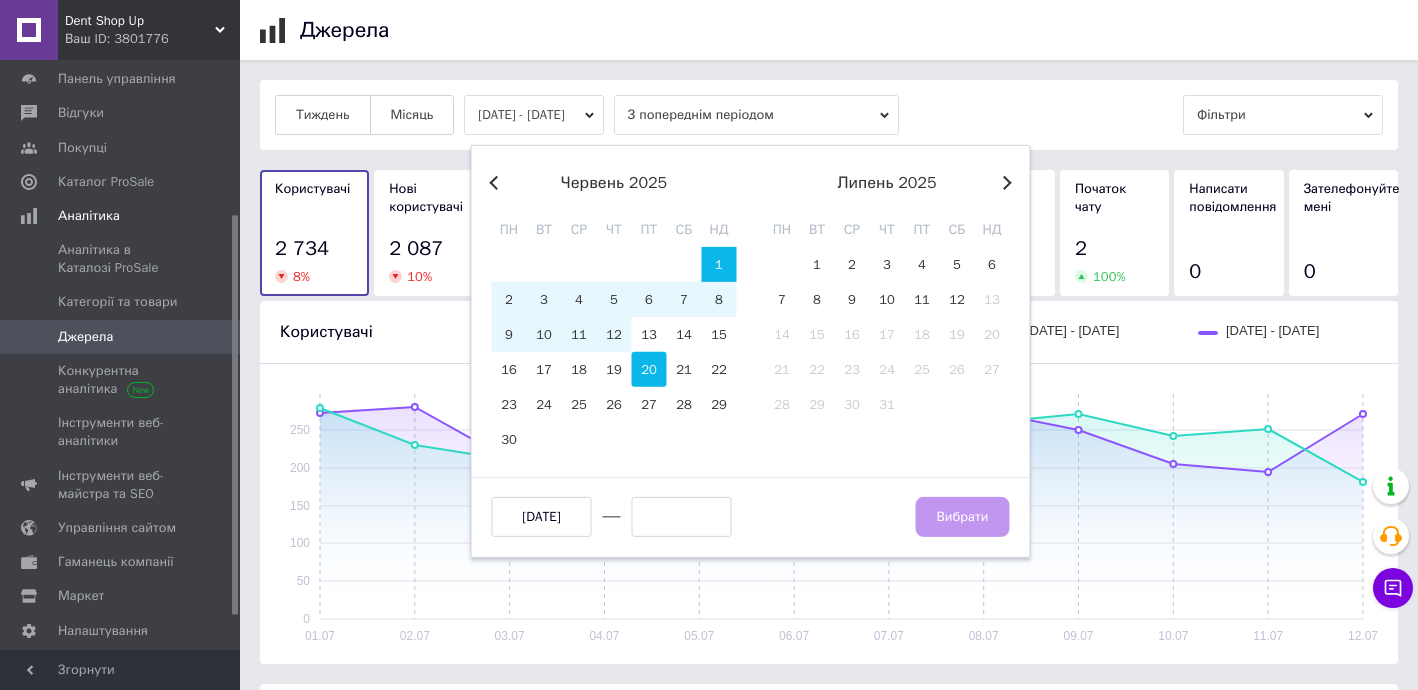 type on "12.06.2025" 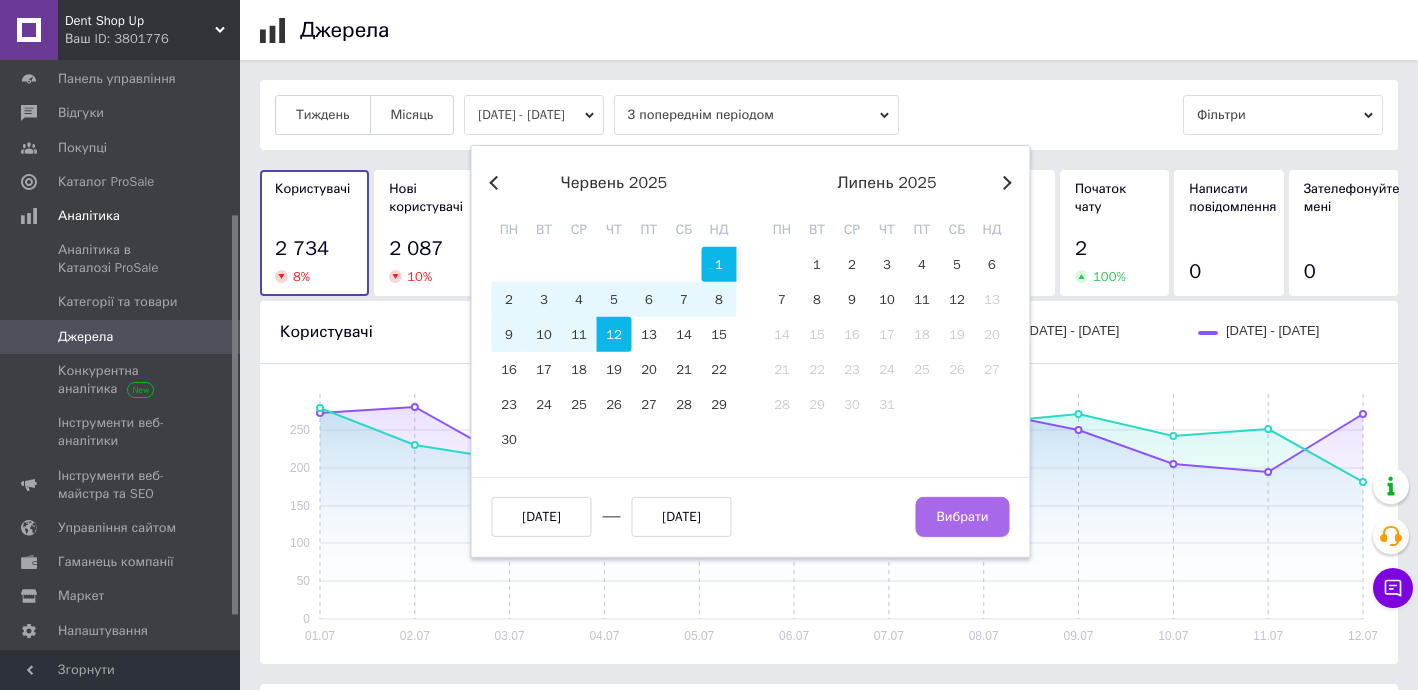 click on "Вибрати" at bounding box center [962, 517] 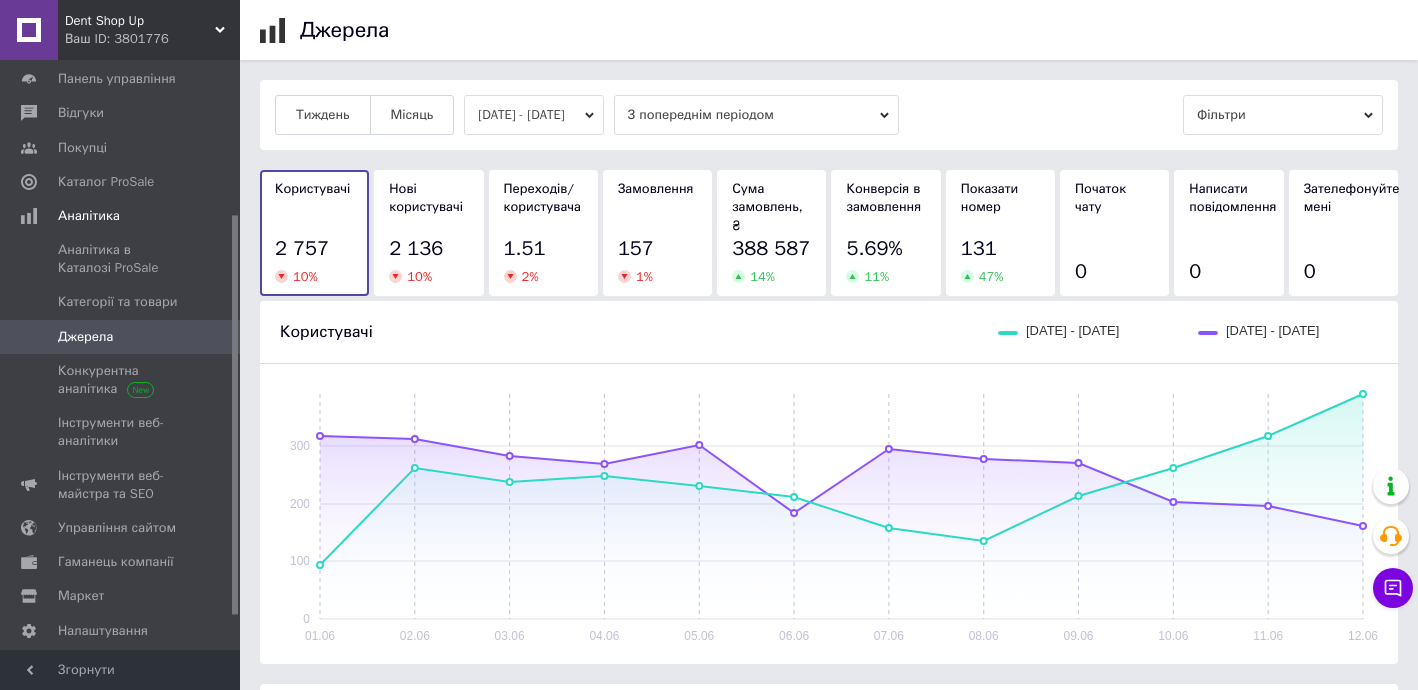 click on "01.06.2025 - 12.06.2025" at bounding box center [534, 115] 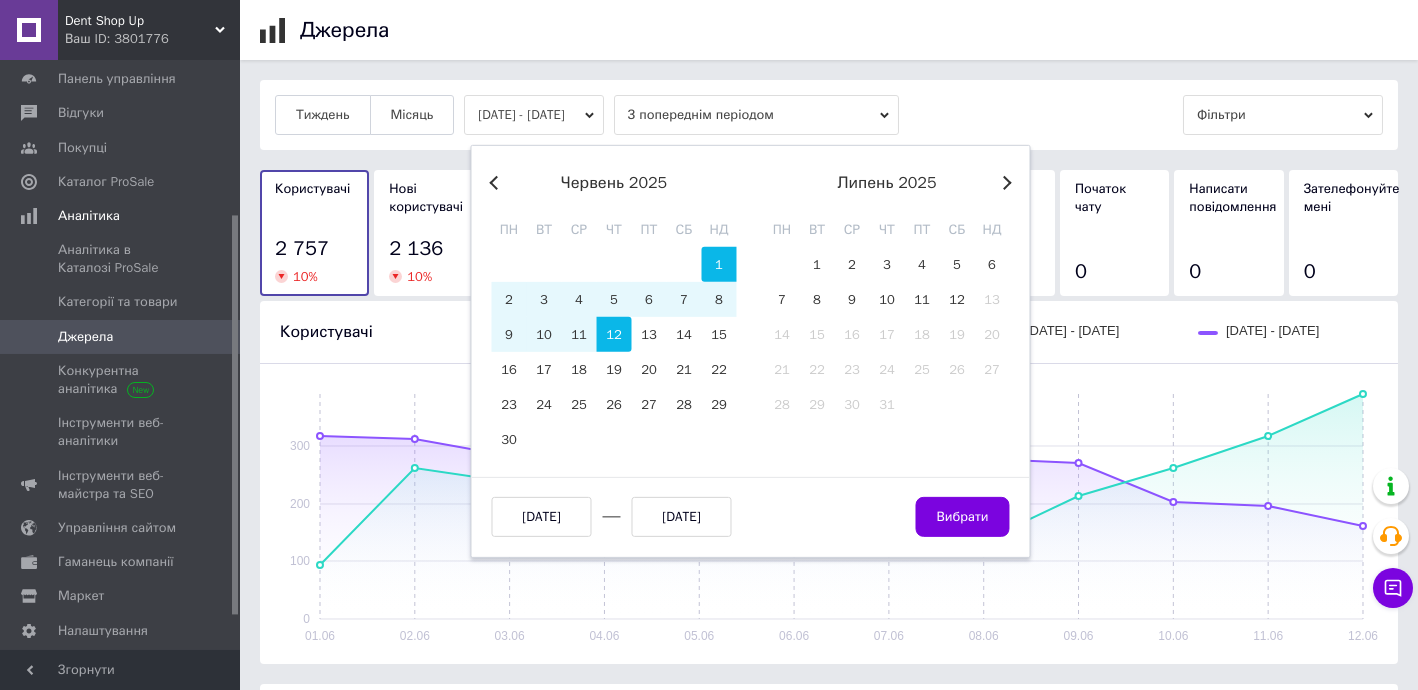 click on "Previous Month" at bounding box center (496, 183) 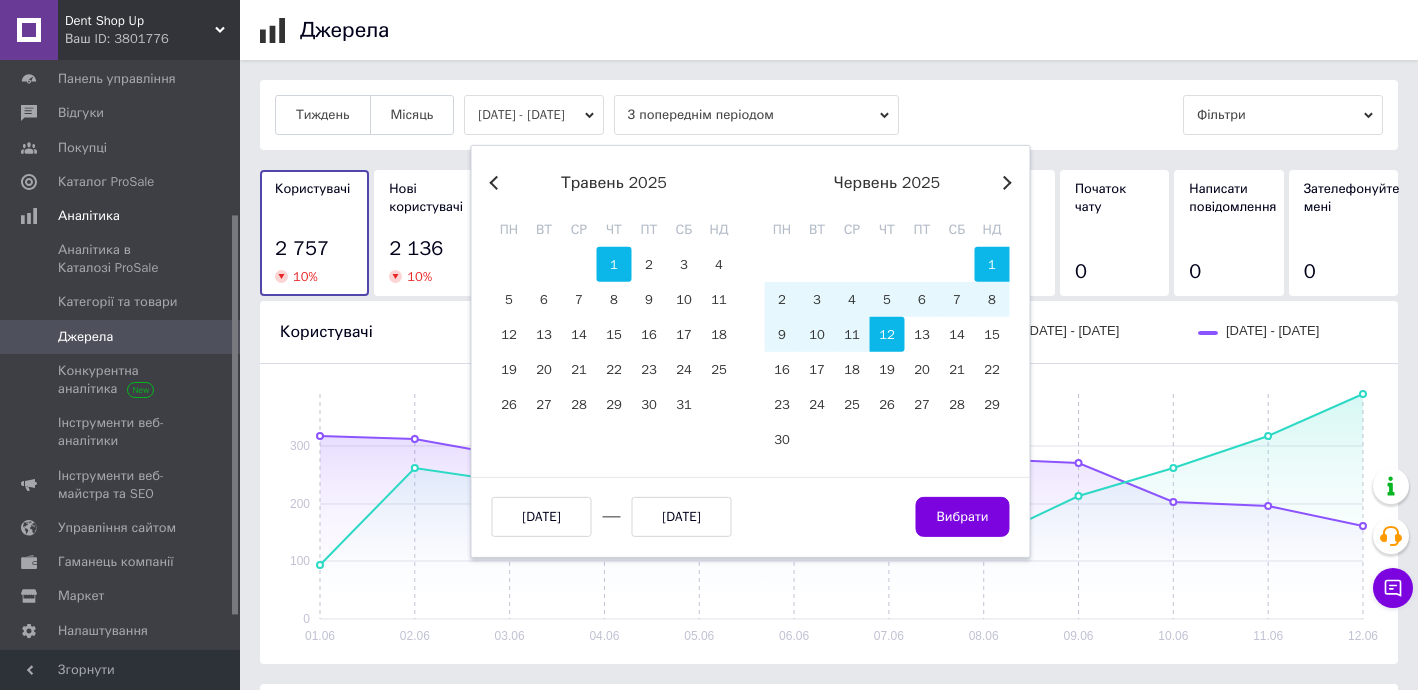 click on "1" at bounding box center [614, 264] 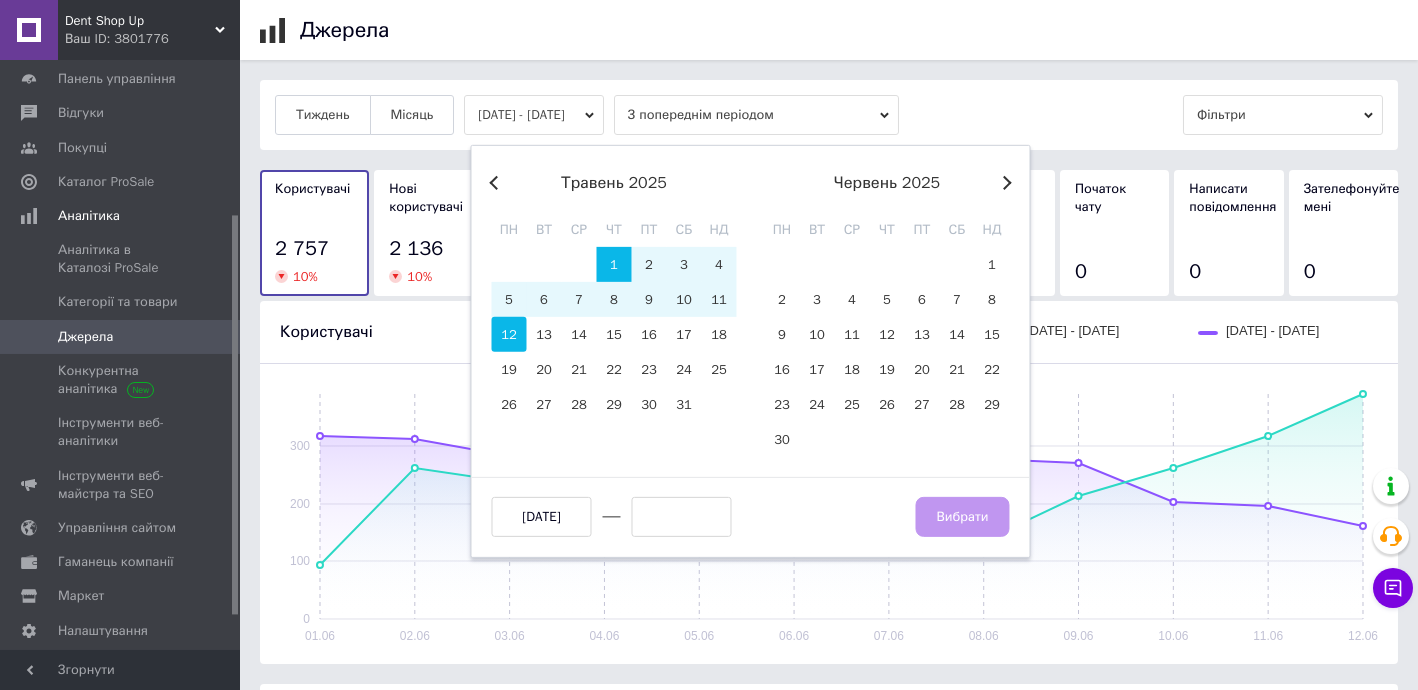 click on "12" at bounding box center [509, 334] 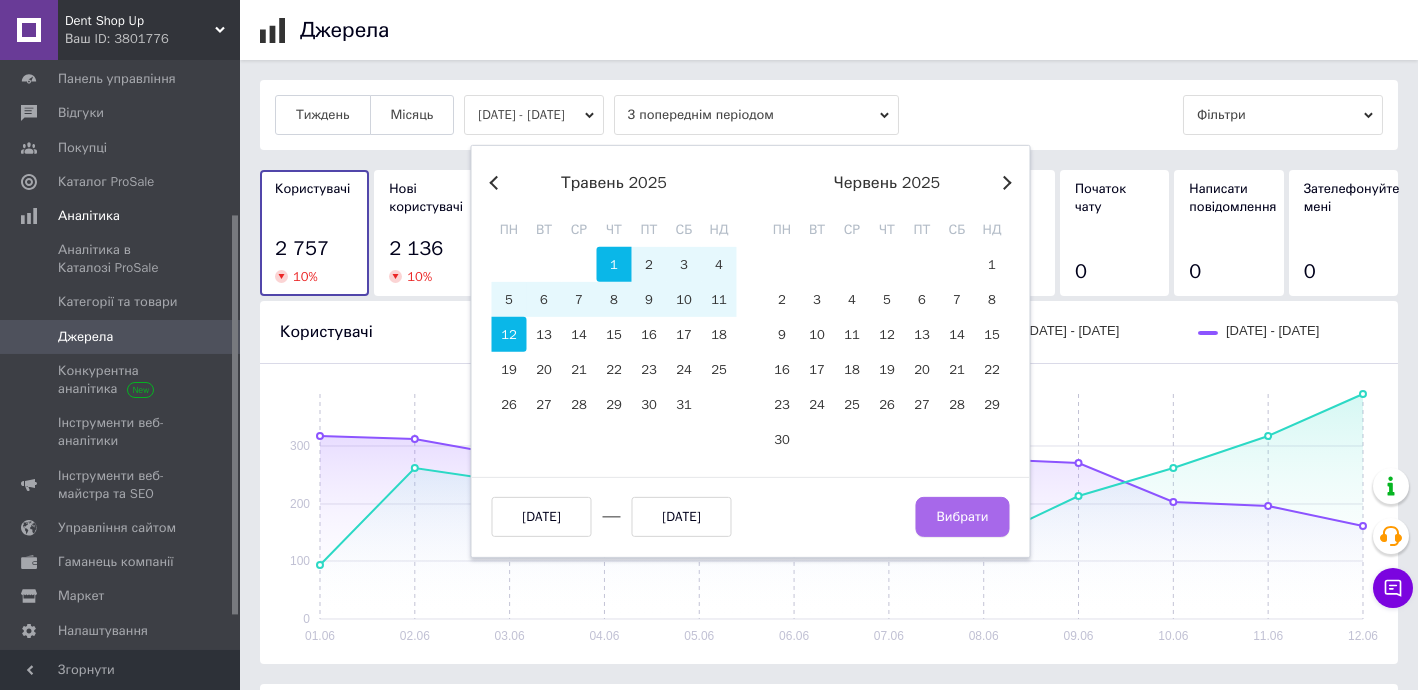 click on "Вибрати" at bounding box center [962, 517] 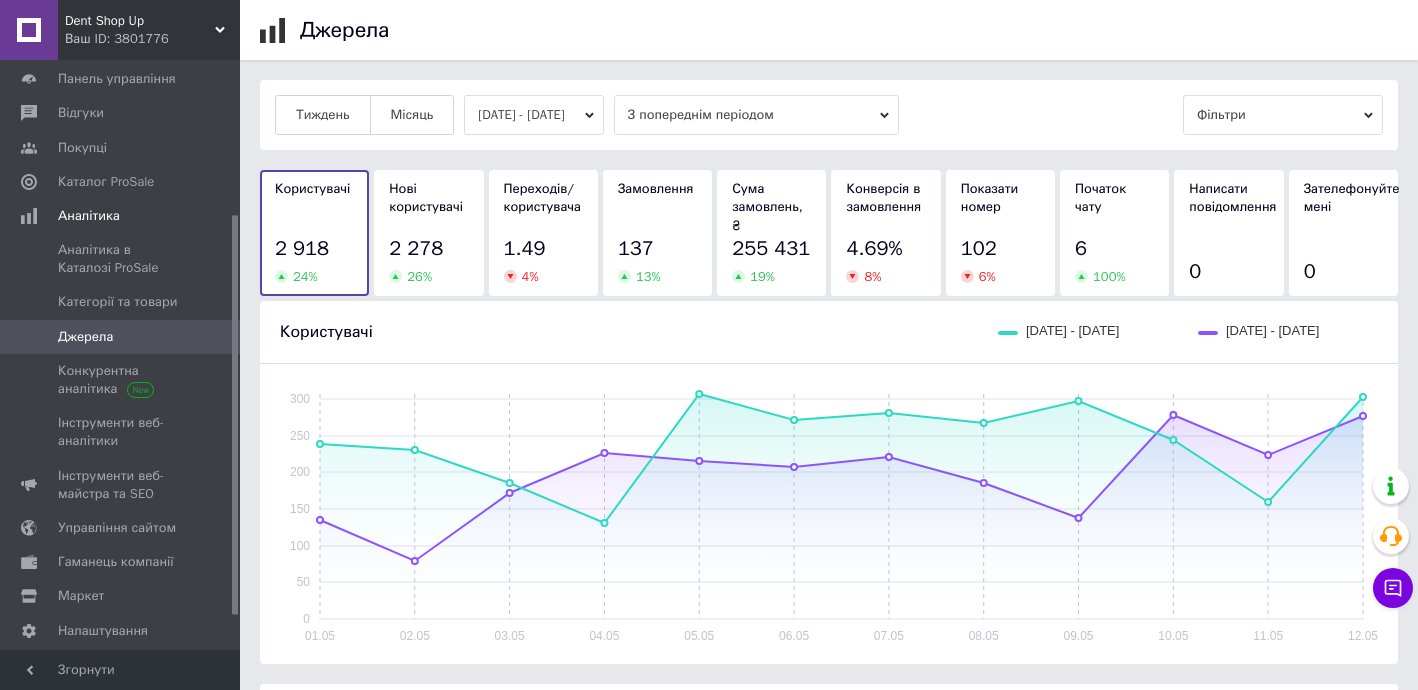 click on "01.05.2025 - 12.05.2025" at bounding box center (534, 115) 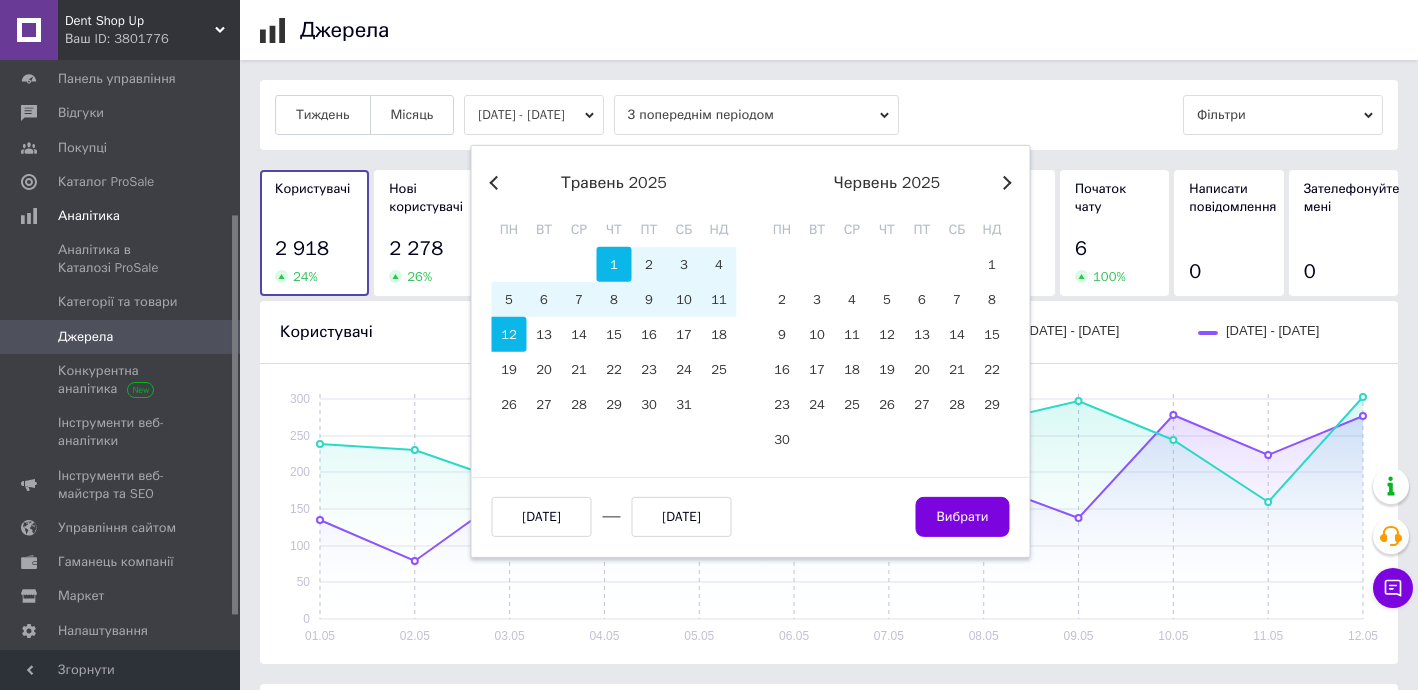 click on "1" at bounding box center [614, 264] 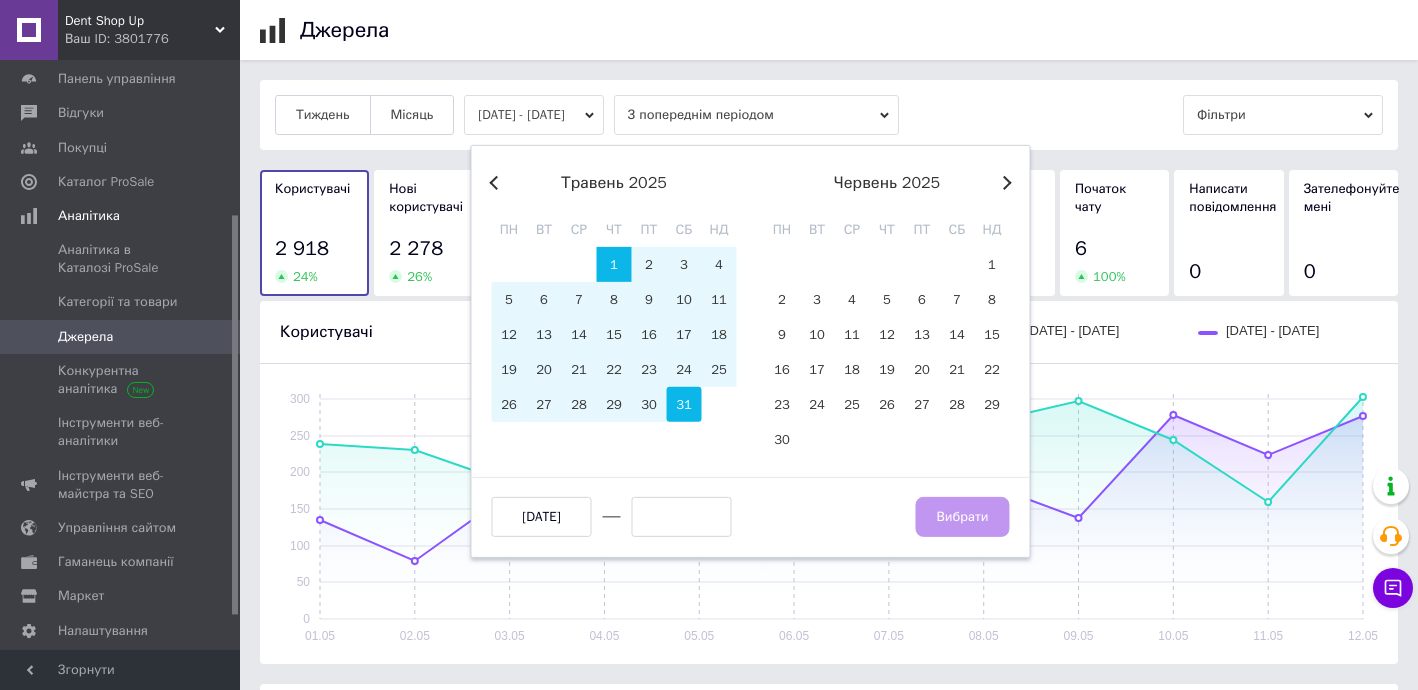 click on "31" at bounding box center [684, 404] 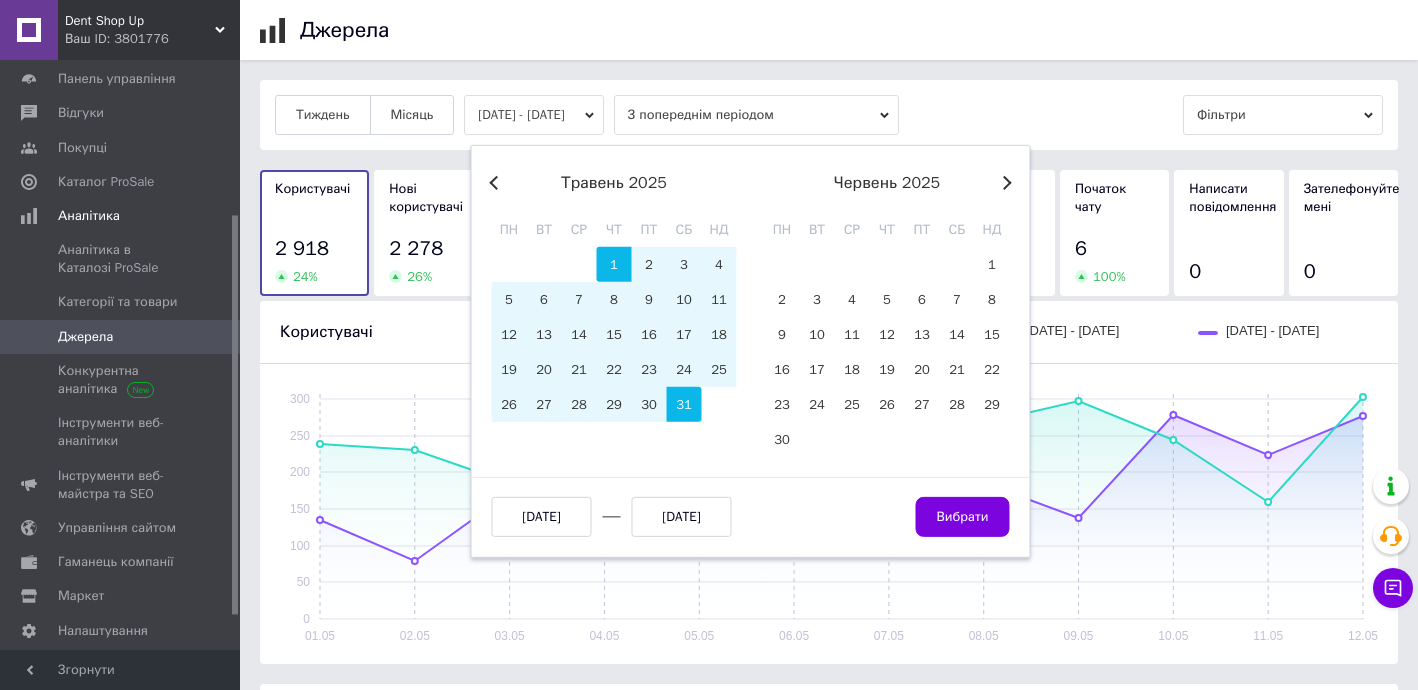 click on "01.05.2025 31.05.2025 Вибрати" at bounding box center [751, 507] 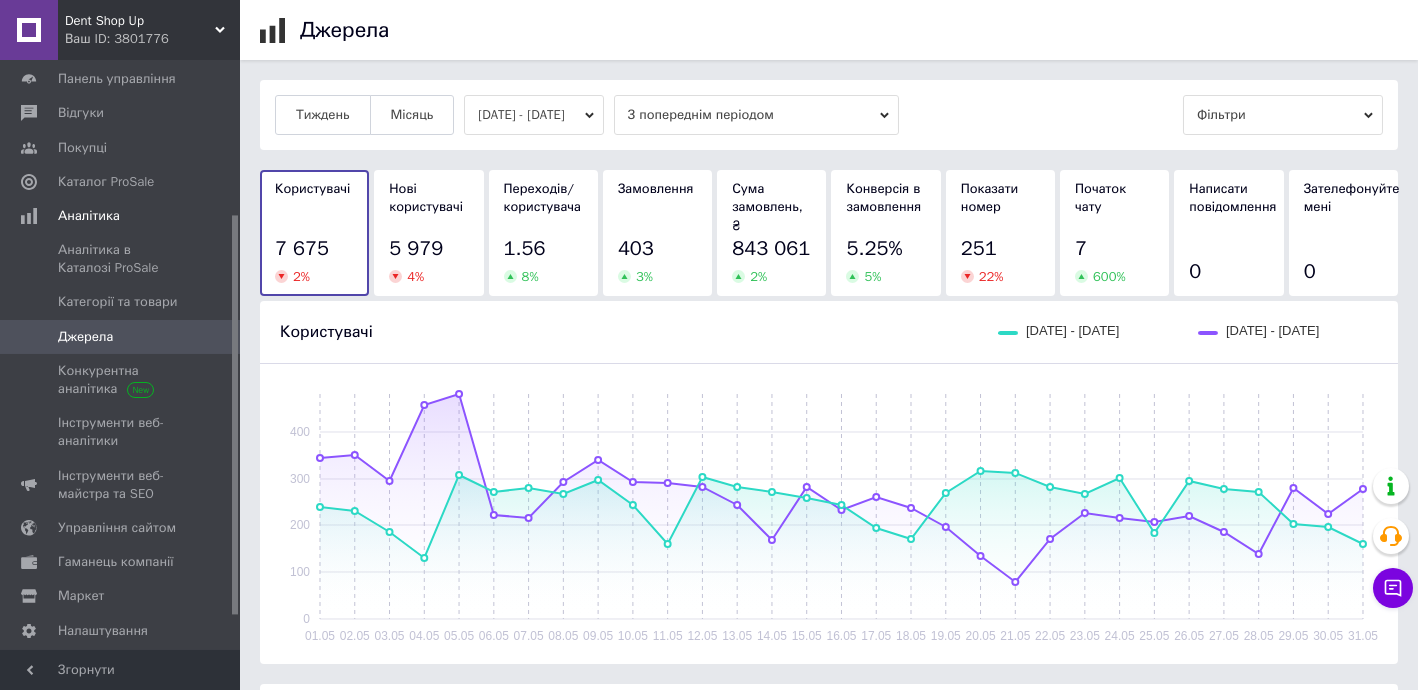 click on "01.05.2025 - 31.05.2025" at bounding box center (534, 115) 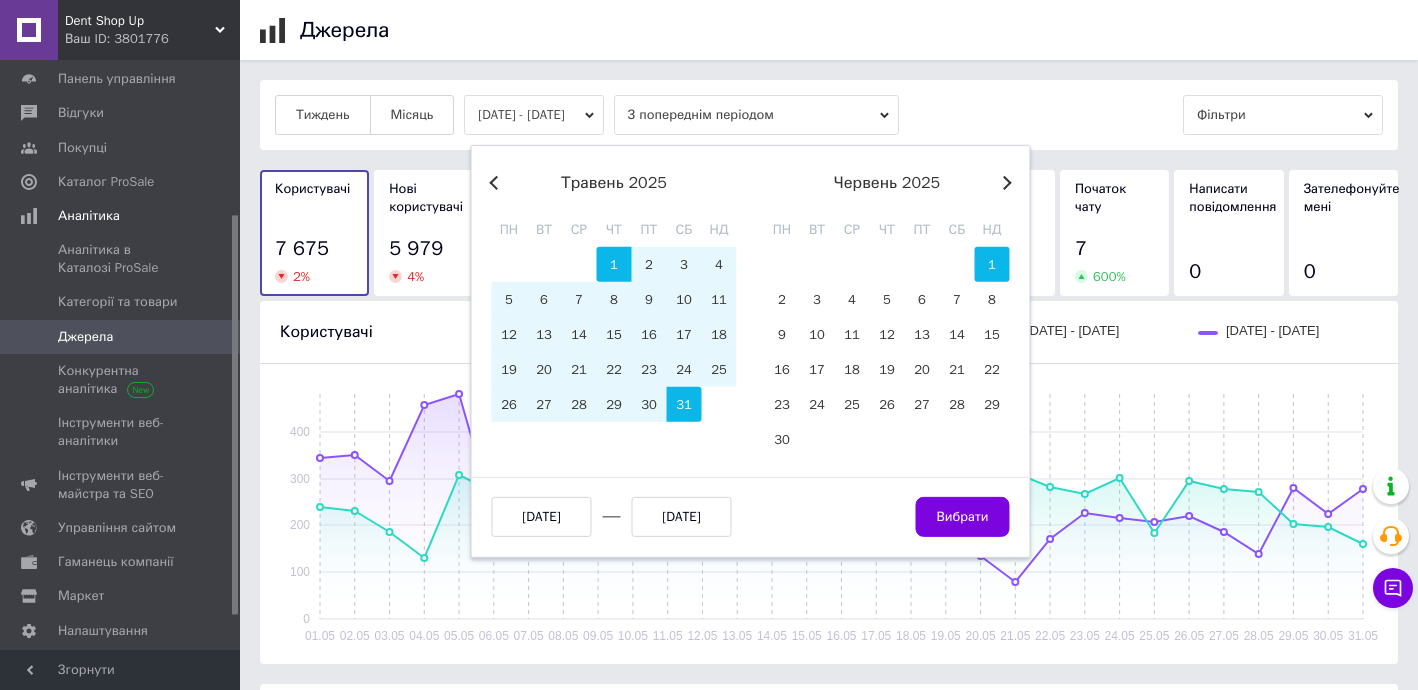 click on "1" at bounding box center [992, 264] 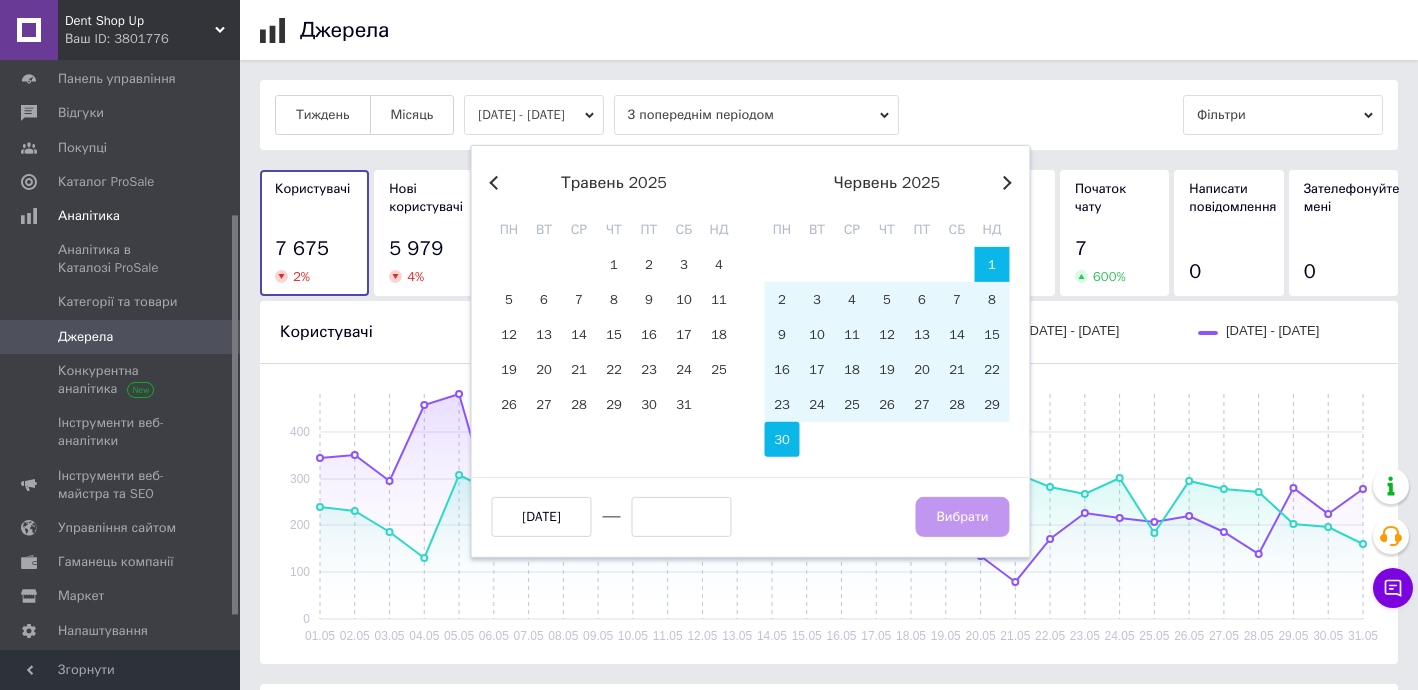 click on "30" at bounding box center (782, 439) 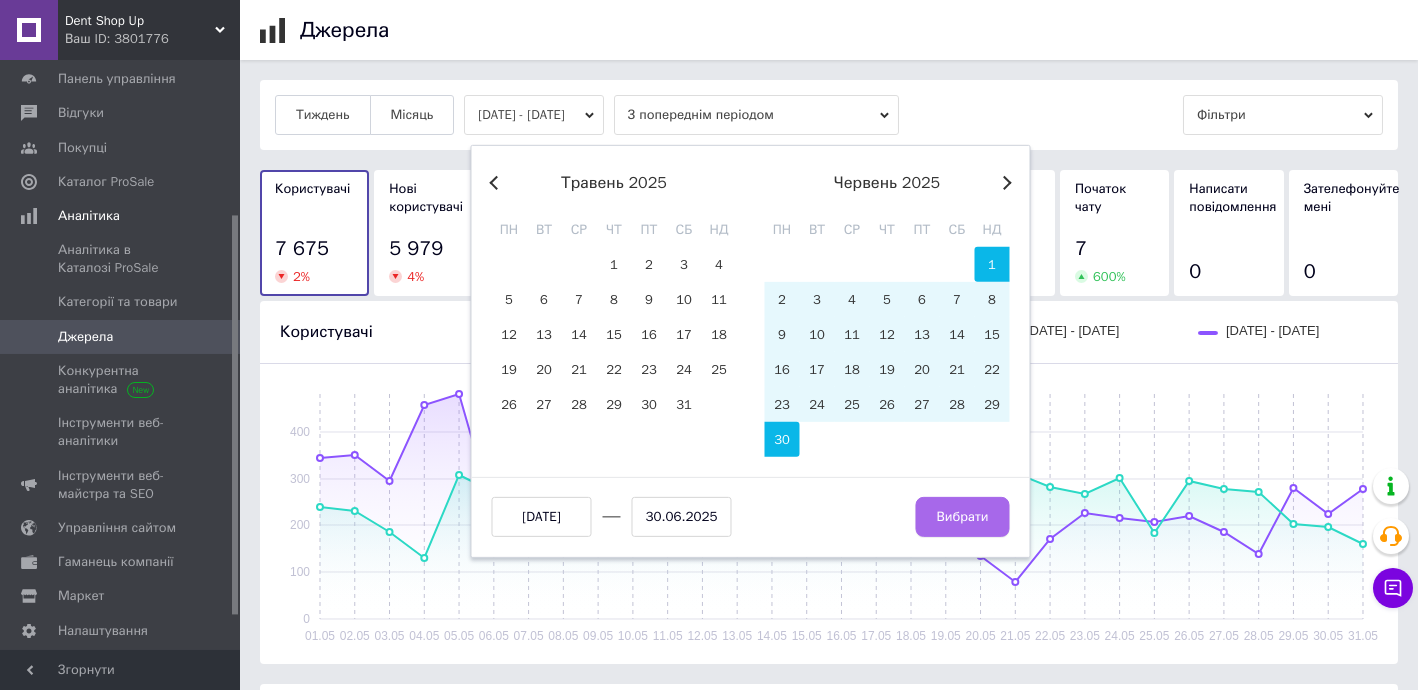 click on "Вибрати" at bounding box center (962, 517) 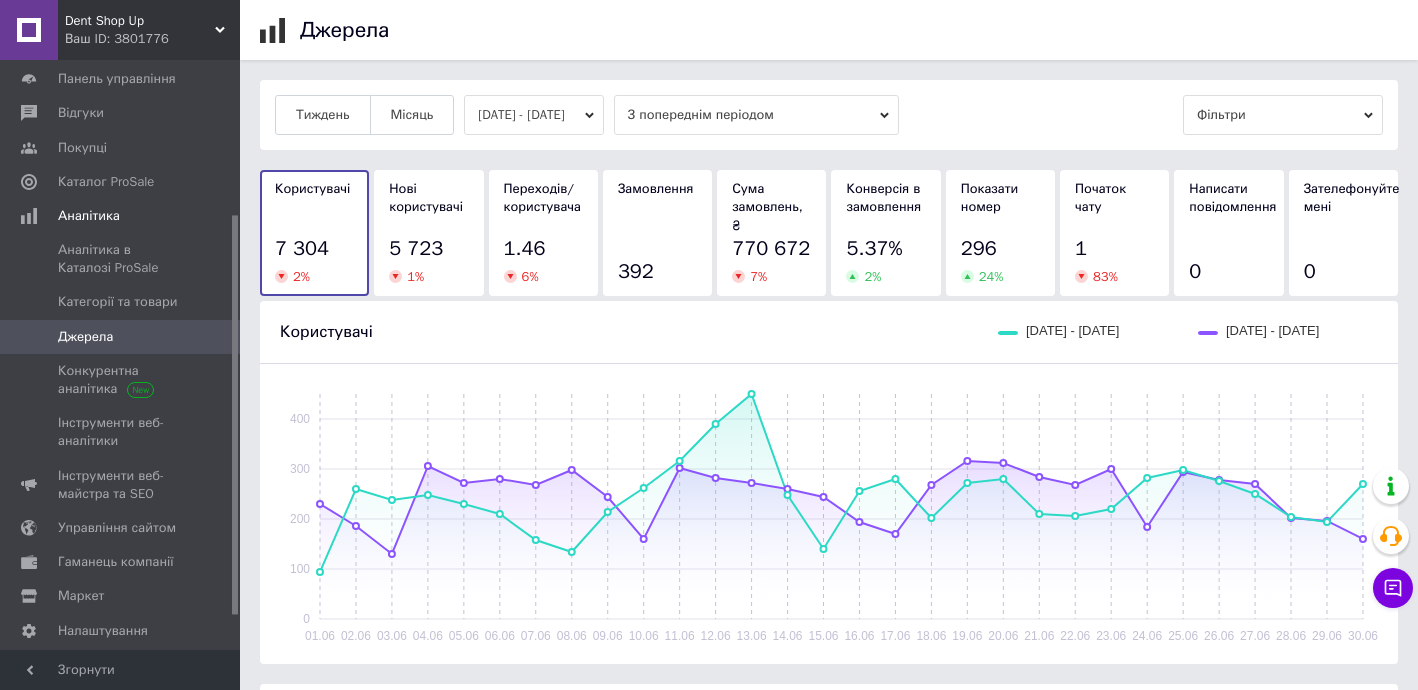 click on "01.06.2025 - 30.06.2025" at bounding box center (534, 115) 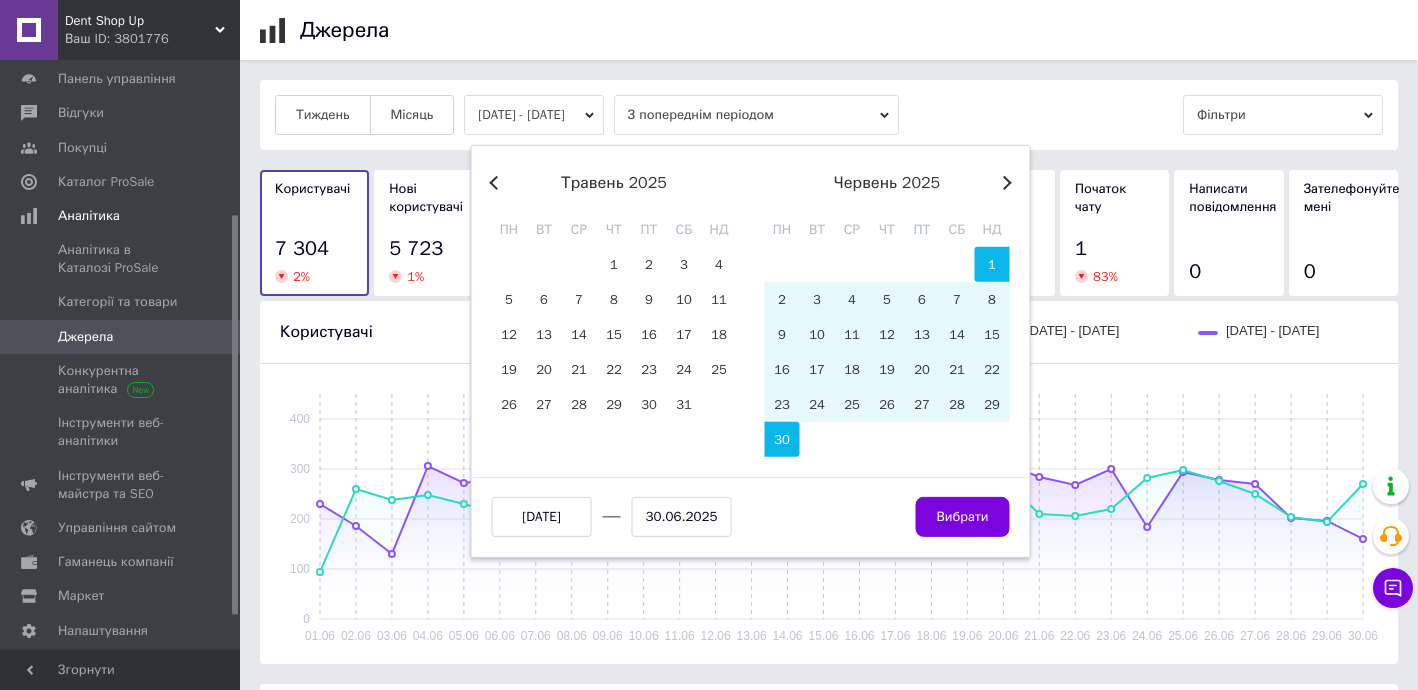 click on "Next Month" at bounding box center [1004, 183] 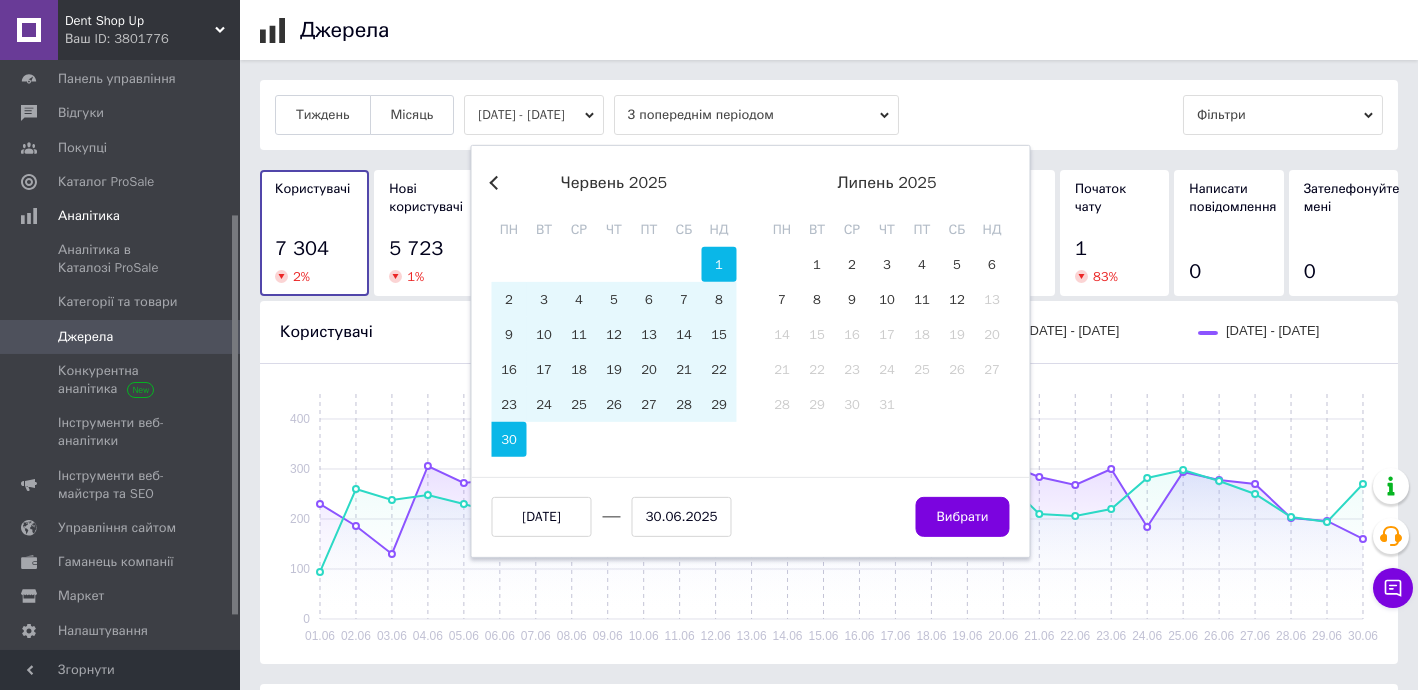 click on "1" at bounding box center (719, 264) 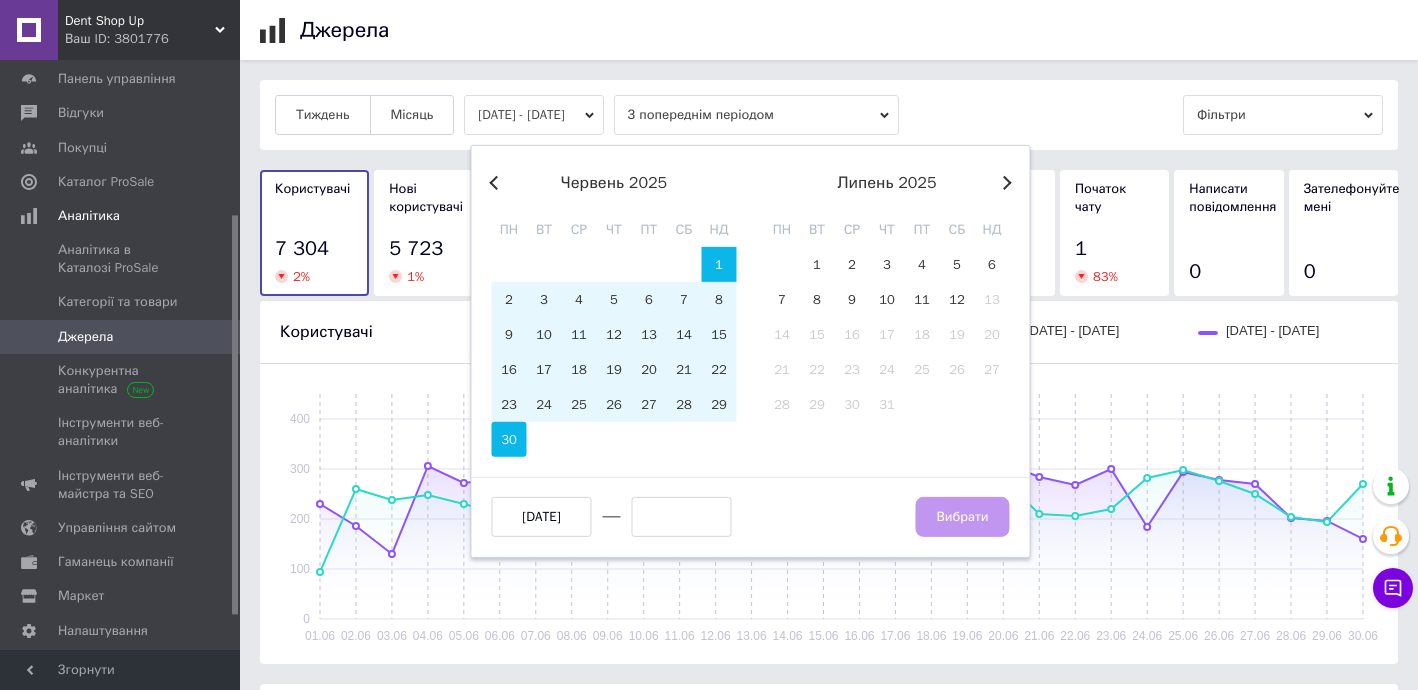 click on "30" at bounding box center (509, 439) 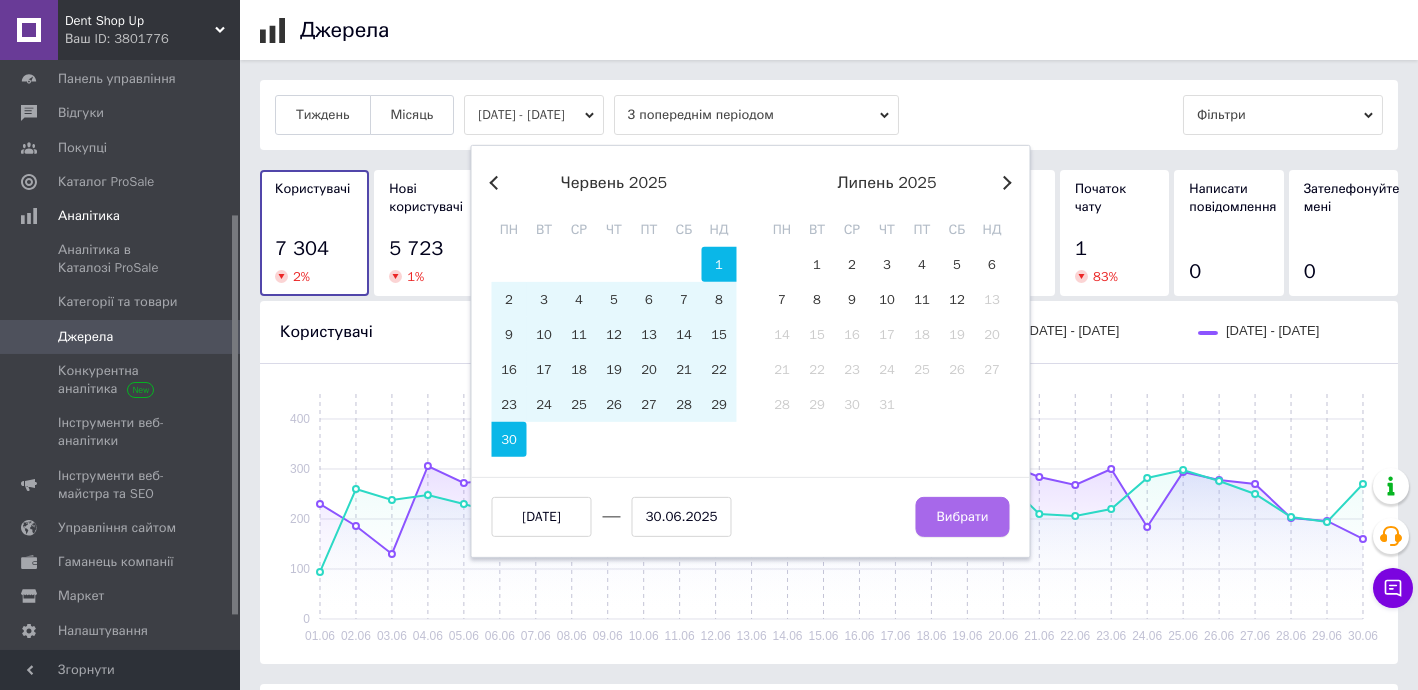 click on "Вибрати" at bounding box center [962, 517] 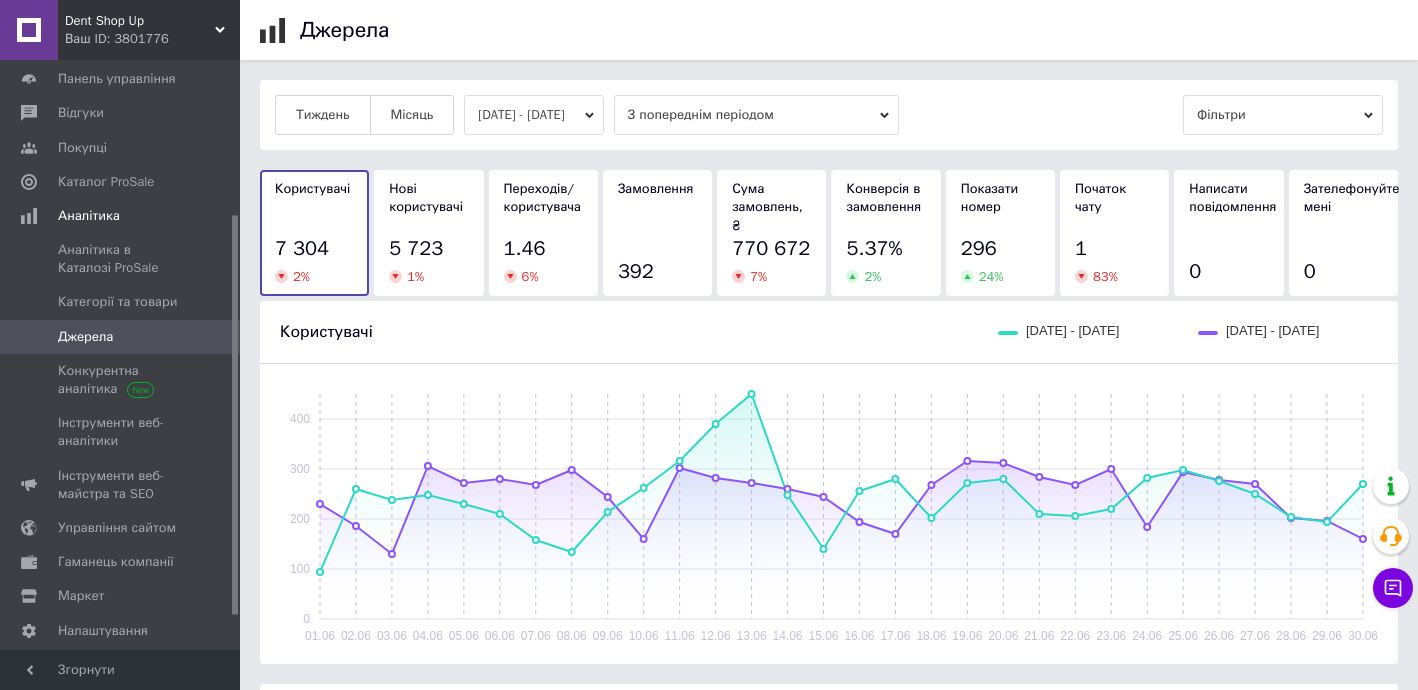 click on "01.06.2025 - 30.06.2025" at bounding box center (534, 115) 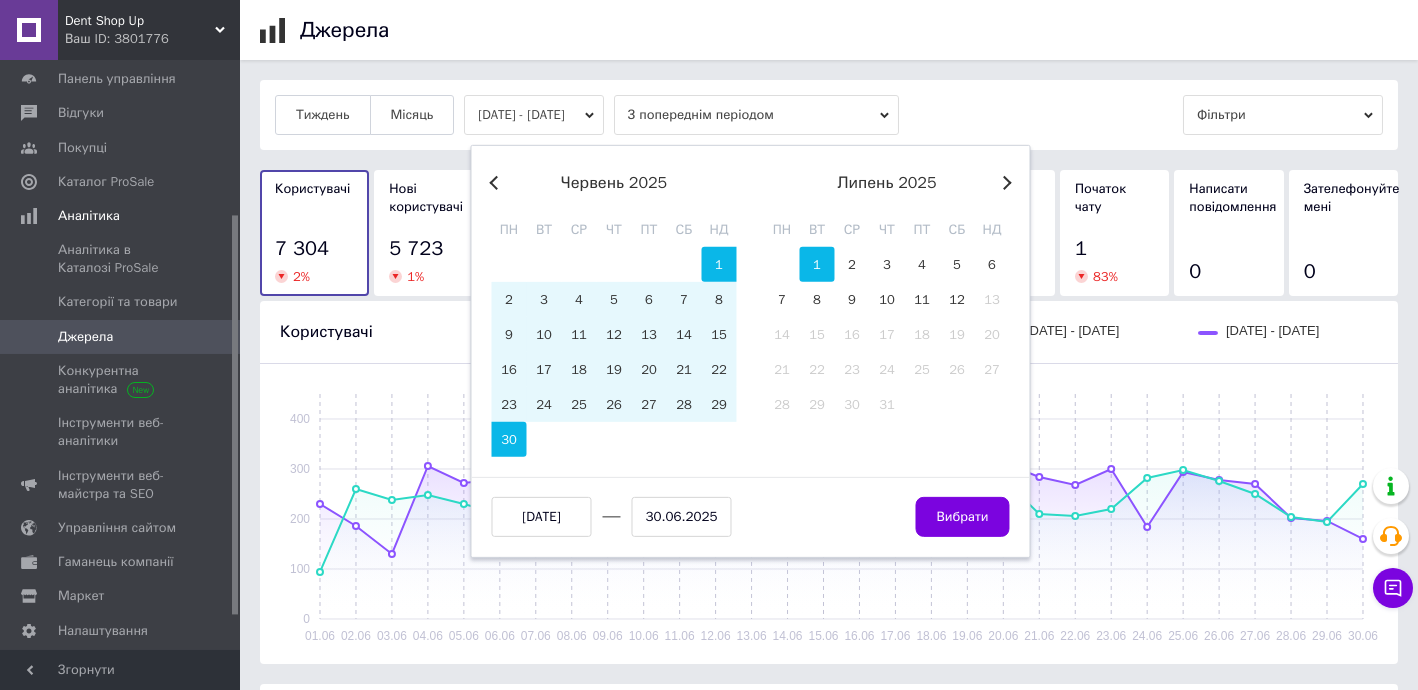 click on "1" at bounding box center [817, 264] 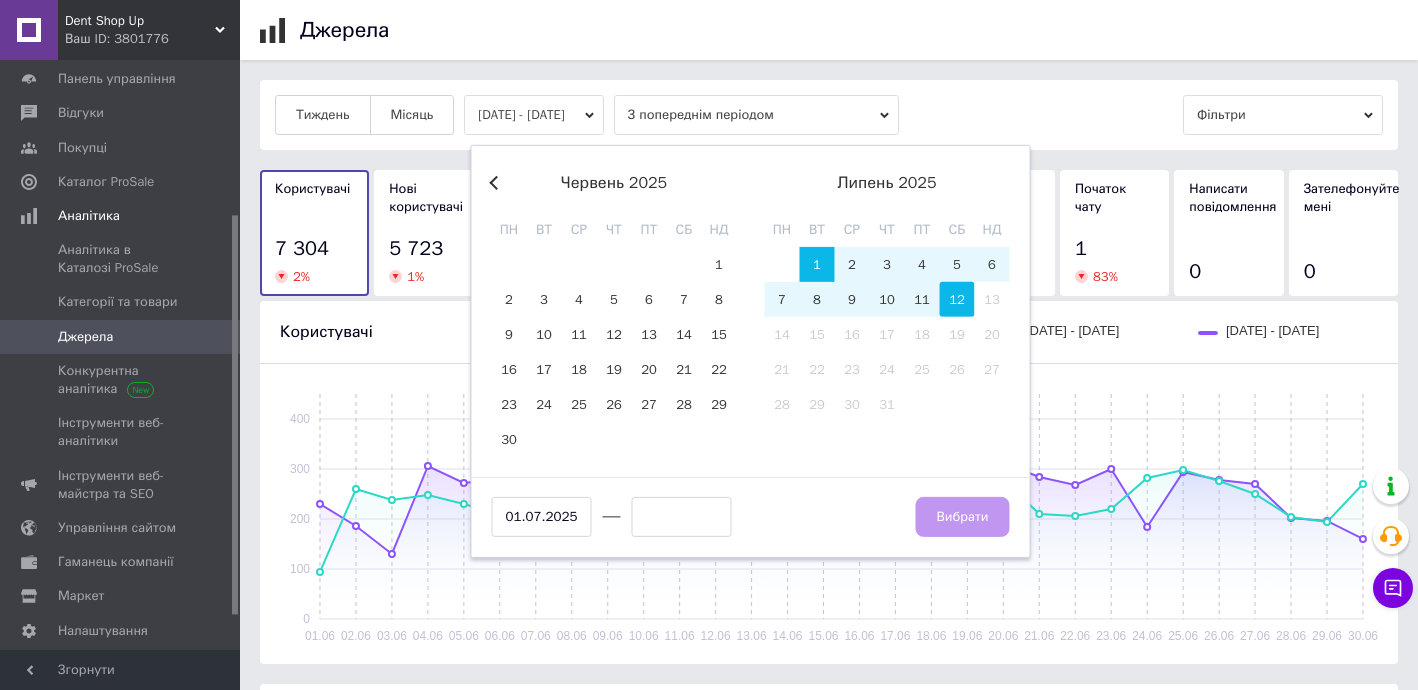 click on "12" at bounding box center (957, 299) 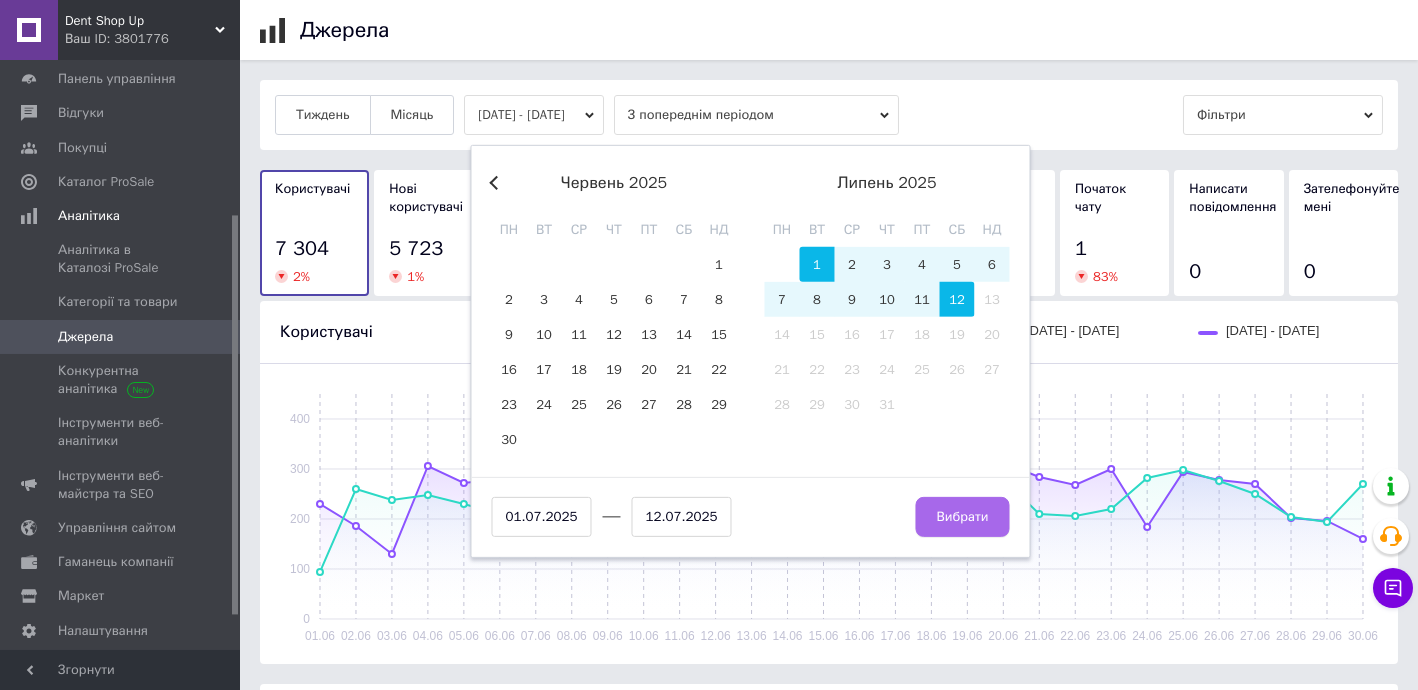 click on "Вибрати" at bounding box center [962, 517] 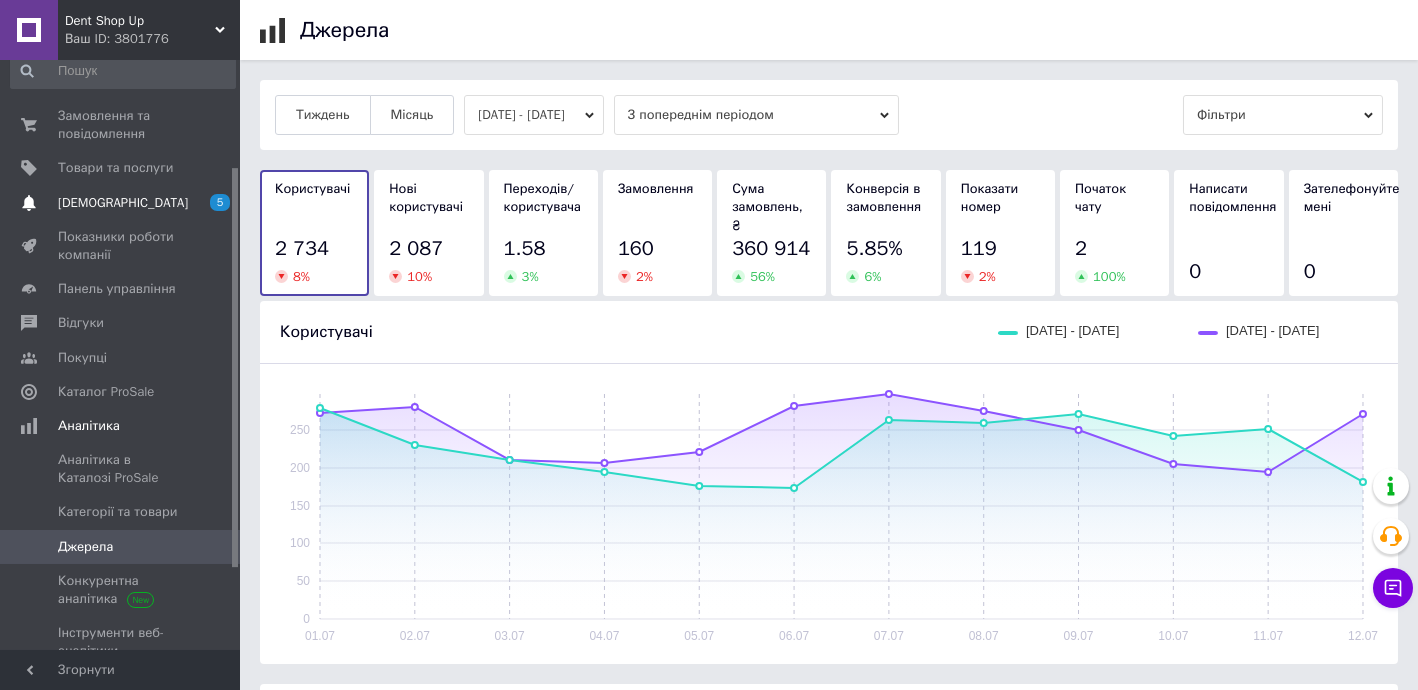 scroll, scrollTop: 0, scrollLeft: 0, axis: both 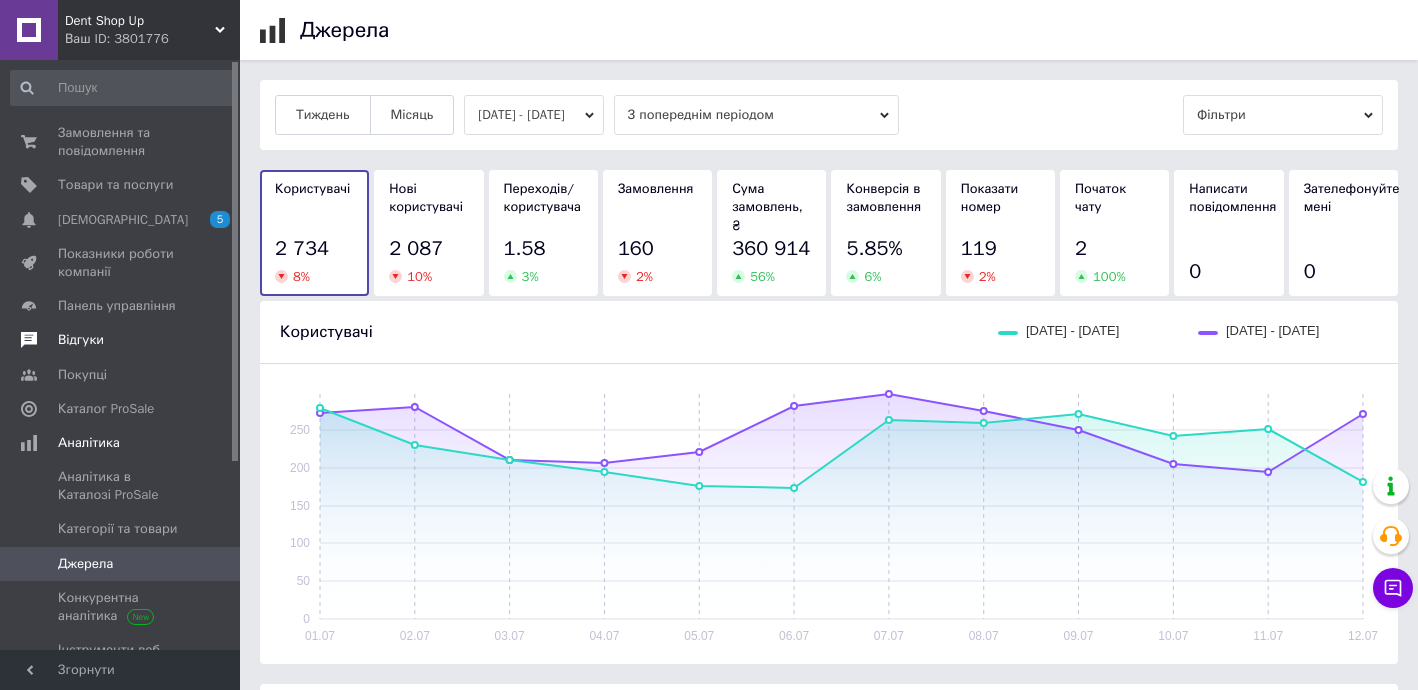 click on "Відгуки" at bounding box center [81, 340] 